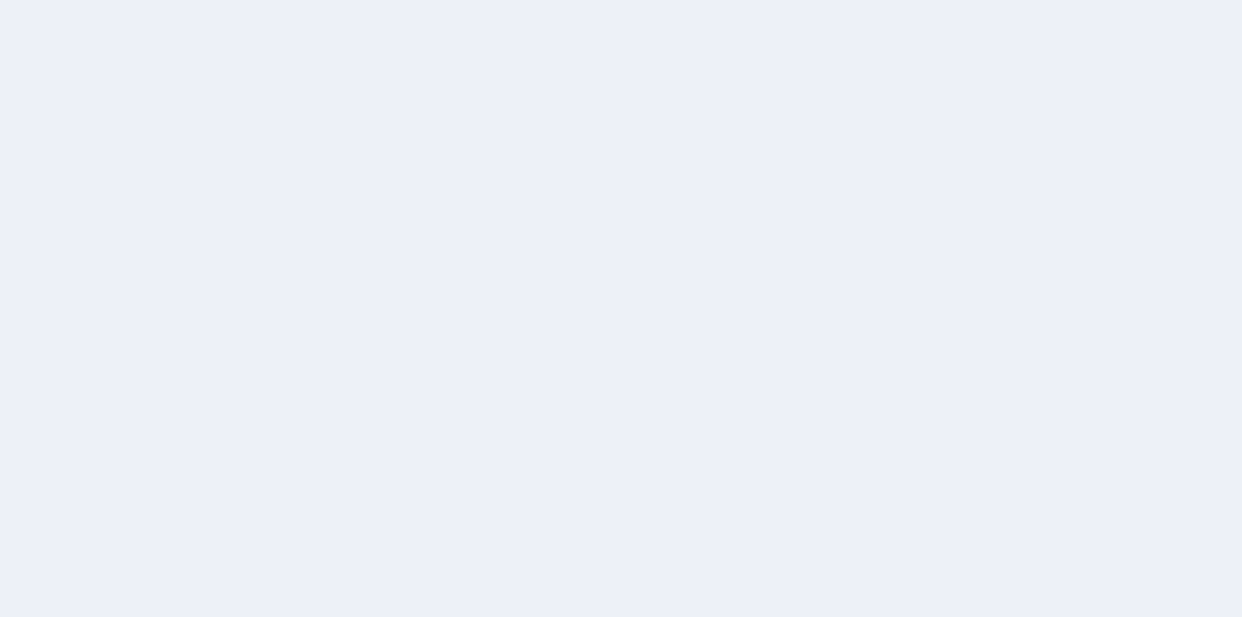 scroll, scrollTop: 0, scrollLeft: 0, axis: both 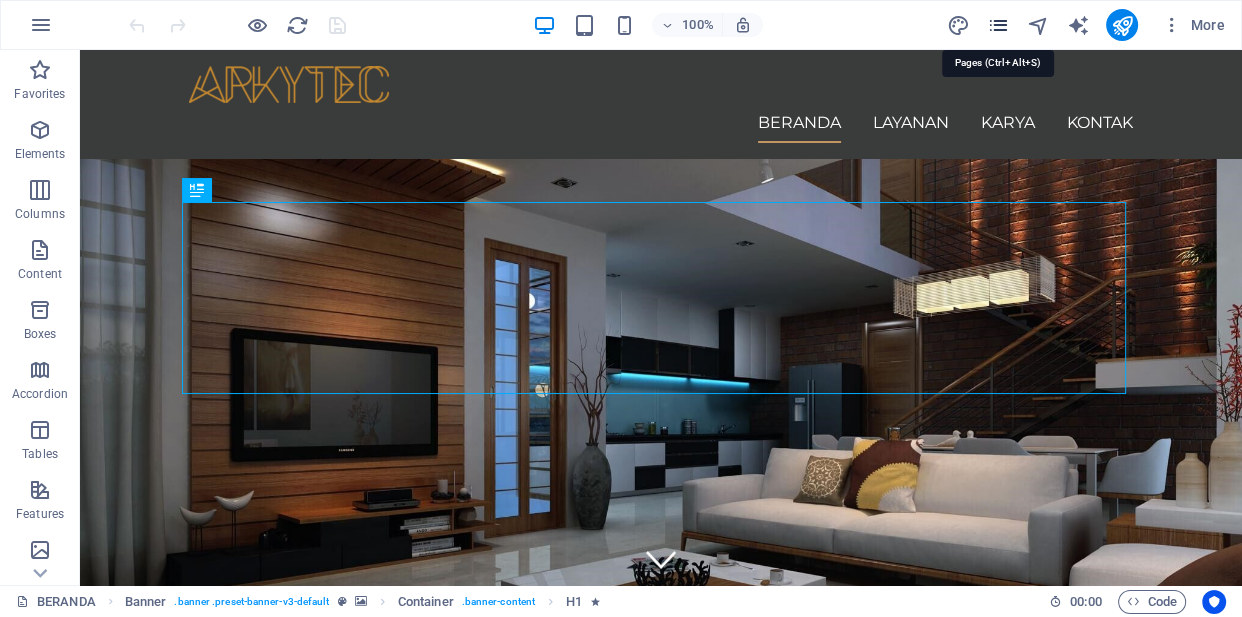 click at bounding box center (997, 25) 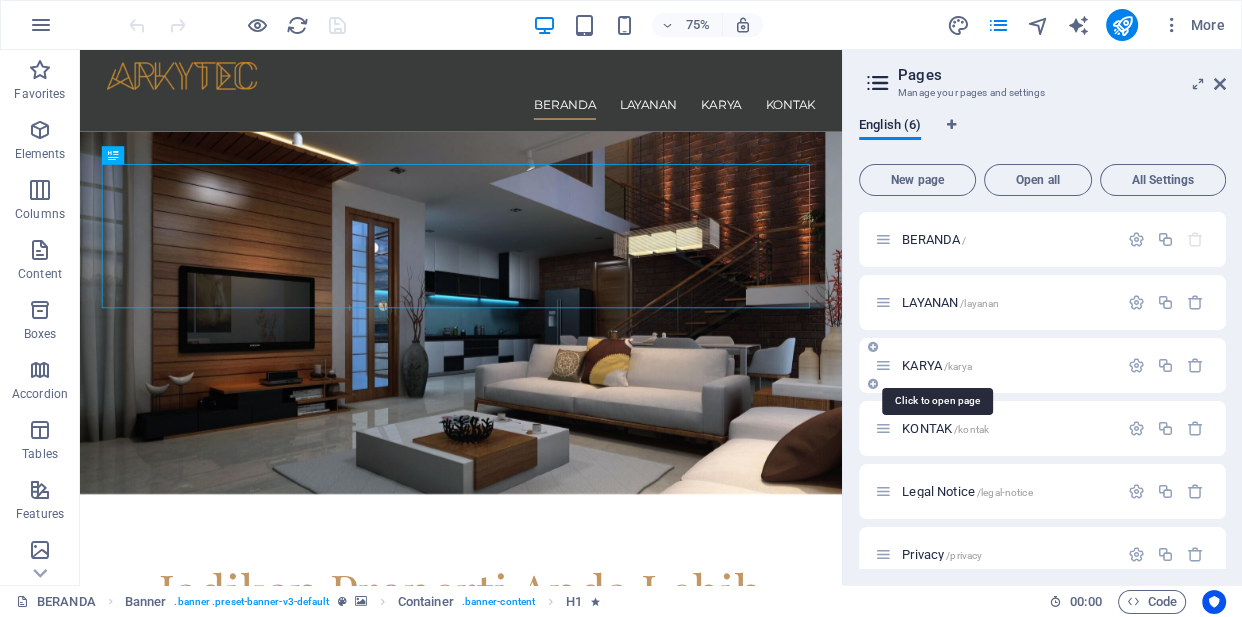 click on "KARYA /karya" at bounding box center [937, 365] 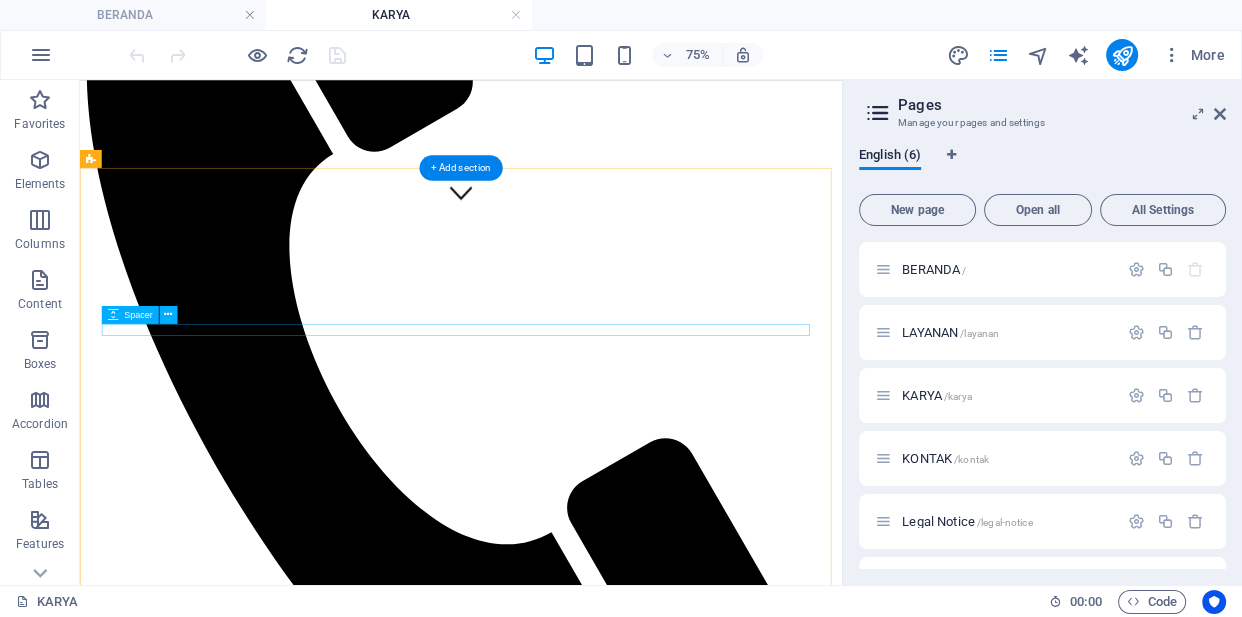 scroll, scrollTop: 490, scrollLeft: 0, axis: vertical 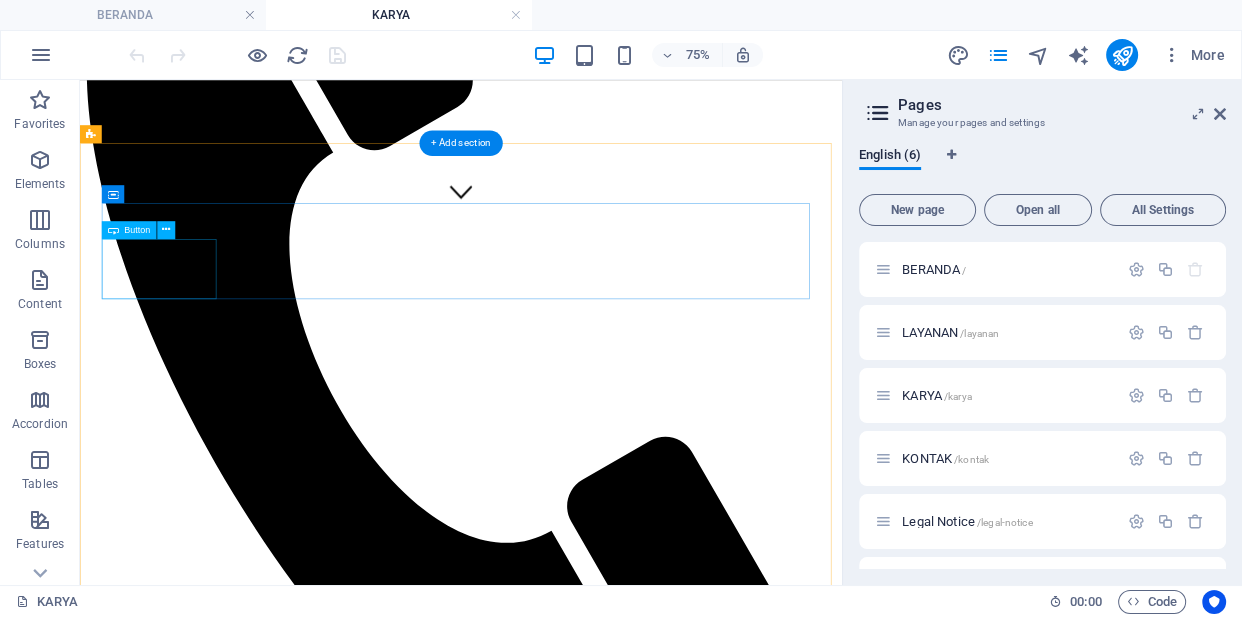 click on "Show all" at bounding box center (588, 1841) 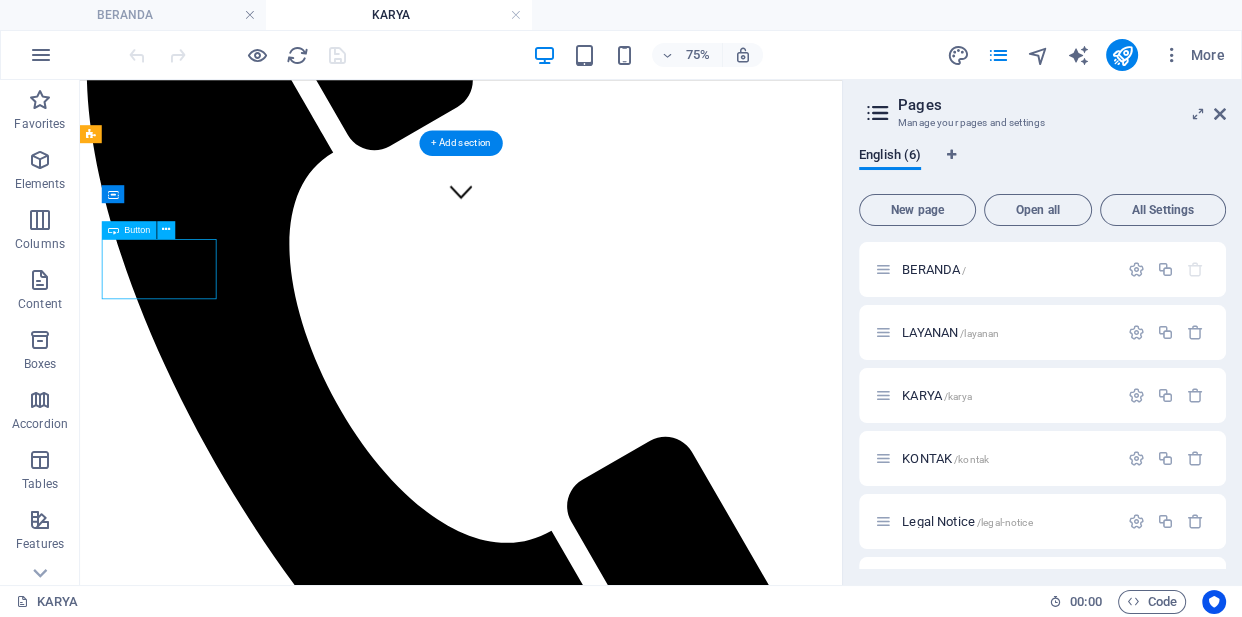 click on "Show all" at bounding box center (588, 1841) 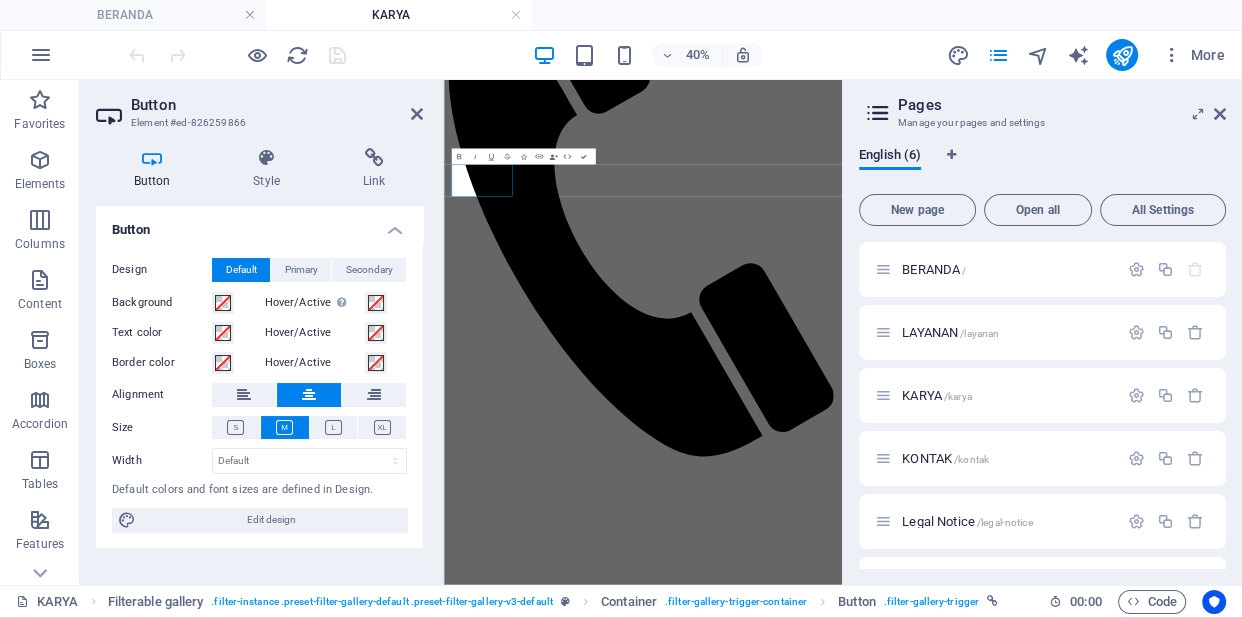 type 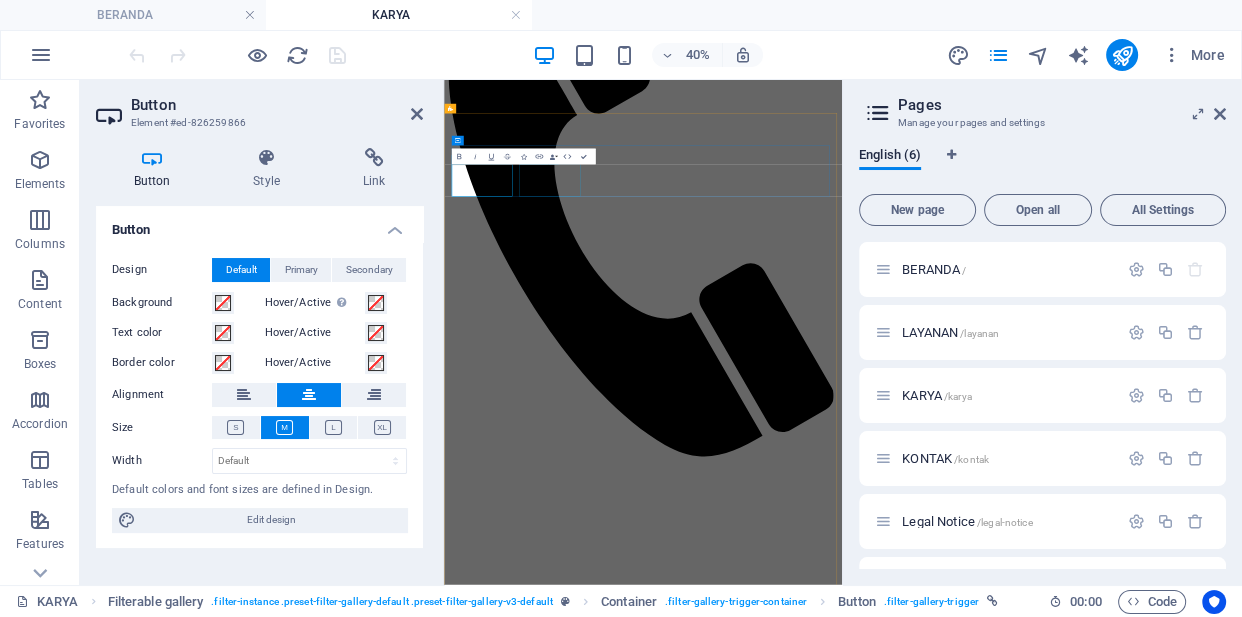 click on "Bangunan" at bounding box center [941, 1831] 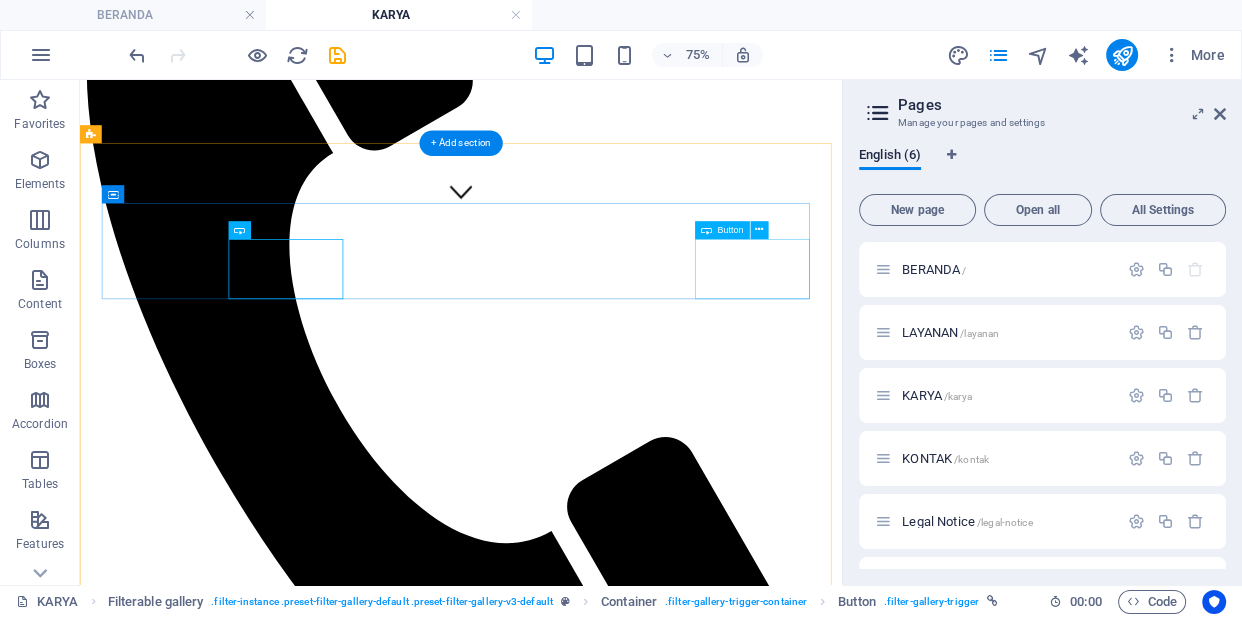 click on "Dalam Pengerjaan" at bounding box center [588, 1931] 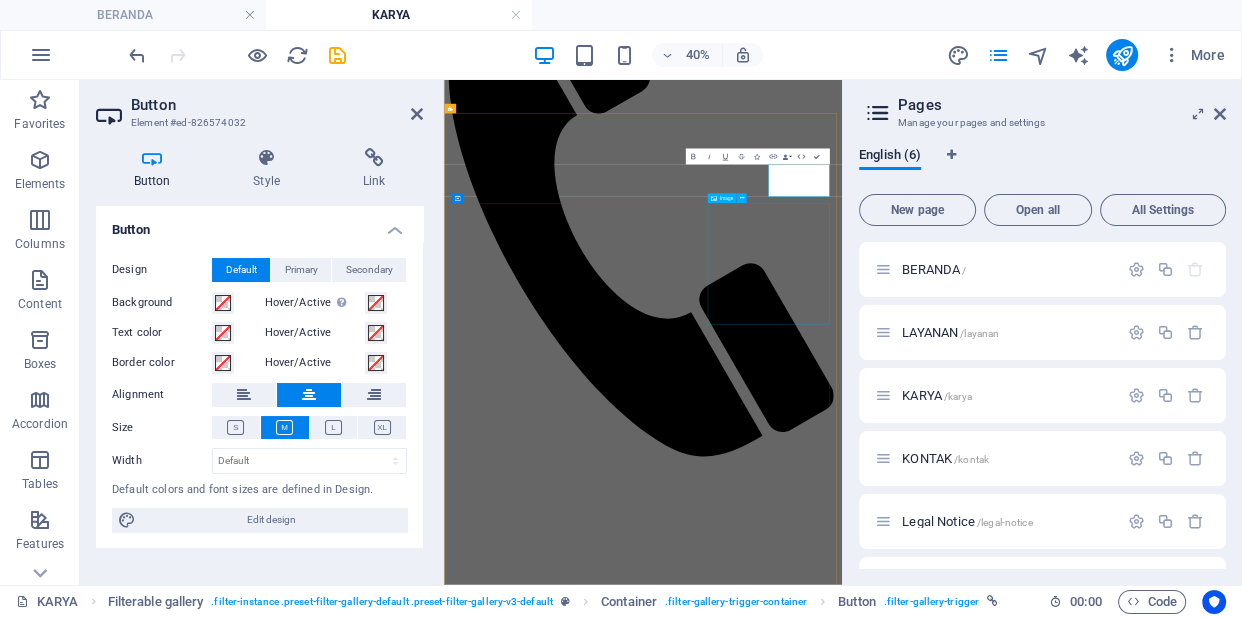 type 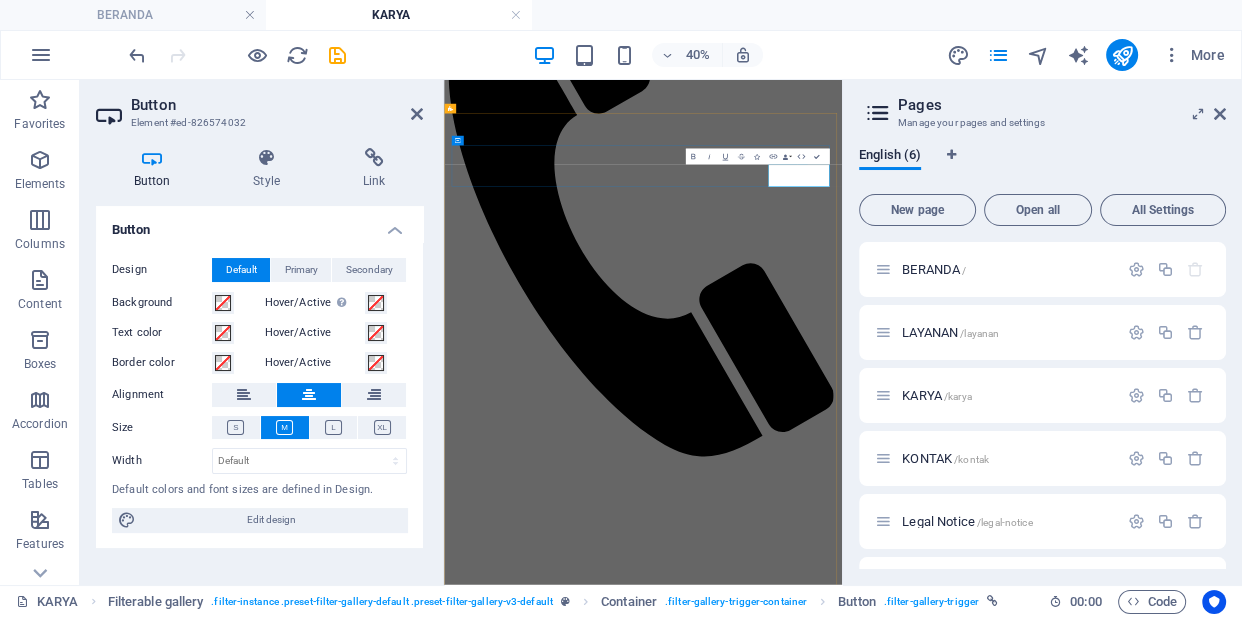 click on "Dalam Proses" at bounding box center (941, 1902) 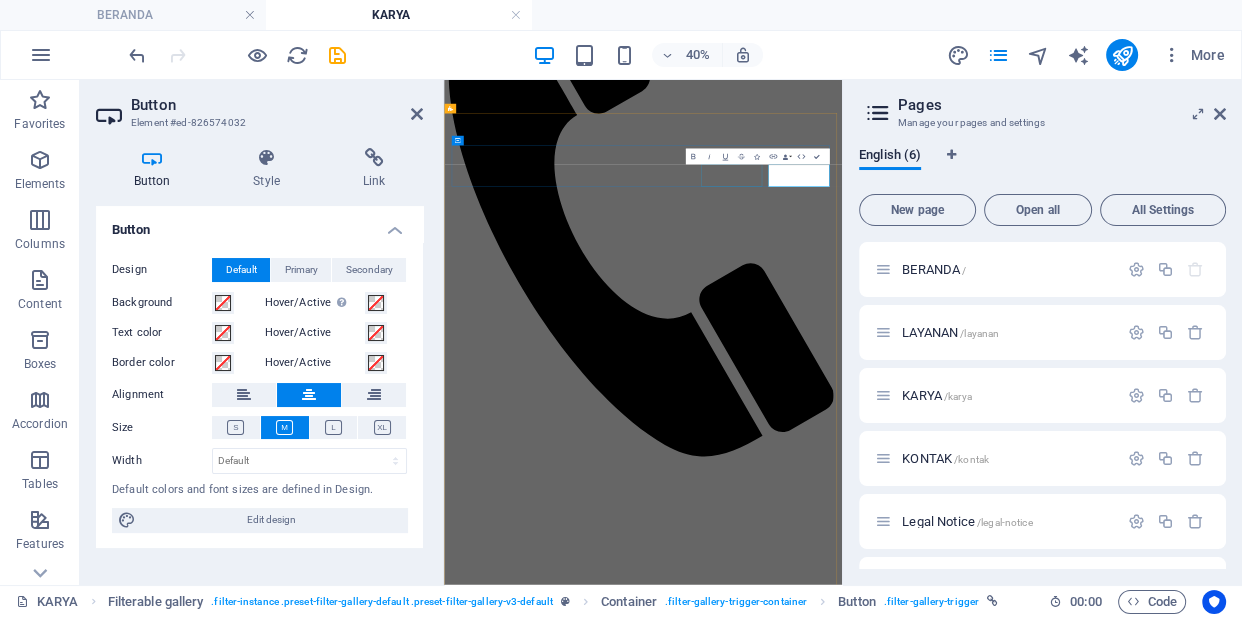 click on "Lainnya" at bounding box center (941, 1885) 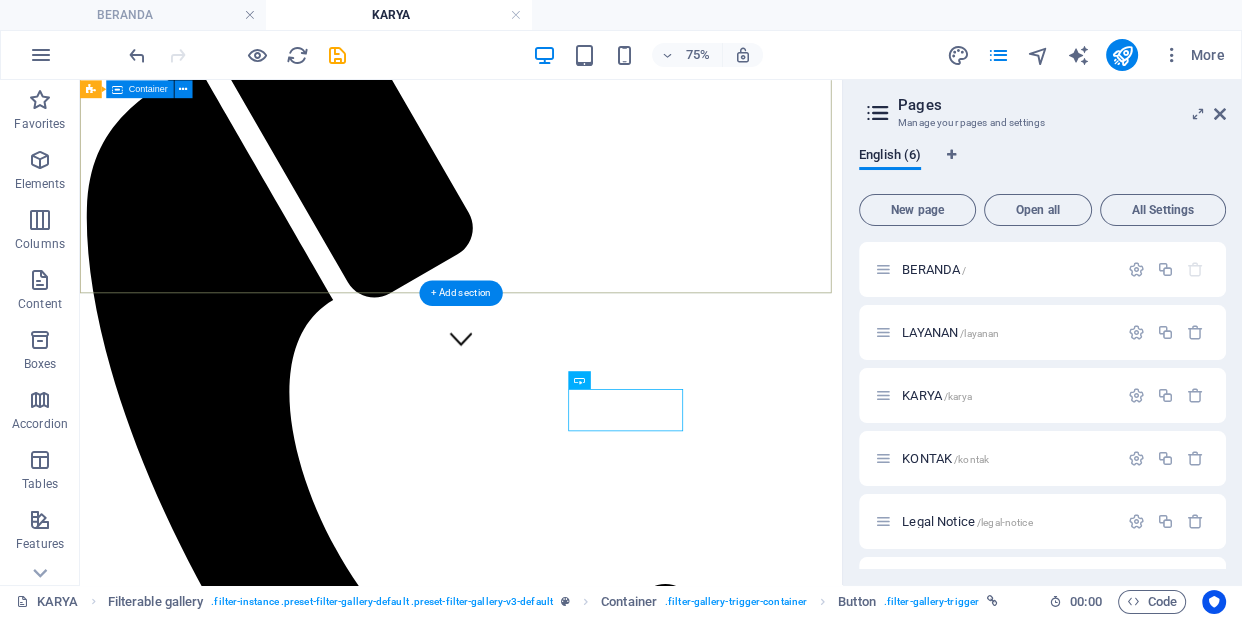 scroll, scrollTop: 288, scrollLeft: 0, axis: vertical 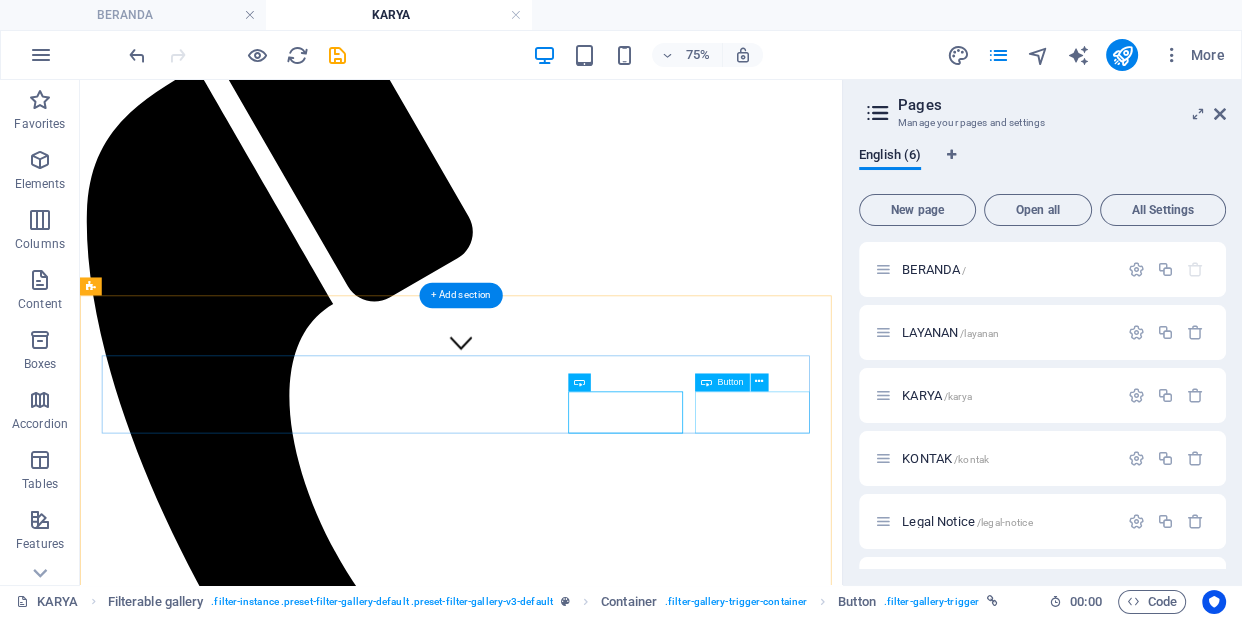 click on "Dalam Proses" at bounding box center (588, 2133) 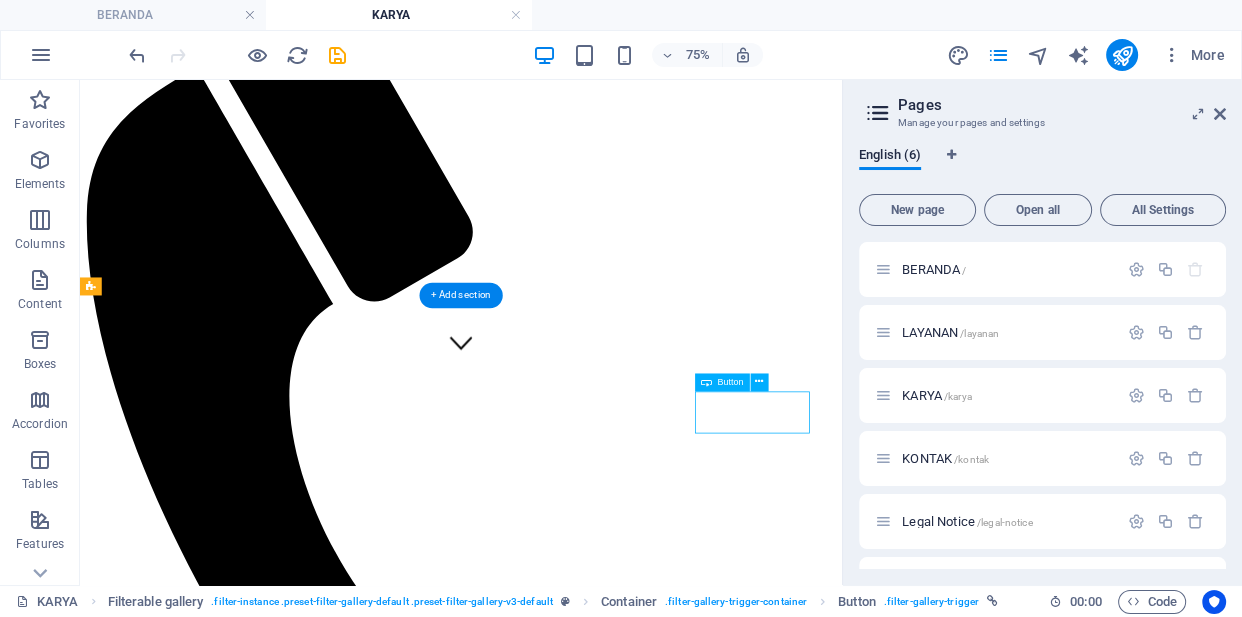 click on "Dalam Proses" at bounding box center [588, 2133] 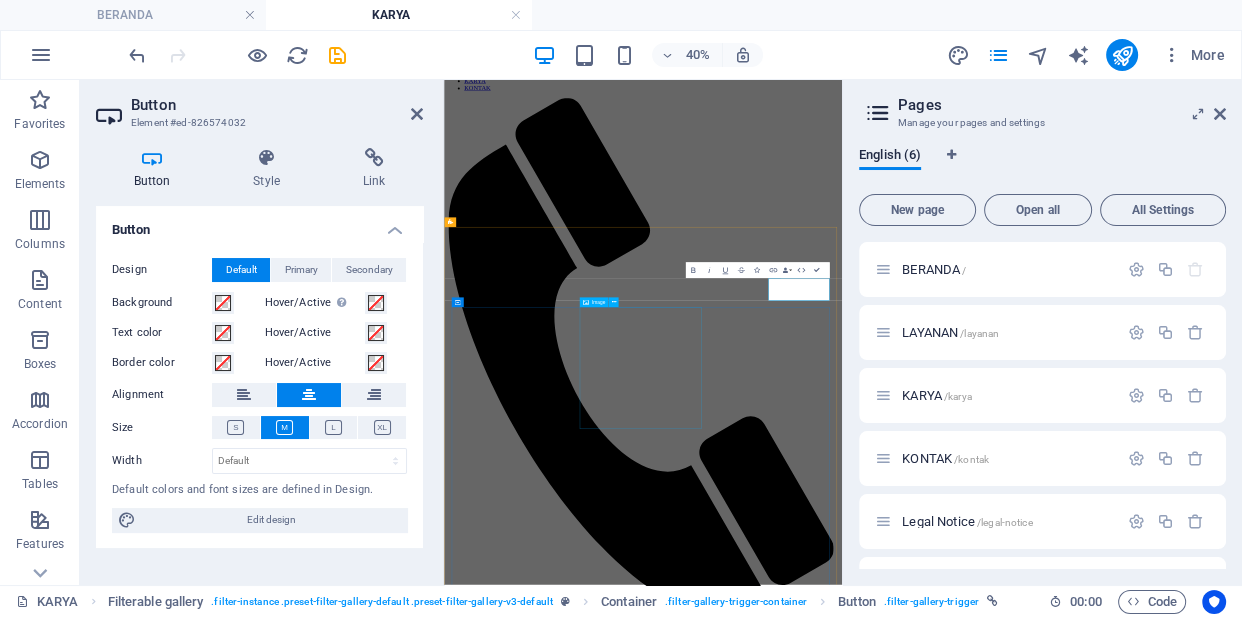 scroll, scrollTop: 0, scrollLeft: 0, axis: both 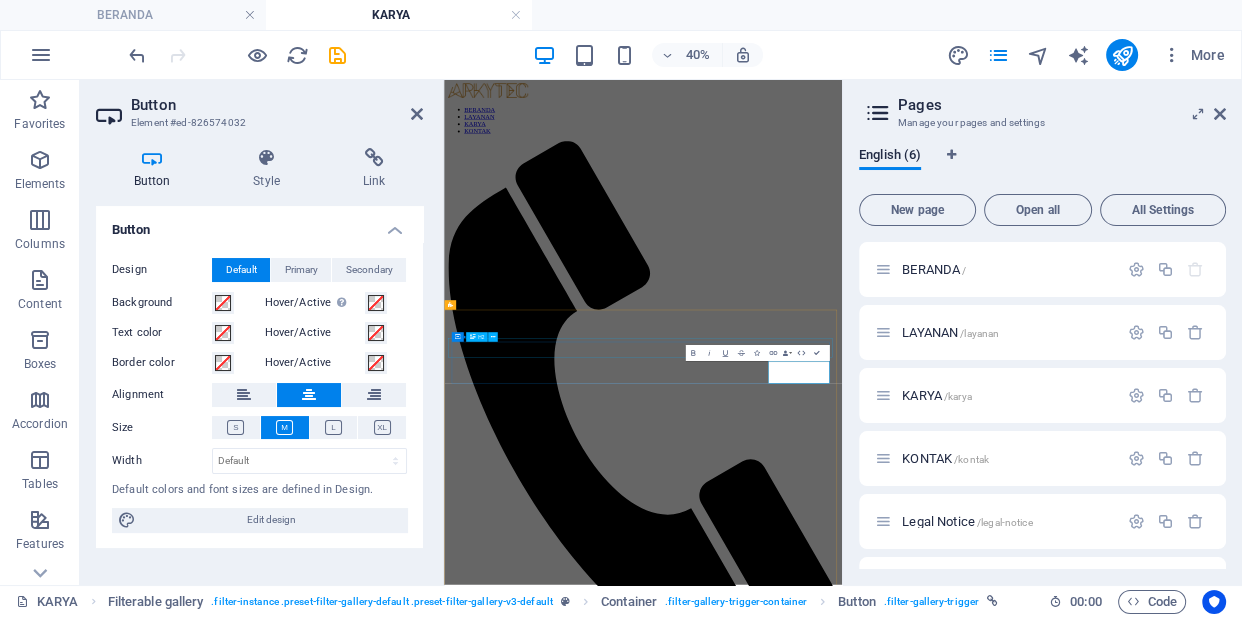 click on "KARYA ARKYTEC" at bounding box center [941, 2260] 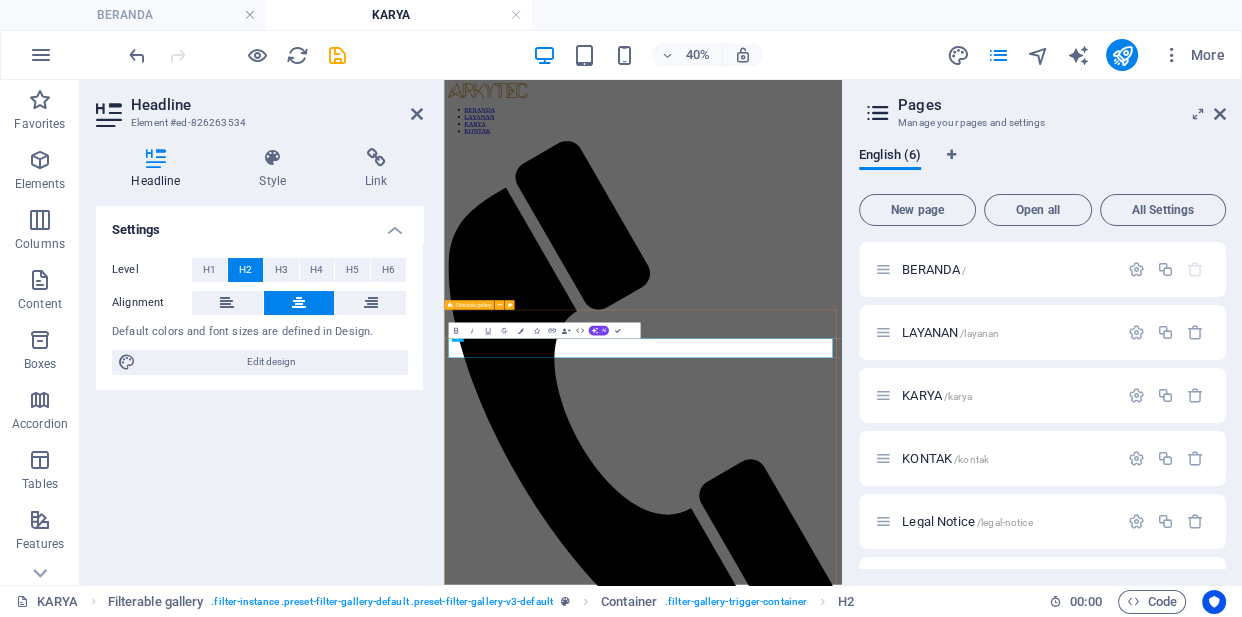 click on "KARYA ARKYTEC Semua Karya Bangunan Interior Taman Lainnya Dalam Proses" at bounding box center [941, 7250] 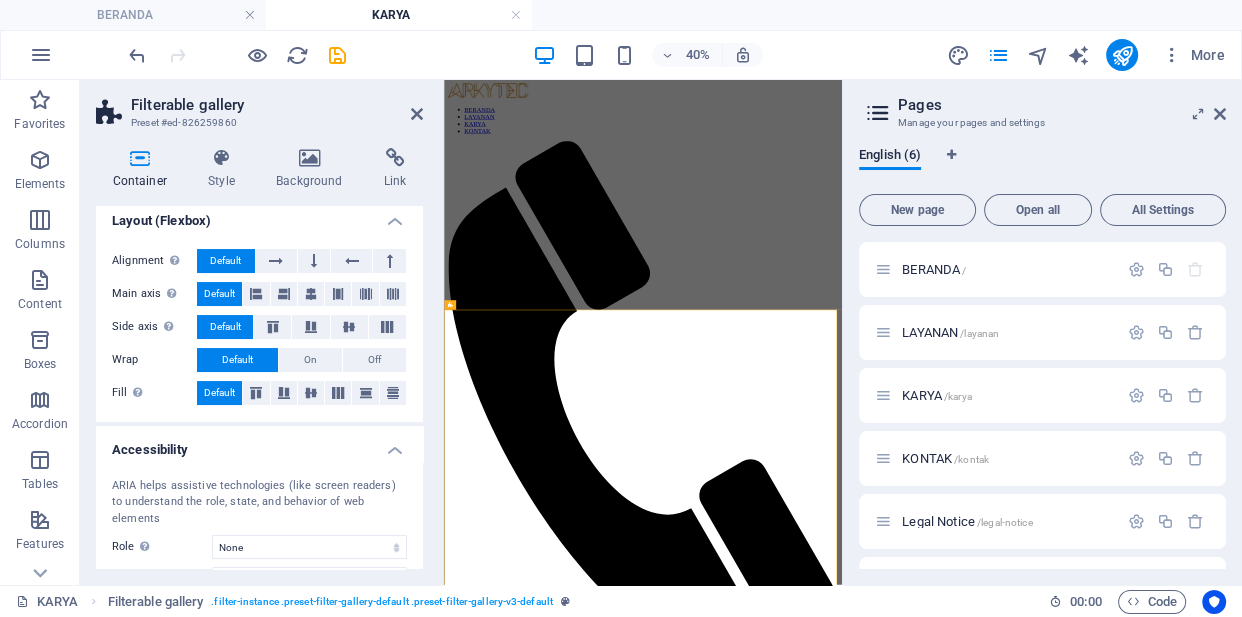 scroll, scrollTop: 394, scrollLeft: 0, axis: vertical 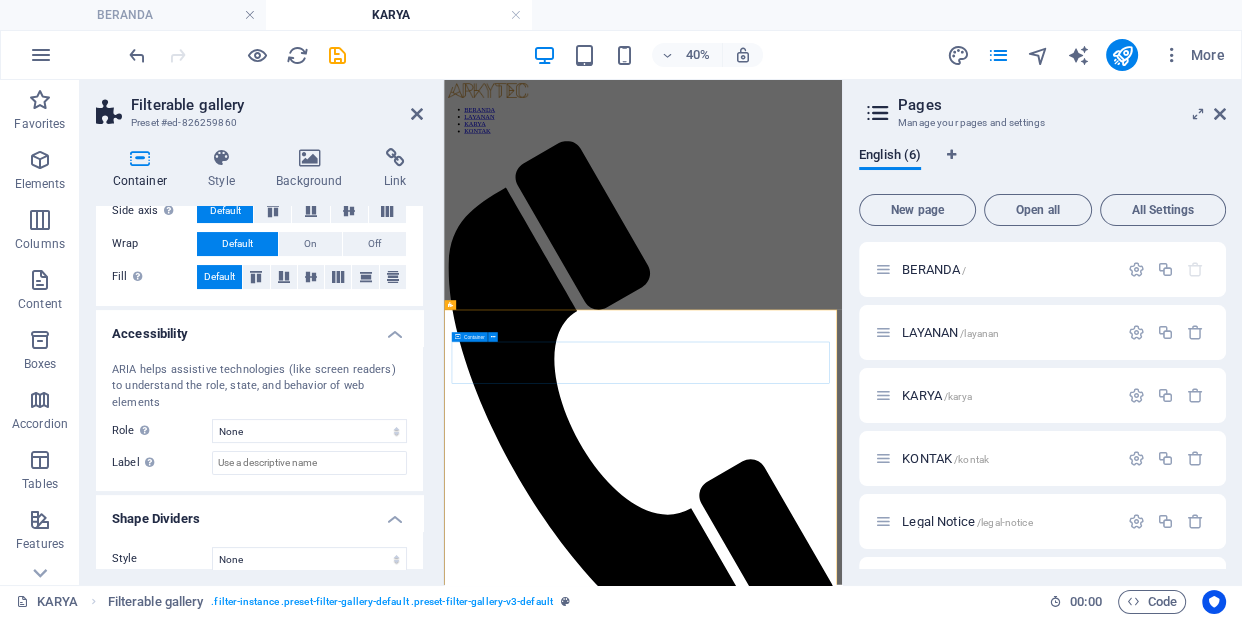 click on "KARYA ARKYTEC Semua Karya Bangunan Interior Taman Lainnya Dalam Proses" at bounding box center [941, 2324] 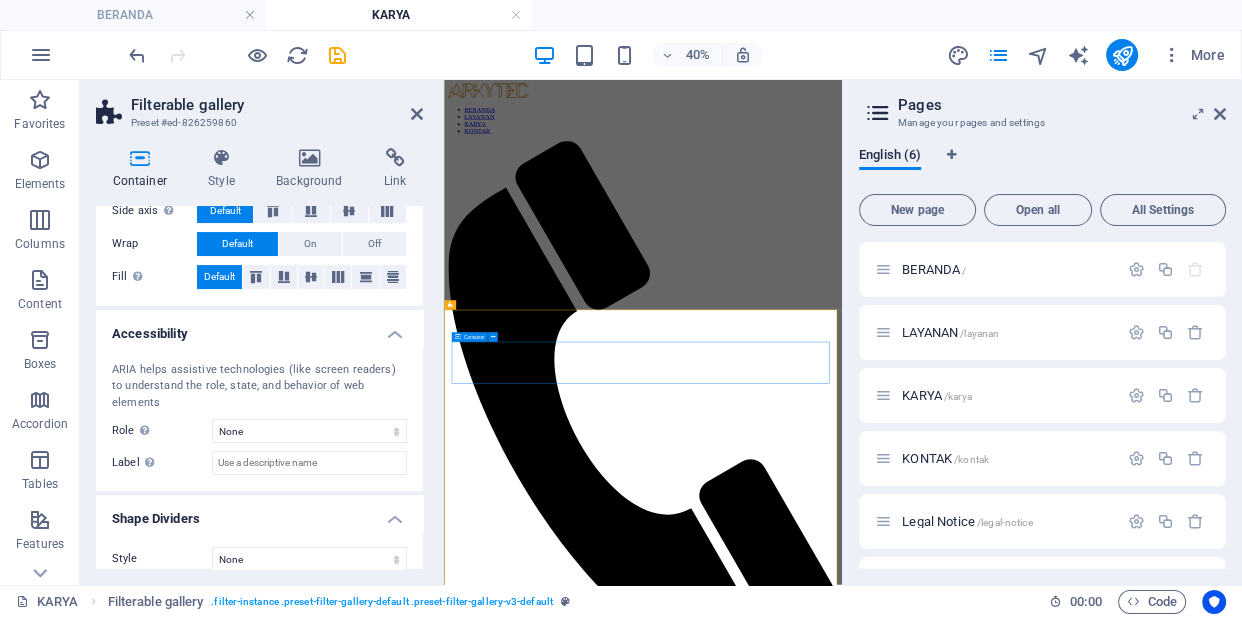 click on "KARYA ARKYTEC Semua Karya Bangunan Interior Taman Lainnya Dalam Proses" at bounding box center [941, 2324] 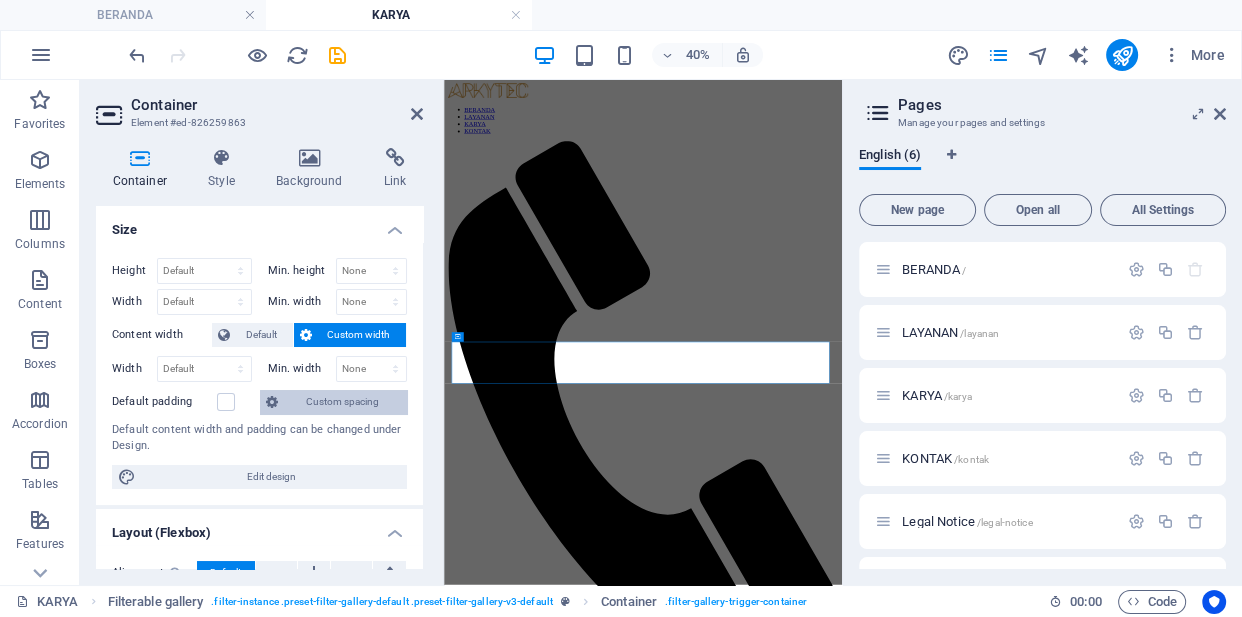 scroll, scrollTop: 0, scrollLeft: 0, axis: both 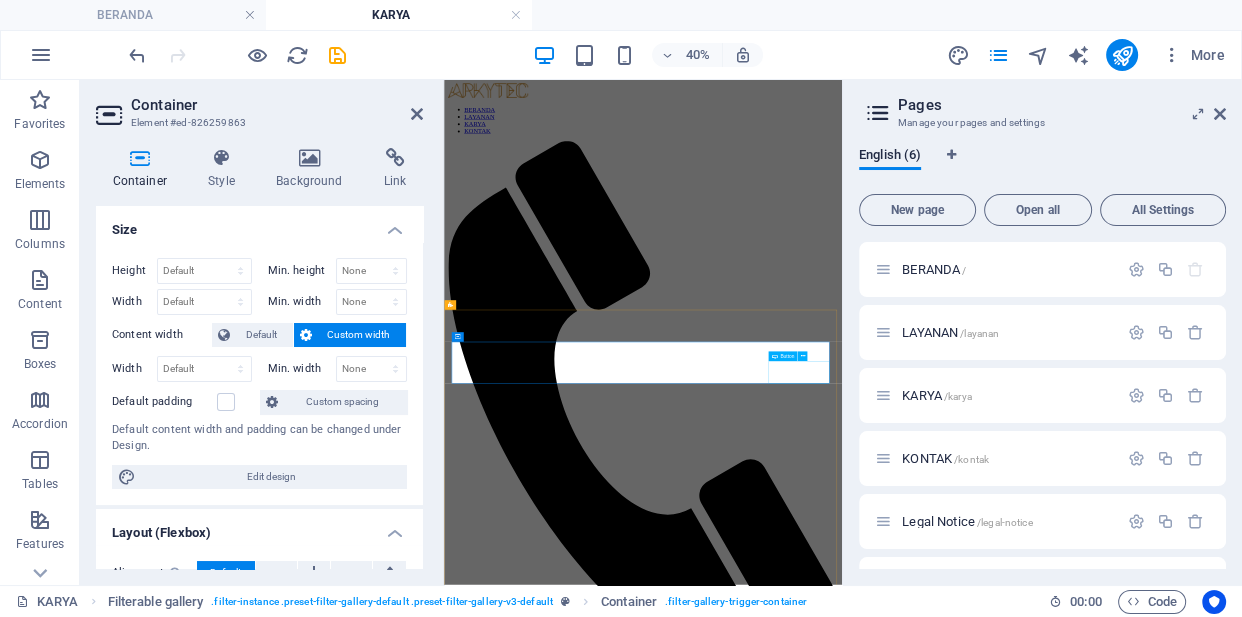 drag, startPoint x: 1299, startPoint y: 823, endPoint x: 1385, endPoint y: 477, distance: 356.5277 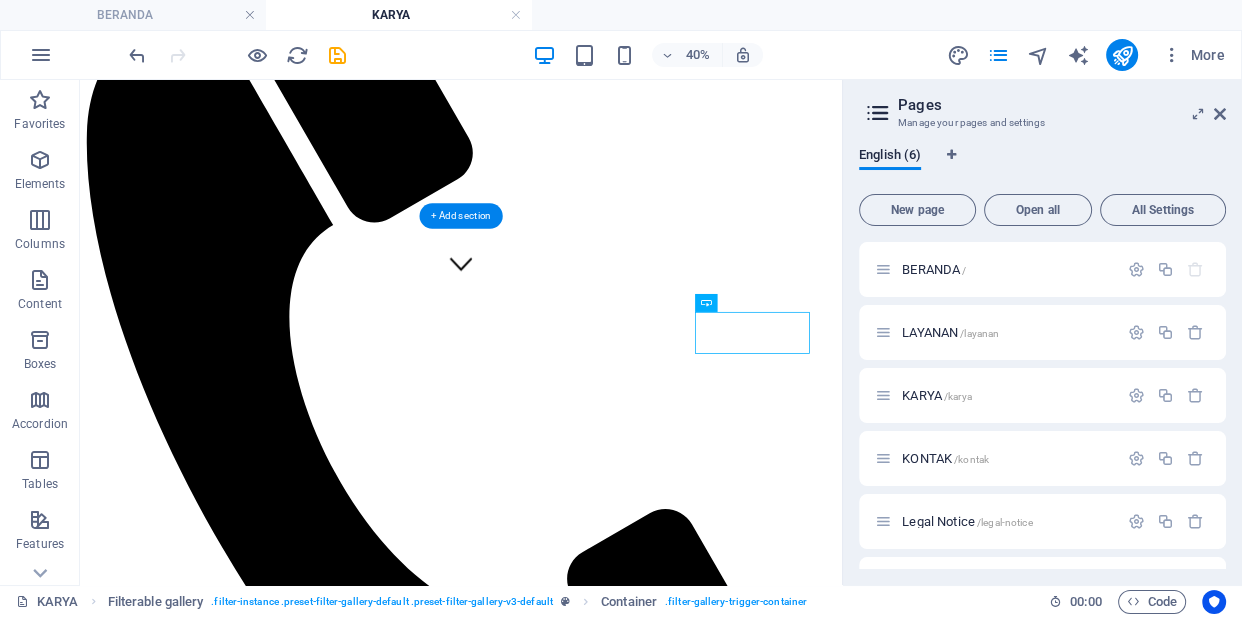click at bounding box center [588, 4570] 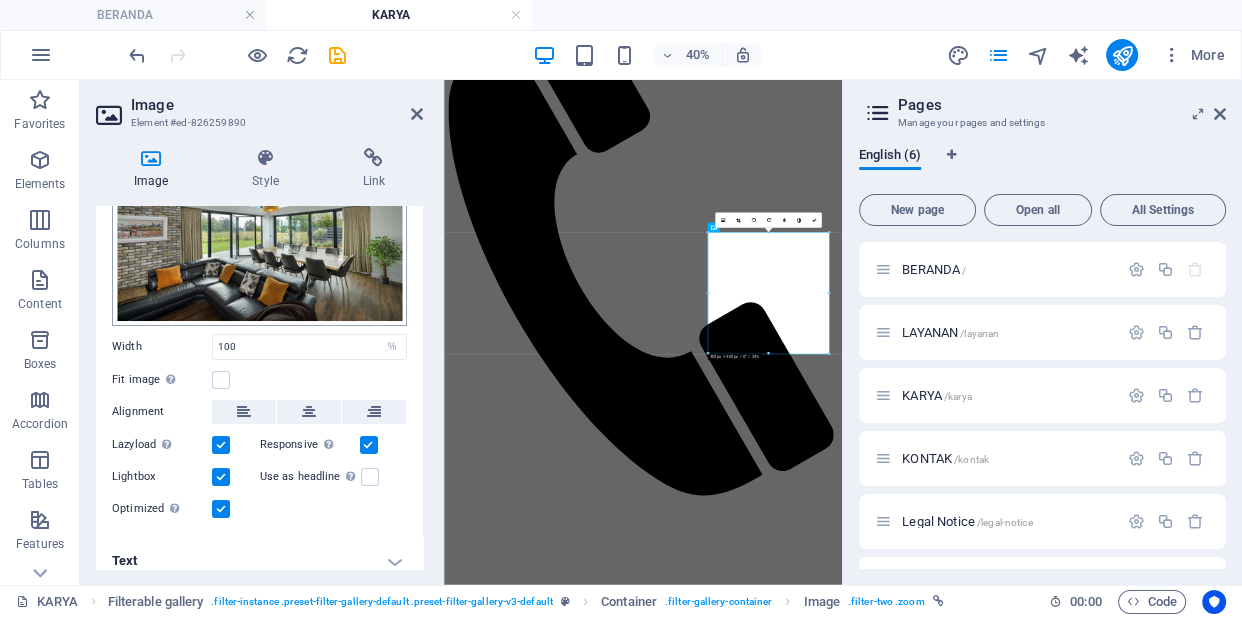 scroll, scrollTop: 145, scrollLeft: 0, axis: vertical 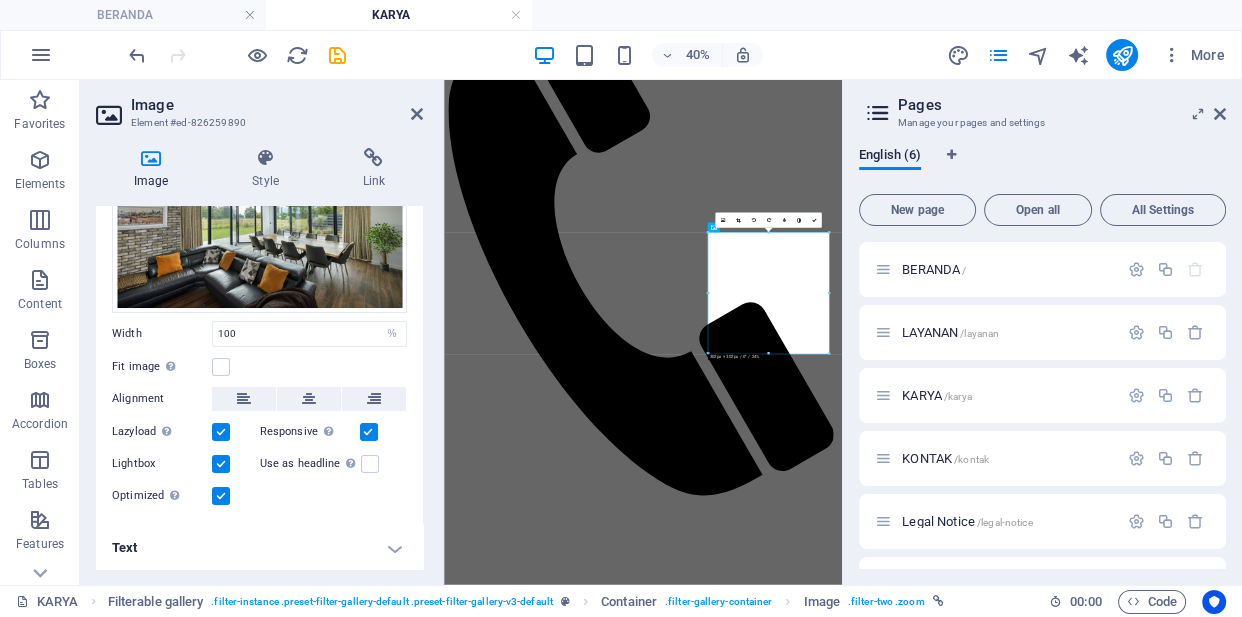 click on "Text" at bounding box center [259, 548] 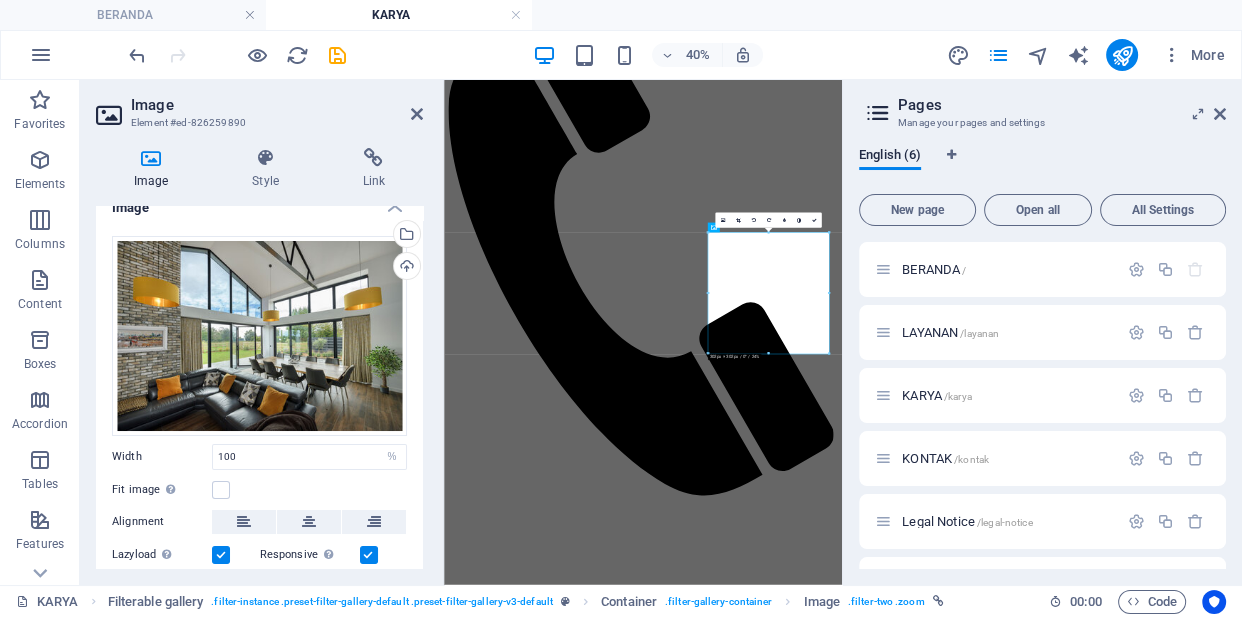 scroll, scrollTop: 0, scrollLeft: 0, axis: both 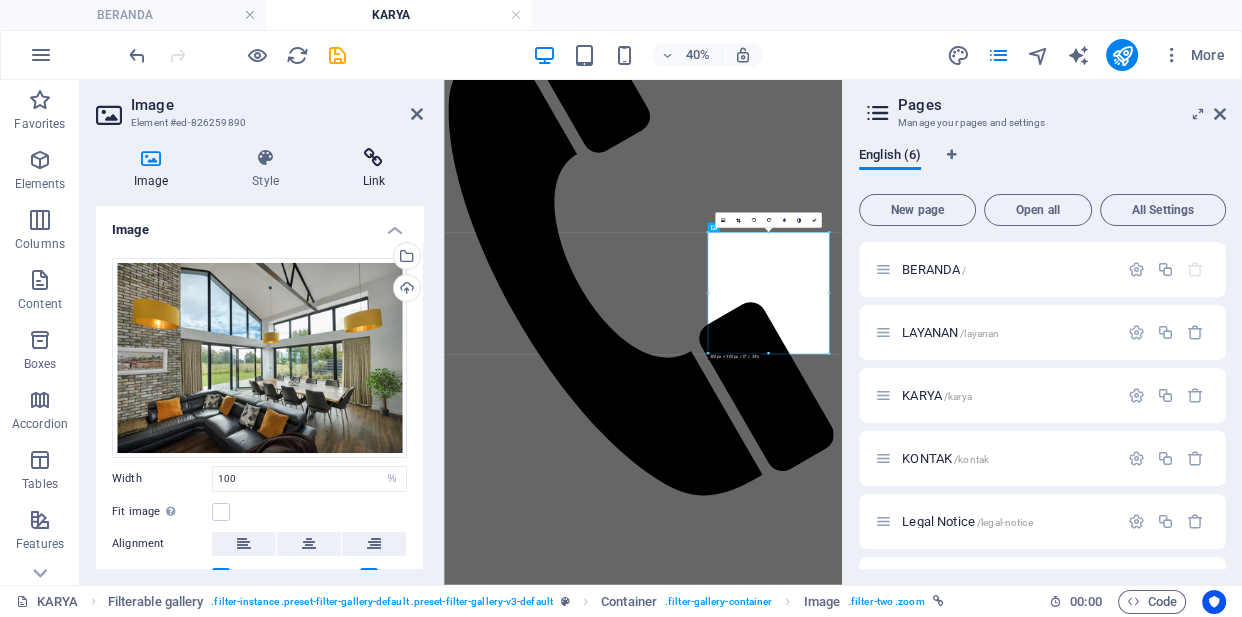 click on "Link" at bounding box center [374, 169] 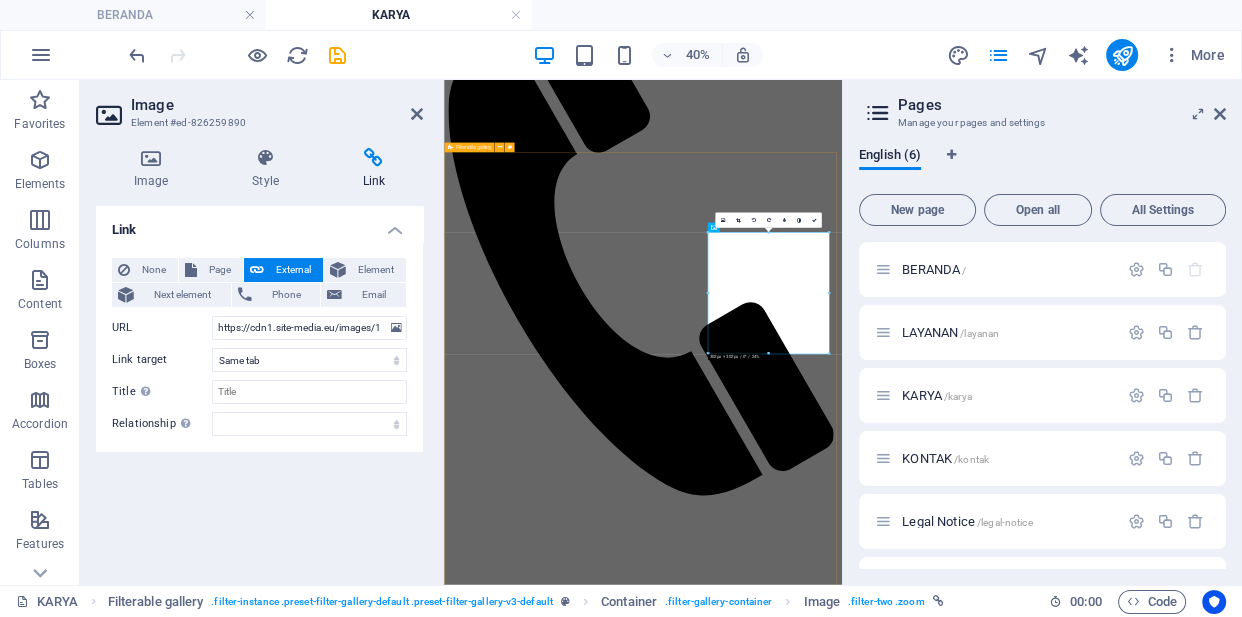 click on "KARYA ARKYTEC Semua Karya Bangunan Interior Taman Lainnya Dalam Proses" at bounding box center (941, 6857) 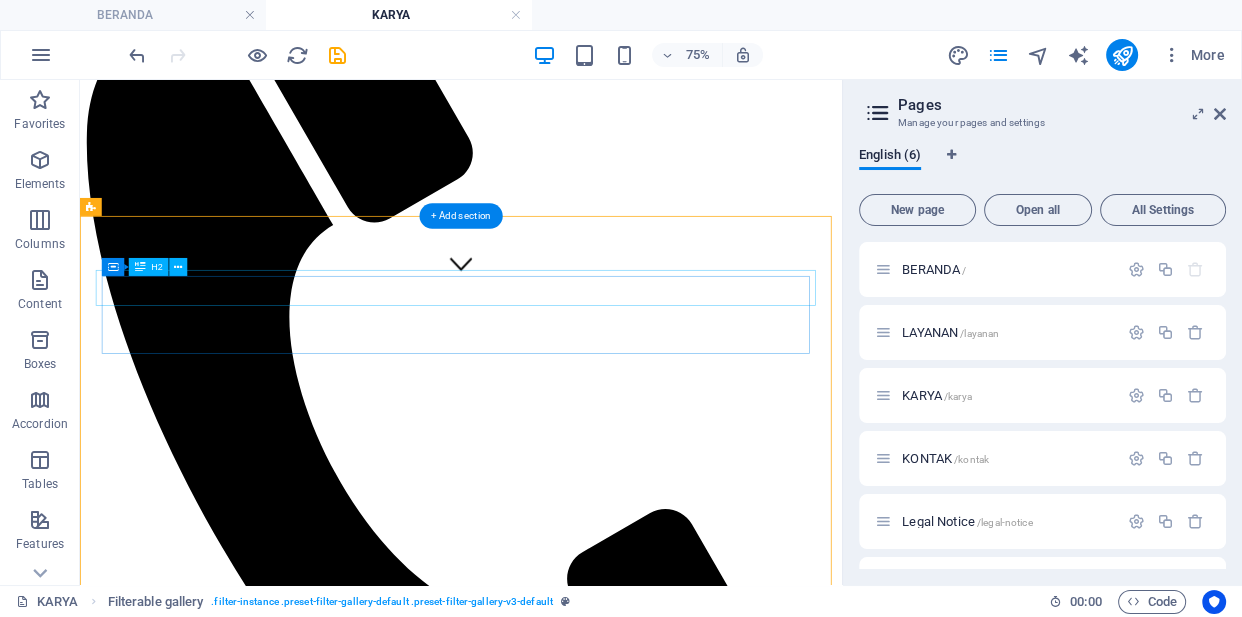 scroll, scrollTop: 570, scrollLeft: 0, axis: vertical 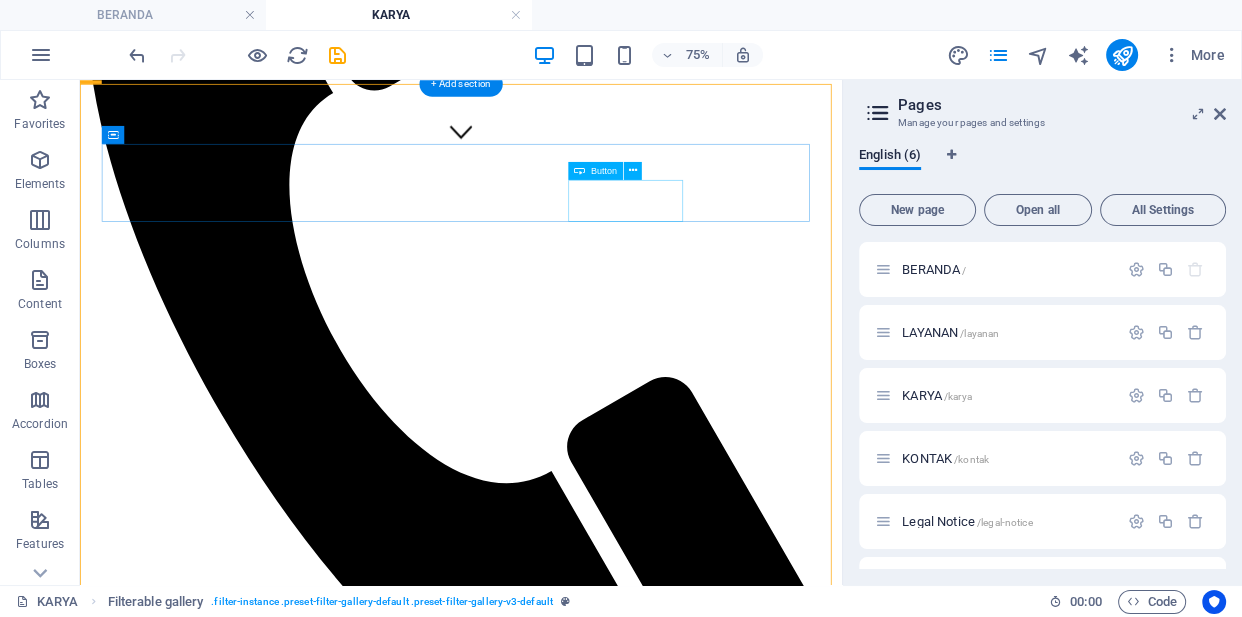 click on "Lainnya" at bounding box center (588, 1833) 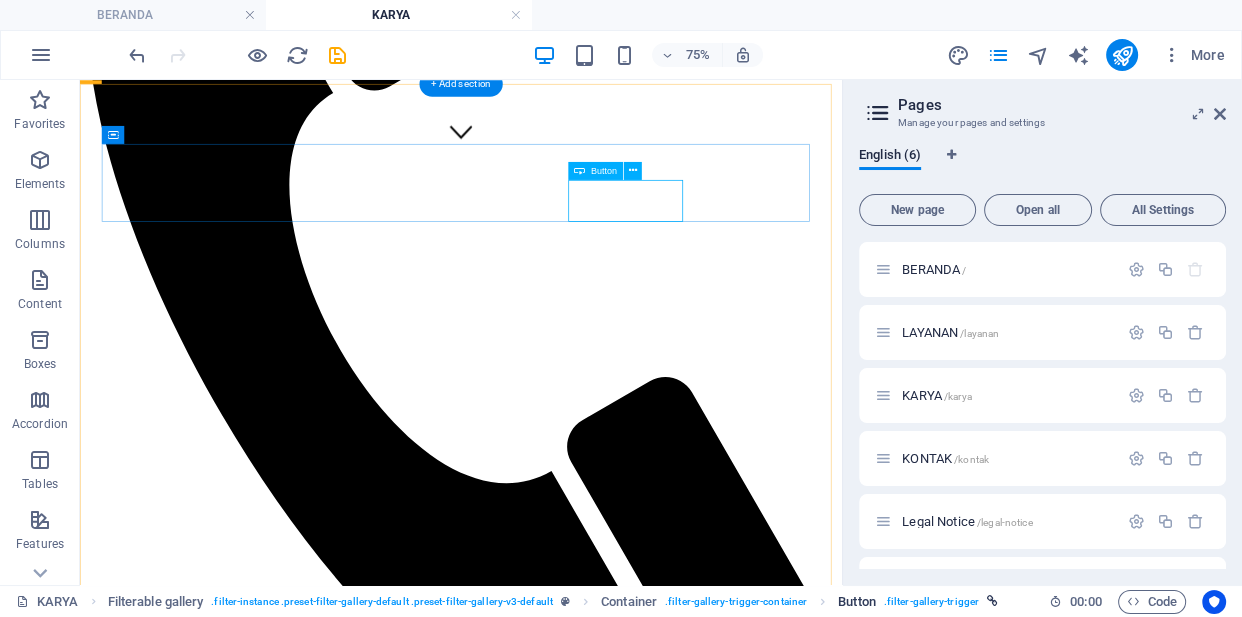 click on ". filter-gallery-trigger" at bounding box center (931, 602) 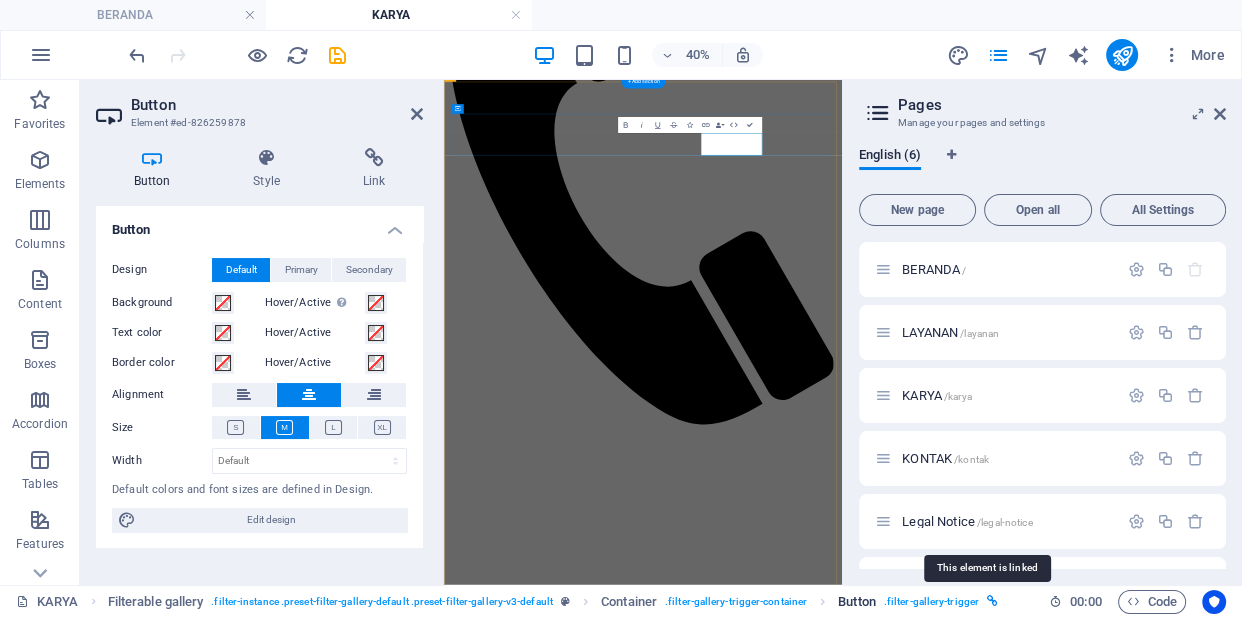 click at bounding box center [992, 601] 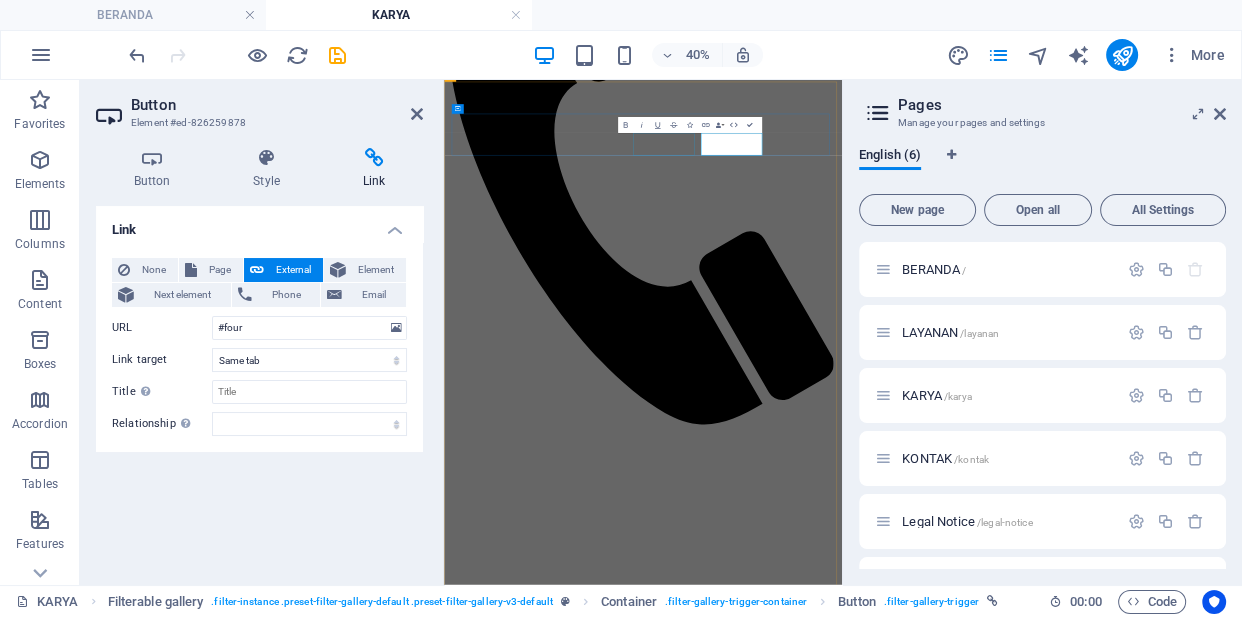 click on "Taman" at bounding box center [941, 1787] 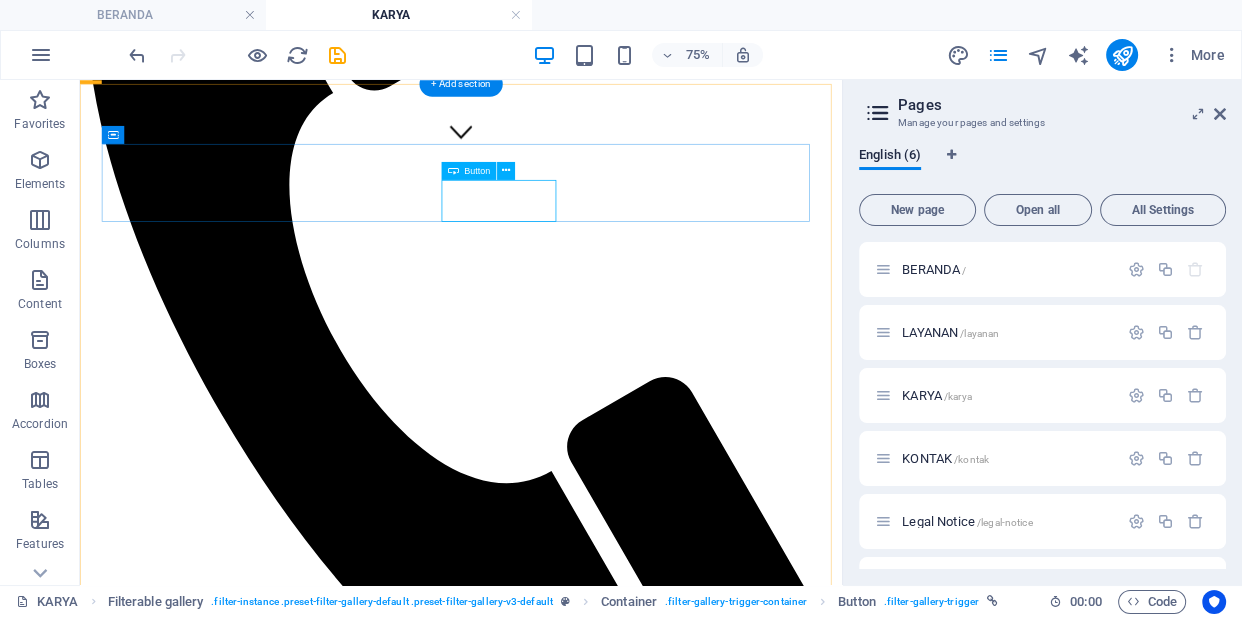 click on "Taman" at bounding box center [588, 1815] 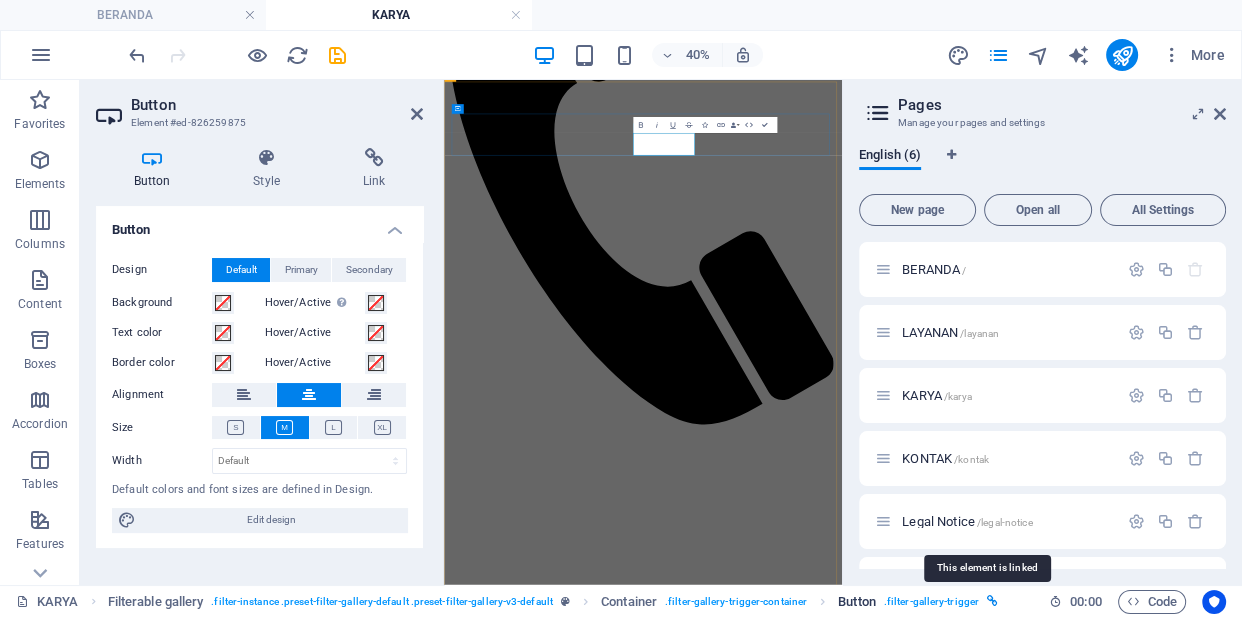 click at bounding box center [992, 601] 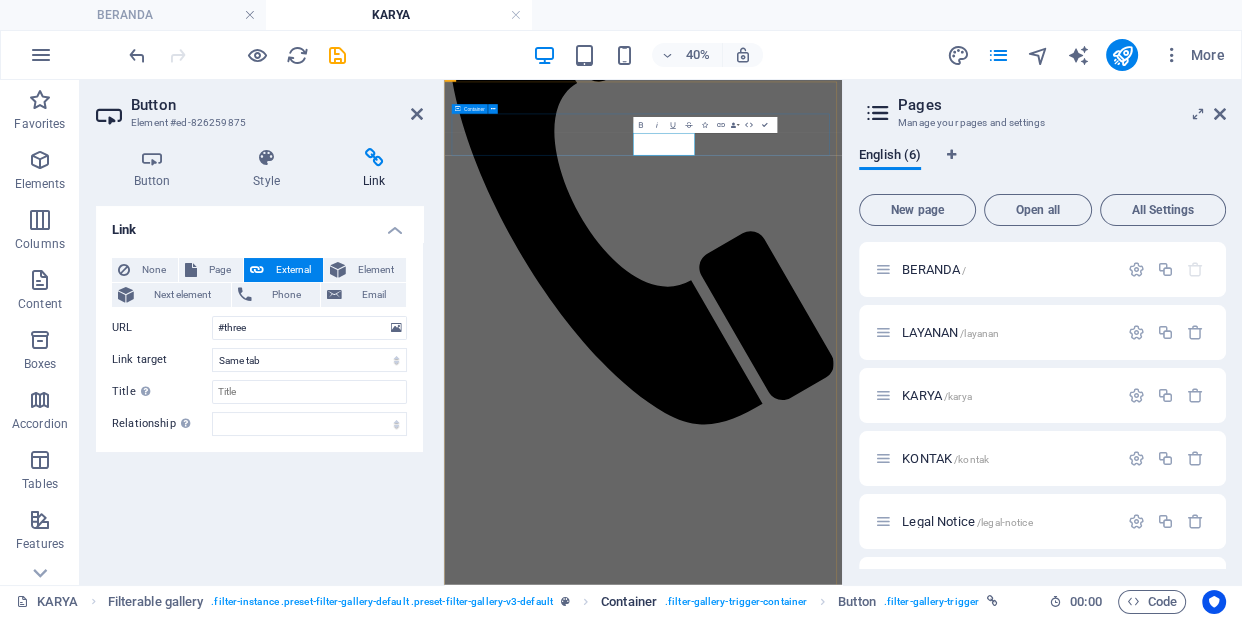 click on ". filter-gallery-trigger-container" at bounding box center [736, 602] 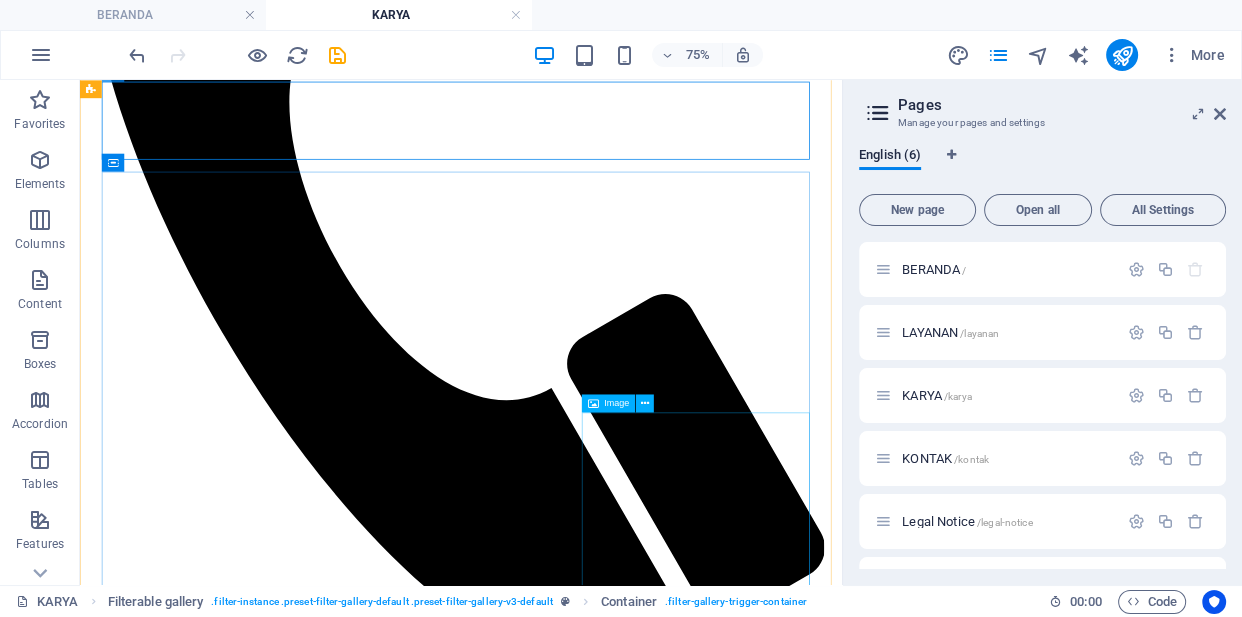 scroll, scrollTop: 687, scrollLeft: 0, axis: vertical 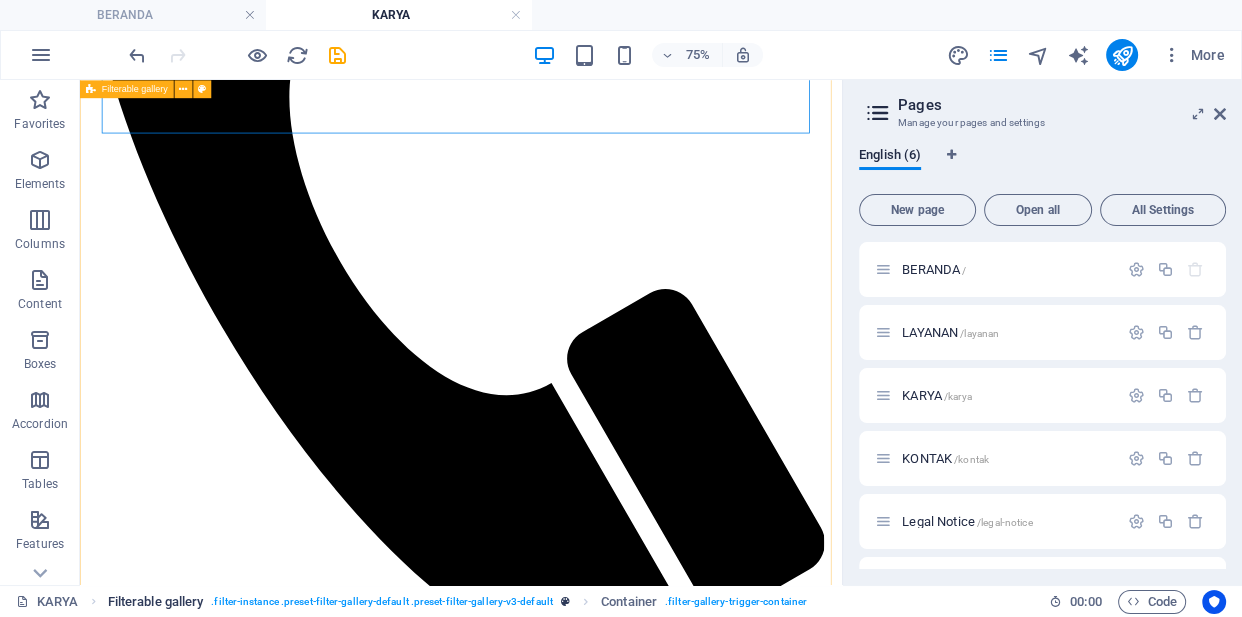 click on ". filter-instance .preset-filter-gallery-default .preset-filter-gallery-v3-default" at bounding box center (382, 602) 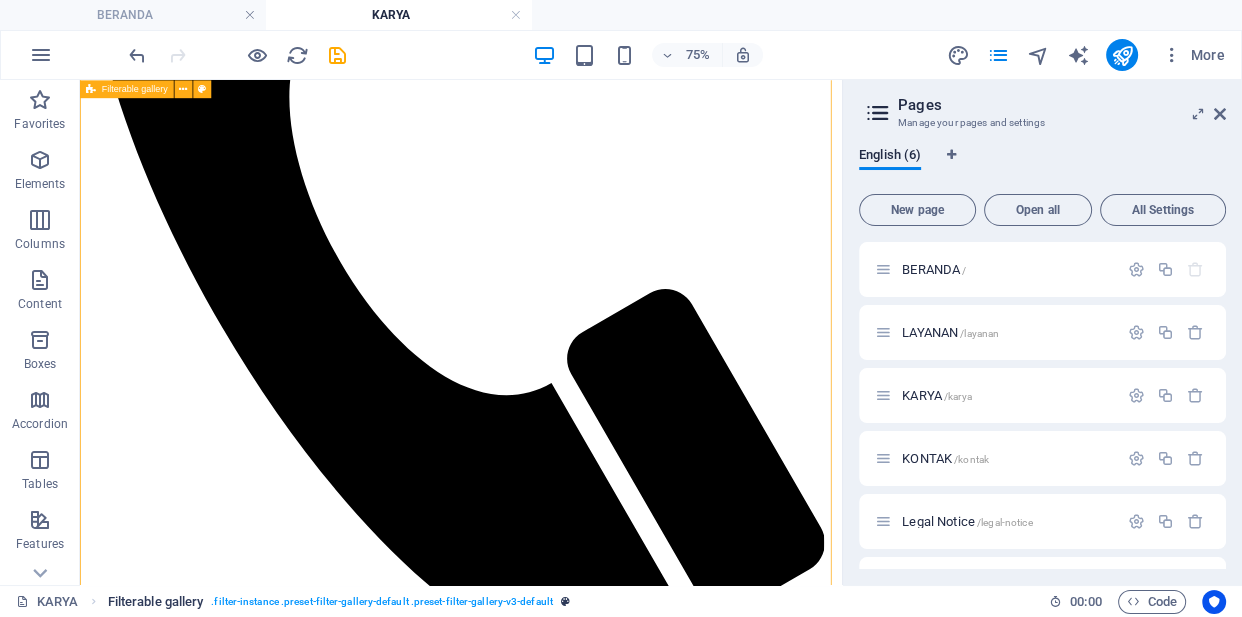 click on ". filter-instance .preset-filter-gallery-default .preset-filter-gallery-v3-default" at bounding box center (382, 602) 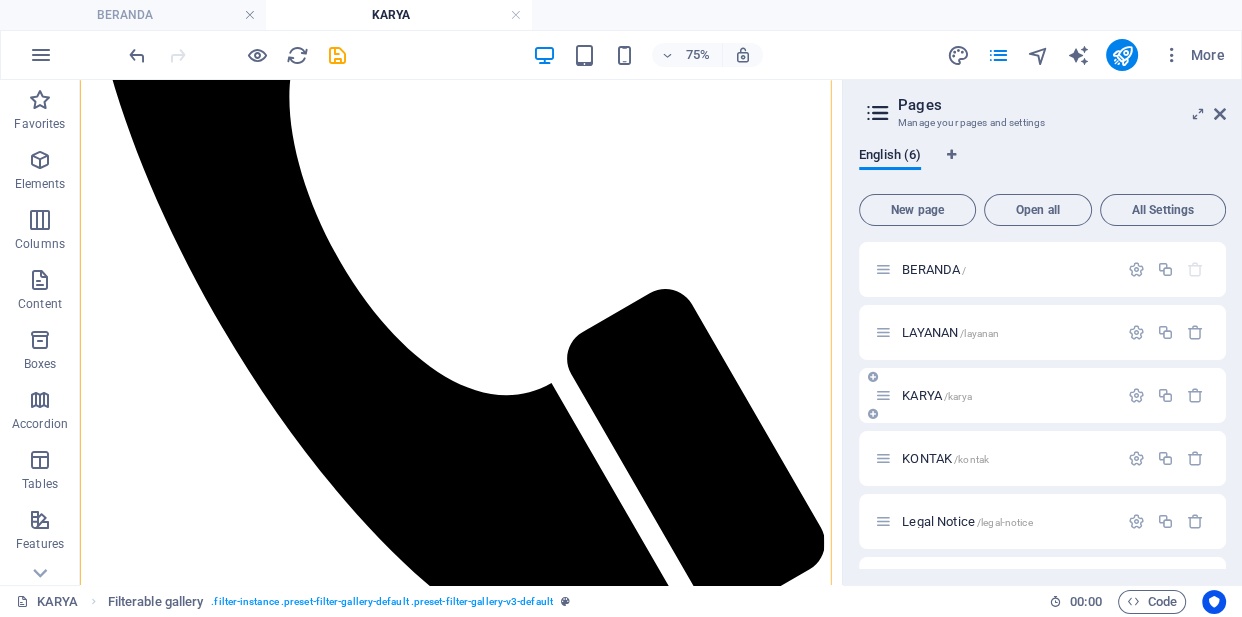 click on "KARYA /karya" at bounding box center (937, 395) 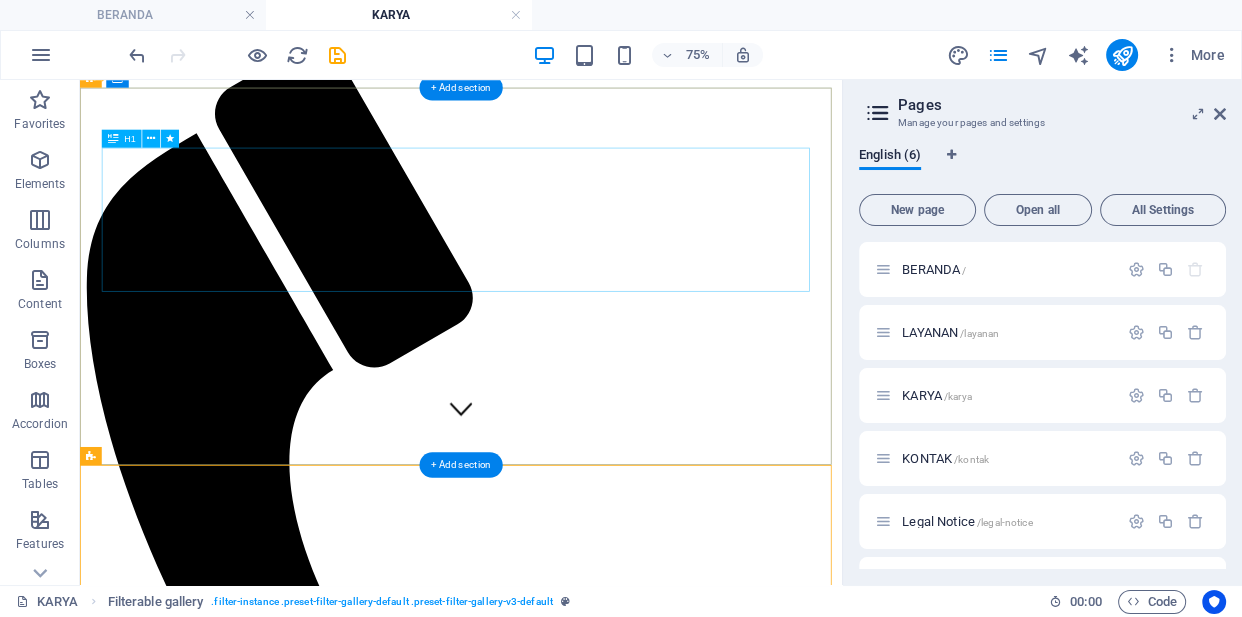 scroll, scrollTop: 259, scrollLeft: 0, axis: vertical 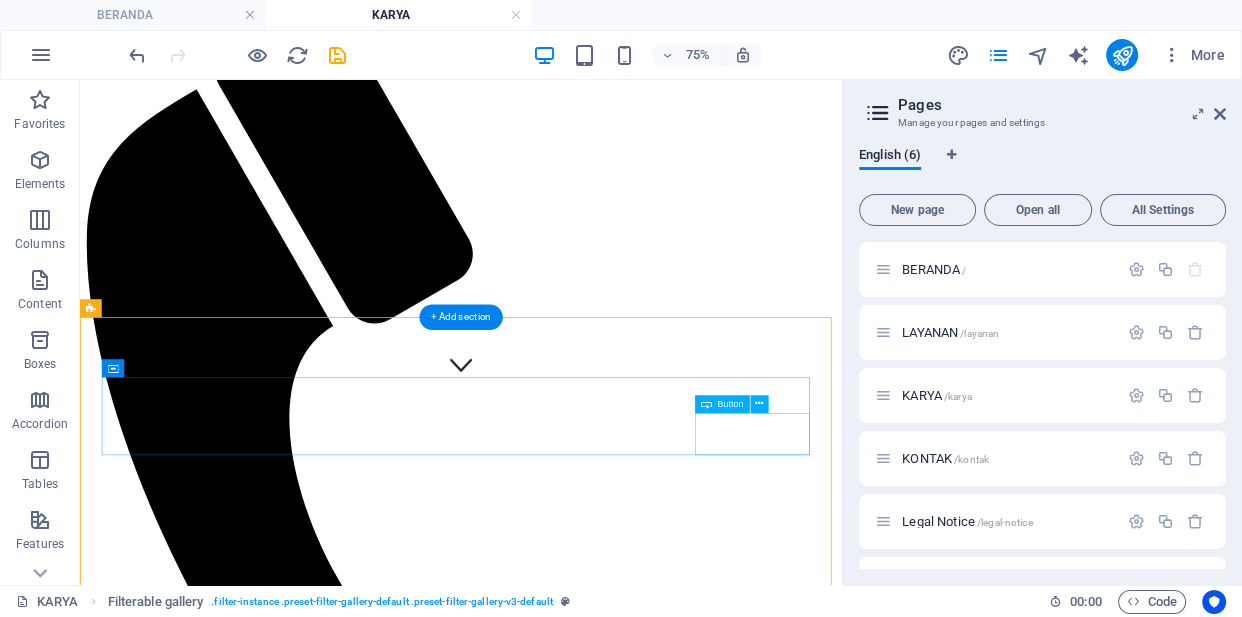 click on "Dalam Proses" at bounding box center (588, 2162) 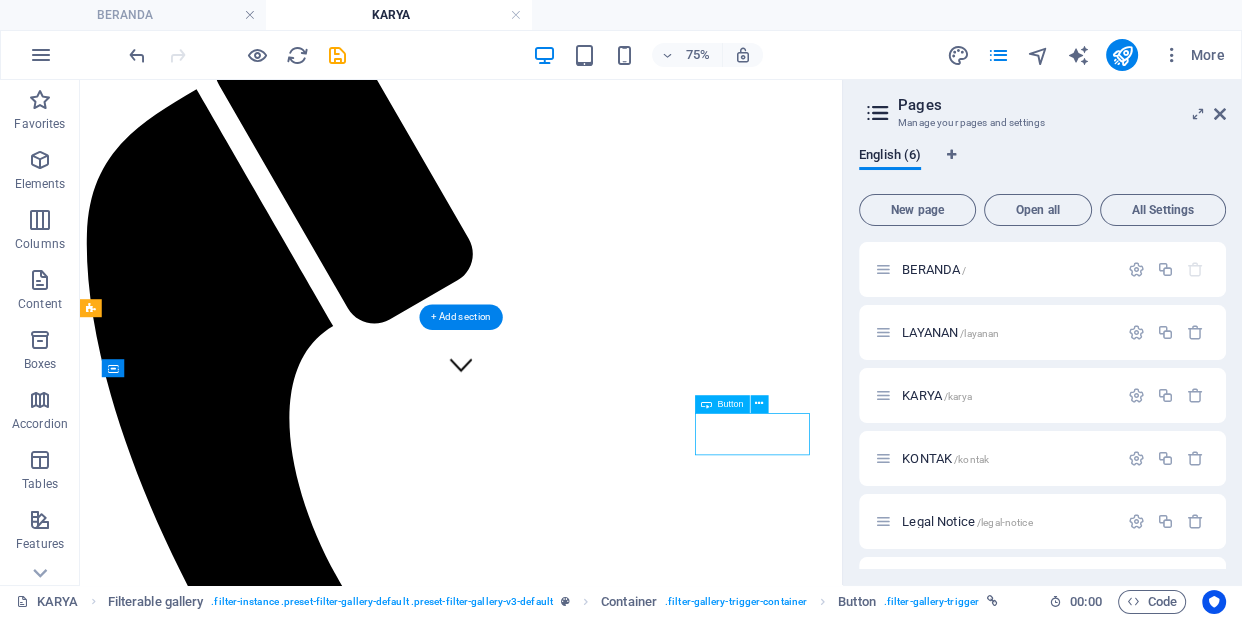 click on "Dalam Proses" at bounding box center (588, 2162) 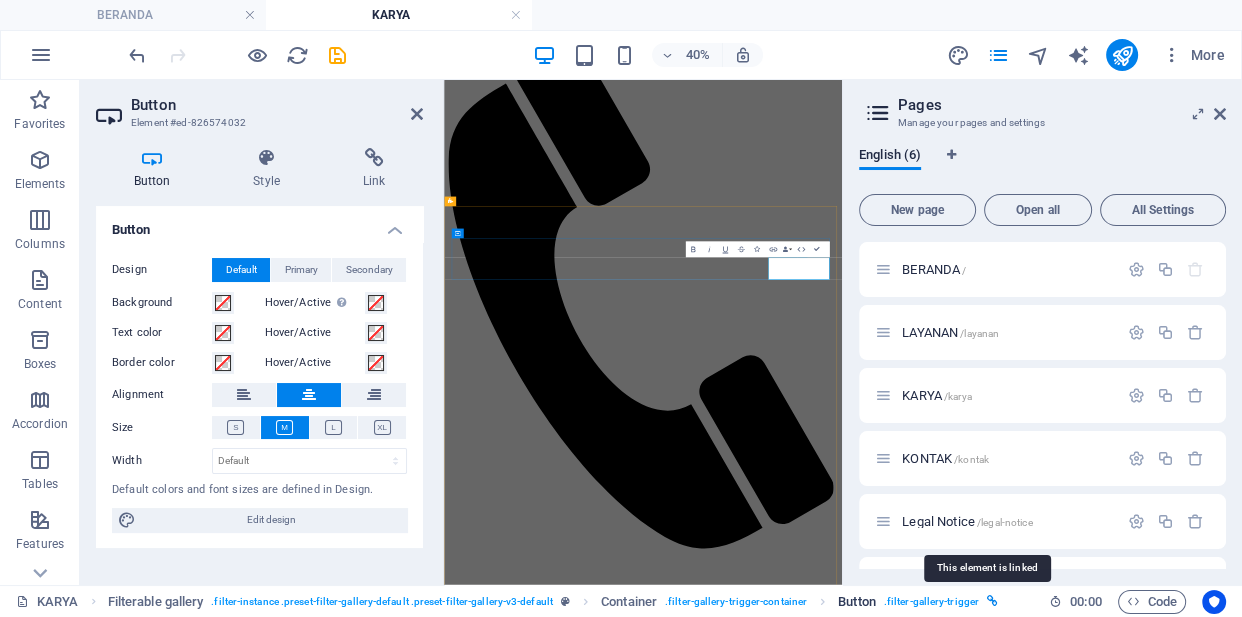click at bounding box center [992, 601] 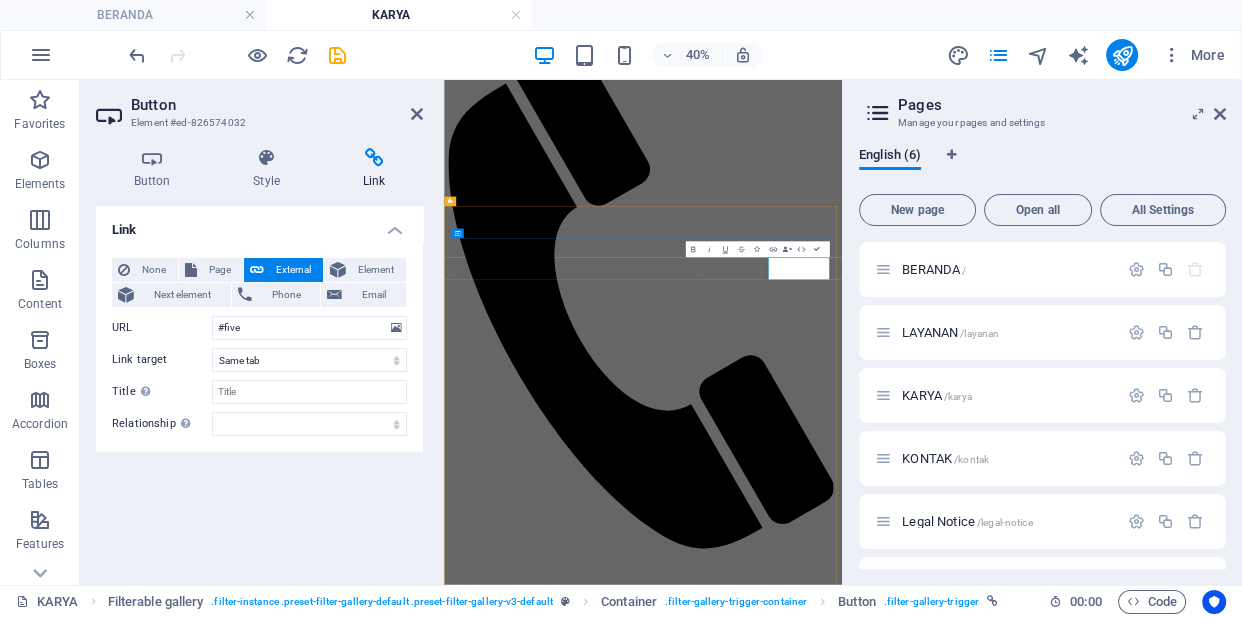 click on "Lainnya" at bounding box center (941, 2116) 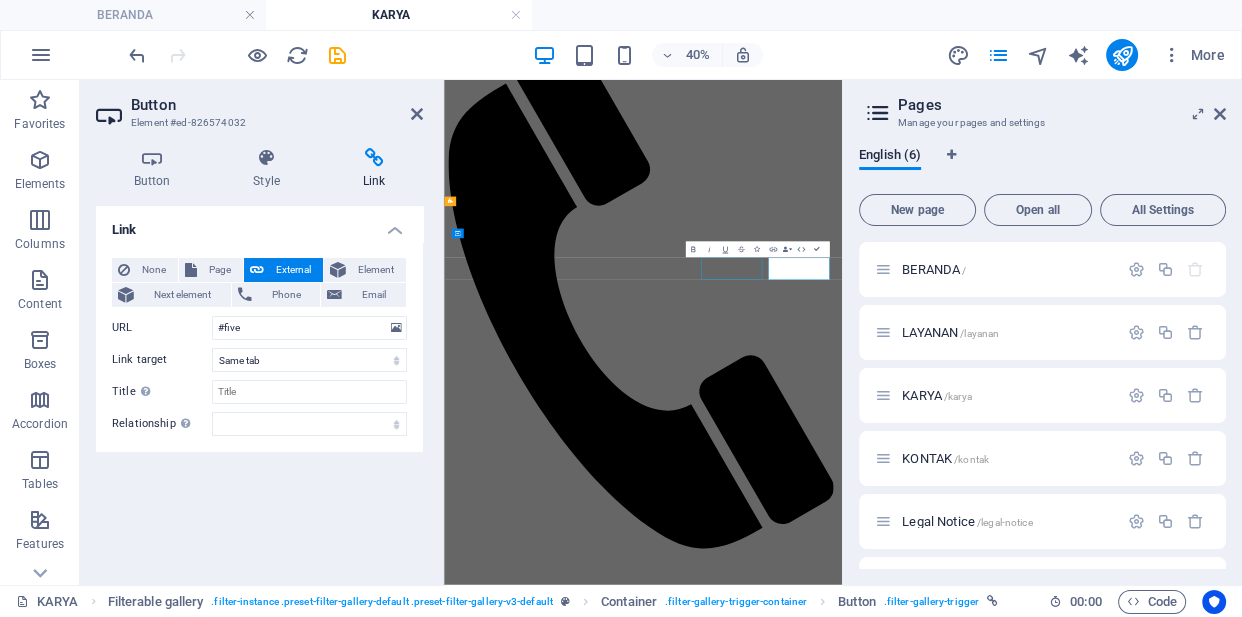 click on "Lainnya" at bounding box center (941, 2116) 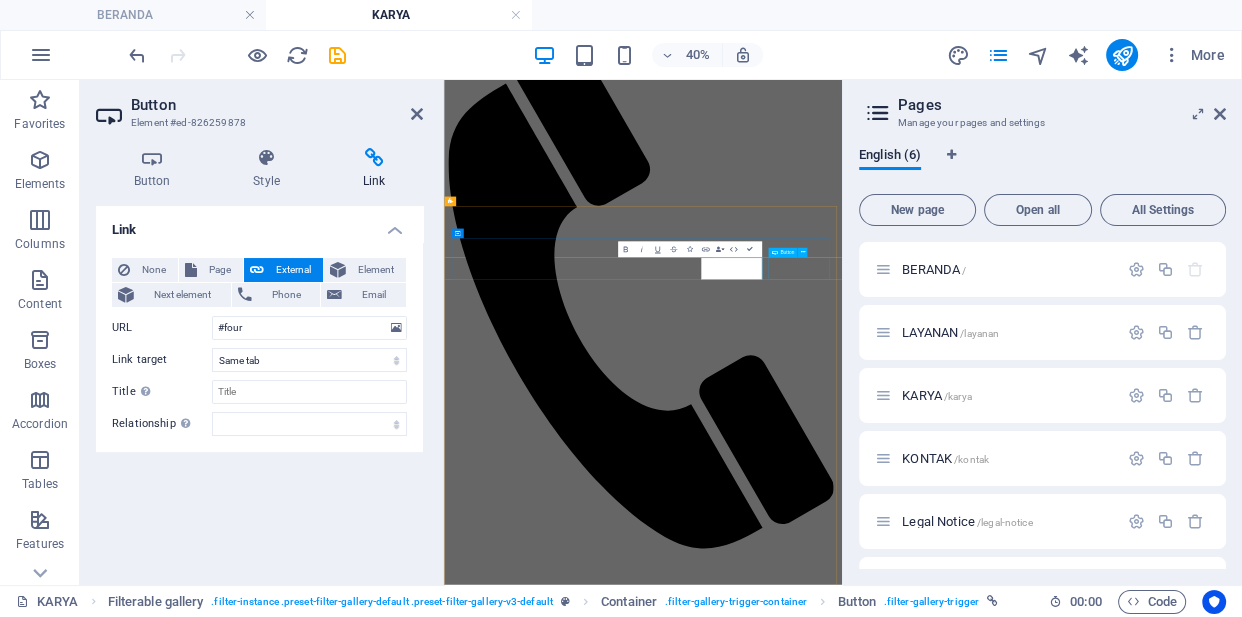 drag, startPoint x: 1311, startPoint y: 548, endPoint x: 1393, endPoint y: 329, distance: 233.84824 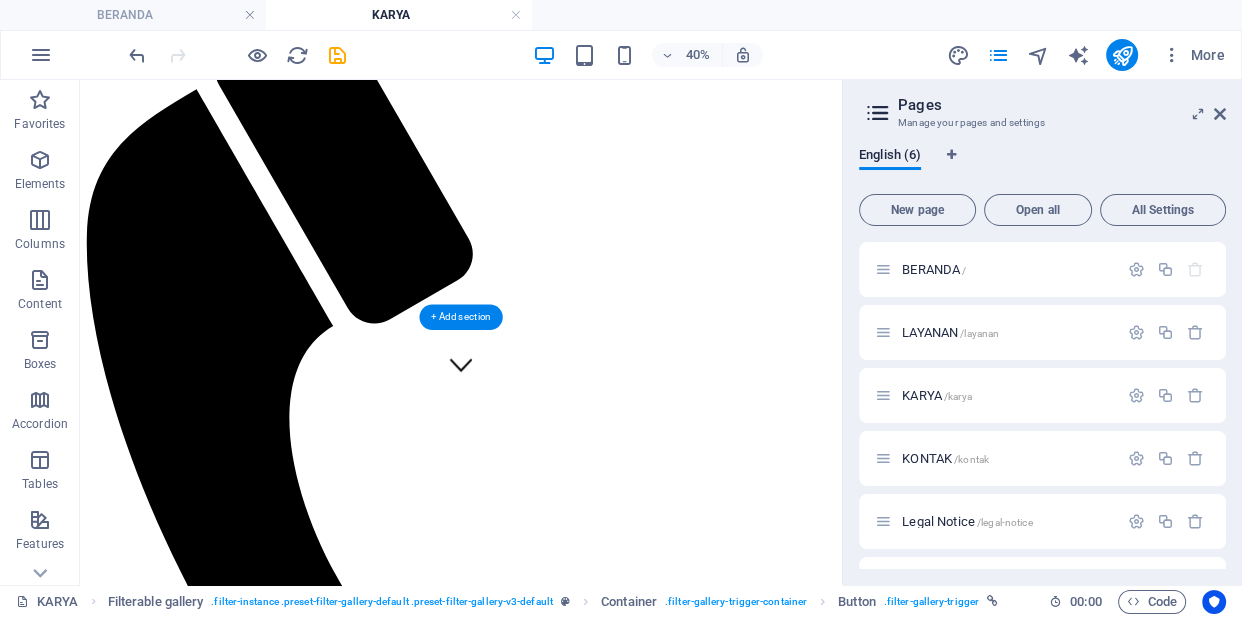 click on "Perpaduan Serasi Pengalaman dan Keahlian Keindahan, kenyamanan dan kualitas sebuah bangunan tak lepas dari pengalaman dan keahlian  teamwork  yang terlibat dalam setiap detail tahap pembangunannya. Arkytec didirikan dan dibangun oleh para ahli di bidangnya, berpadu dengan serasi dan penuh harmoni mewujudkan impian Anda. Lihat Karya ARKYTEC" at bounding box center (588, 1892) 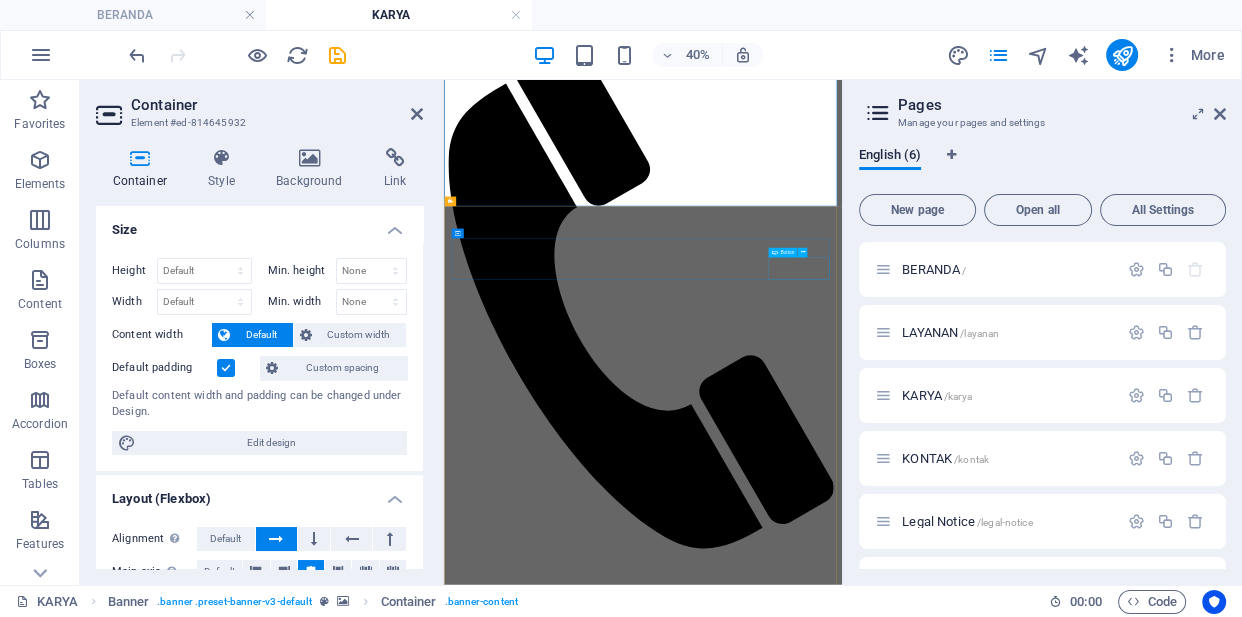 click on "Dalam Proses" at bounding box center [941, 2134] 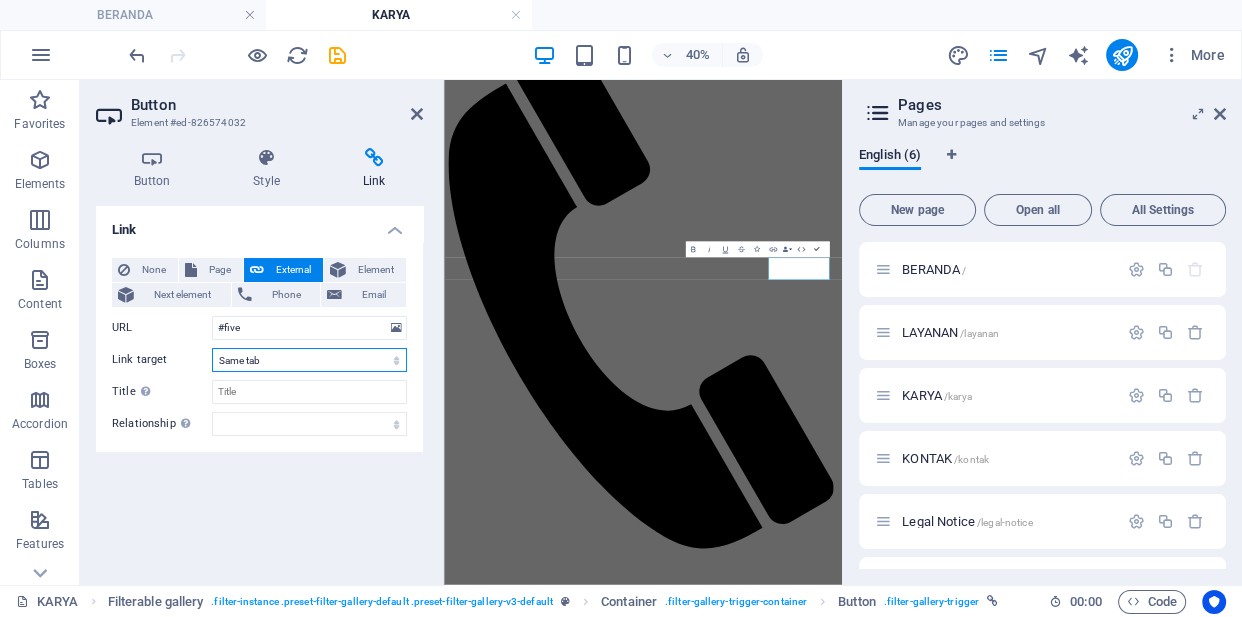 click on "New tab Same tab Overlay" at bounding box center (309, 360) 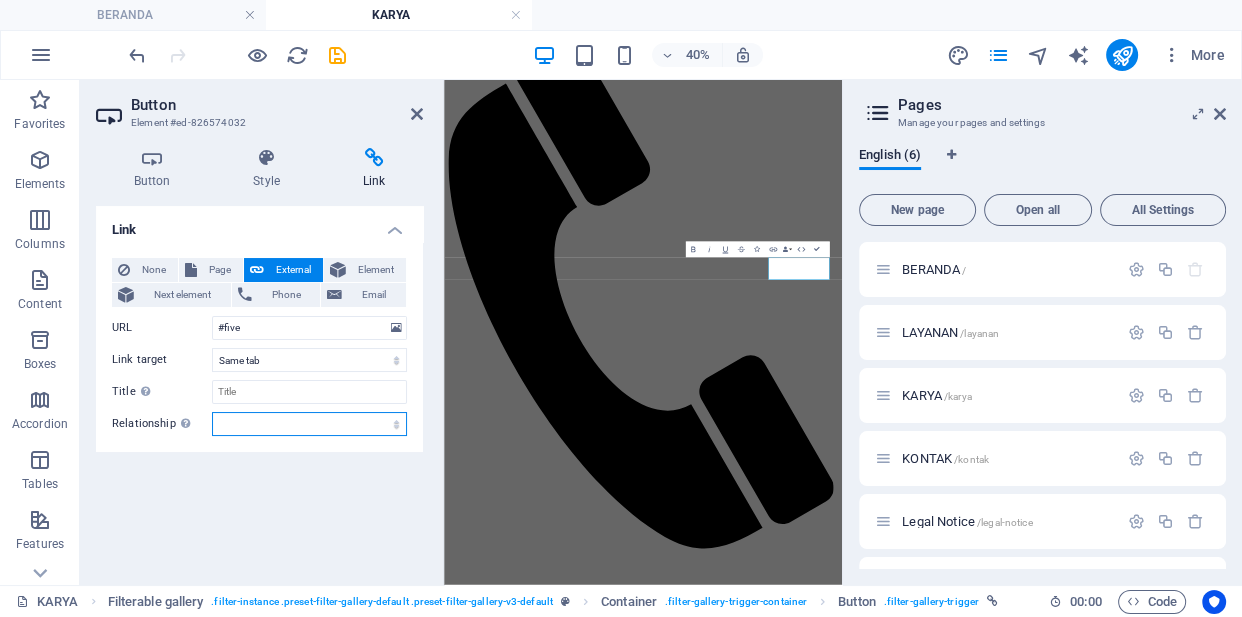 click on "alternate author bookmark external help license next nofollow noreferrer noopener prev search tag" at bounding box center (309, 424) 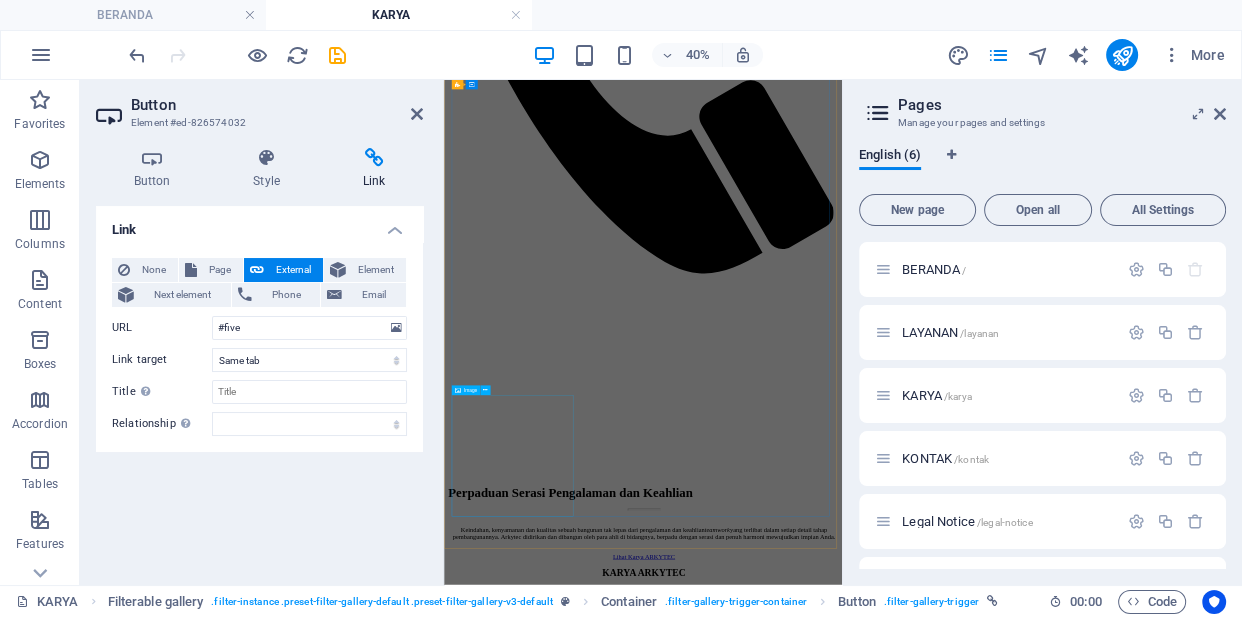 scroll, scrollTop: 947, scrollLeft: 0, axis: vertical 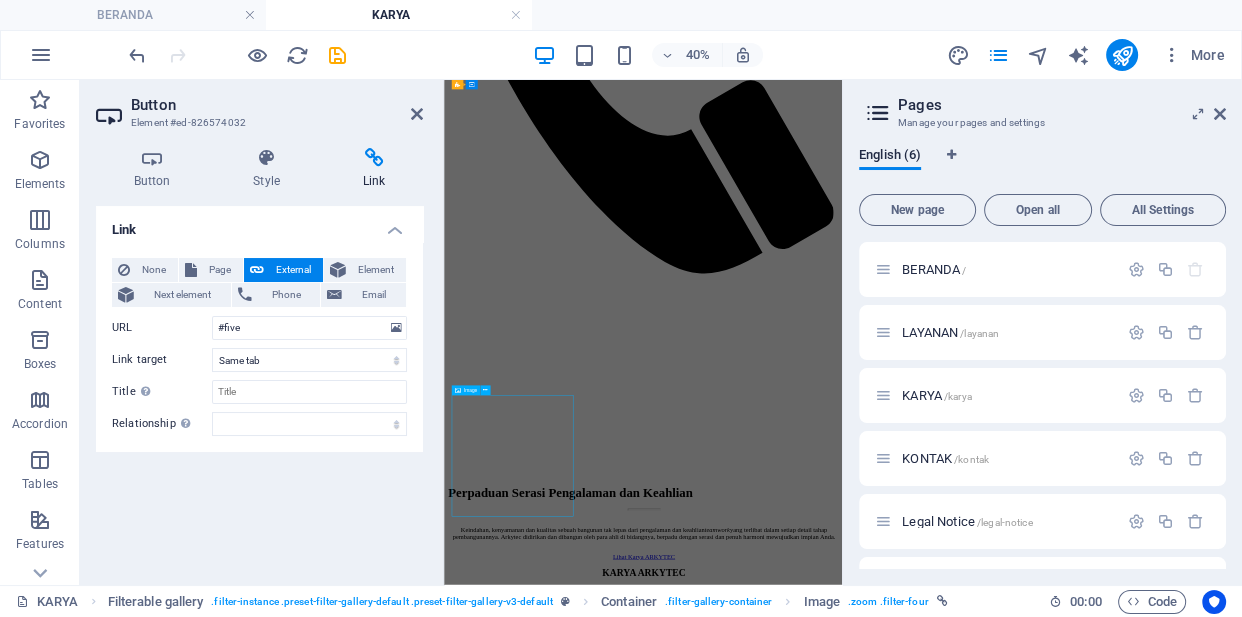 click at bounding box center (941, 10816) 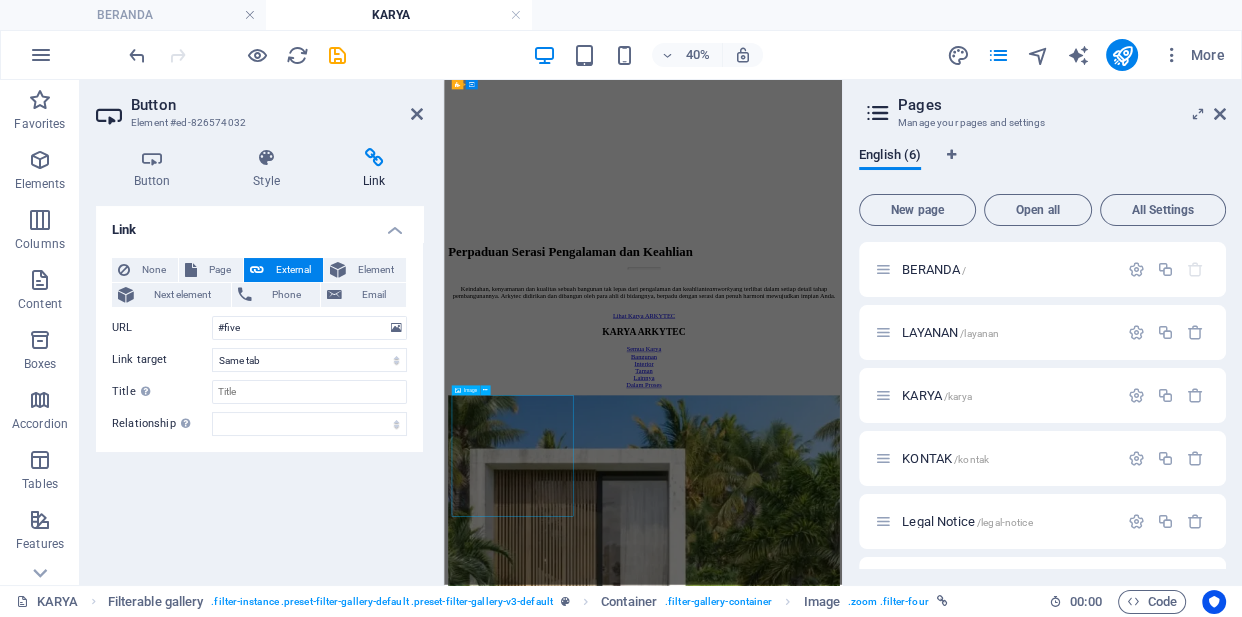 select on "%" 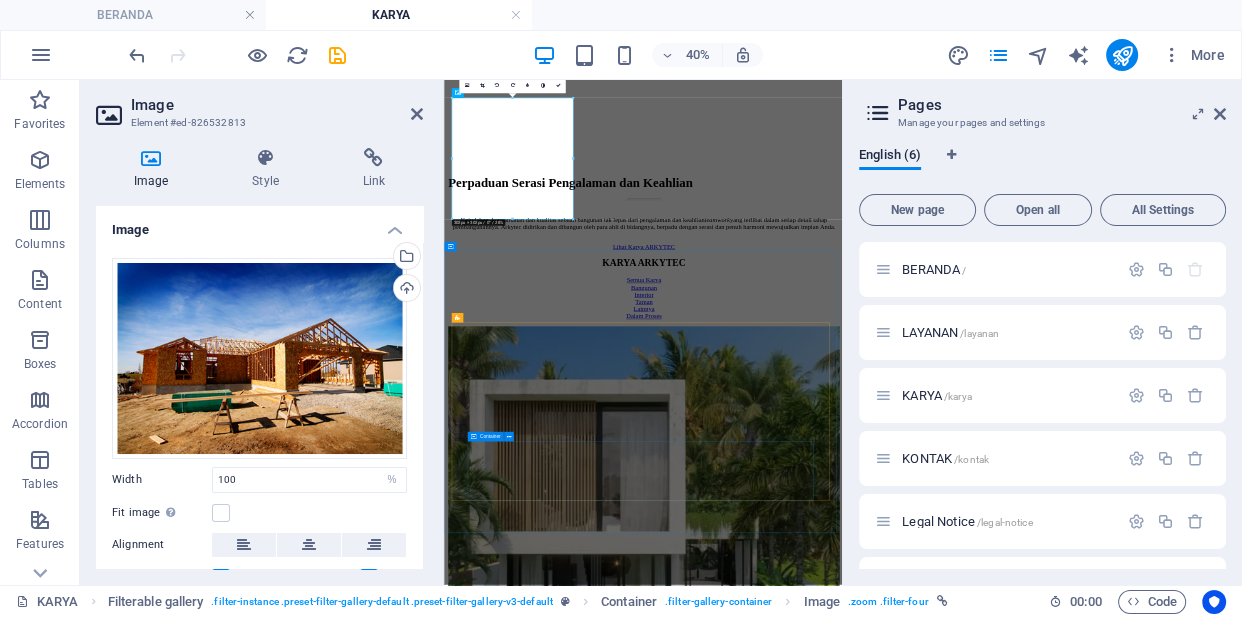 scroll, scrollTop: 1738, scrollLeft: 0, axis: vertical 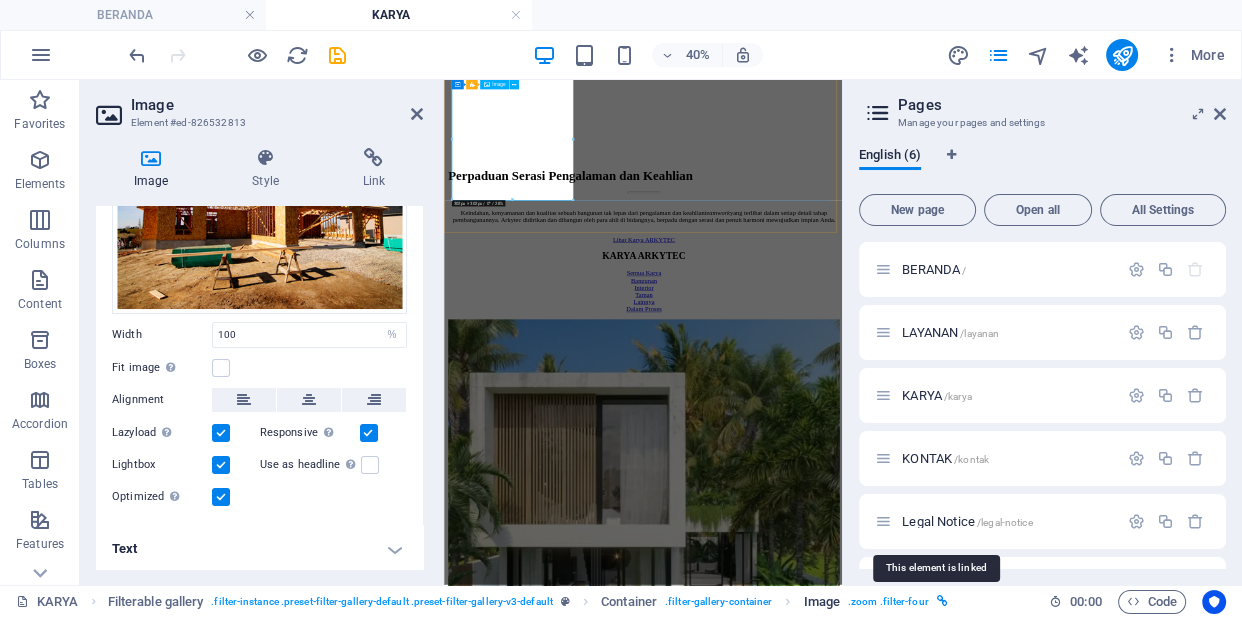 click at bounding box center [942, 601] 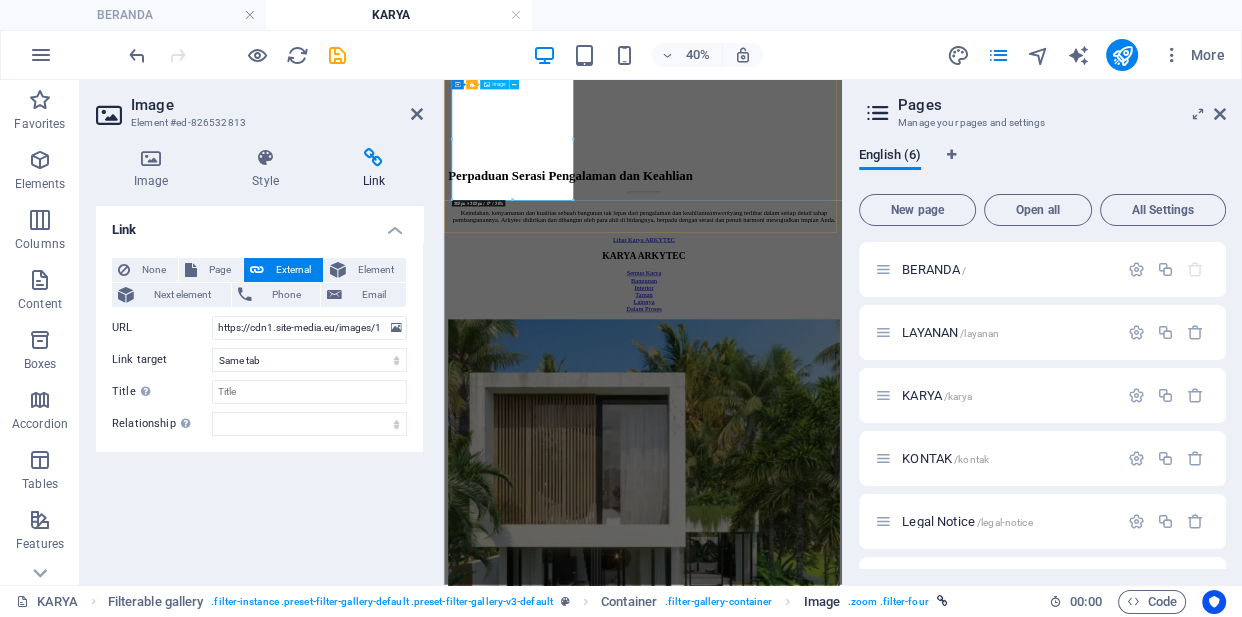 click on ". zoom .filter-four" at bounding box center [888, 602] 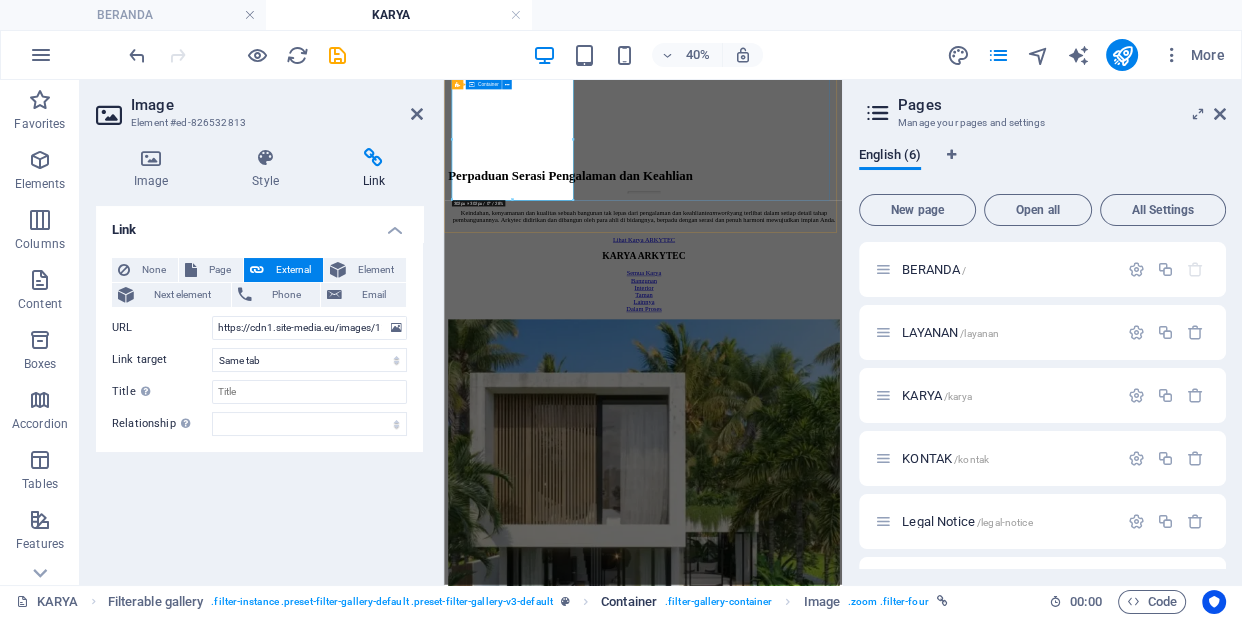 click on ". filter-gallery-container" at bounding box center [718, 602] 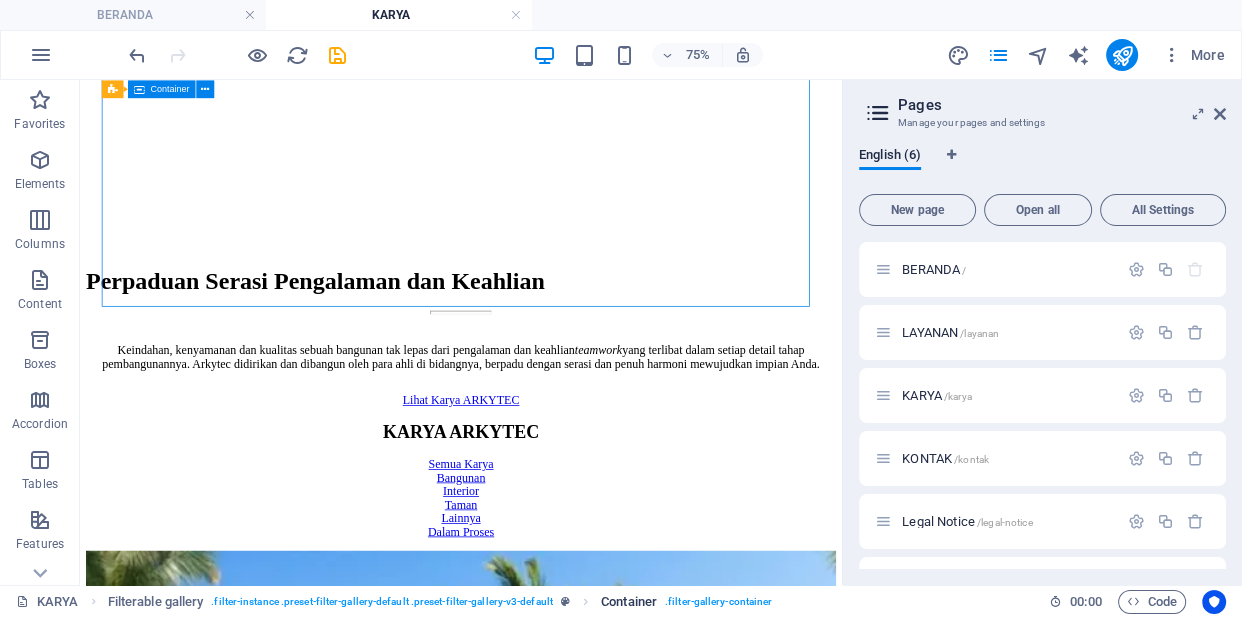 click on ". filter-gallery-container" at bounding box center (718, 602) 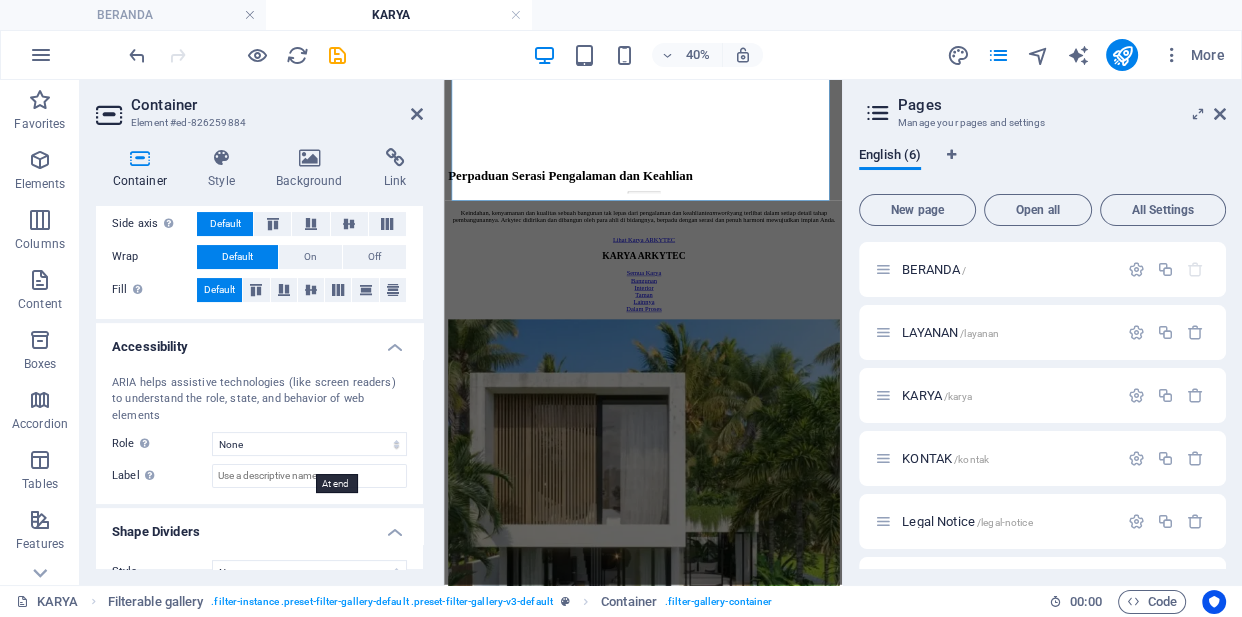 scroll, scrollTop: 429, scrollLeft: 0, axis: vertical 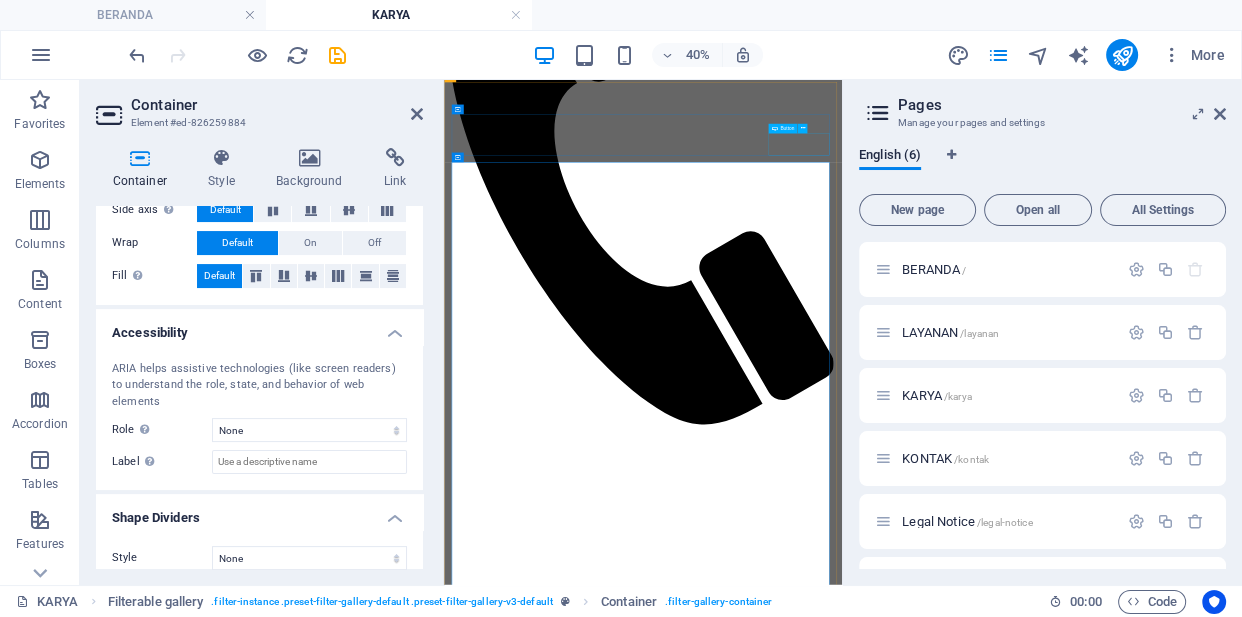 click on "Dalam Proses" at bounding box center (941, 1824) 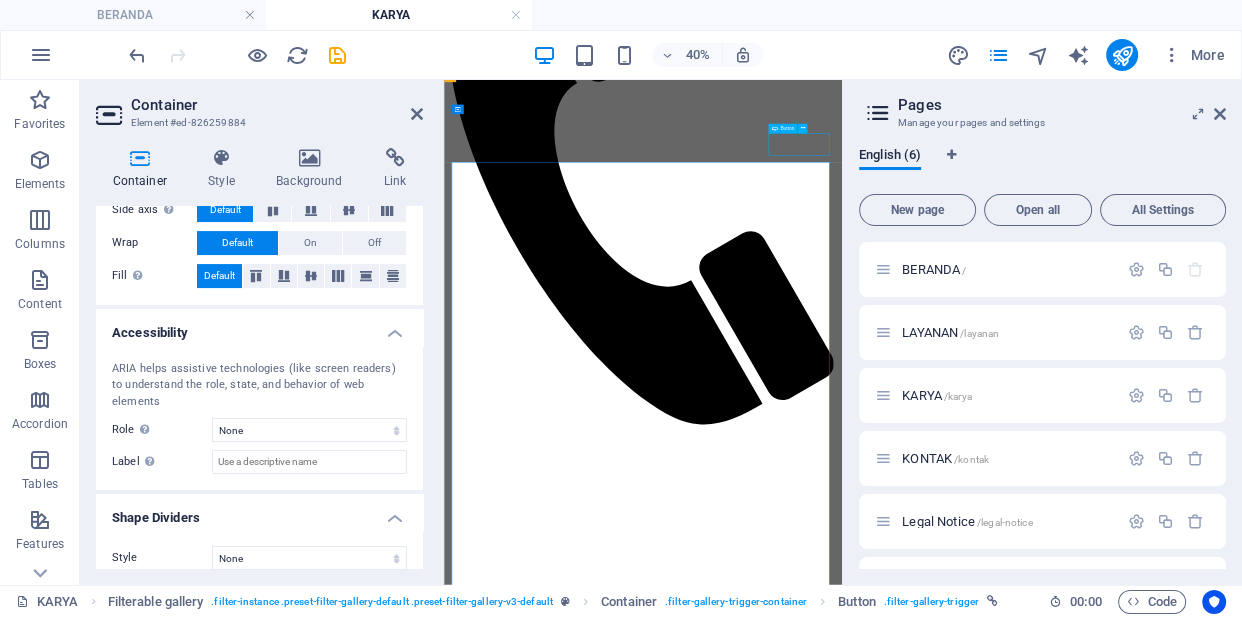 click on "Dalam Proses" at bounding box center (941, 1824) 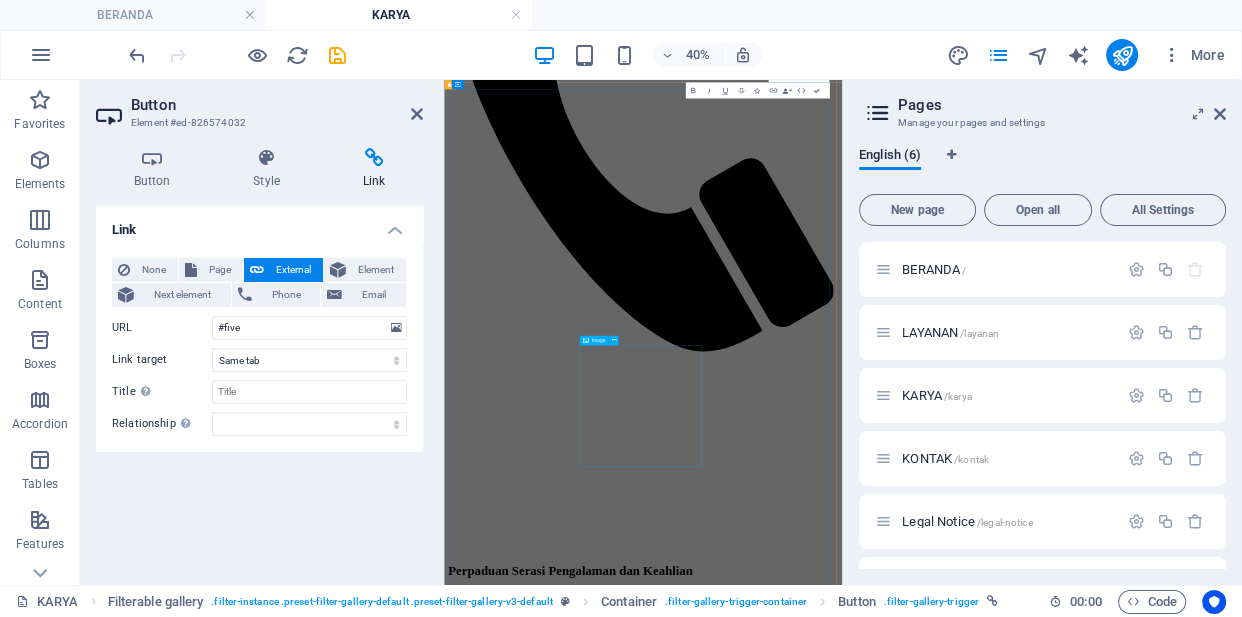 scroll, scrollTop: 820, scrollLeft: 0, axis: vertical 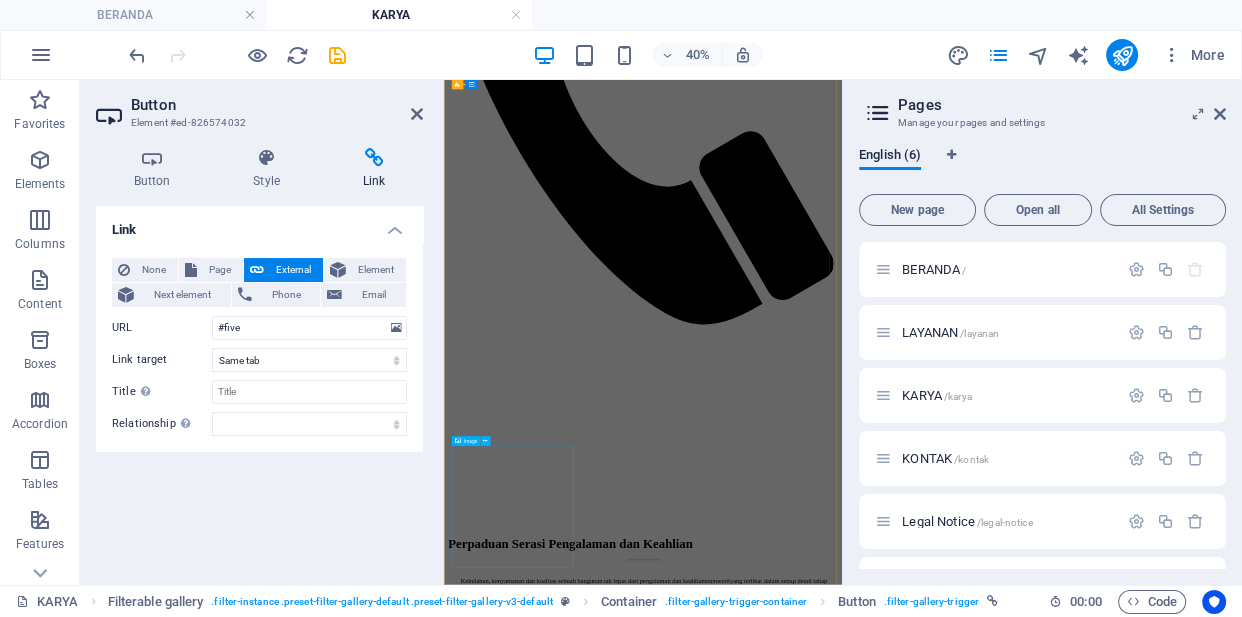 click at bounding box center [941, 10943] 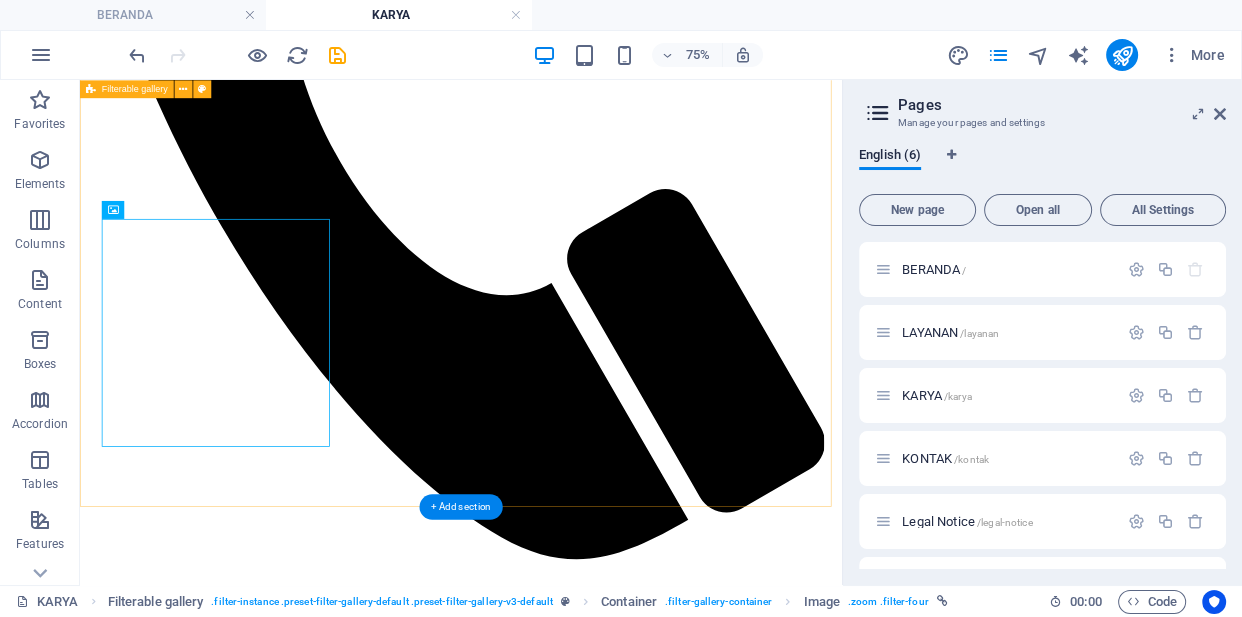 scroll, scrollTop: 1550, scrollLeft: 0, axis: vertical 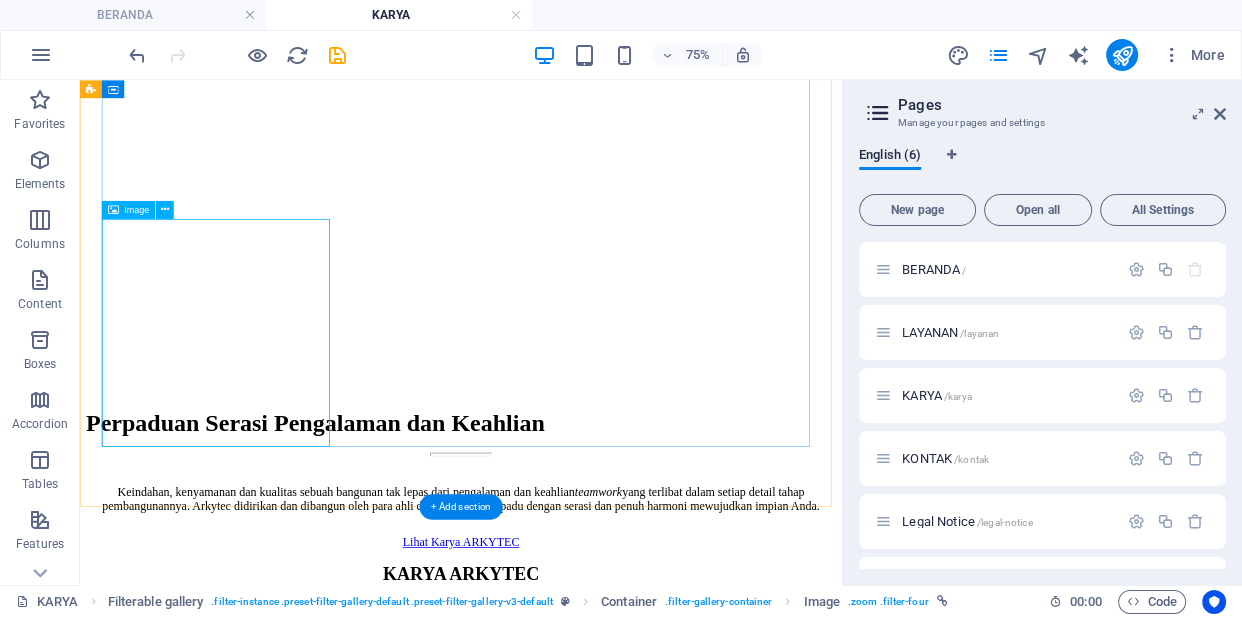click at bounding box center (588, 10441) 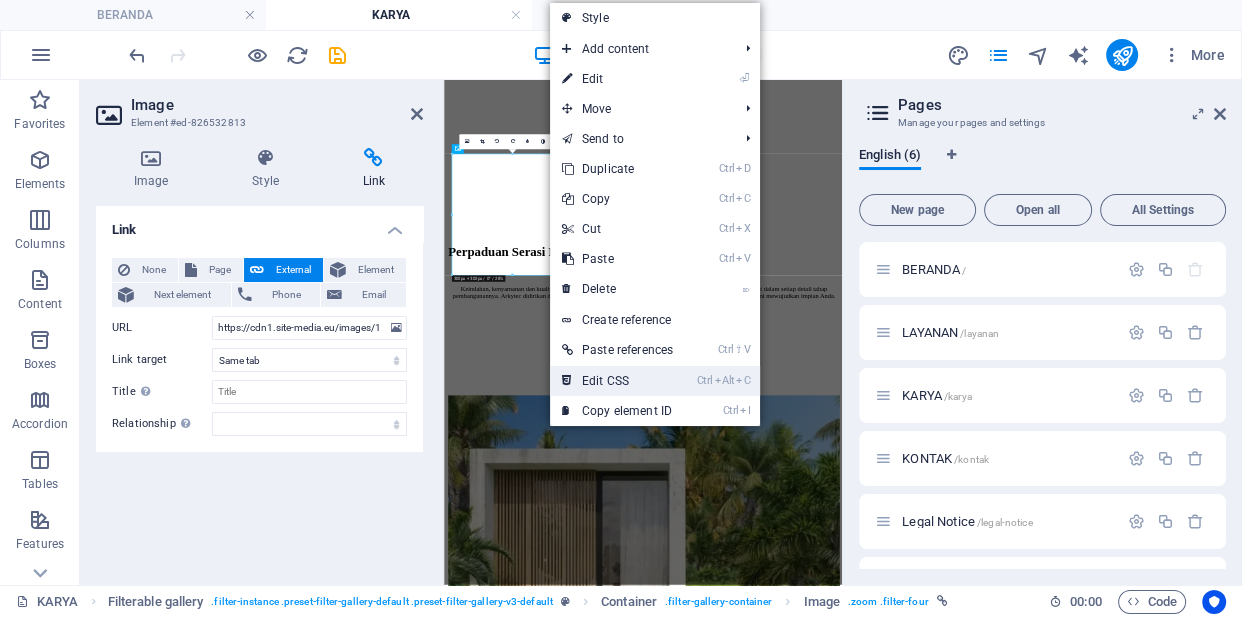 click on "Ctrl Alt C  Edit CSS" at bounding box center (617, 381) 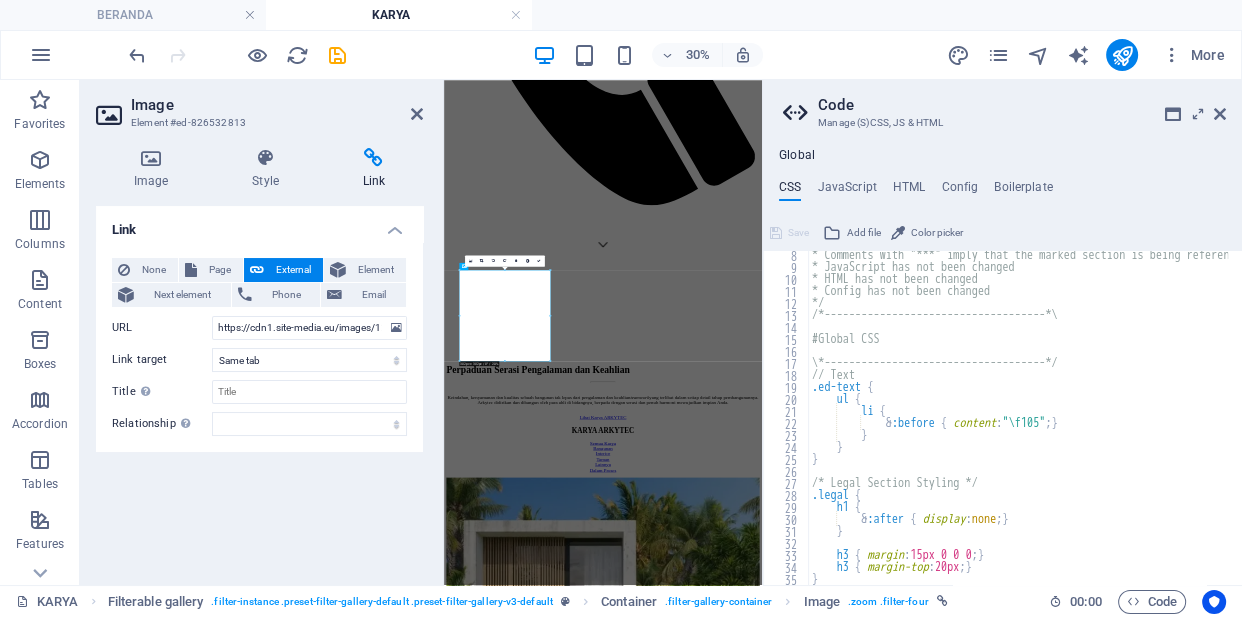 scroll, scrollTop: 0, scrollLeft: 0, axis: both 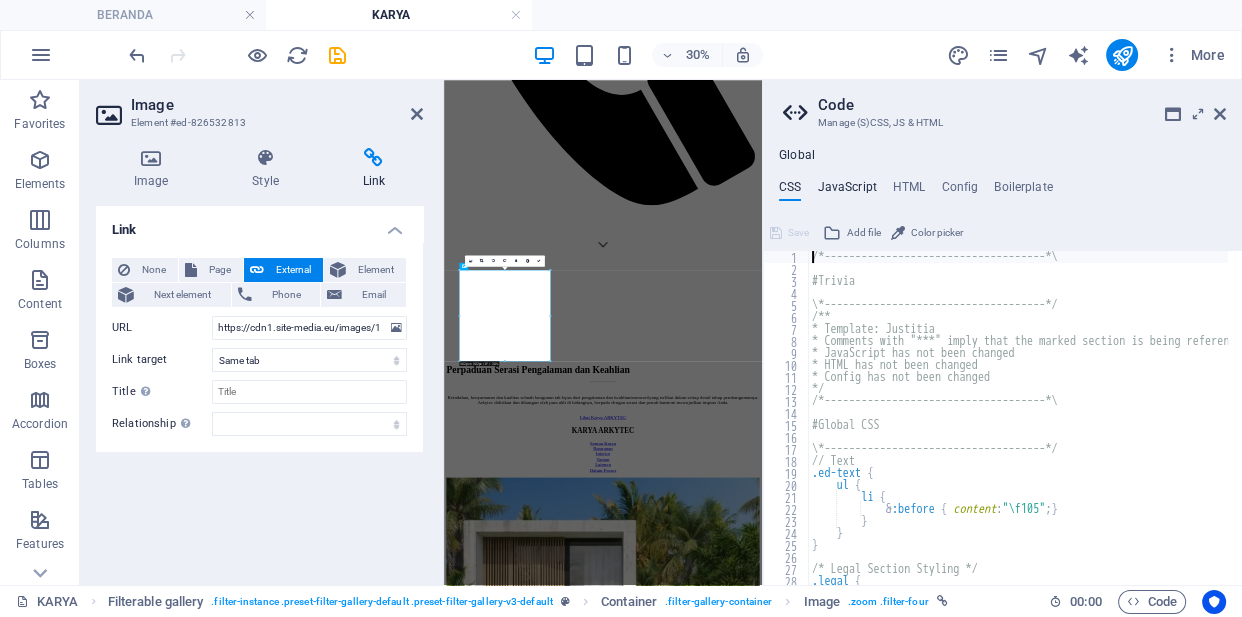 click on "JavaScript" at bounding box center (846, 191) 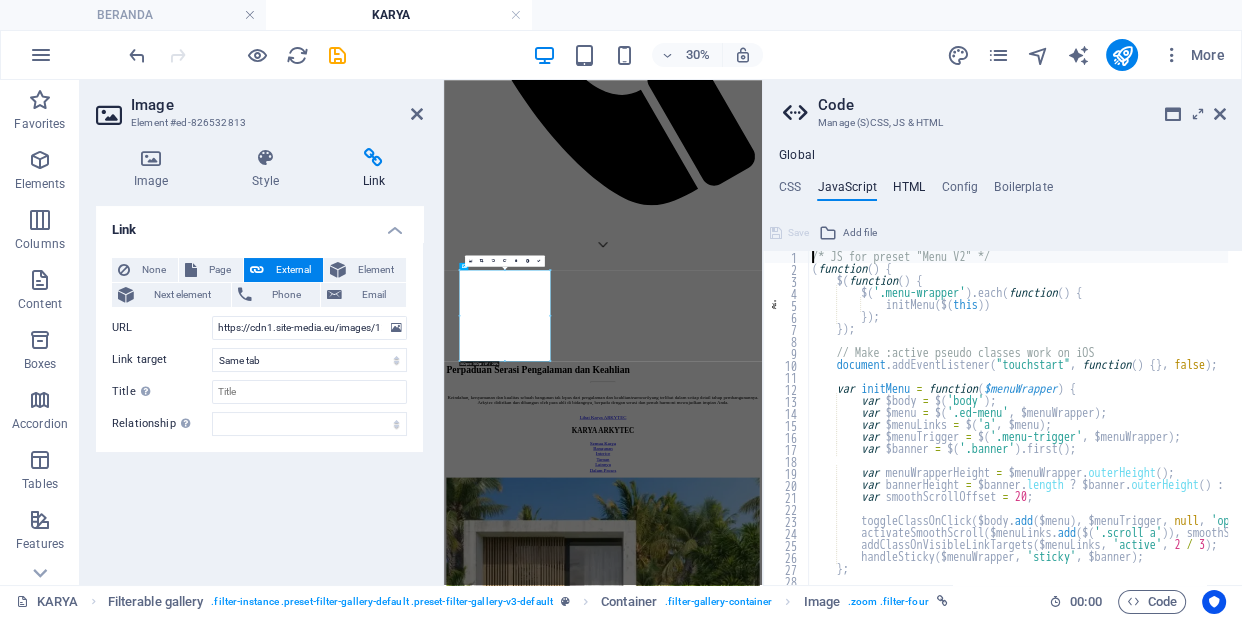click on "HTML" at bounding box center (909, 191) 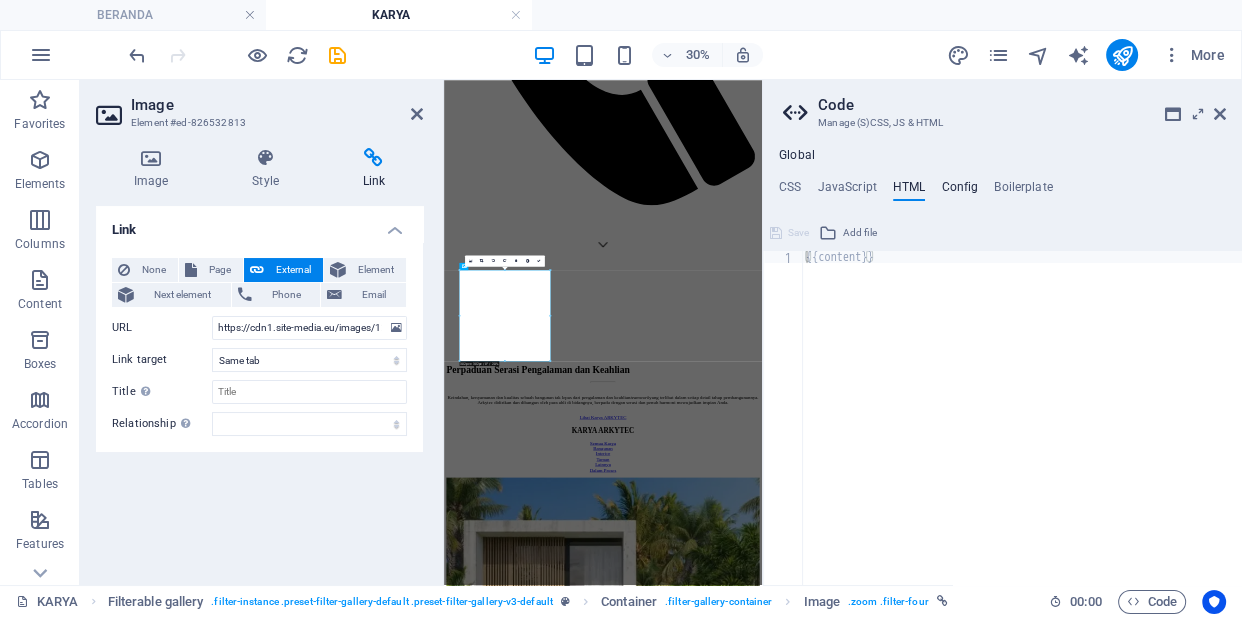 click on "Config" at bounding box center (959, 191) 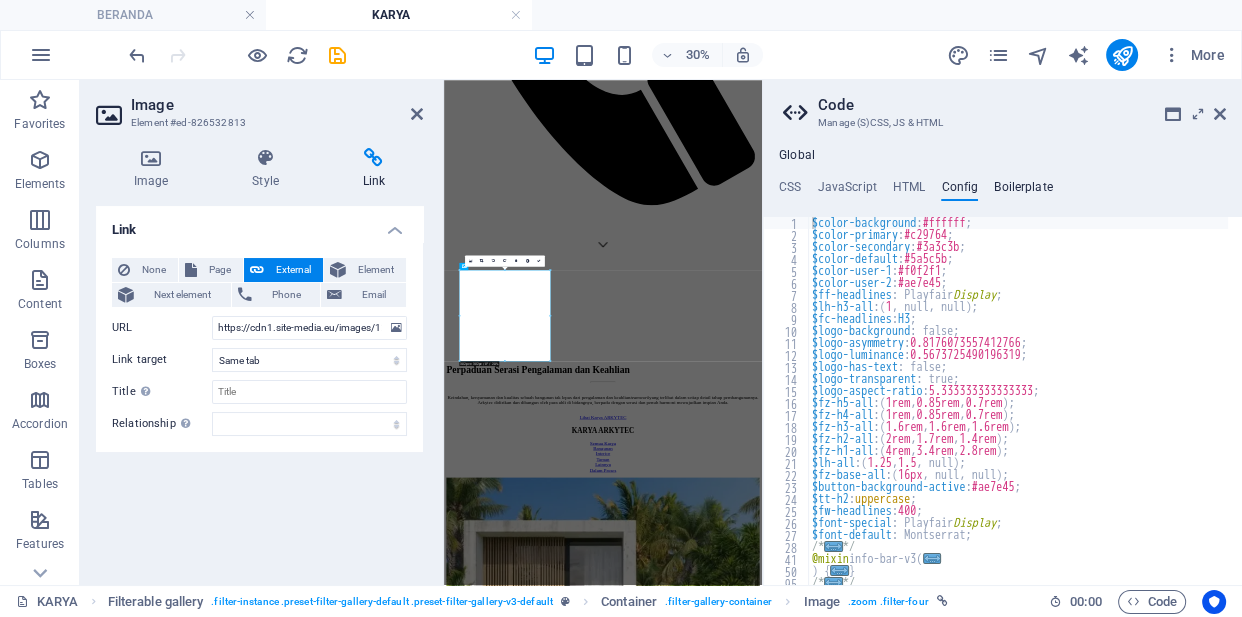 click on "Boilerplate" at bounding box center (1023, 191) 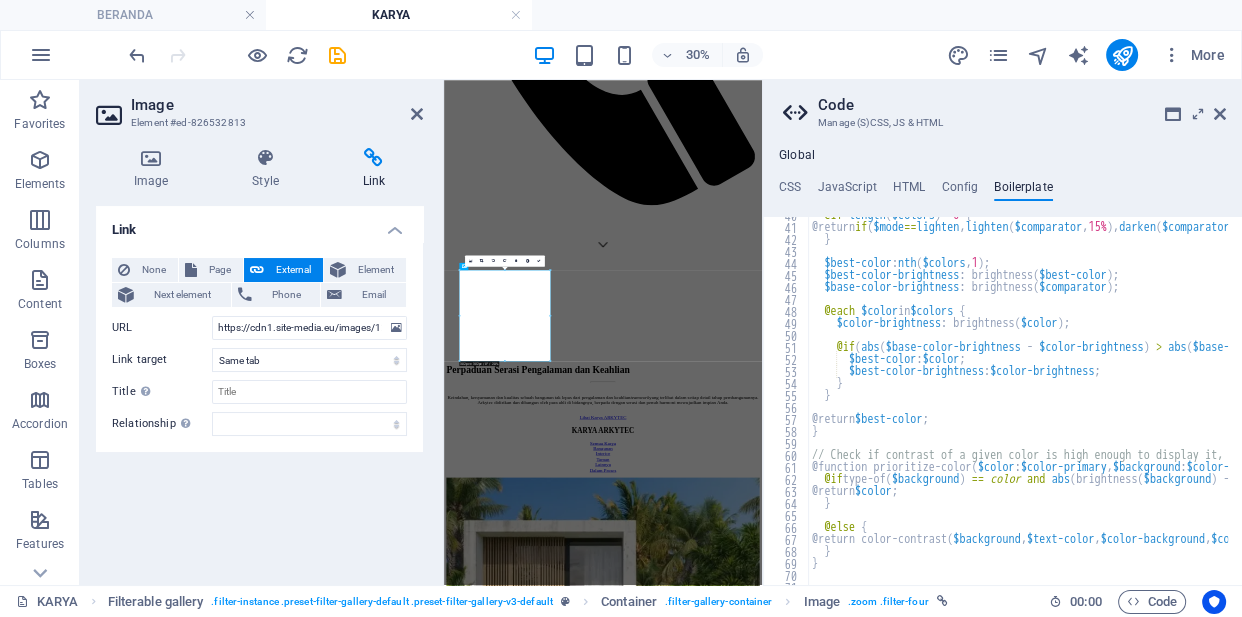 scroll, scrollTop: 319, scrollLeft: 0, axis: vertical 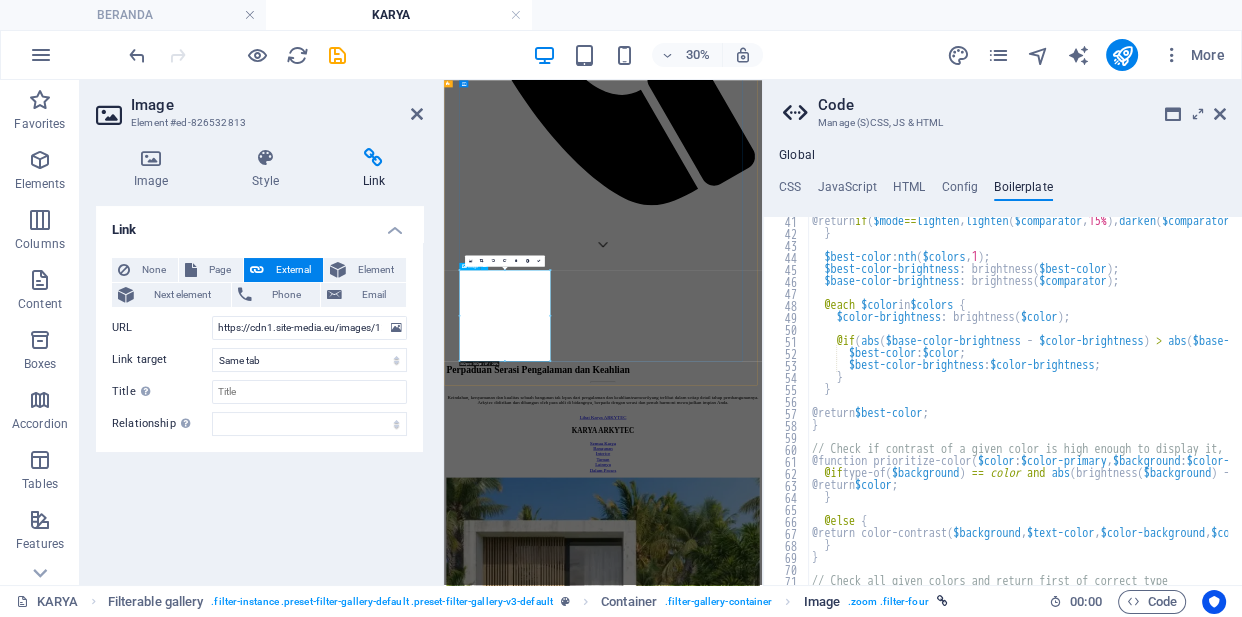 click on ". zoom .filter-four" at bounding box center [888, 602] 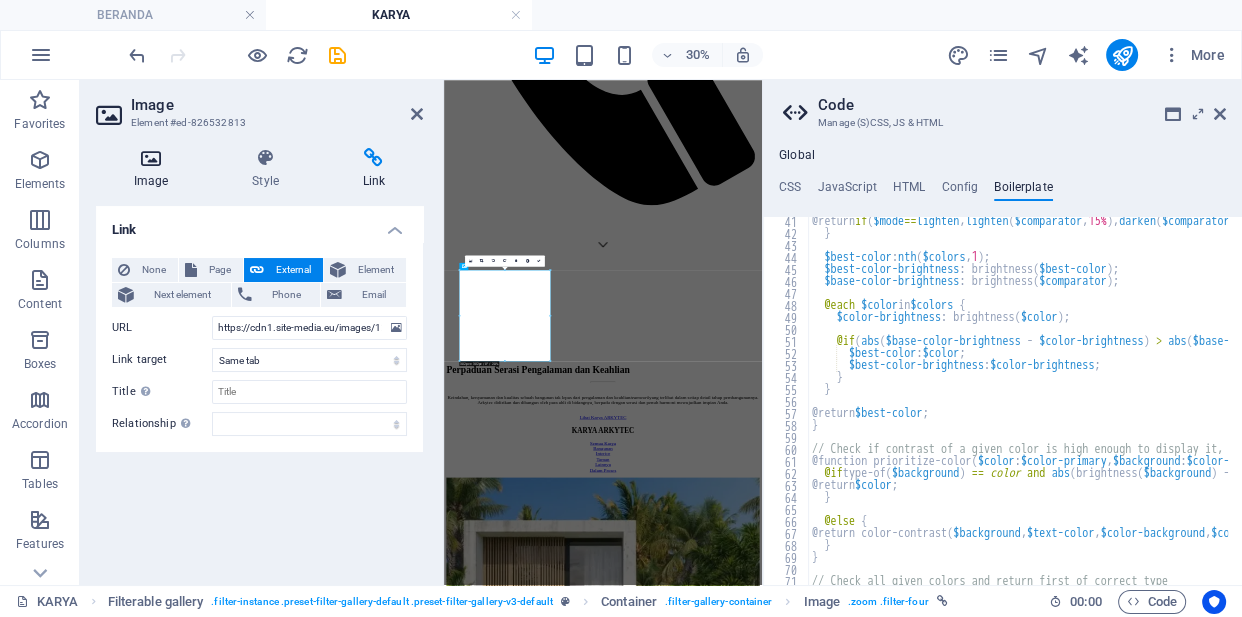 click on "Image" at bounding box center [155, 169] 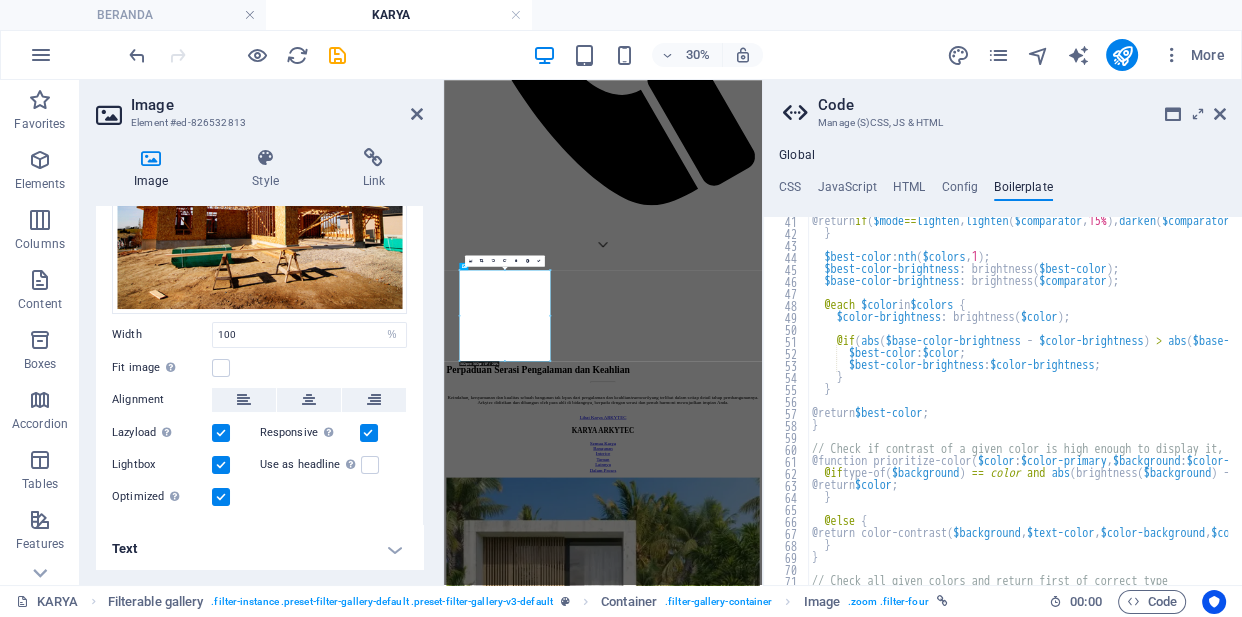 scroll, scrollTop: 144, scrollLeft: 0, axis: vertical 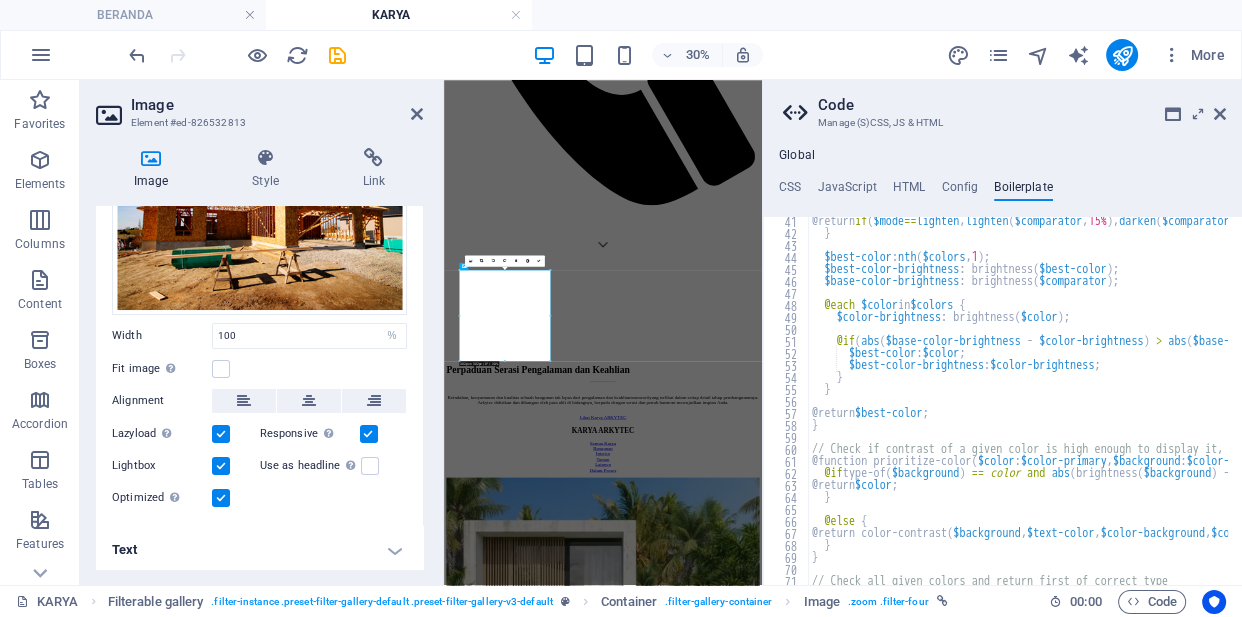 click on "Text" at bounding box center (259, 550) 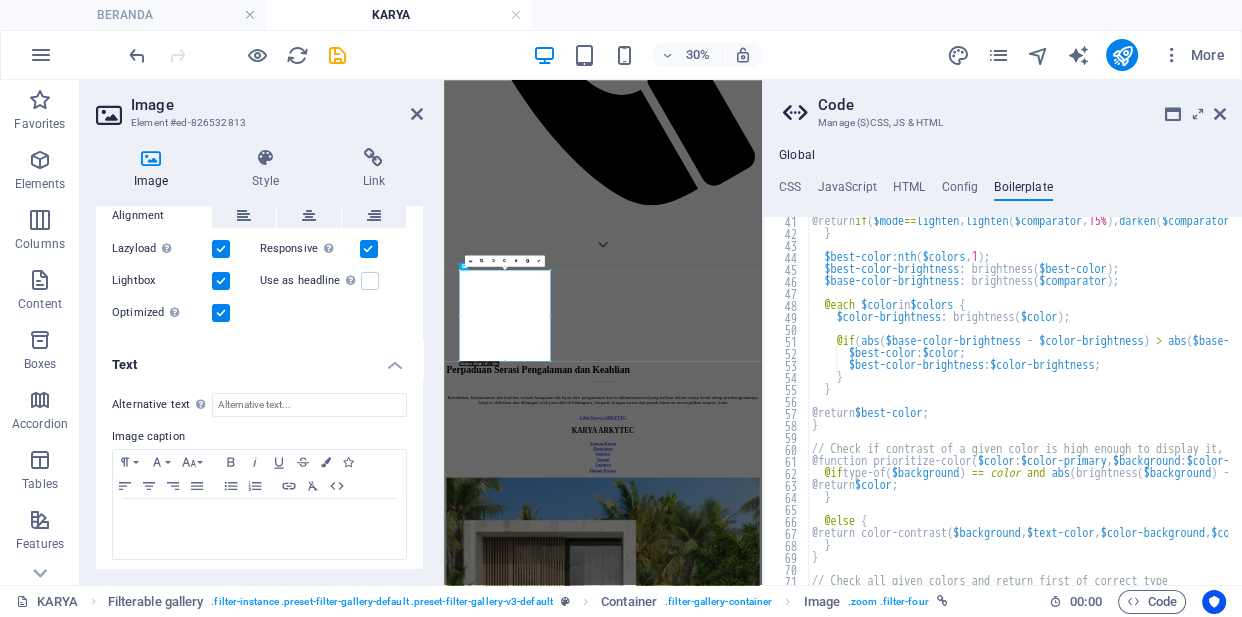 scroll, scrollTop: 333, scrollLeft: 0, axis: vertical 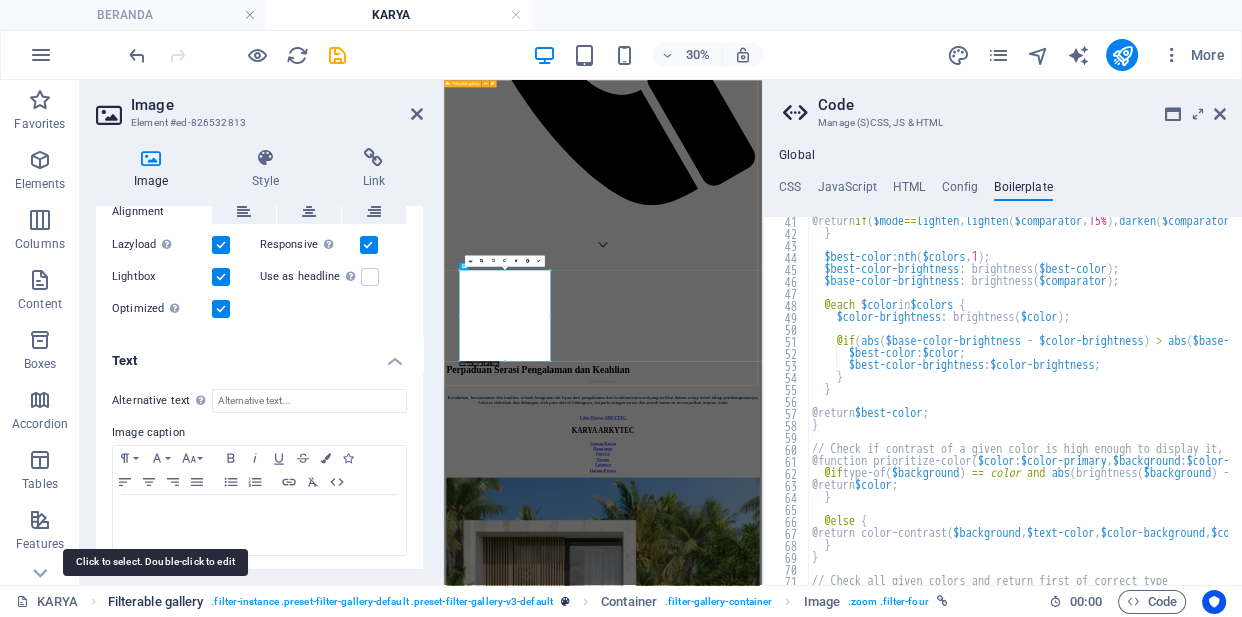 click on "Filterable gallery" at bounding box center [156, 602] 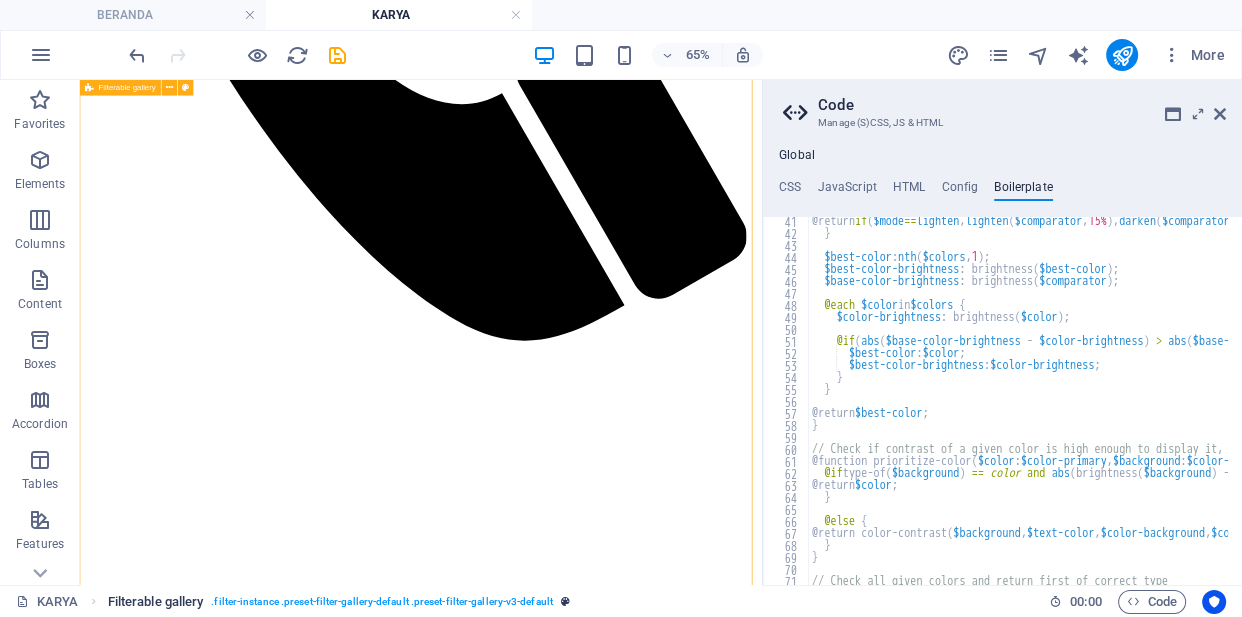 click on ". filter-instance .preset-filter-gallery-default .preset-filter-gallery-v3-default" at bounding box center (382, 602) 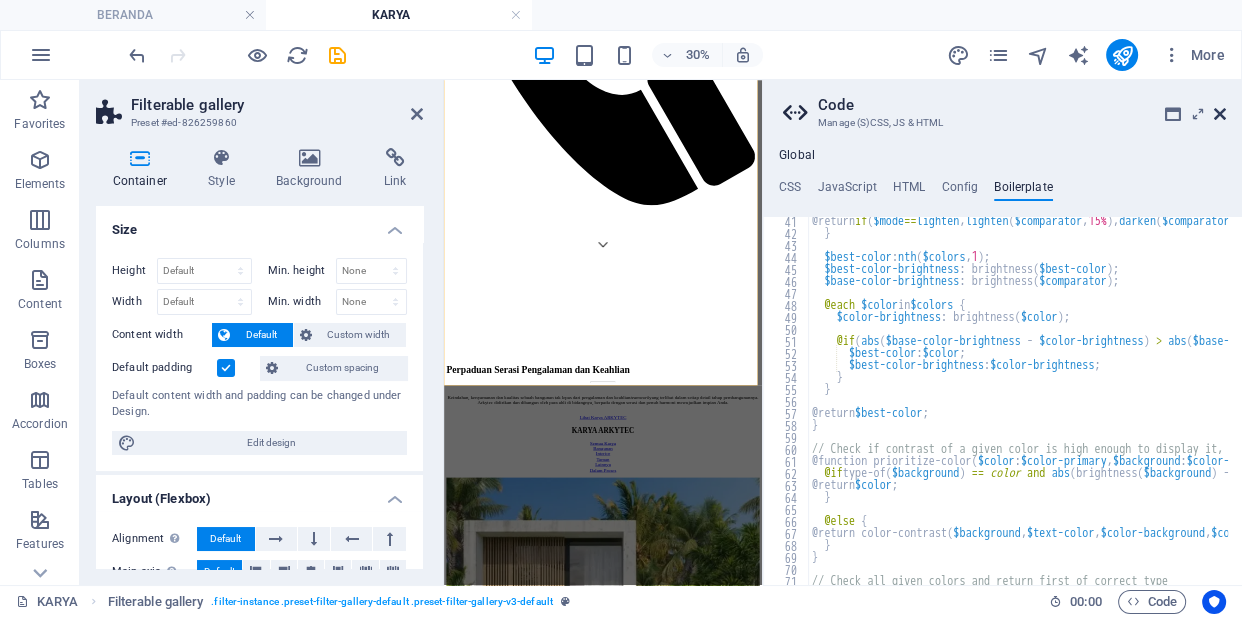 click at bounding box center (1220, 114) 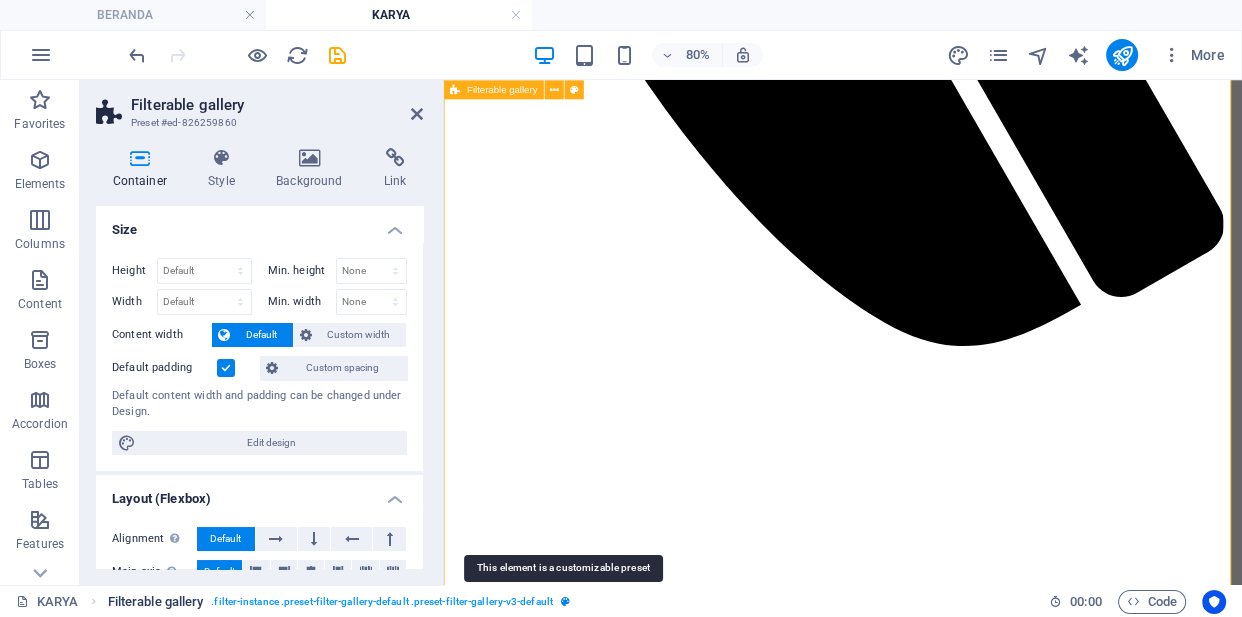click at bounding box center (565, 601) 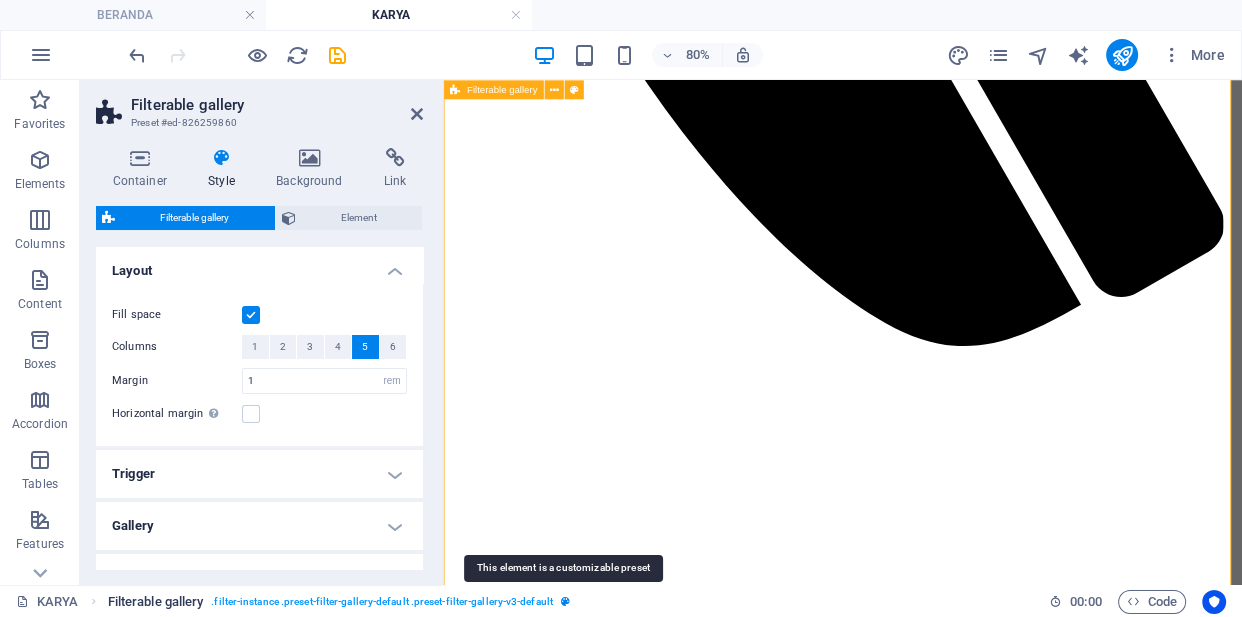 click at bounding box center [565, 601] 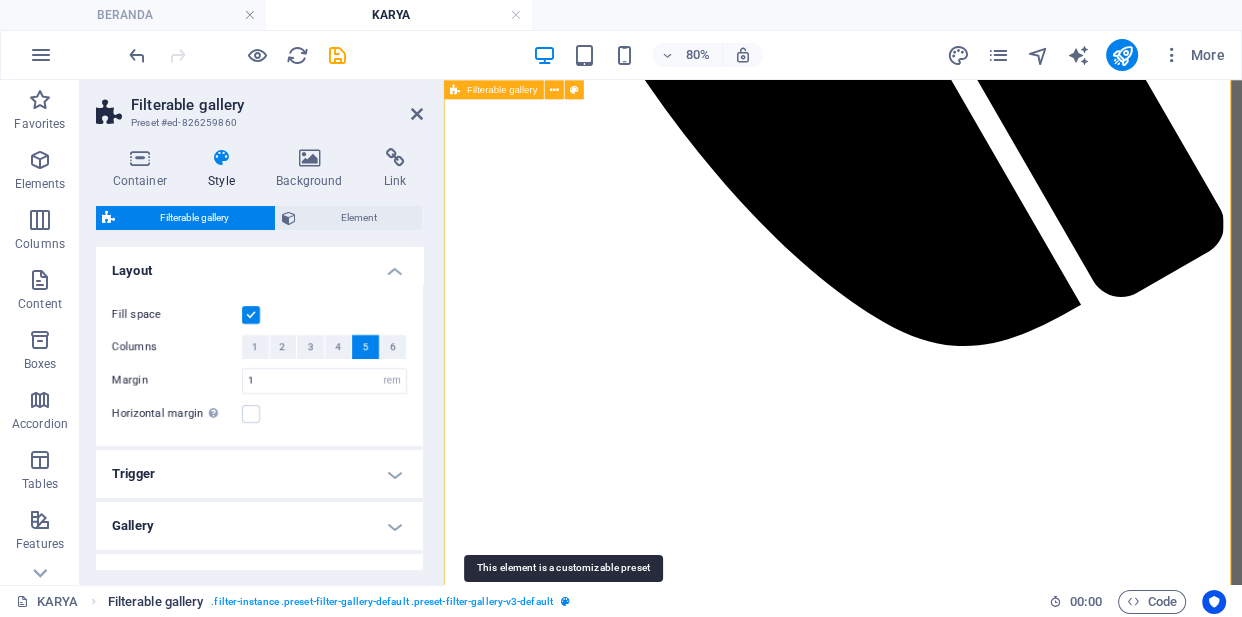 click at bounding box center [565, 601] 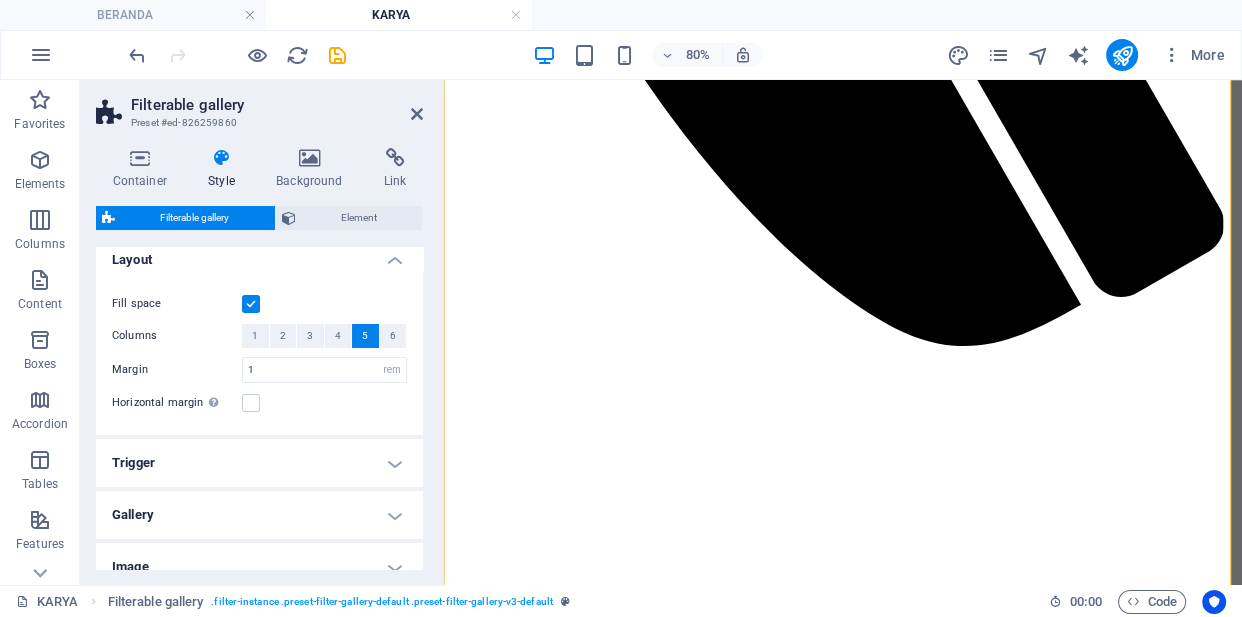 scroll, scrollTop: 0, scrollLeft: 0, axis: both 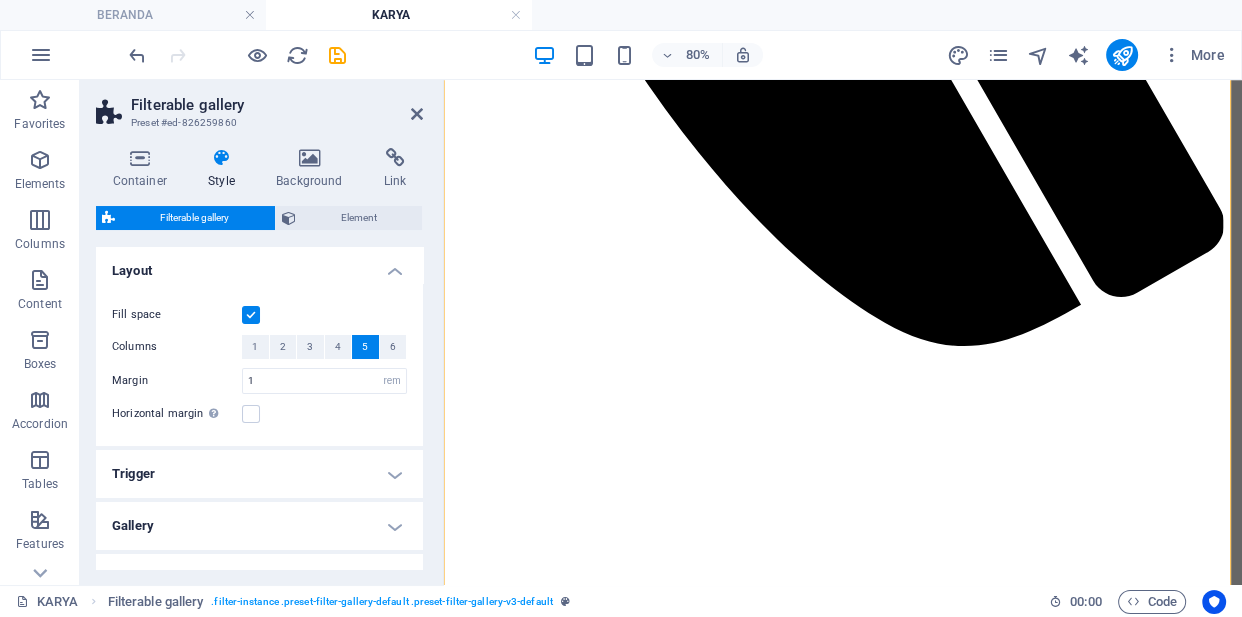 click on "Trigger" at bounding box center [259, 474] 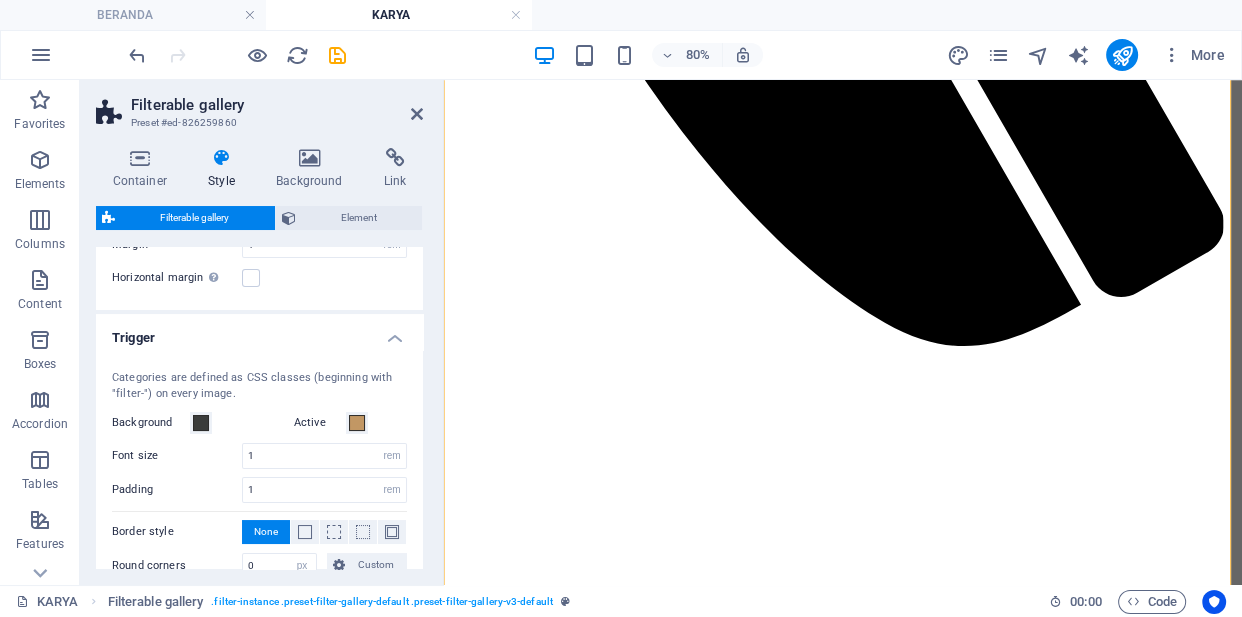 scroll, scrollTop: 0, scrollLeft: 0, axis: both 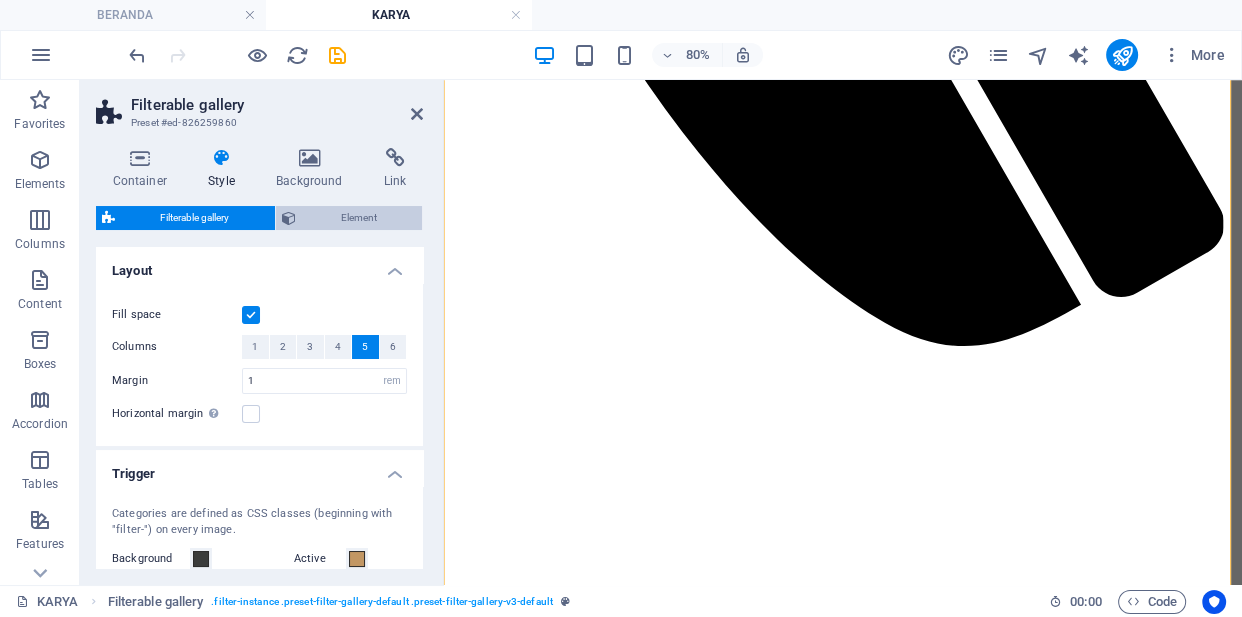 click on "Element" at bounding box center [359, 218] 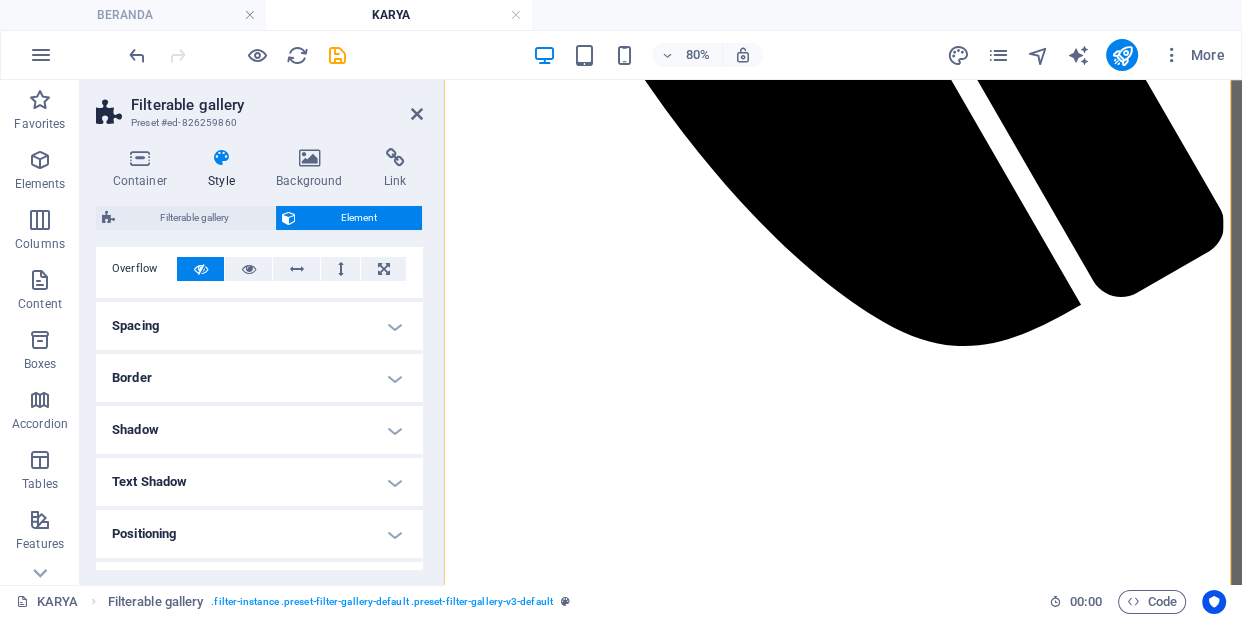 scroll, scrollTop: 308, scrollLeft: 0, axis: vertical 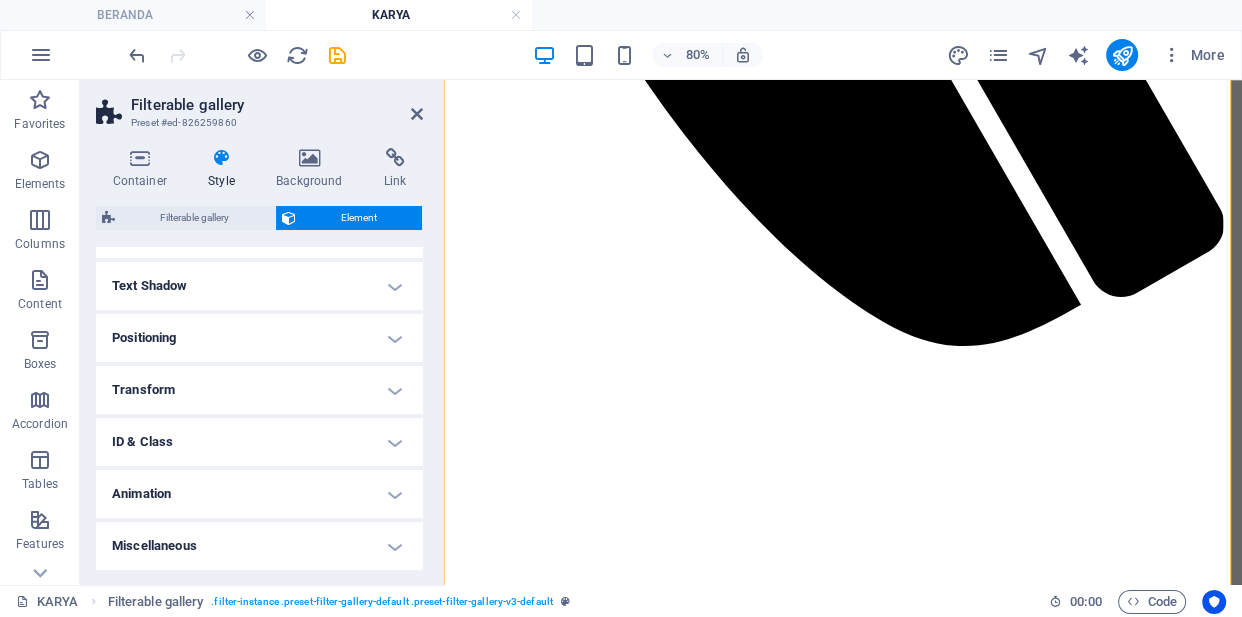 click on "ID & Class" at bounding box center (259, 442) 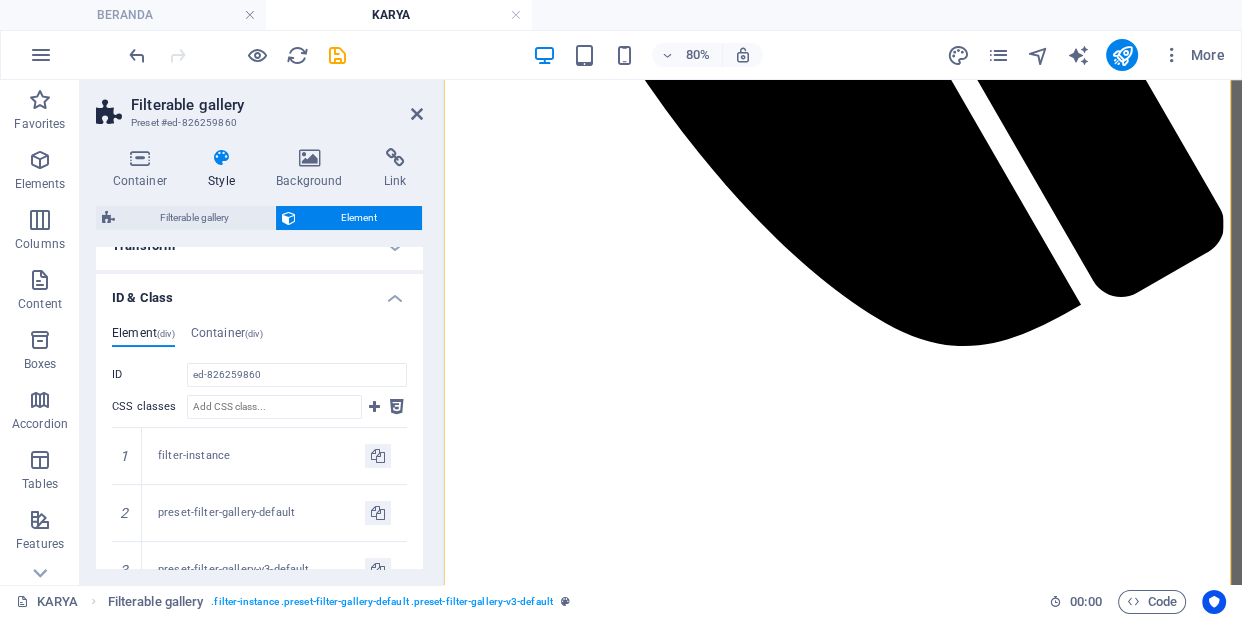 scroll, scrollTop: 487, scrollLeft: 0, axis: vertical 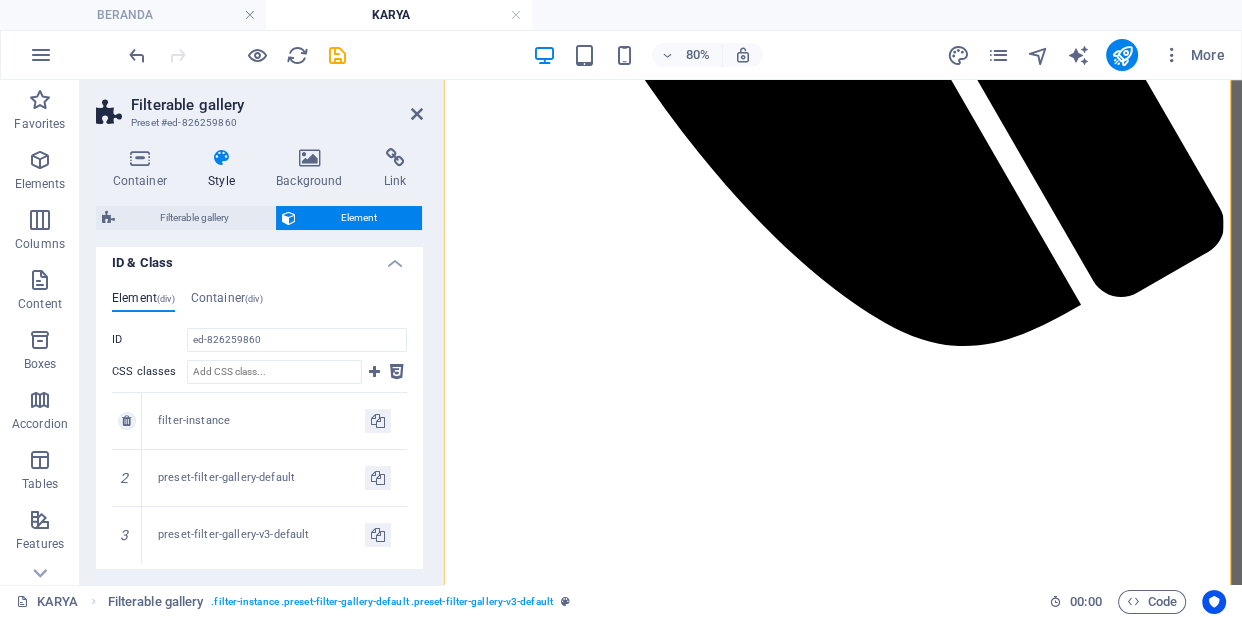 click on "filter-instance" at bounding box center [261, 421] 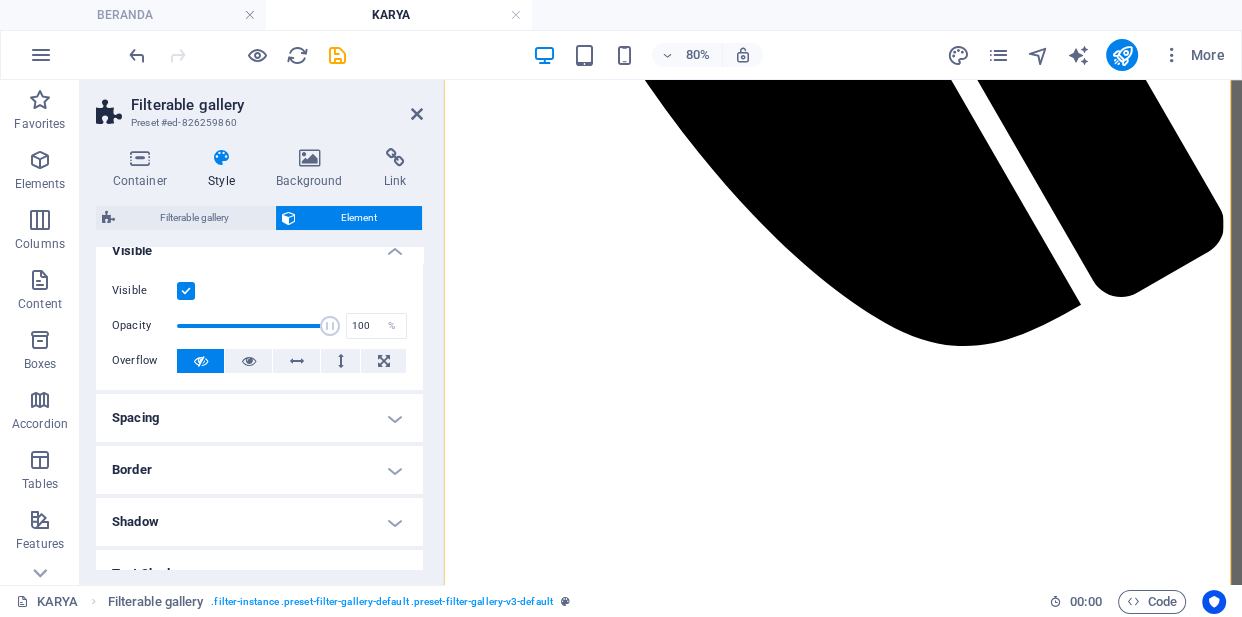 scroll, scrollTop: 0, scrollLeft: 0, axis: both 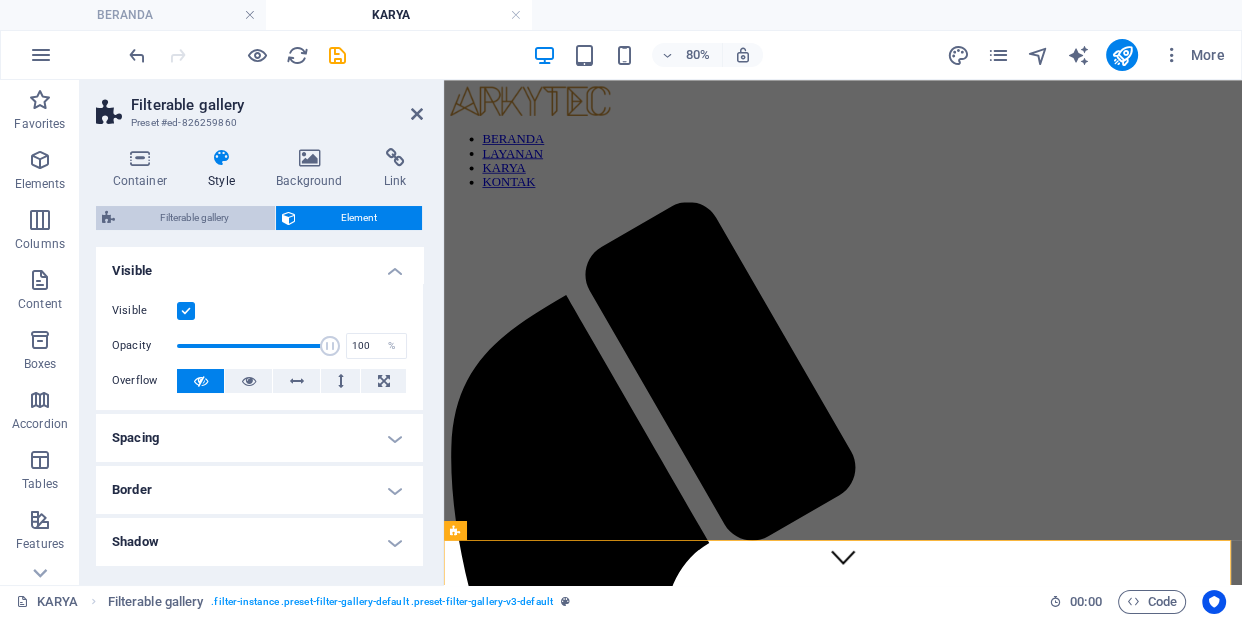 click on "Filterable gallery" at bounding box center (195, 218) 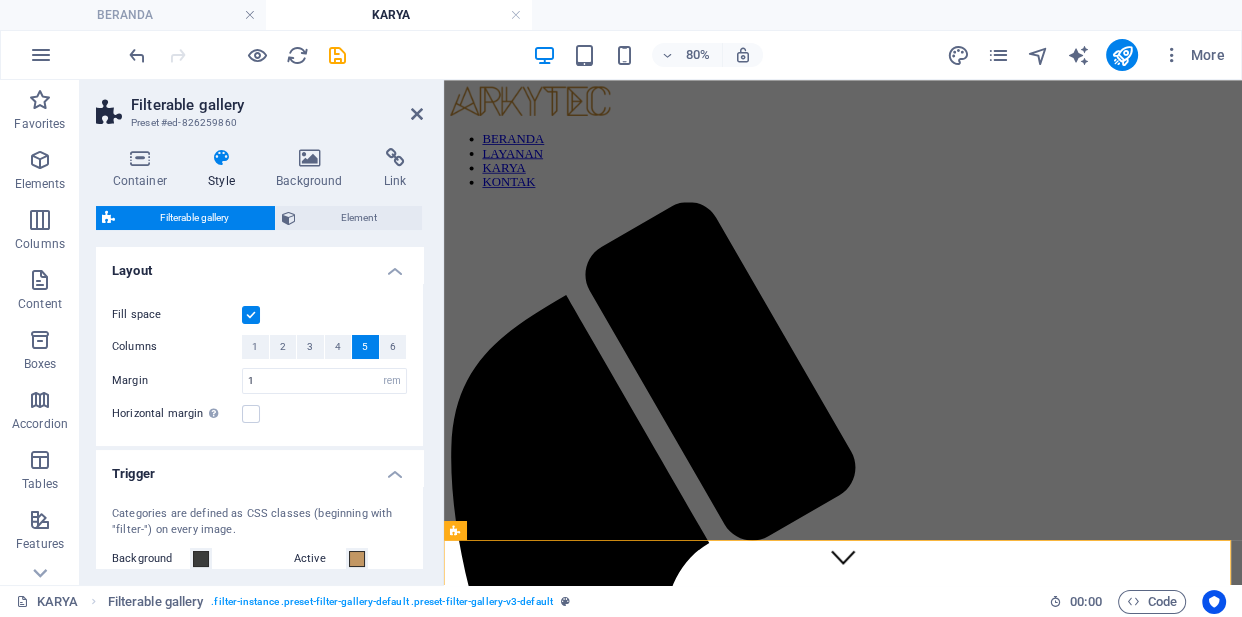 click on "5" at bounding box center [365, 347] 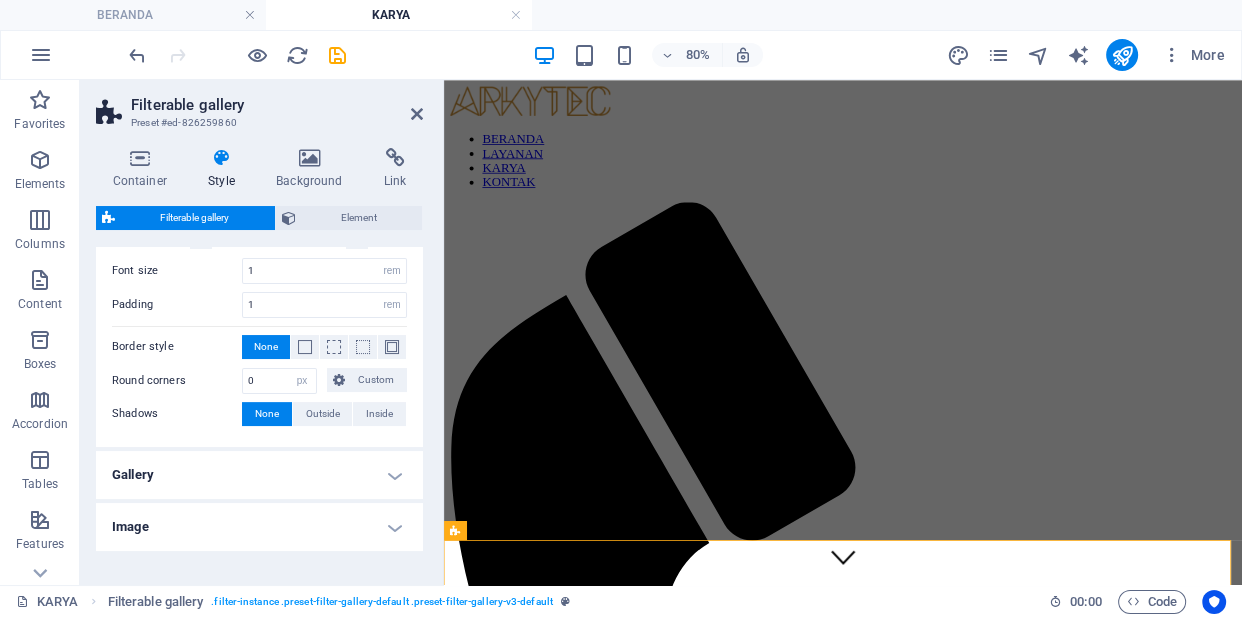scroll, scrollTop: 380, scrollLeft: 0, axis: vertical 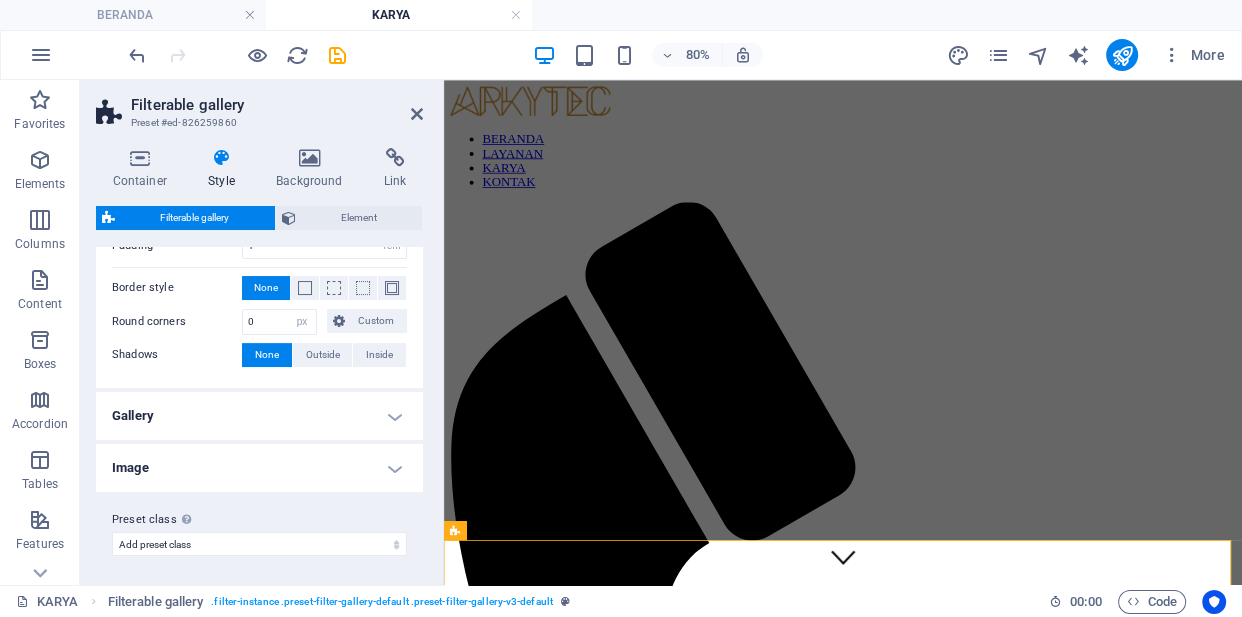 click on "Image" at bounding box center [259, 468] 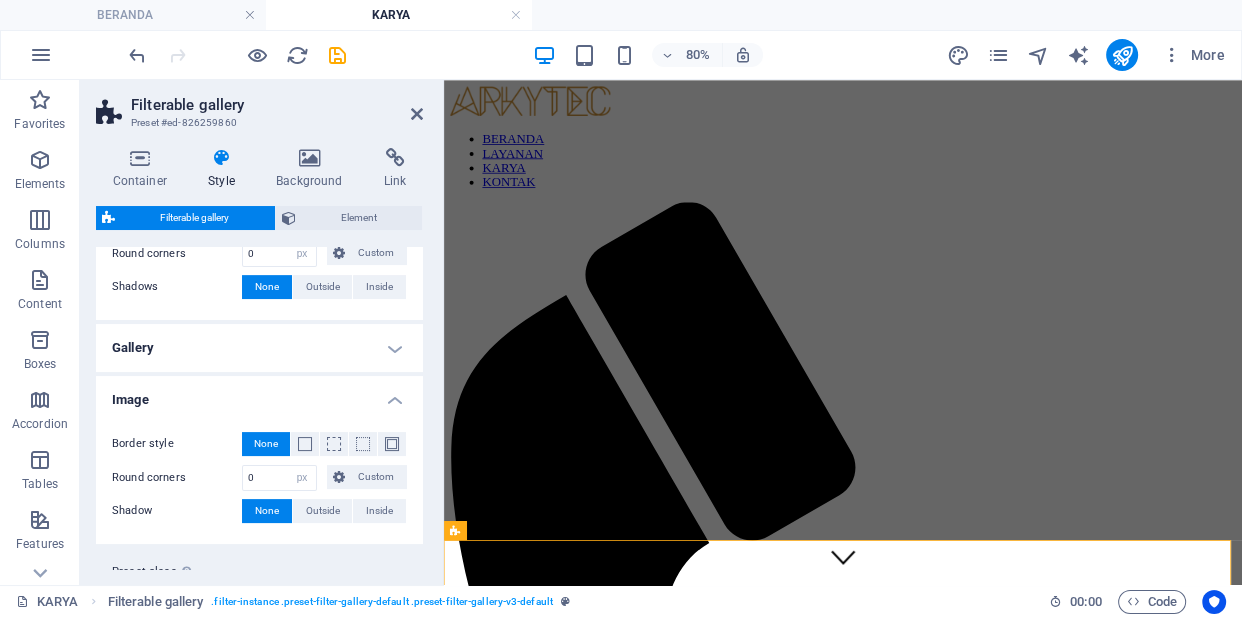 scroll, scrollTop: 500, scrollLeft: 0, axis: vertical 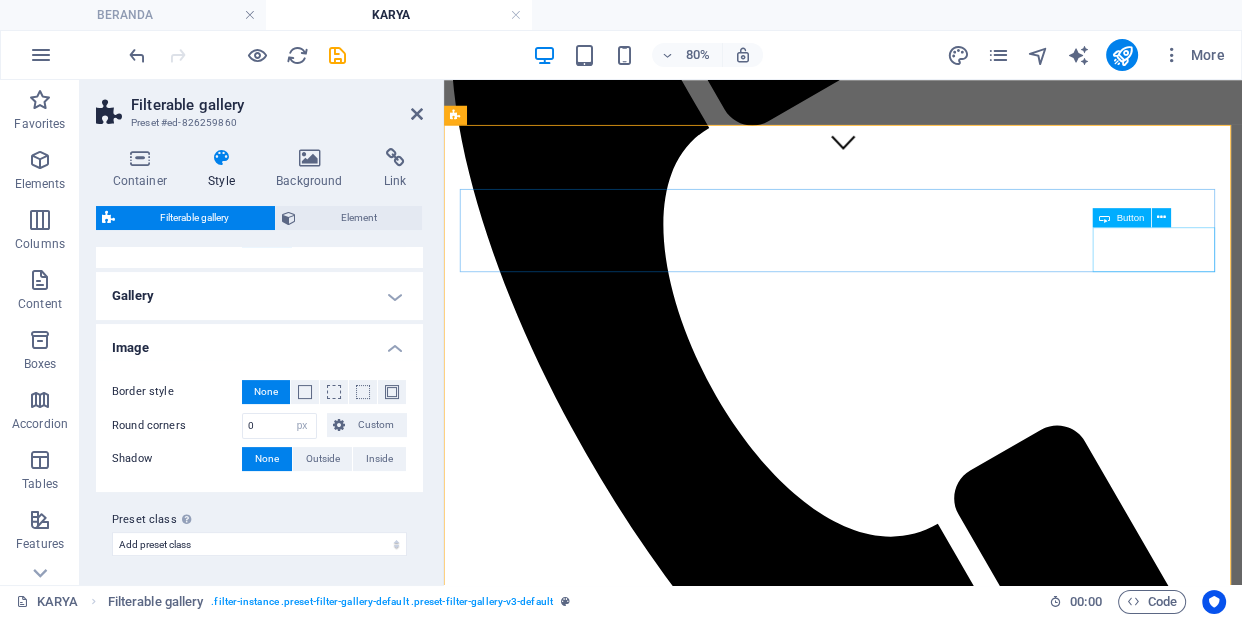 click on "Dalam Proses" at bounding box center (943, 1878) 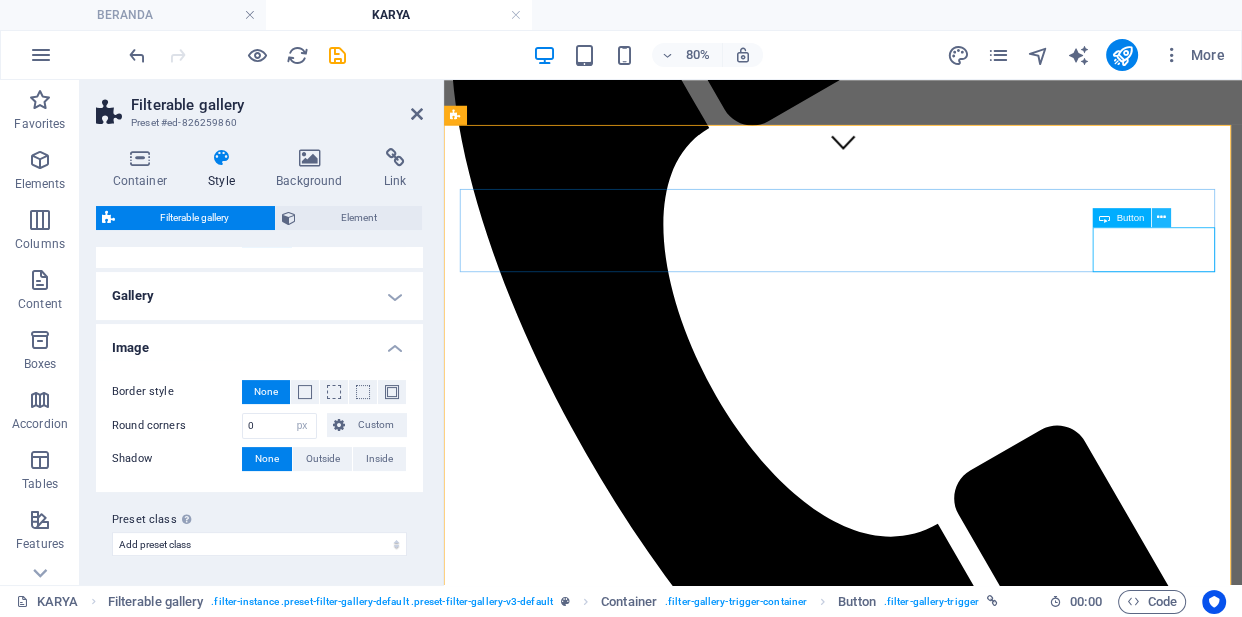 click at bounding box center (1161, 217) 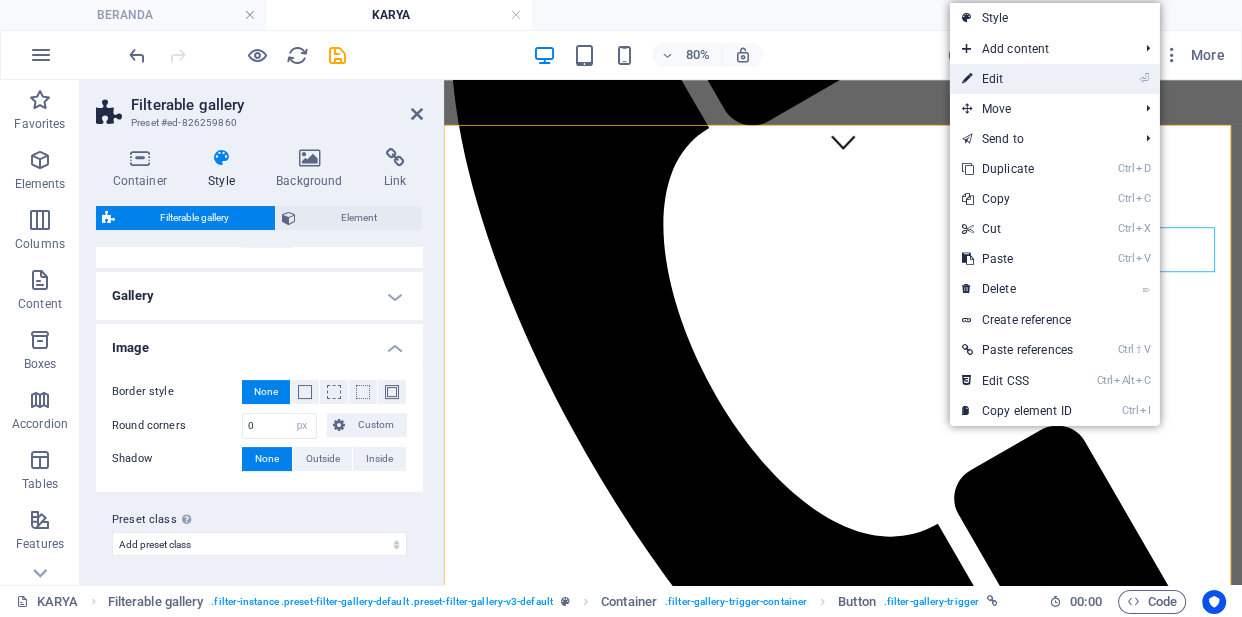 click on "⏎  Edit" at bounding box center (1017, 79) 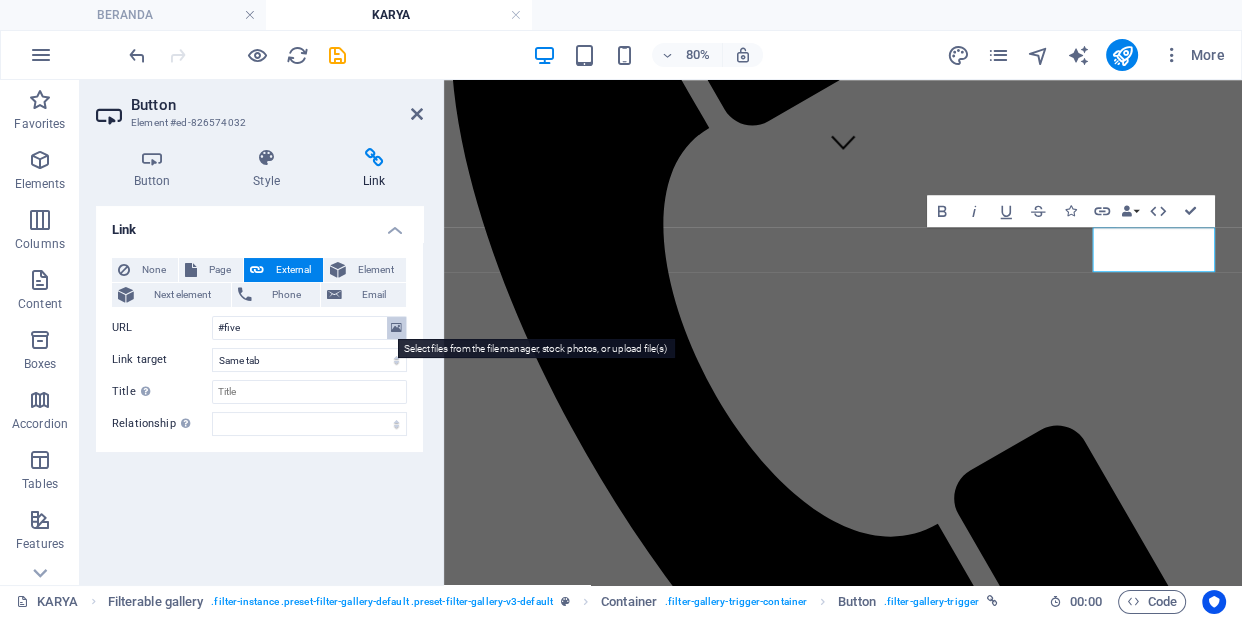 click at bounding box center [396, 328] 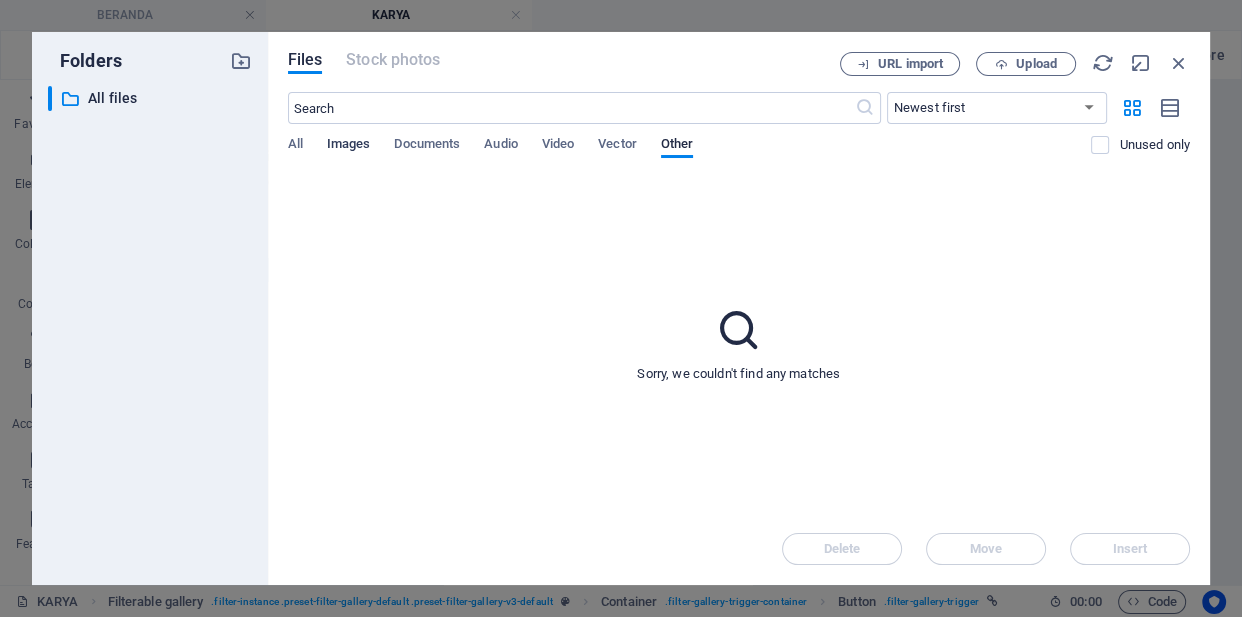 click on "Images" at bounding box center (349, 146) 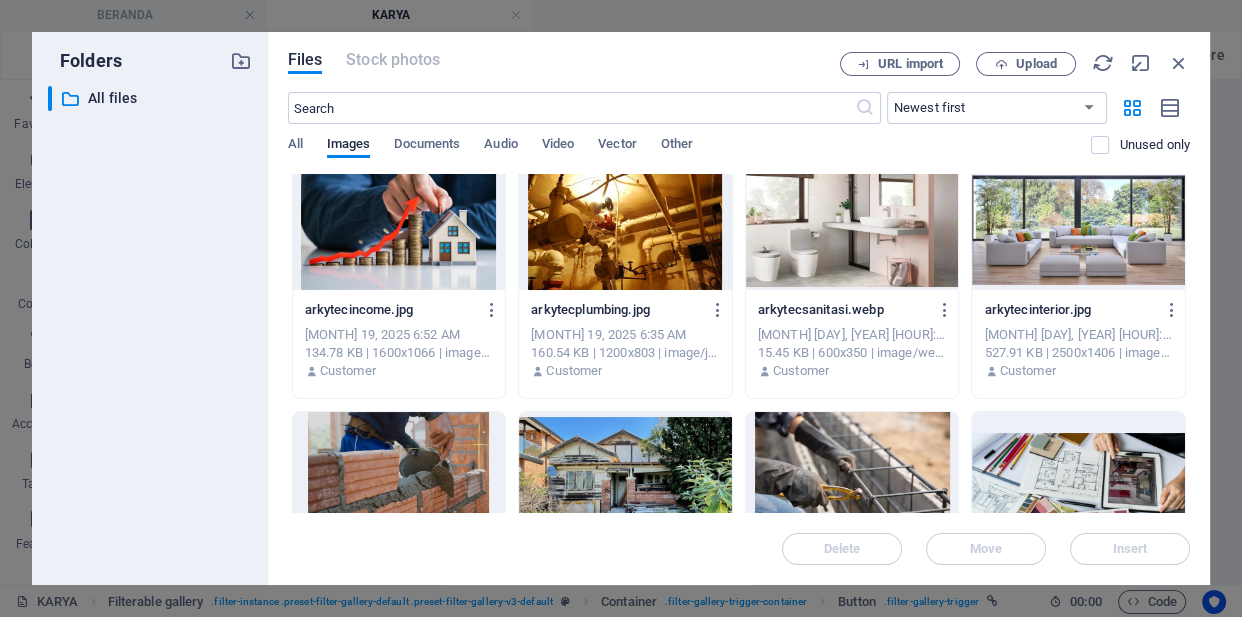 scroll, scrollTop: 2361, scrollLeft: 0, axis: vertical 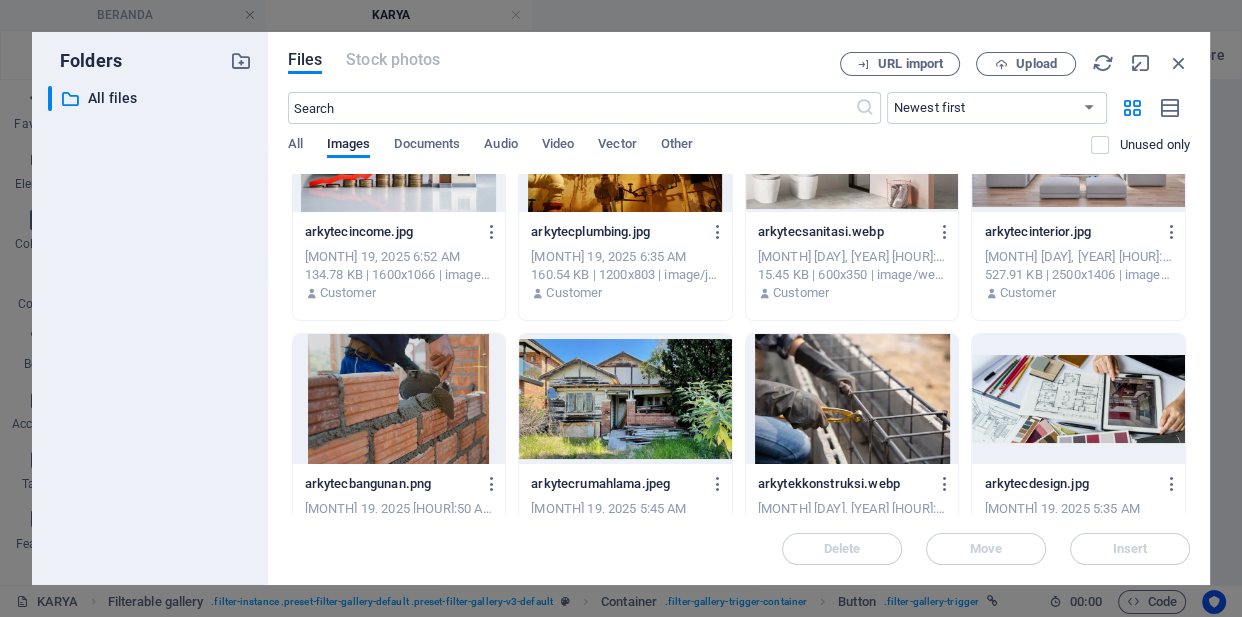 click at bounding box center (399, 399) 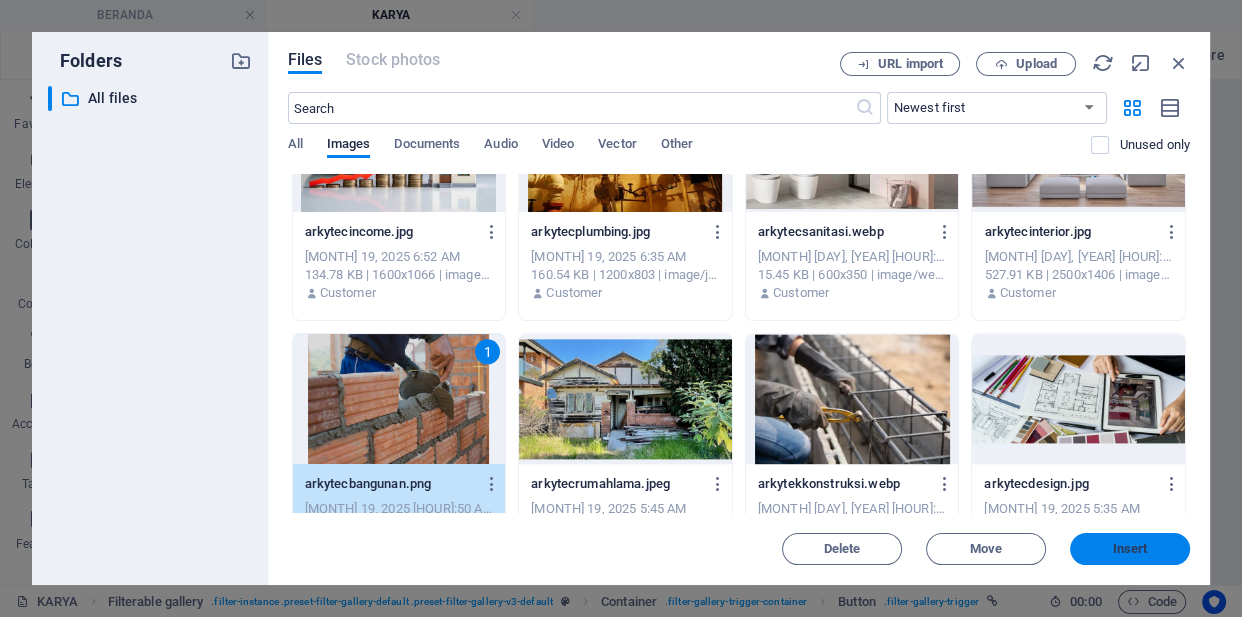 click on "Insert" at bounding box center [1130, 549] 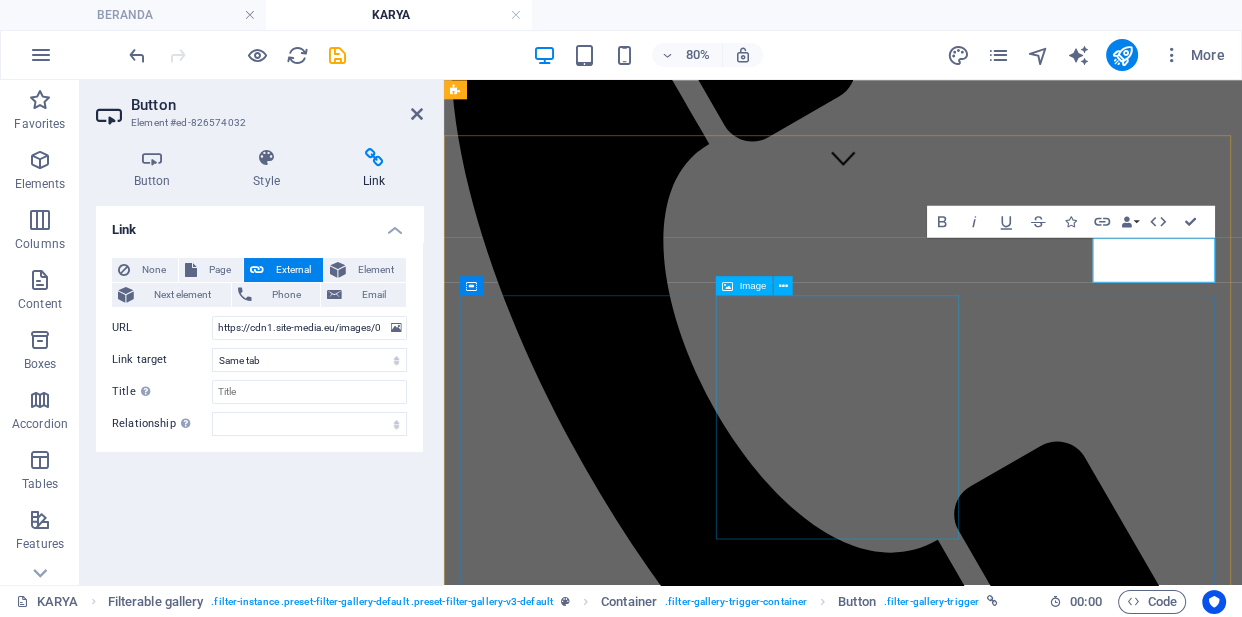scroll, scrollTop: 491, scrollLeft: 0, axis: vertical 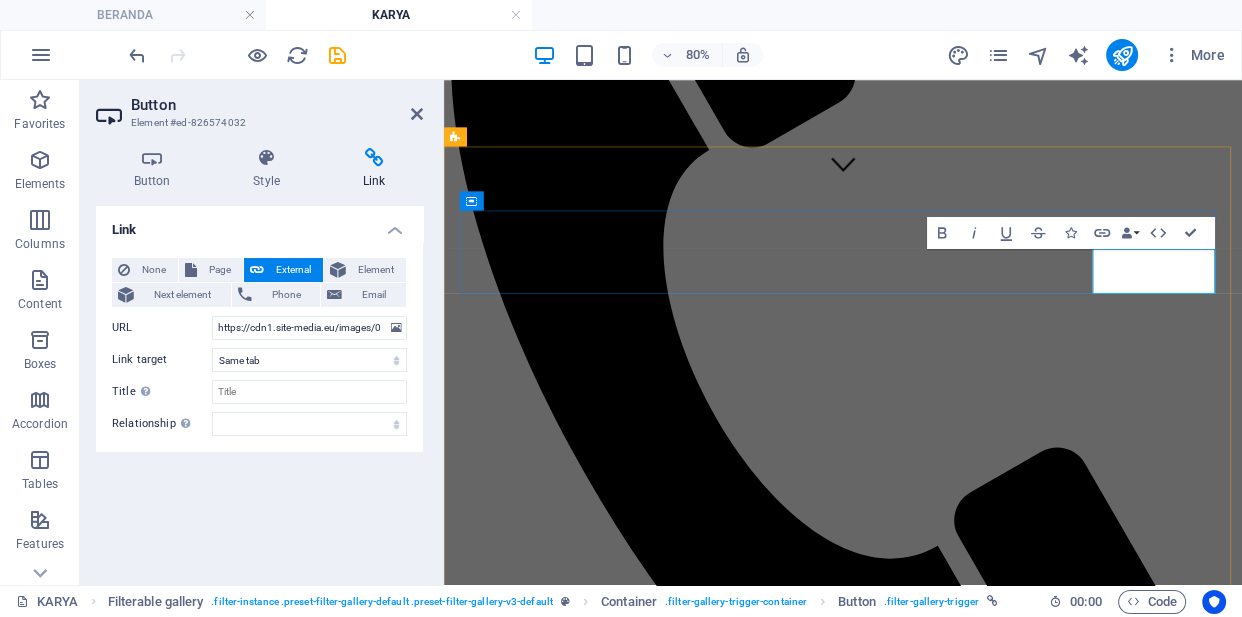 click on "Dalam Proses" at bounding box center [943, 1905] 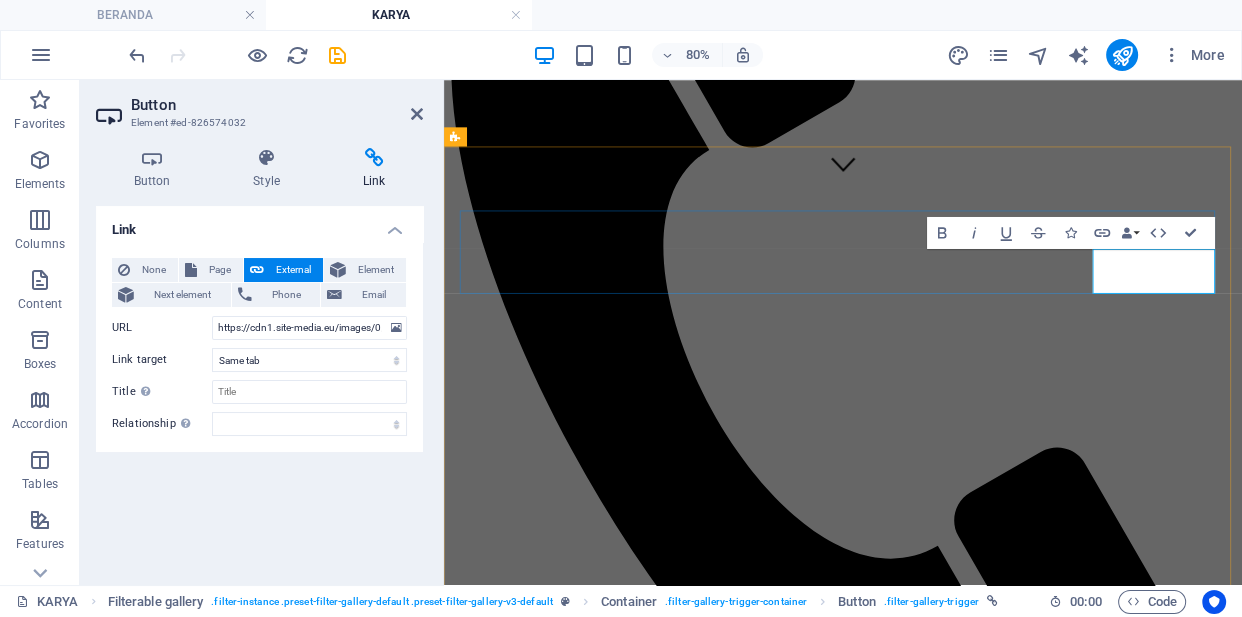 click on "Dalam Proses" at bounding box center [943, 1905] 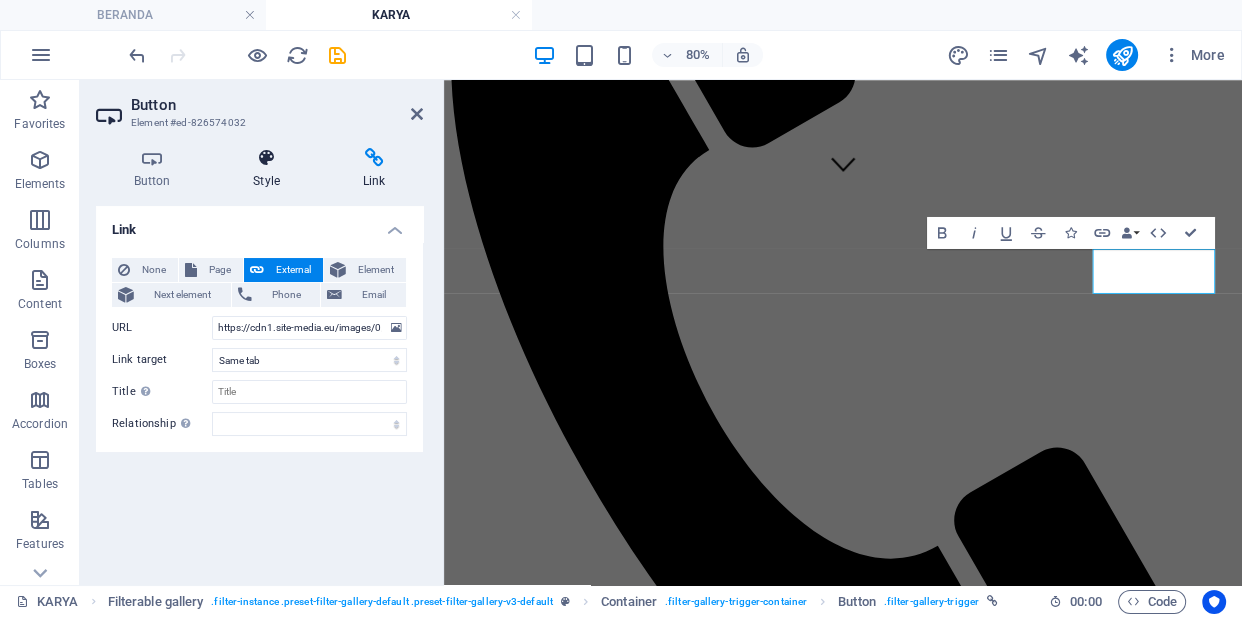 click on "Style" at bounding box center [271, 169] 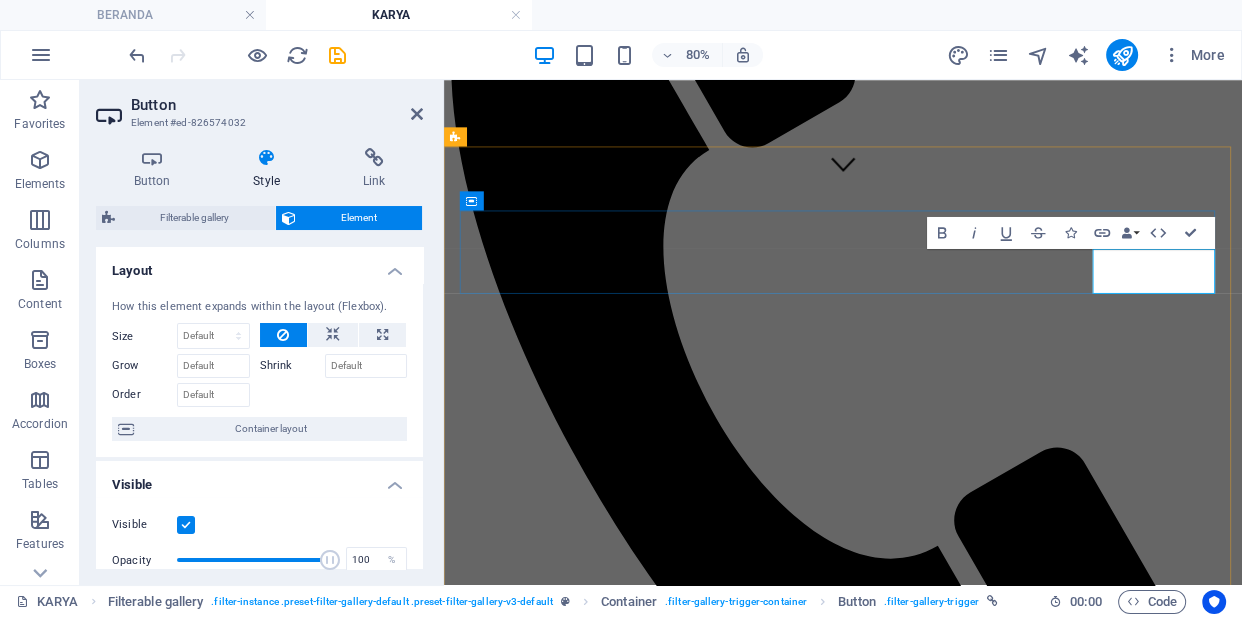 click on "Dalam Proses" at bounding box center [943, 1905] 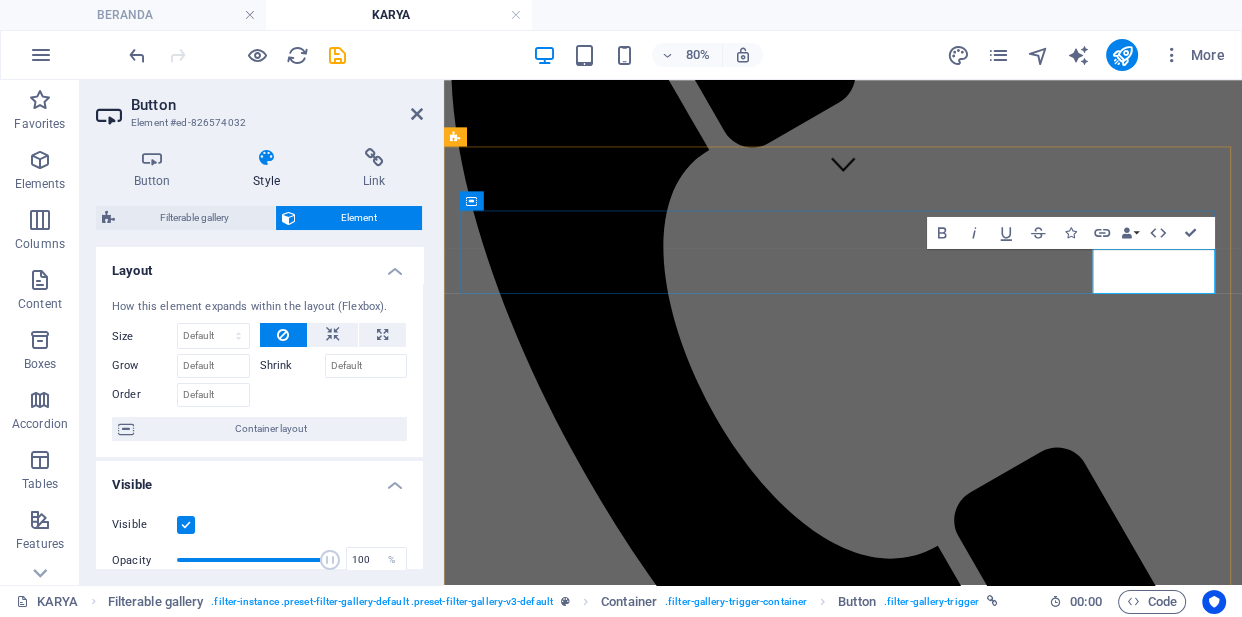 click on "Dalam Proses" at bounding box center [943, 1905] 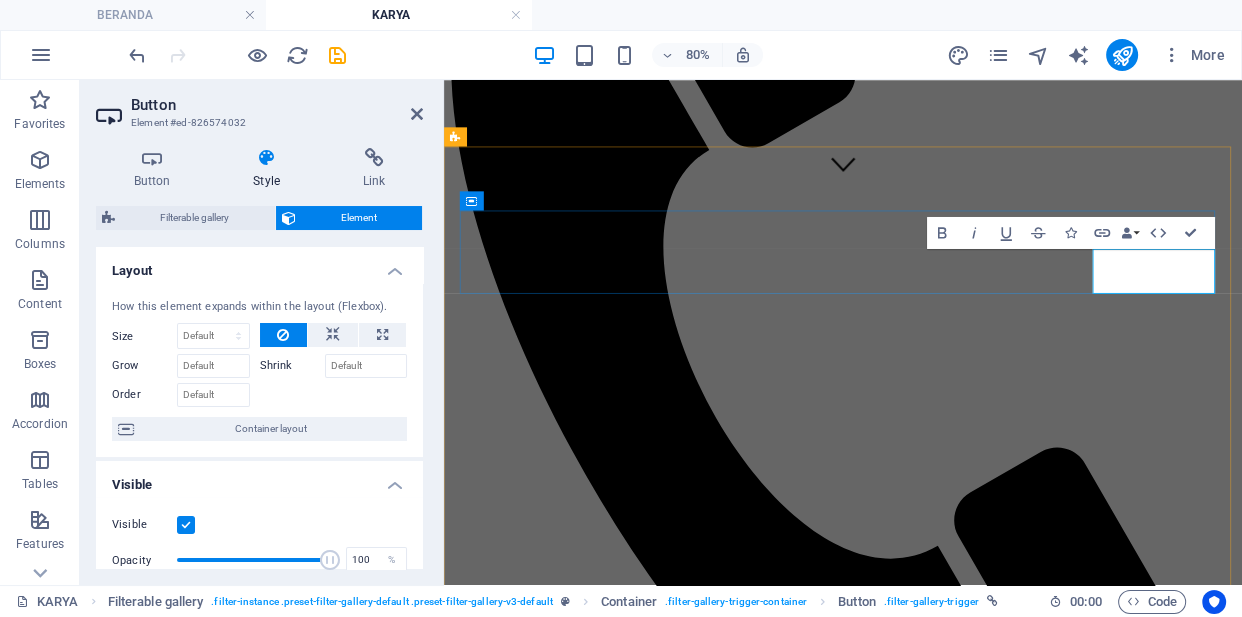 click on "Dalam Proses" at bounding box center [943, 1905] 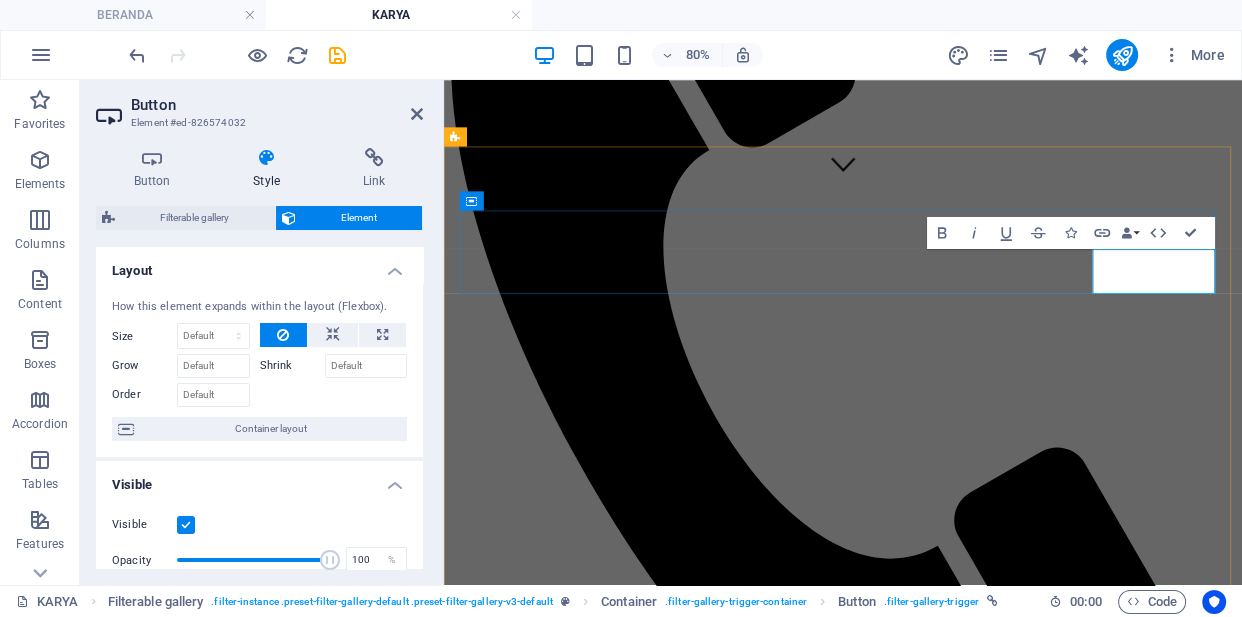 click on "Dalam Proses" at bounding box center (943, 1905) 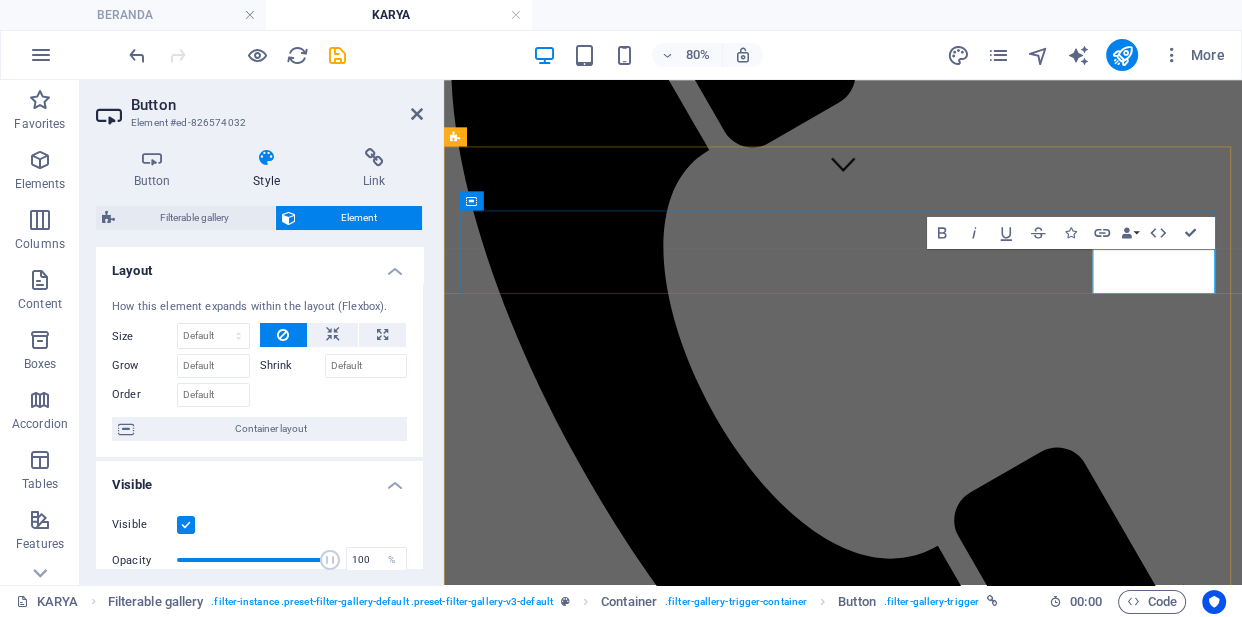 click on "Dalam Proses" at bounding box center [943, 1905] 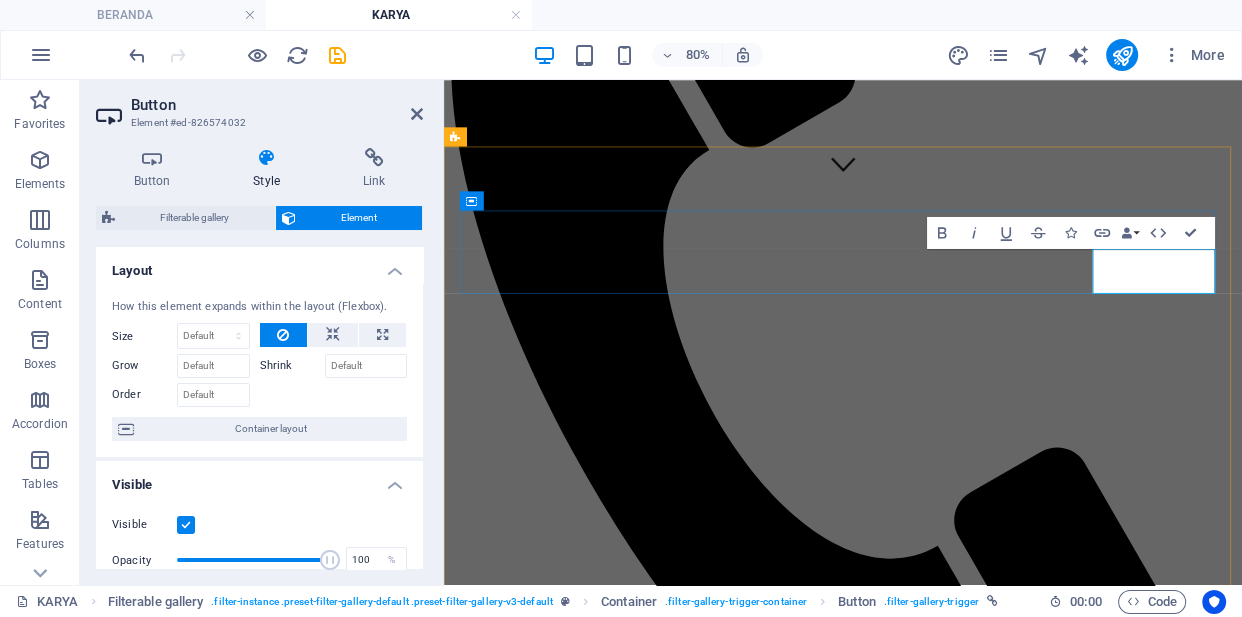 click on "Dalam Proses" at bounding box center (943, 1905) 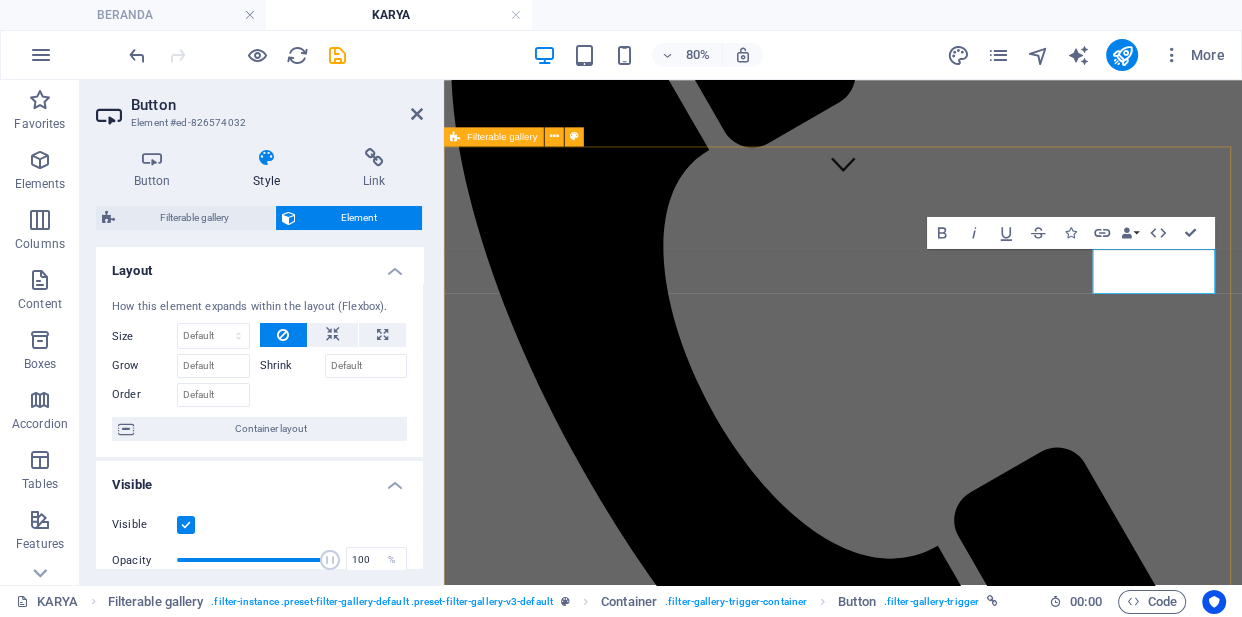 click on "KARYA ARKYTEC Semua Karya Bangunan Interior Taman Lainnya Dalam Proses" at bounding box center (943, 6778) 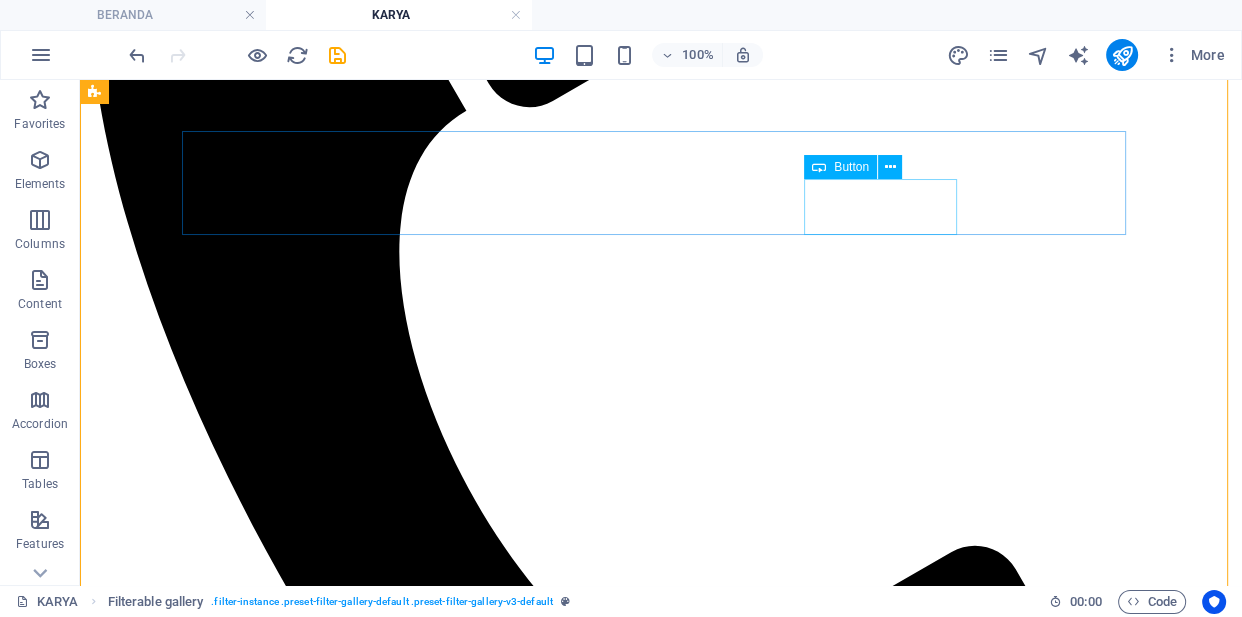 scroll, scrollTop: 622, scrollLeft: 0, axis: vertical 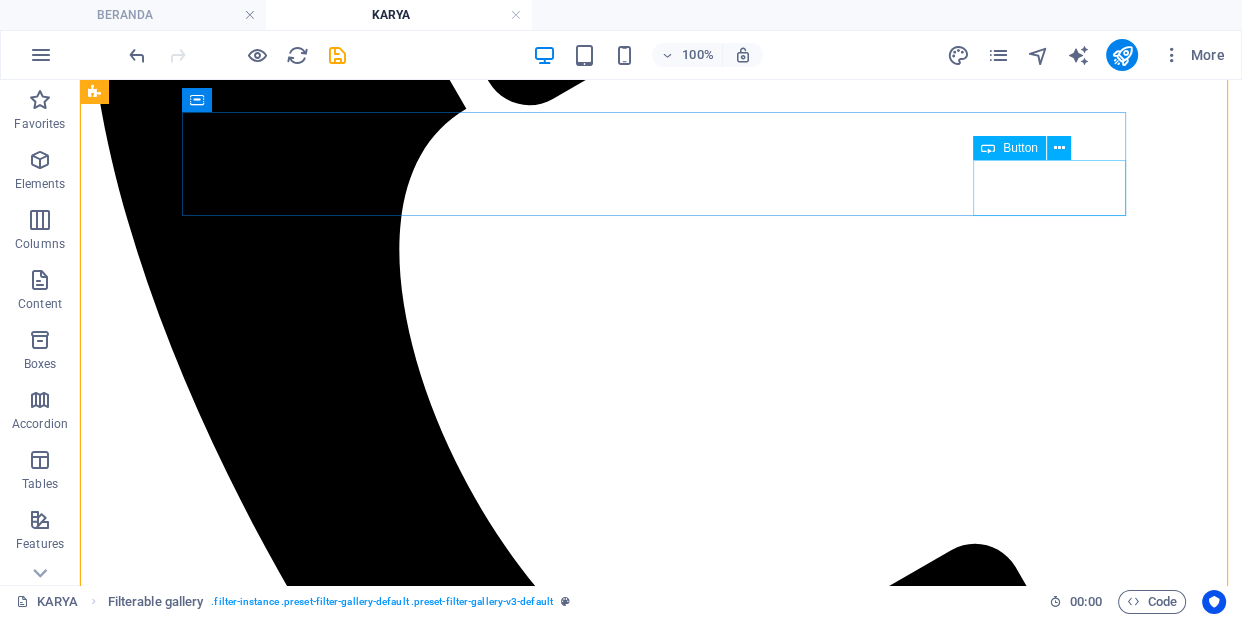 click on "Dalam Proses" at bounding box center [661, 1993] 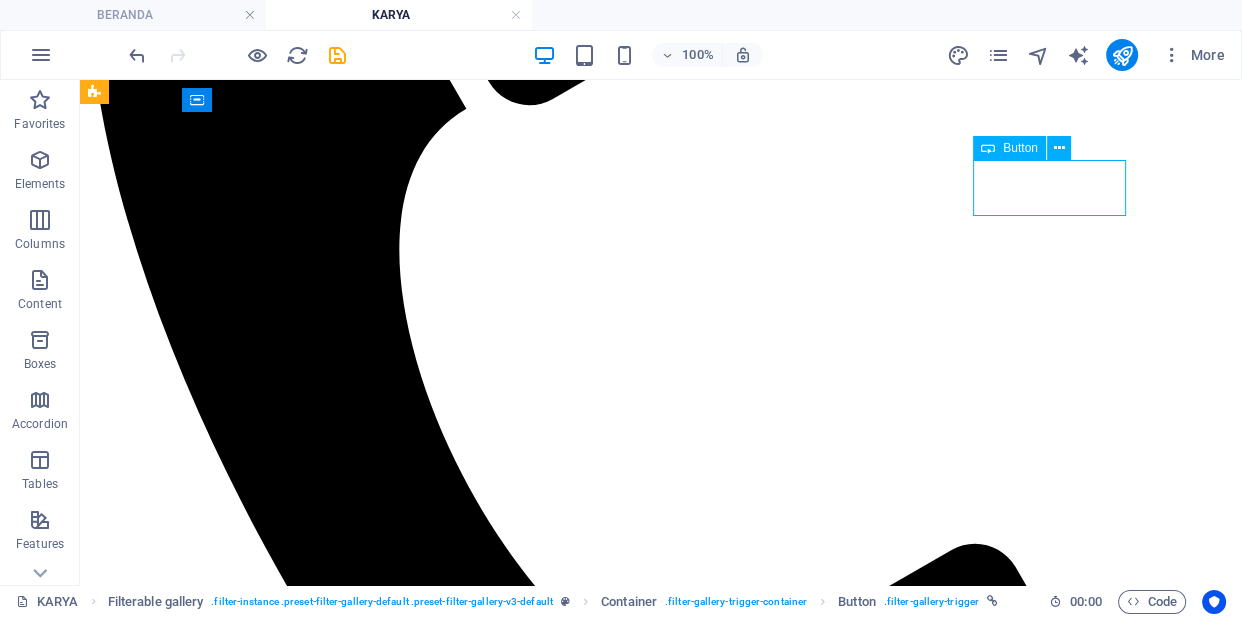 click on "Dalam Proses" at bounding box center [661, 1993] 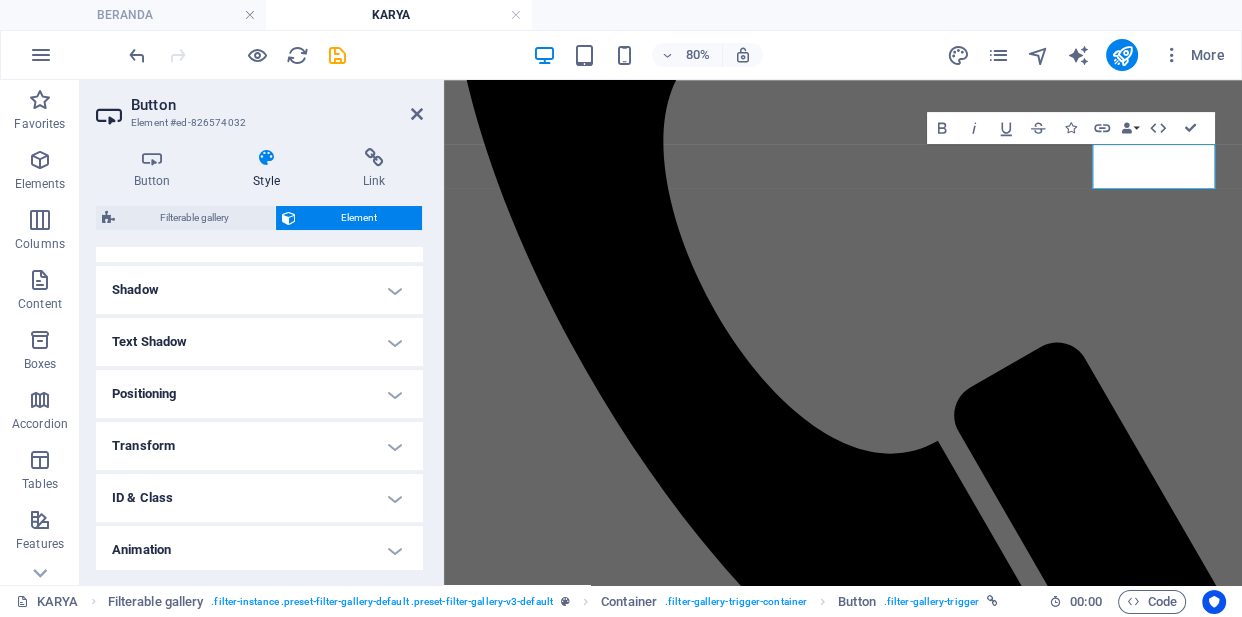 scroll, scrollTop: 522, scrollLeft: 0, axis: vertical 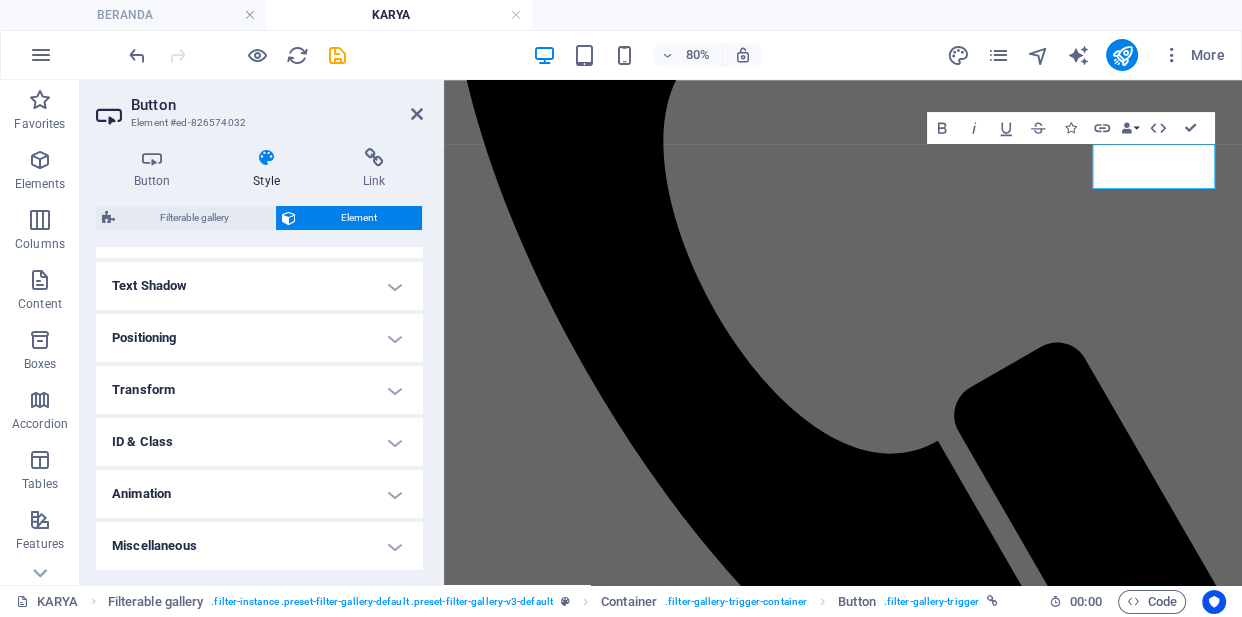 click on "Miscellaneous" at bounding box center (259, 546) 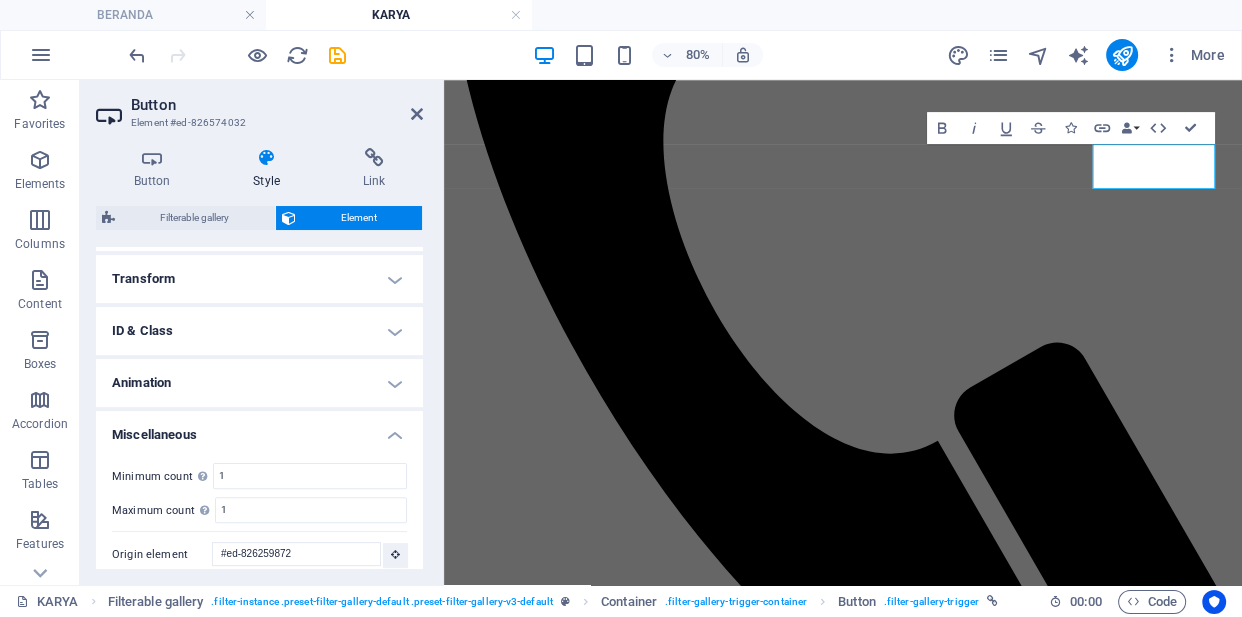scroll, scrollTop: 645, scrollLeft: 0, axis: vertical 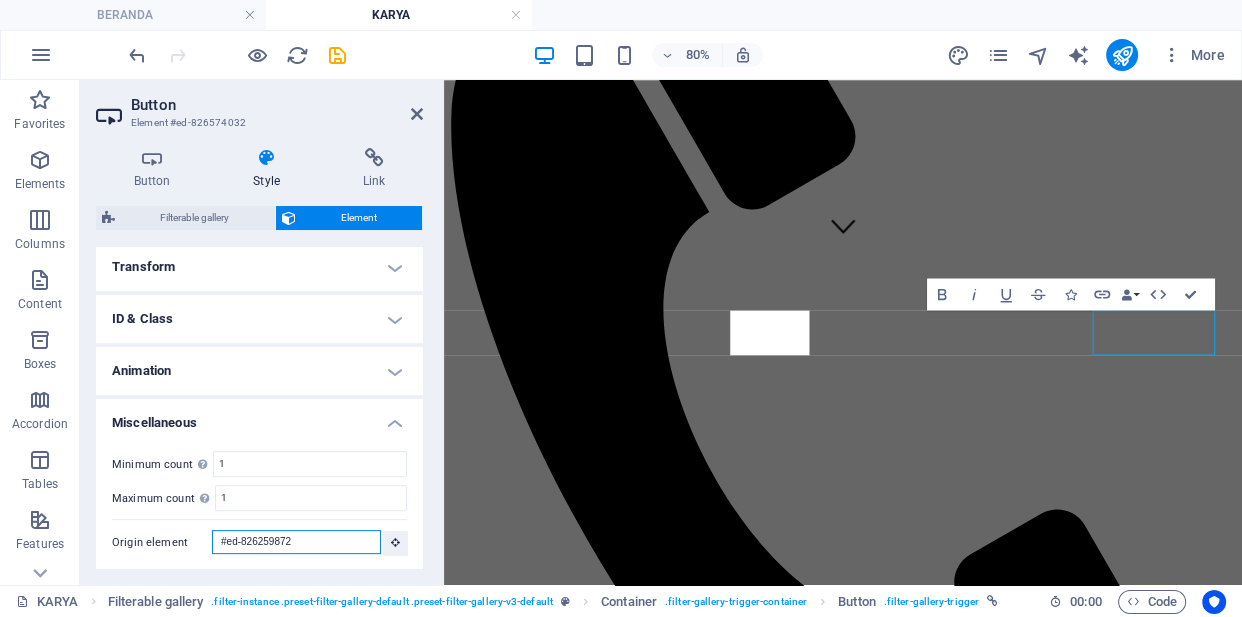 click on "#ed-826259872" at bounding box center [296, 542] 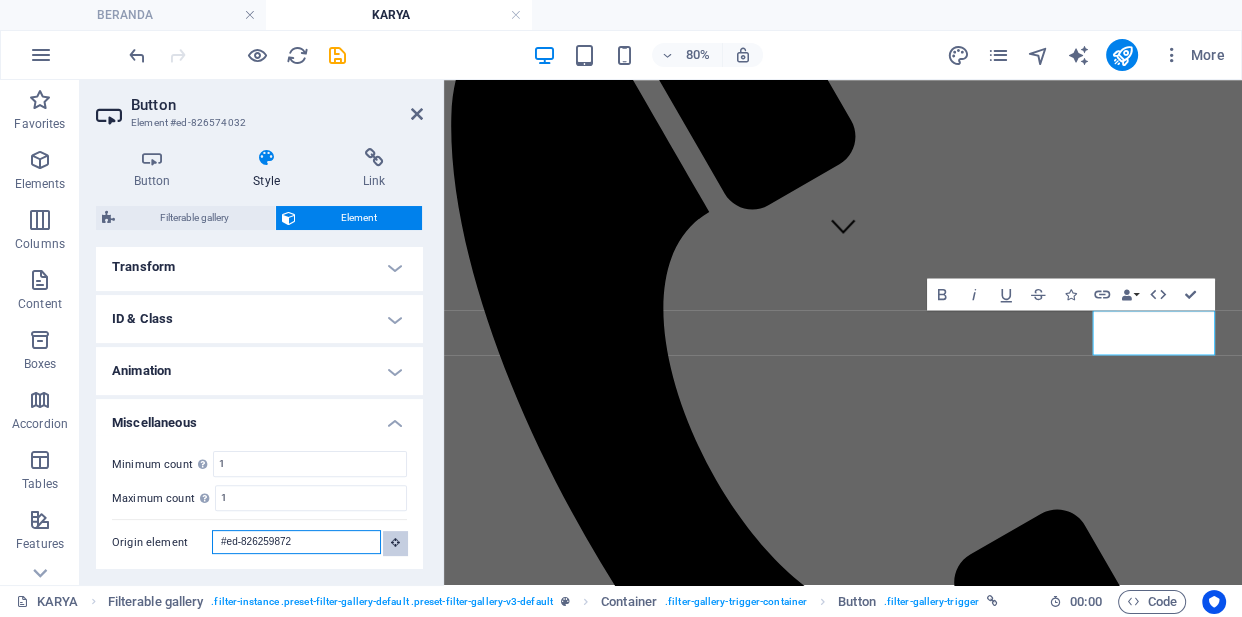 scroll, scrollTop: 479, scrollLeft: 0, axis: vertical 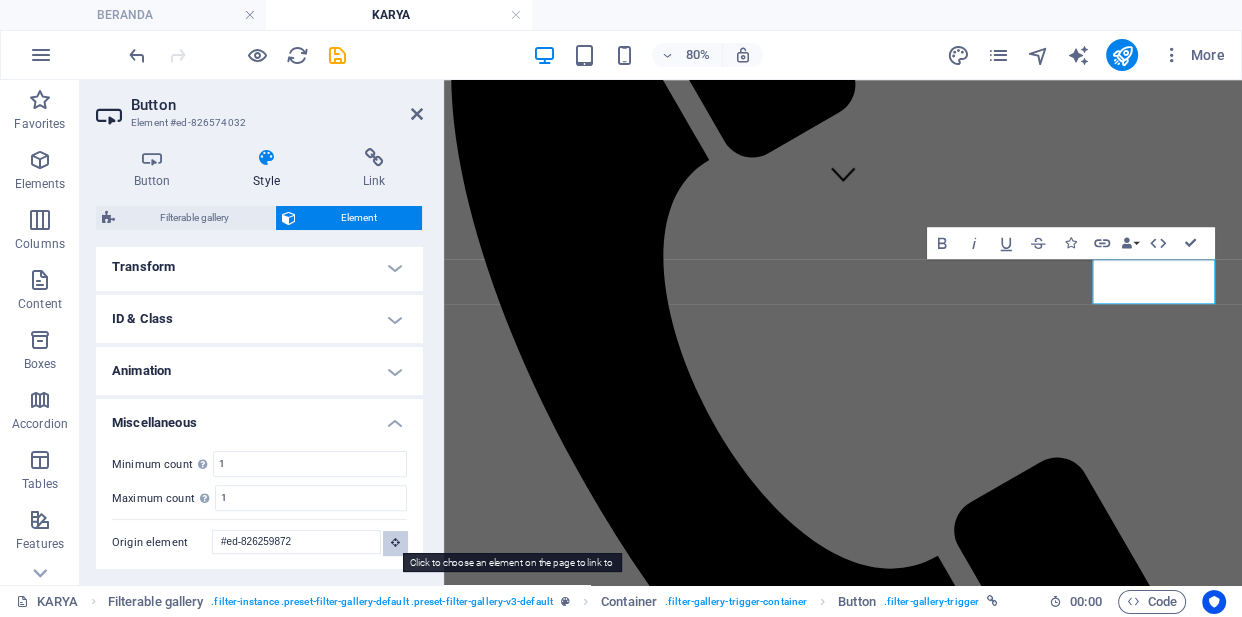 click at bounding box center [395, 542] 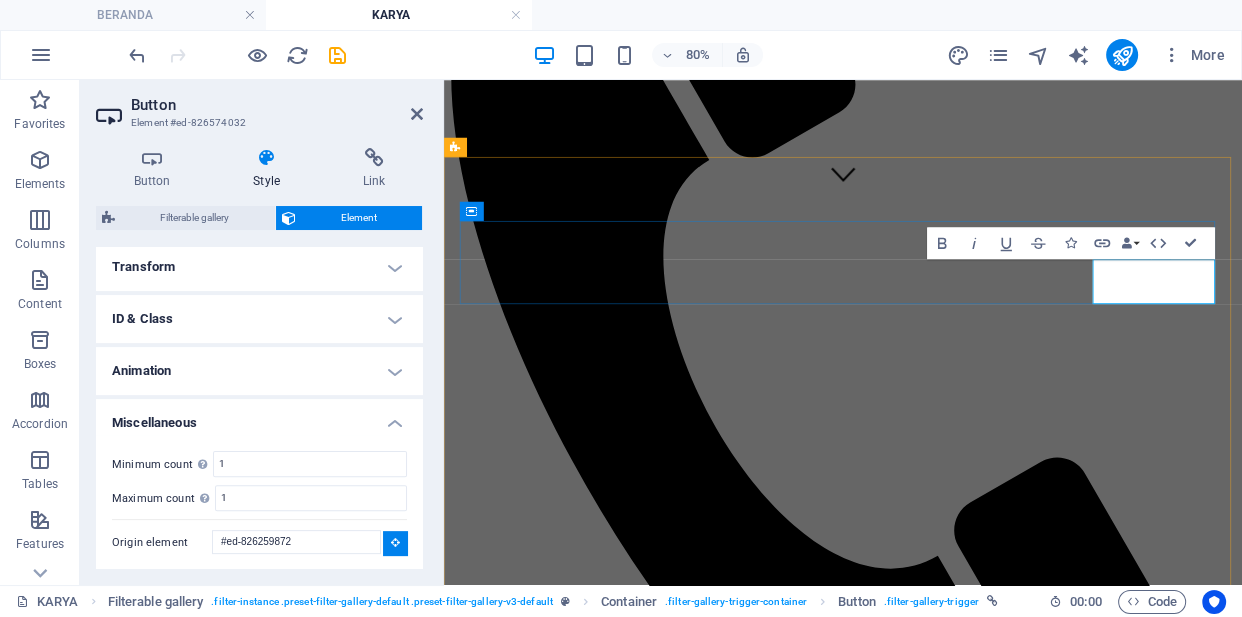 click on "Dalam Proses" at bounding box center [943, 1917] 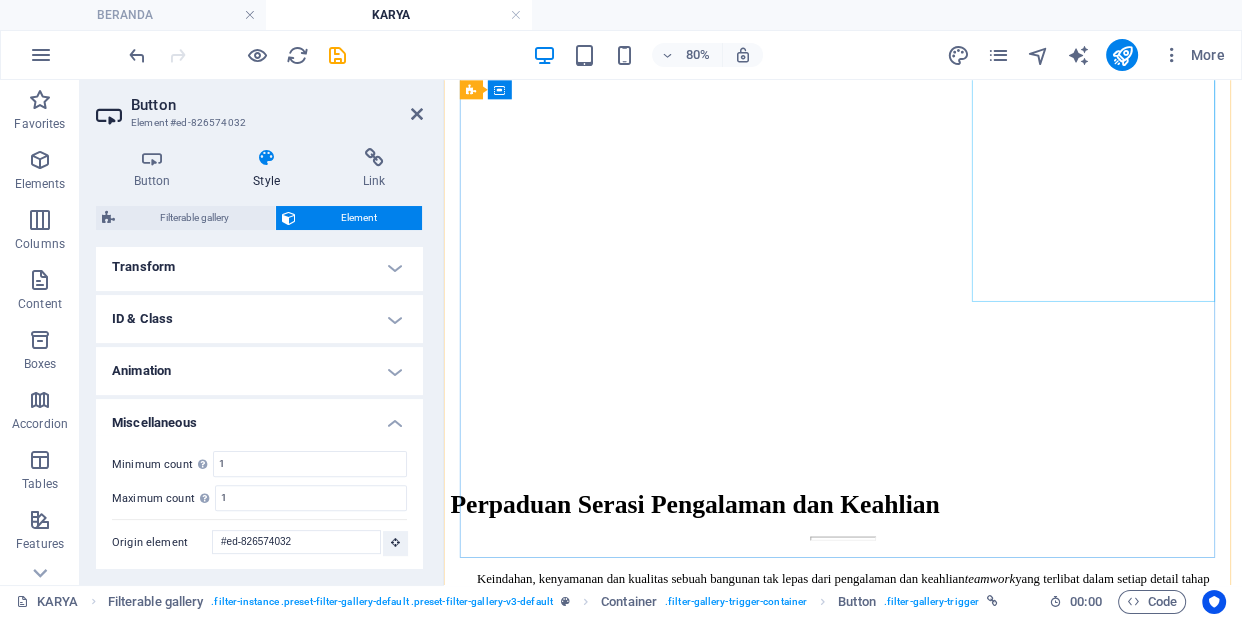 scroll, scrollTop: 1454, scrollLeft: 0, axis: vertical 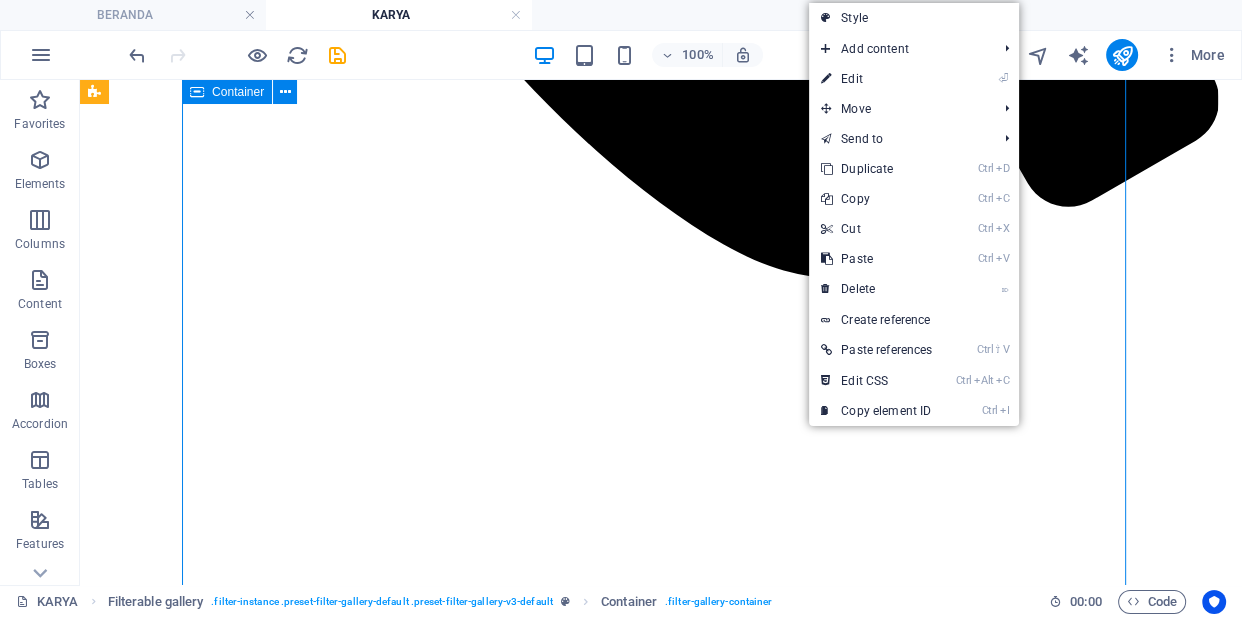 click at bounding box center (661, 6939) 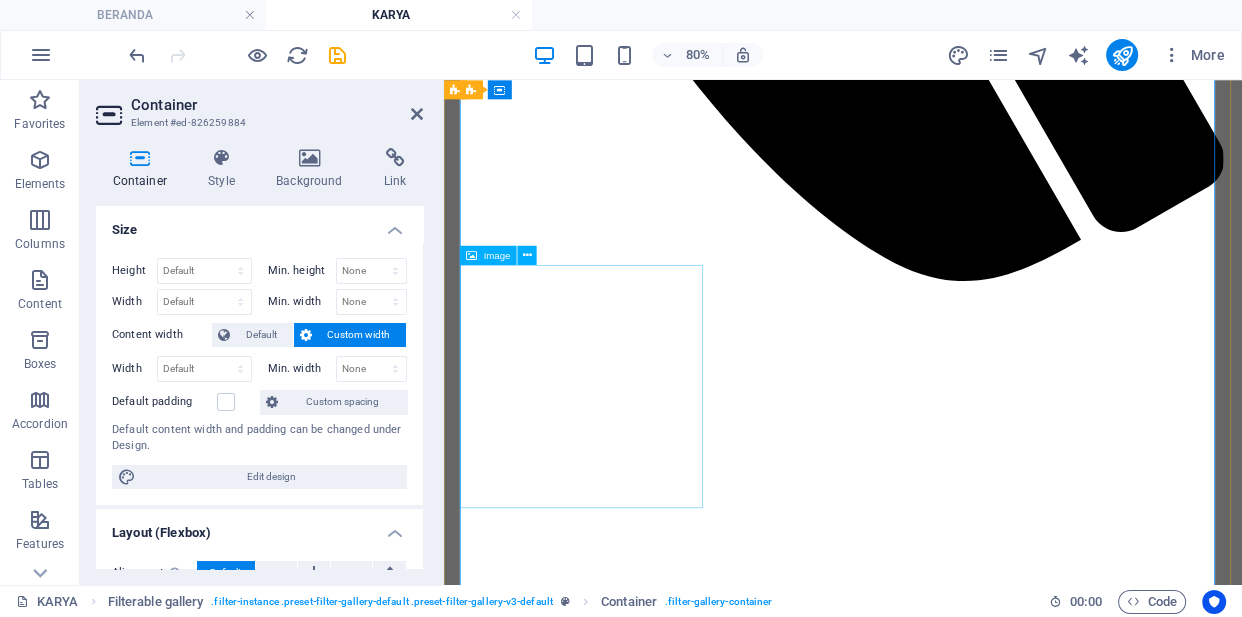 scroll, scrollTop: 1183, scrollLeft: 0, axis: vertical 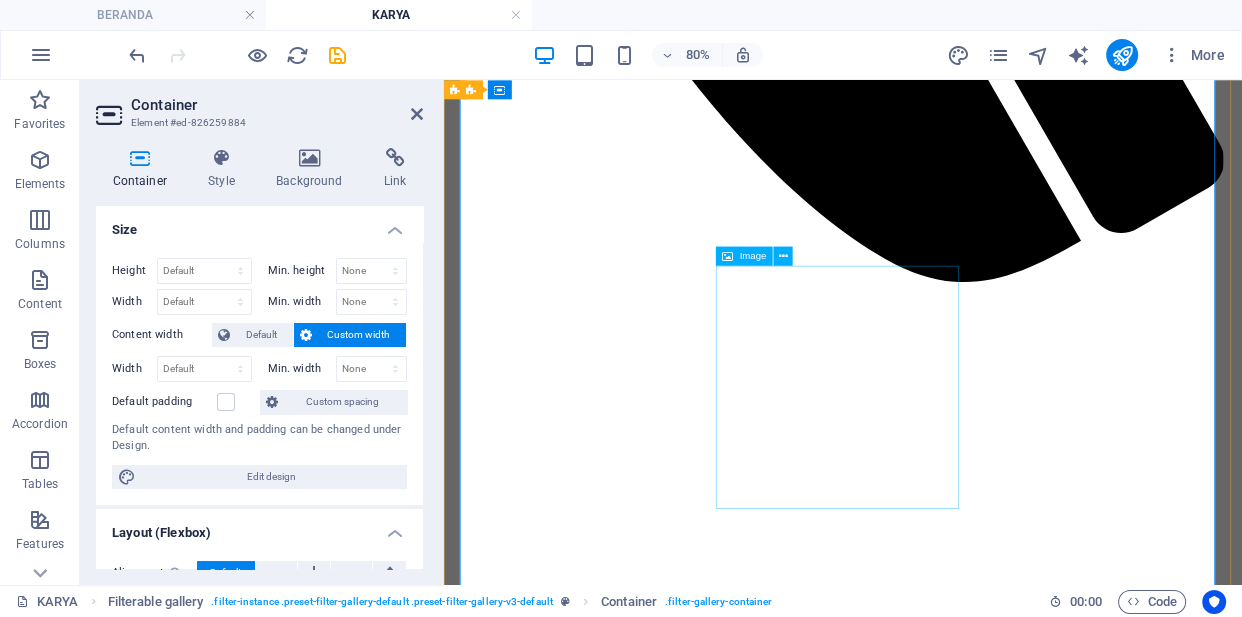 click at bounding box center (943, 8641) 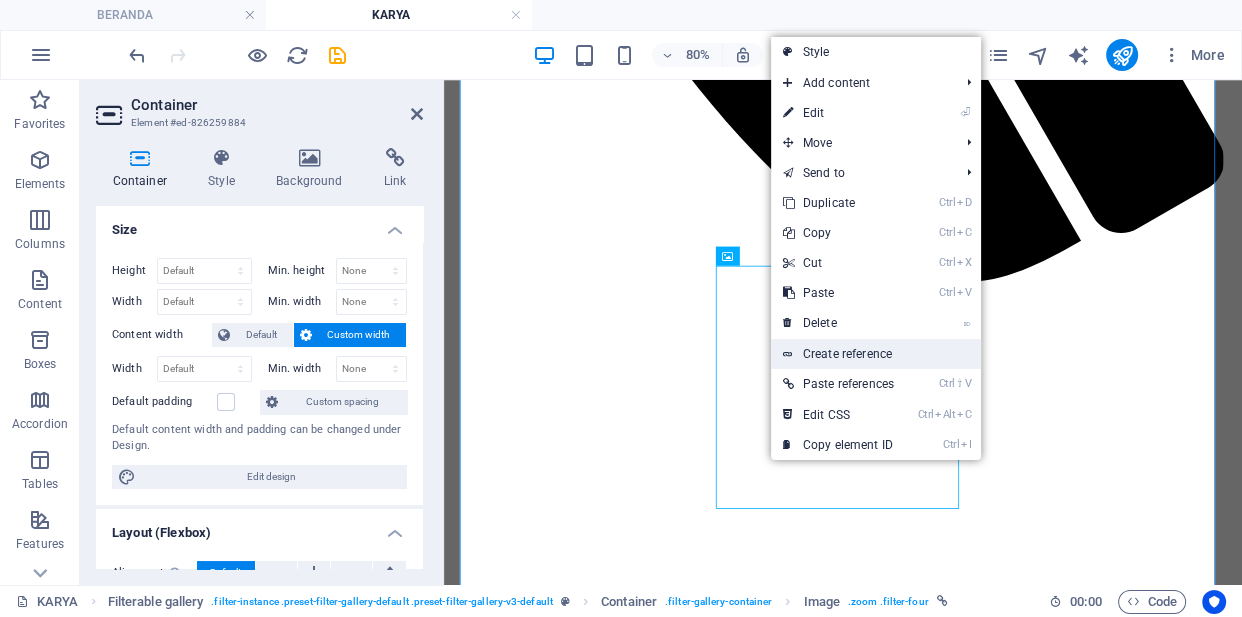 click on "Create reference" at bounding box center (876, 354) 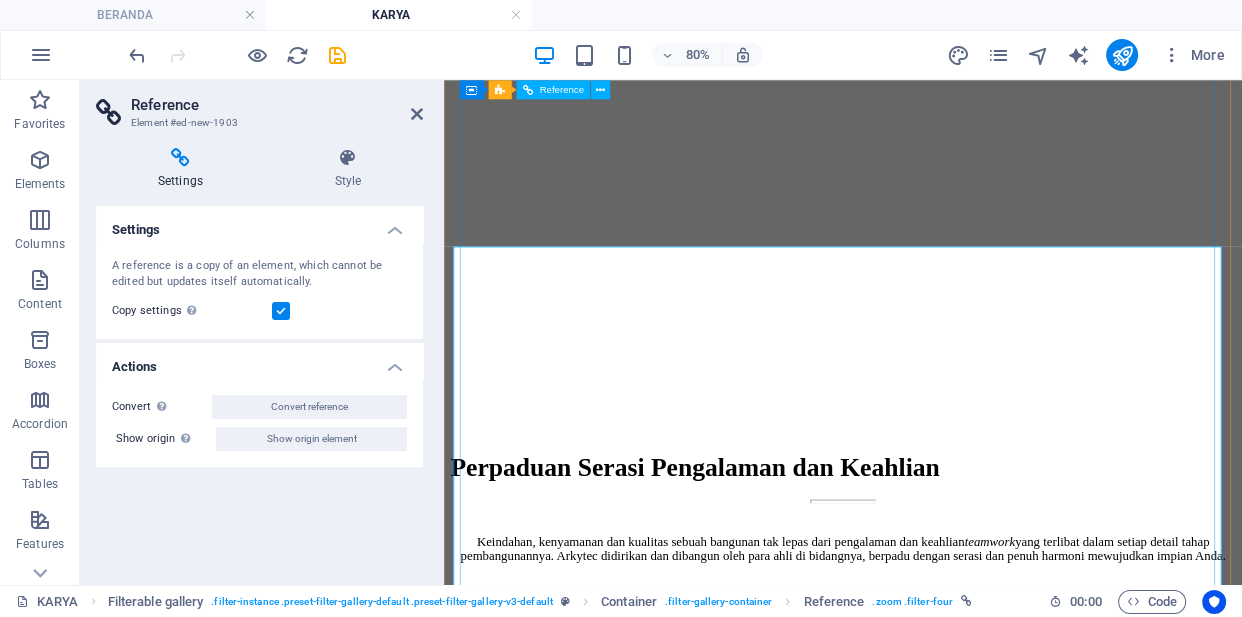 scroll, scrollTop: 1547, scrollLeft: 0, axis: vertical 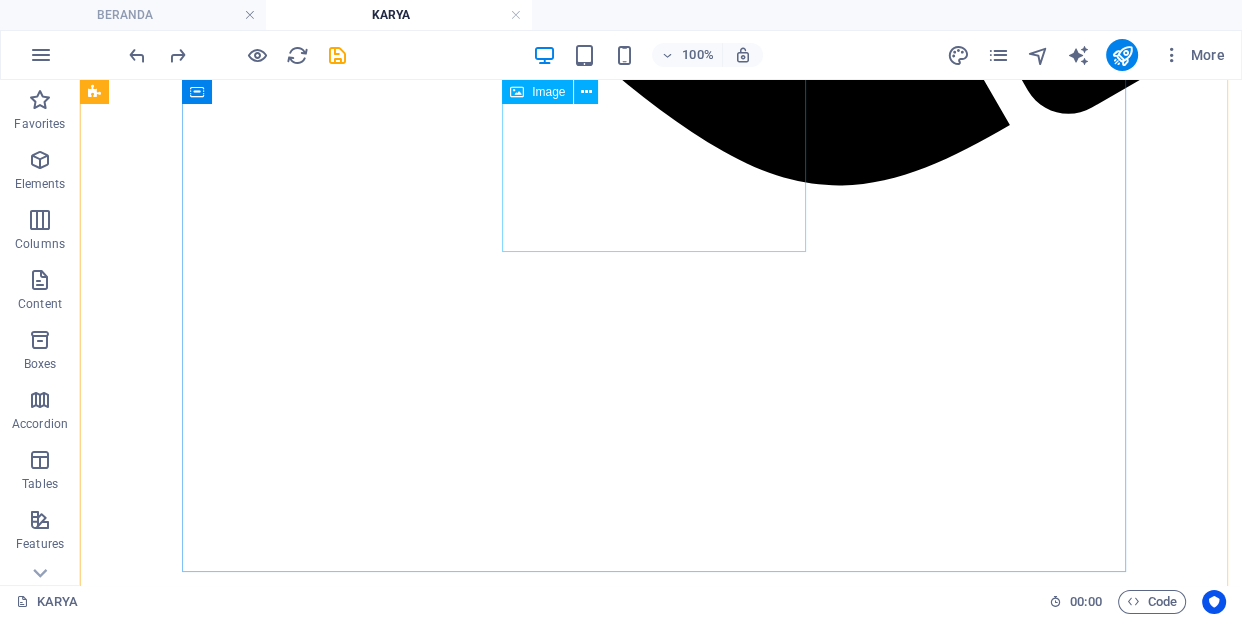 click at bounding box center (661, 9725) 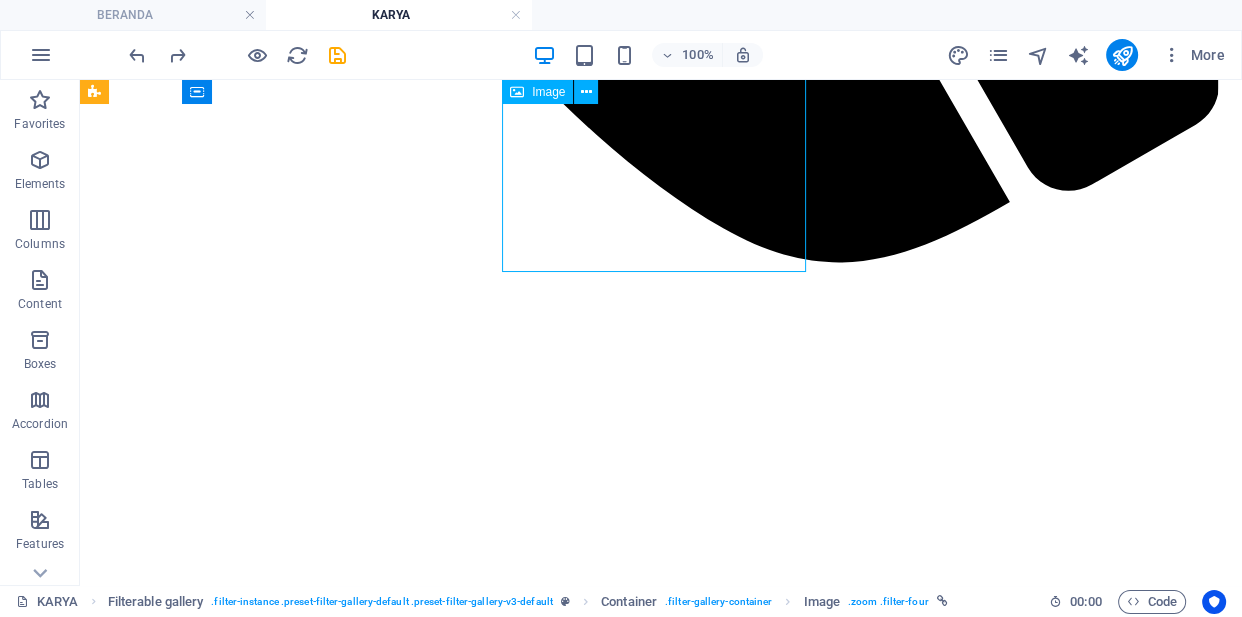scroll, scrollTop: 1374, scrollLeft: 0, axis: vertical 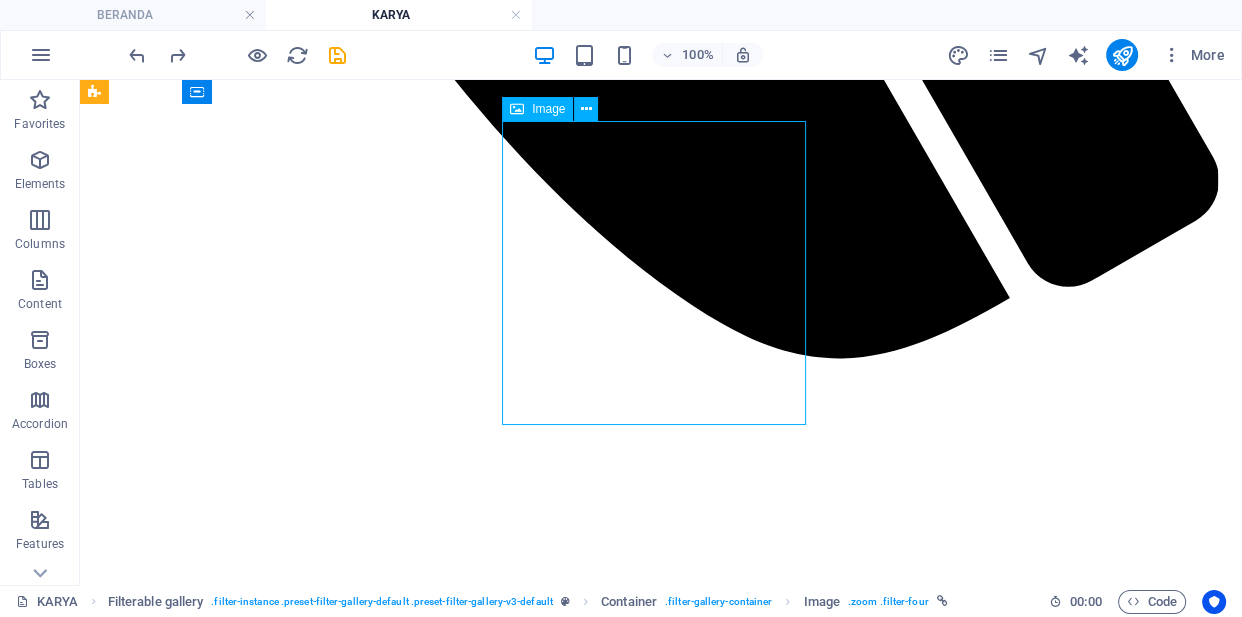 click at bounding box center [661, 9898] 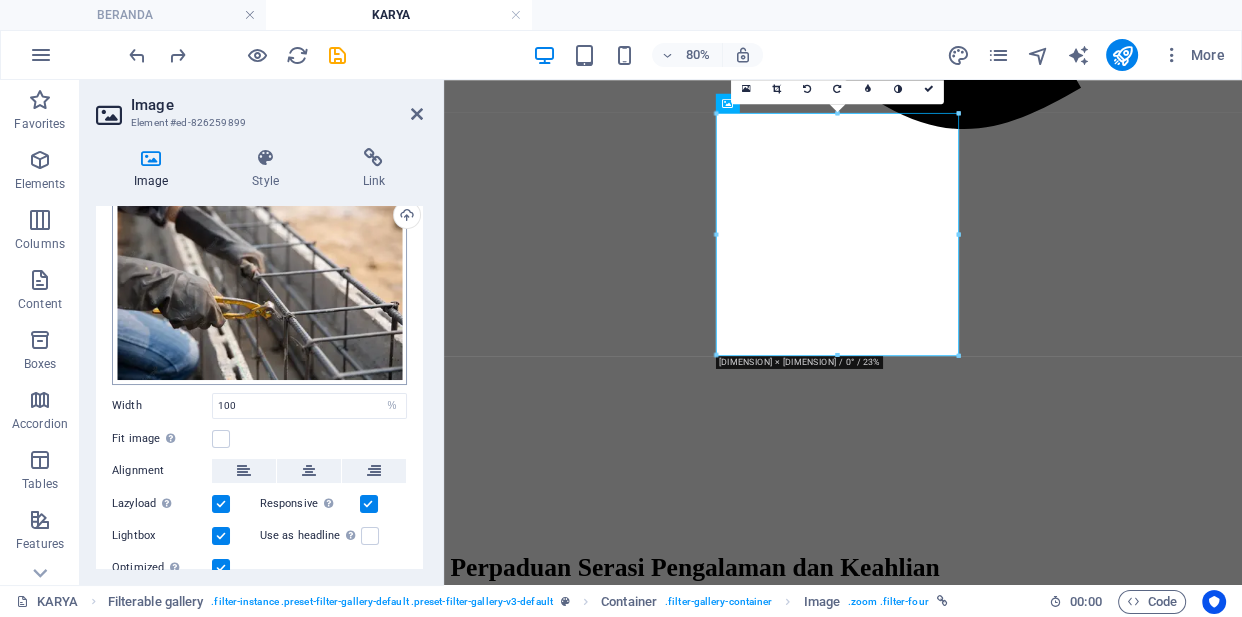 scroll, scrollTop: 145, scrollLeft: 0, axis: vertical 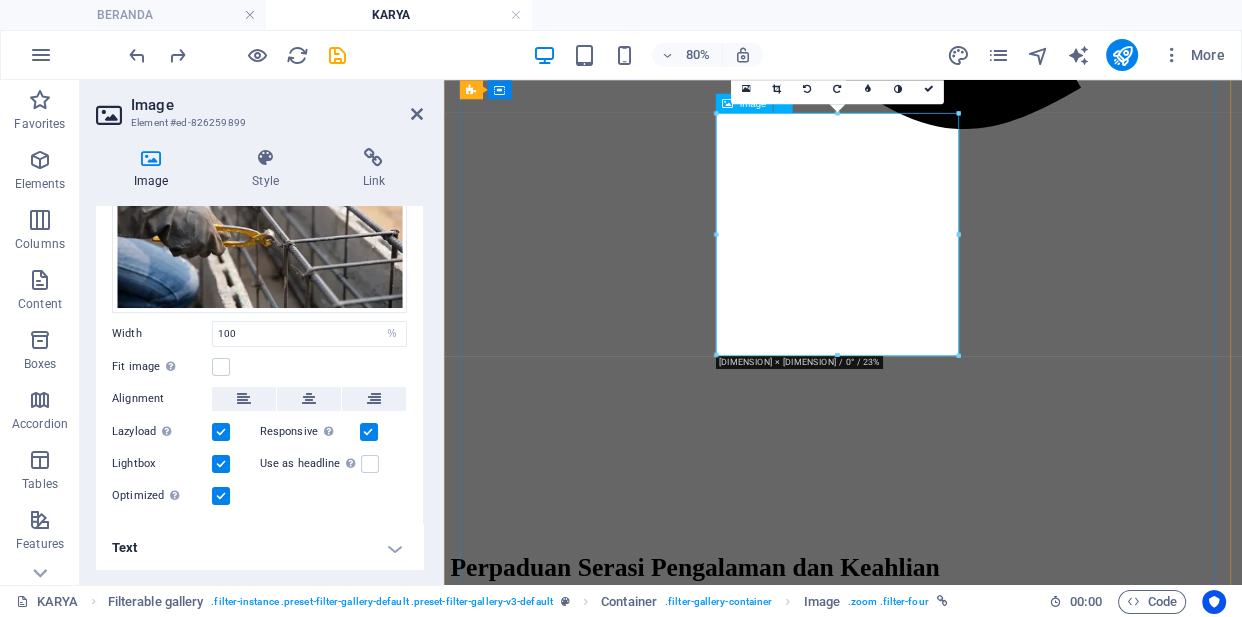 click at bounding box center [943, 8450] 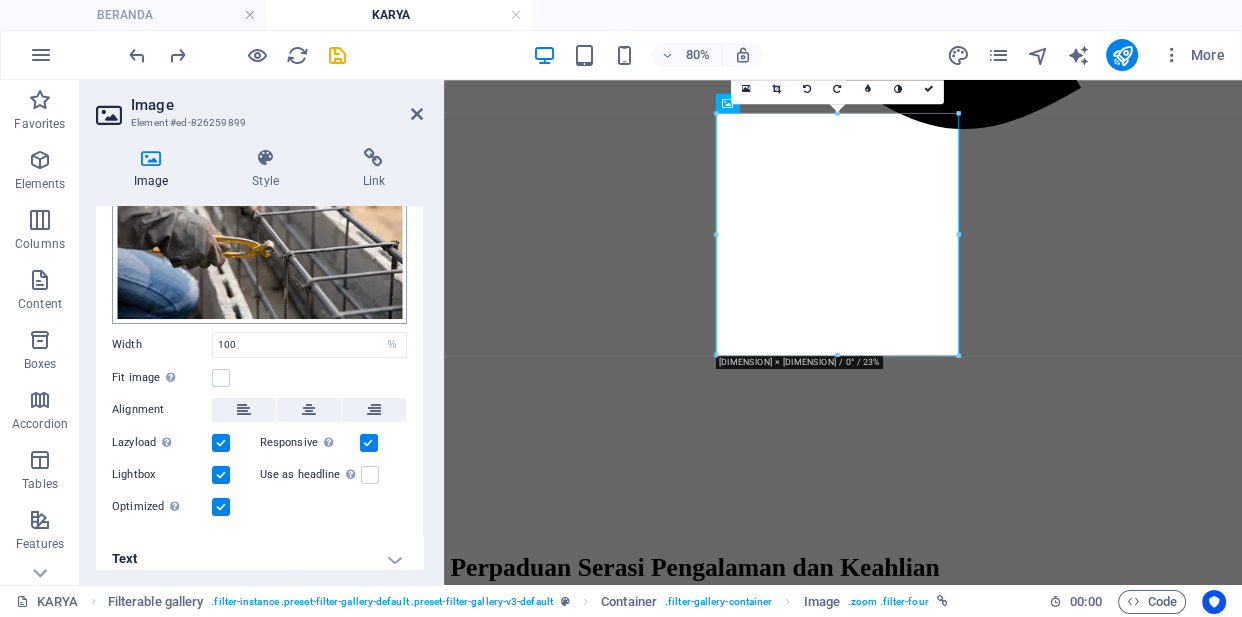 scroll, scrollTop: 145, scrollLeft: 0, axis: vertical 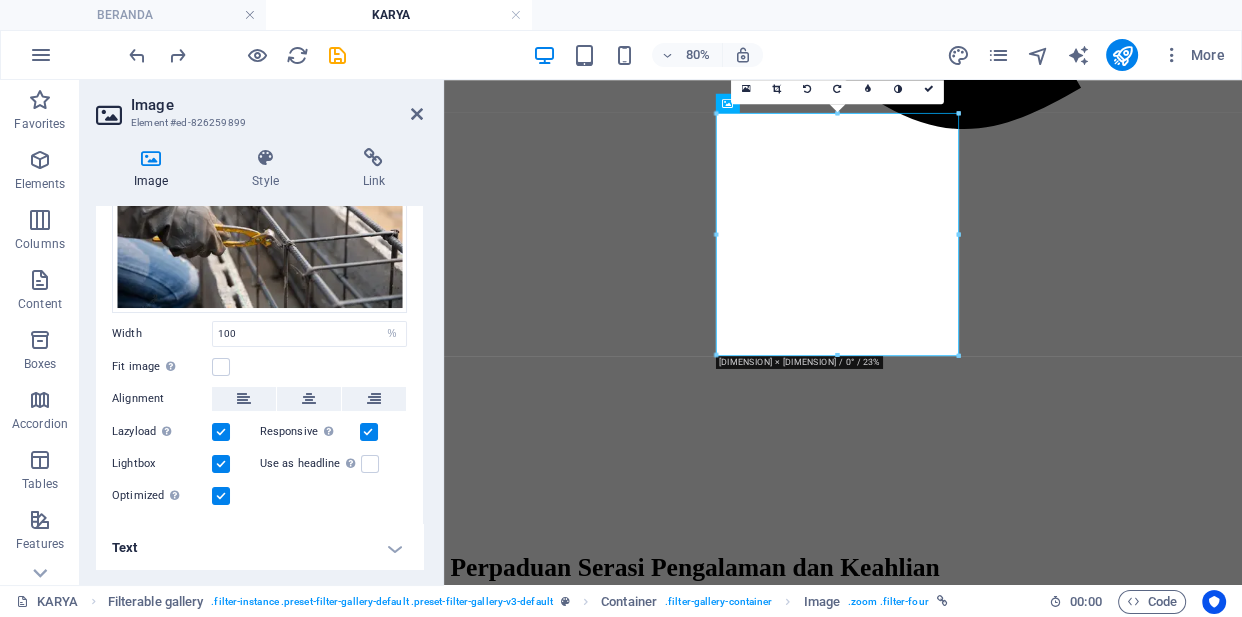 click on "Text" at bounding box center [259, 548] 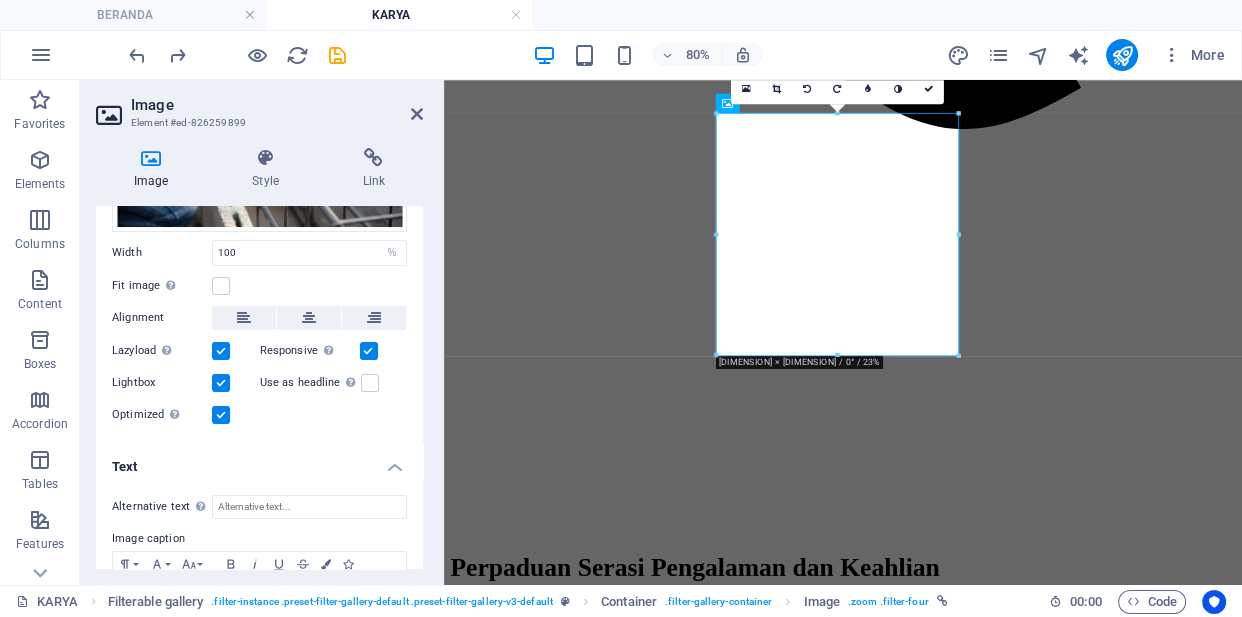 scroll, scrollTop: 332, scrollLeft: 0, axis: vertical 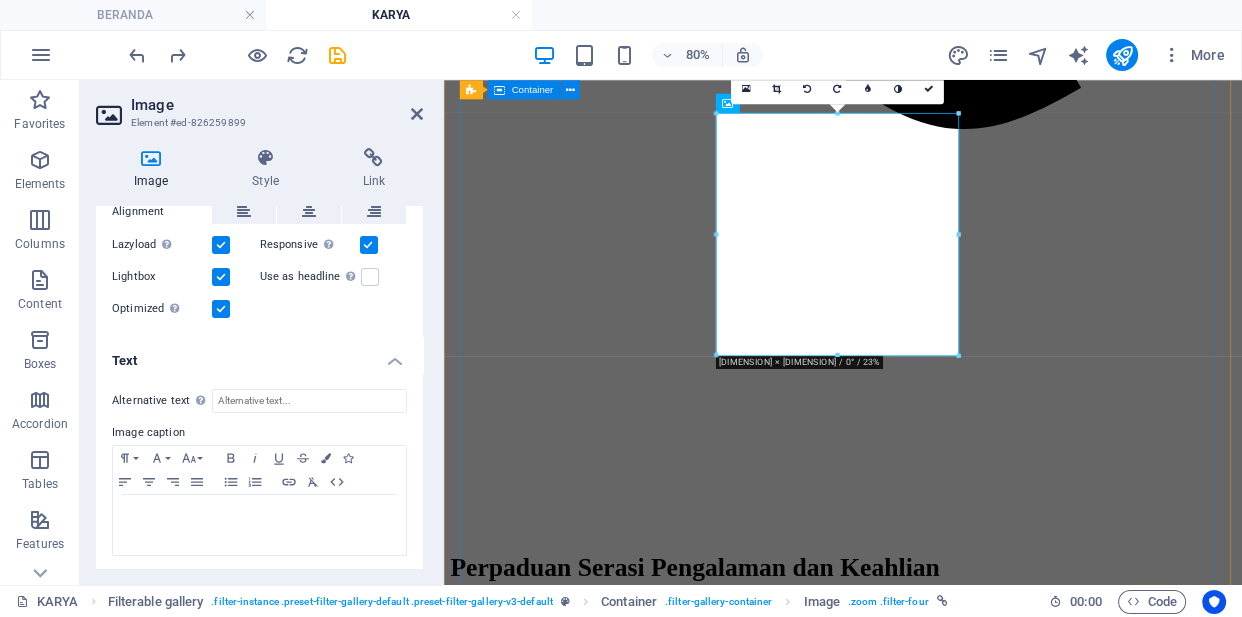 click at bounding box center (943, 5981) 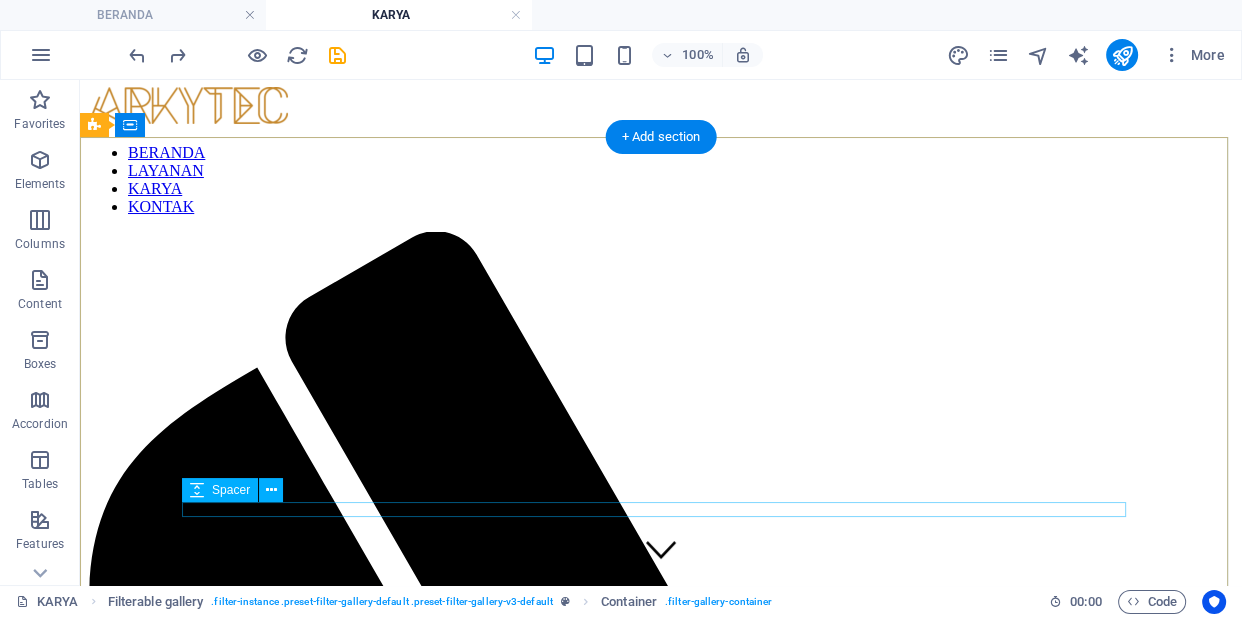 scroll, scrollTop: 0, scrollLeft: 0, axis: both 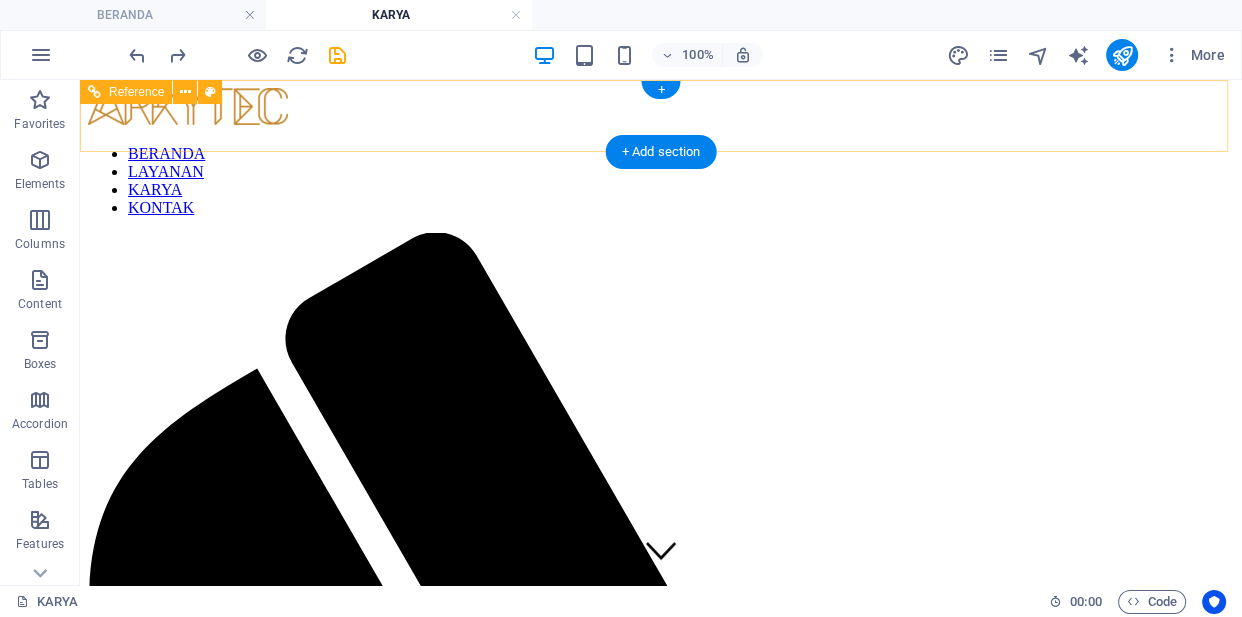 click on "BERANDA LAYANAN KARYA KONTAK" at bounding box center (661, 181) 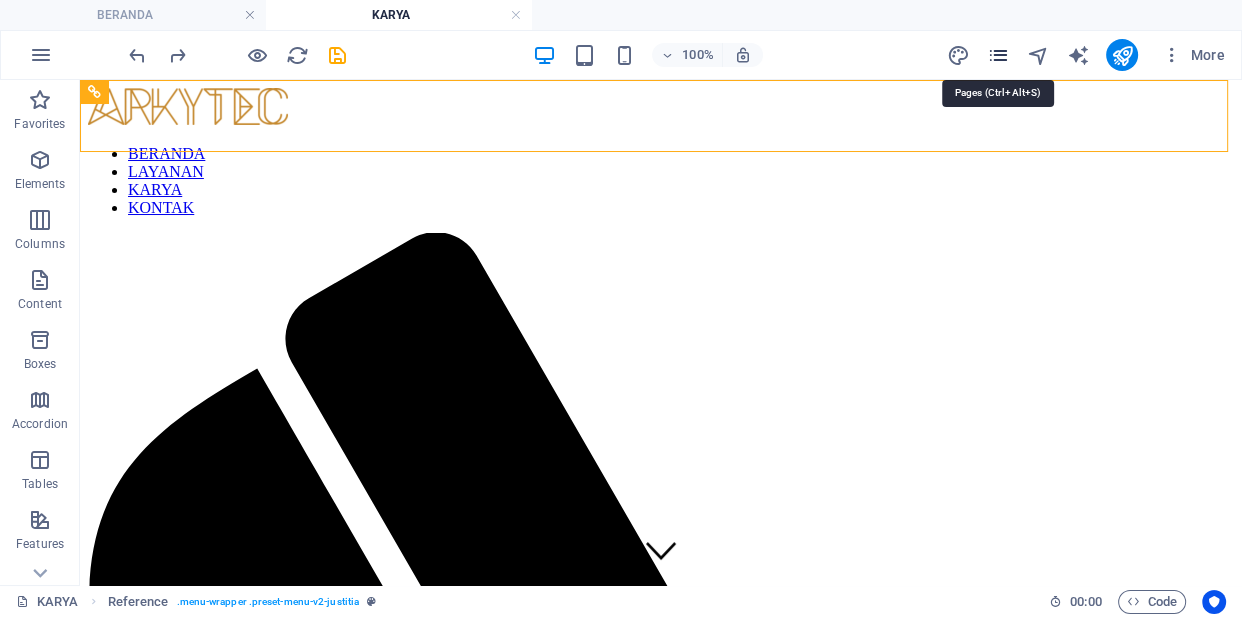 click at bounding box center (997, 55) 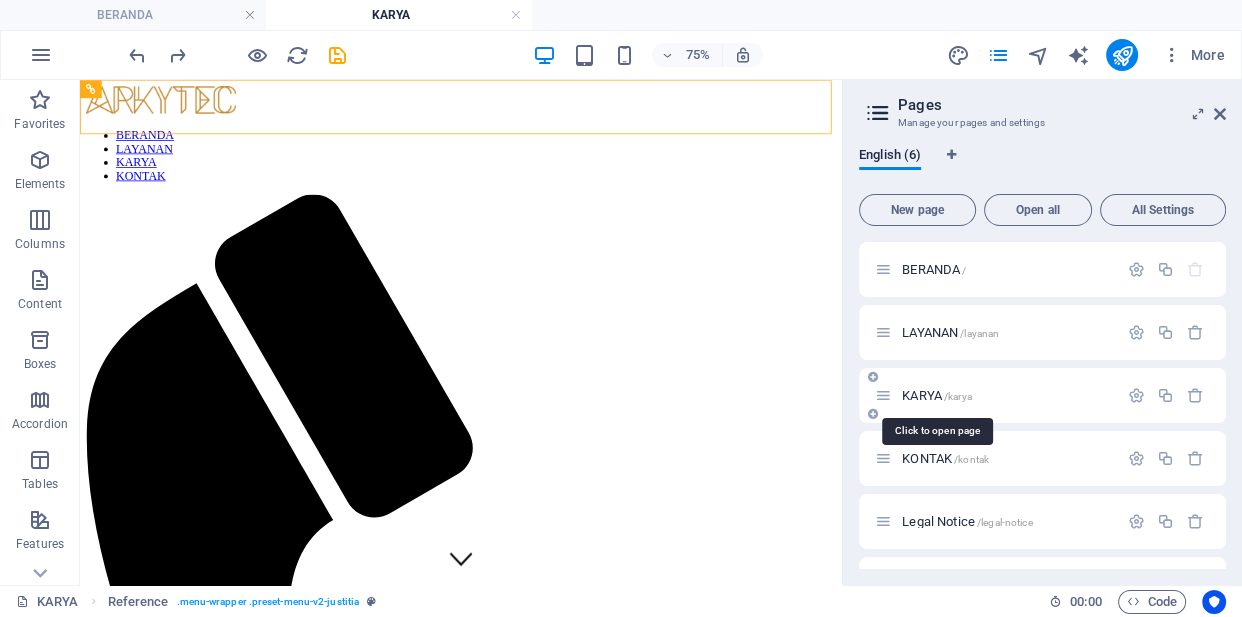click on "KARYA /karya" at bounding box center (937, 395) 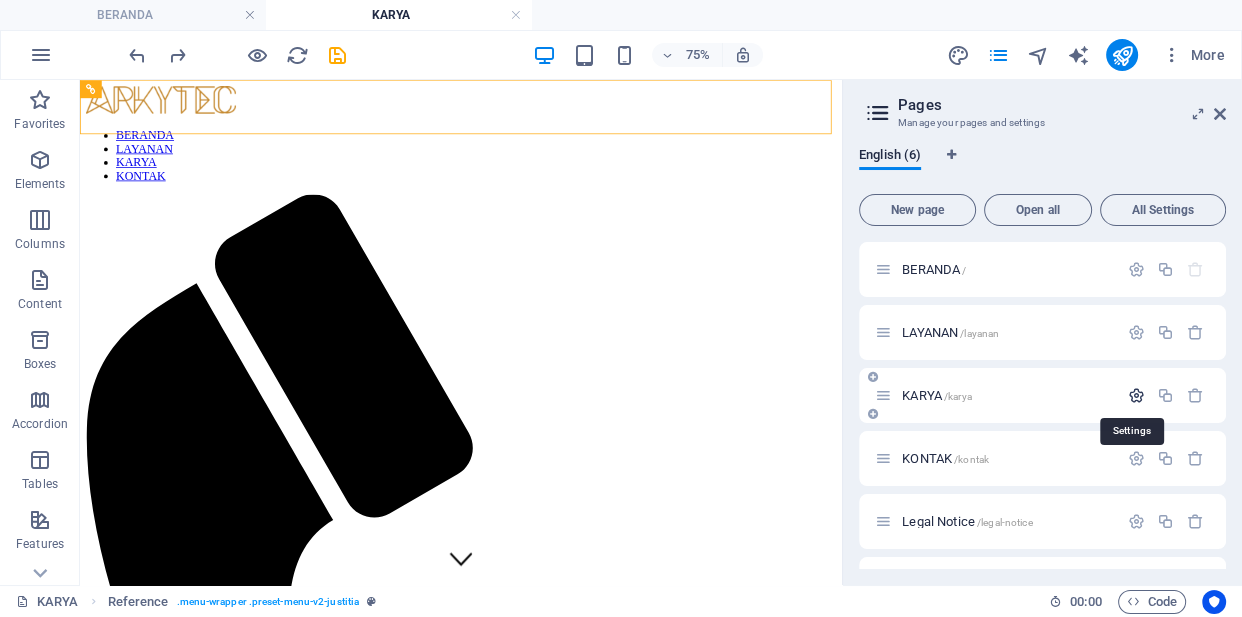 click at bounding box center [1136, 395] 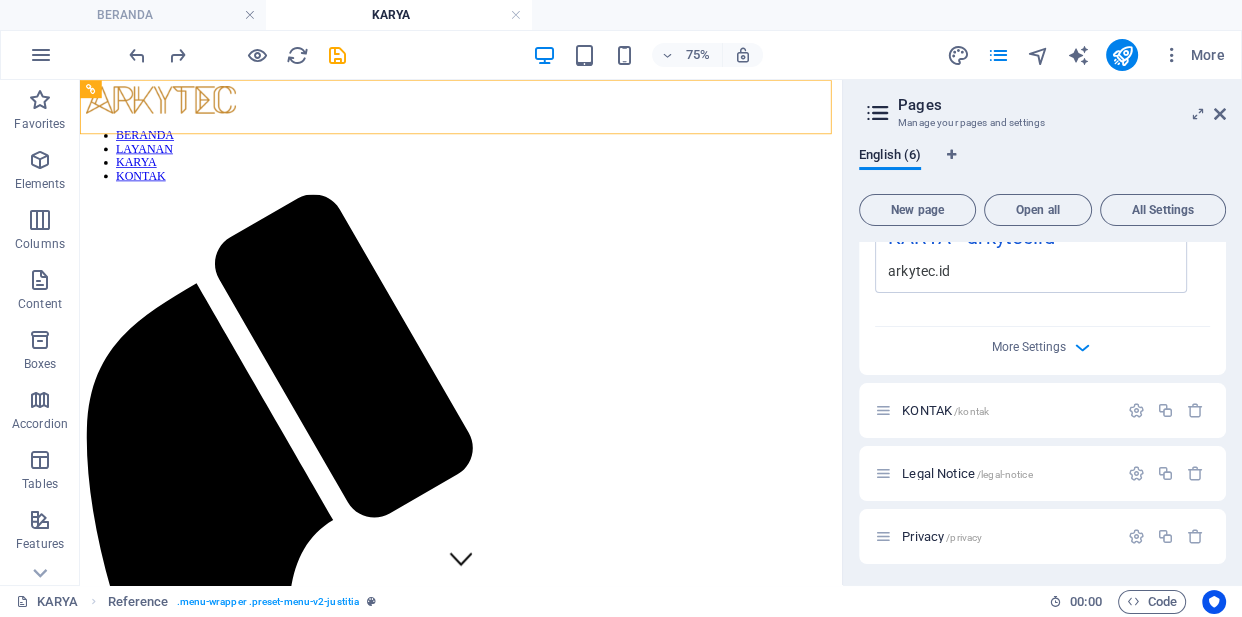scroll, scrollTop: 795, scrollLeft: 0, axis: vertical 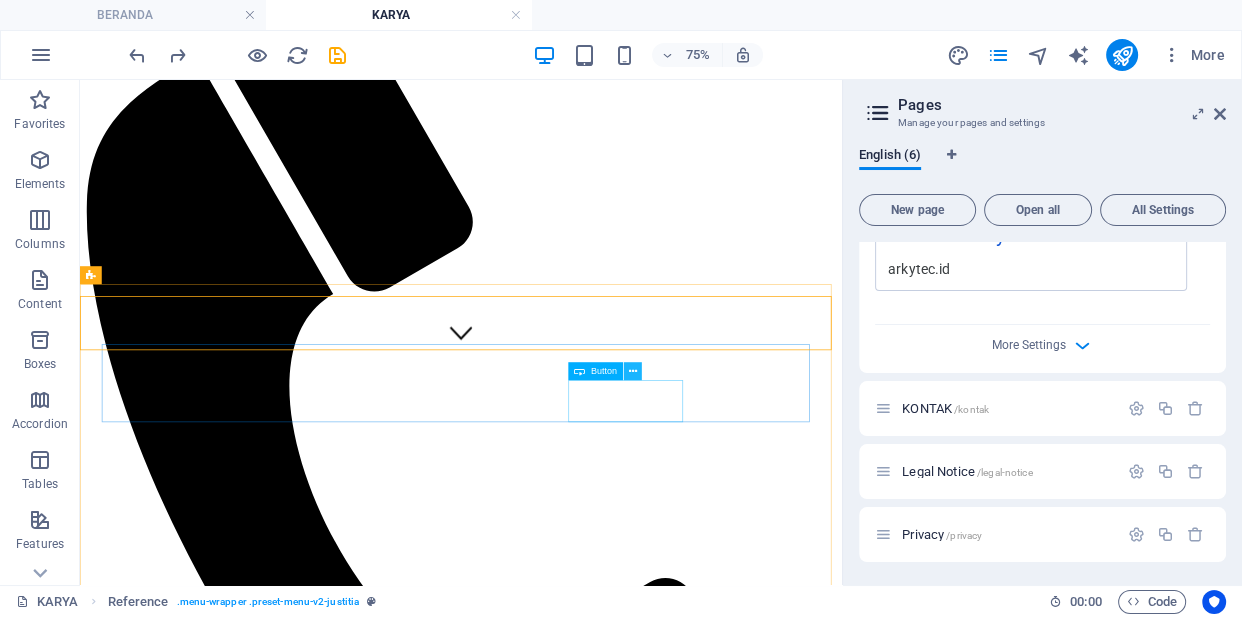 click at bounding box center [632, 371] 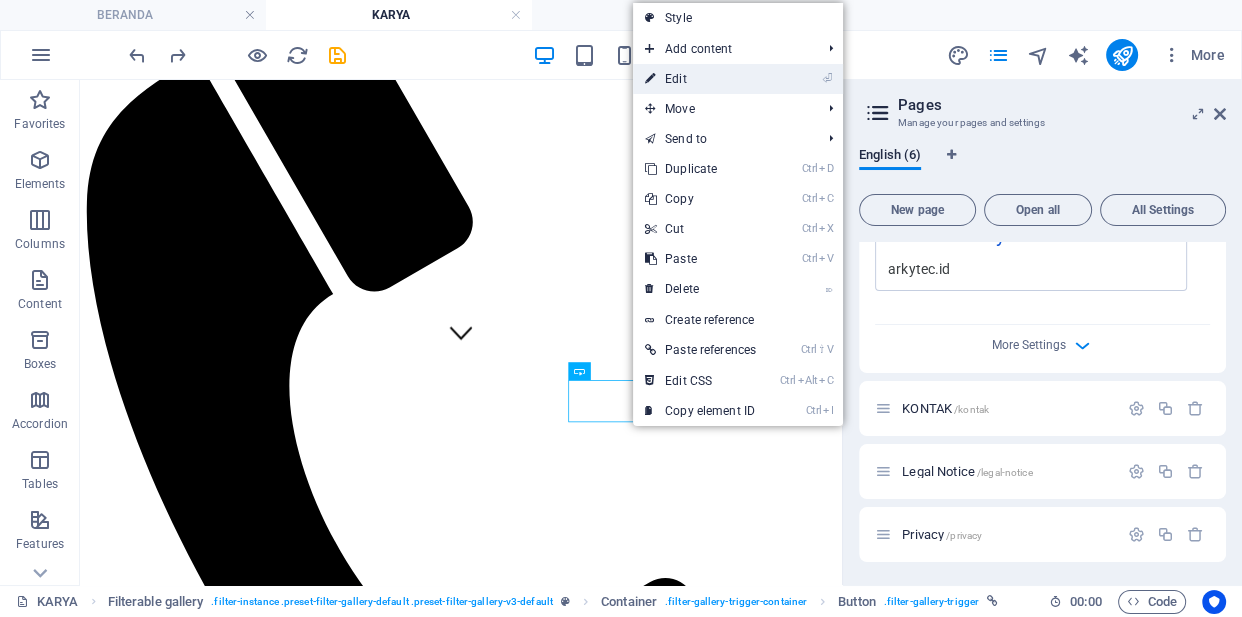 click on "⏎  Edit" at bounding box center [700, 79] 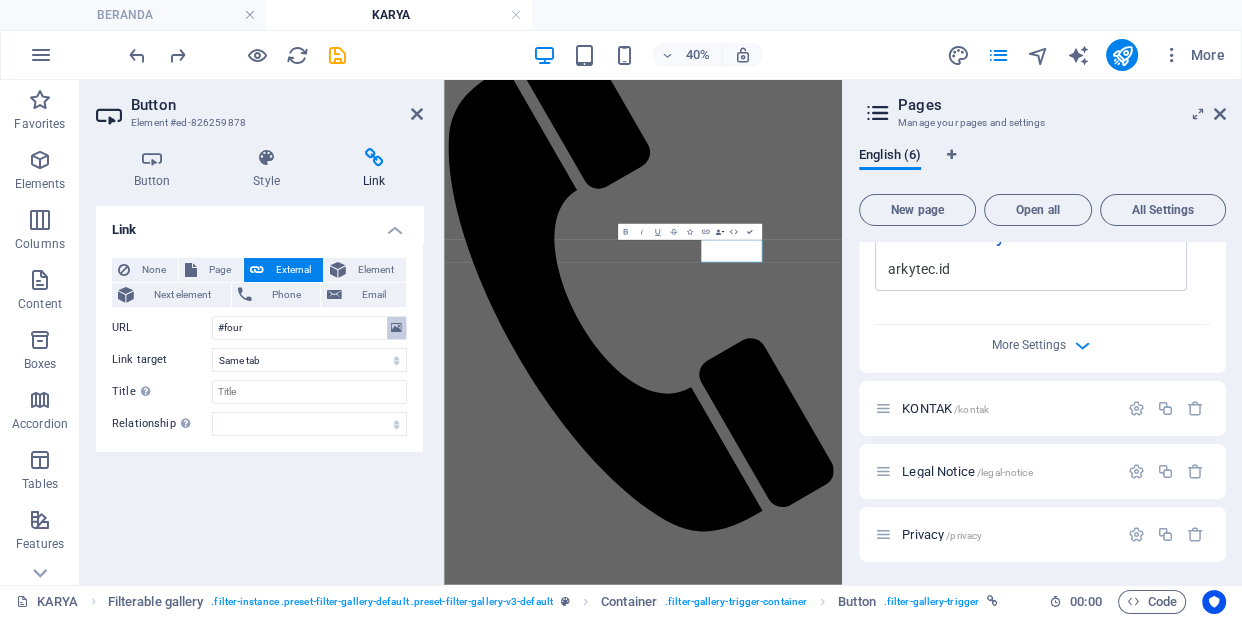 click at bounding box center (396, 328) 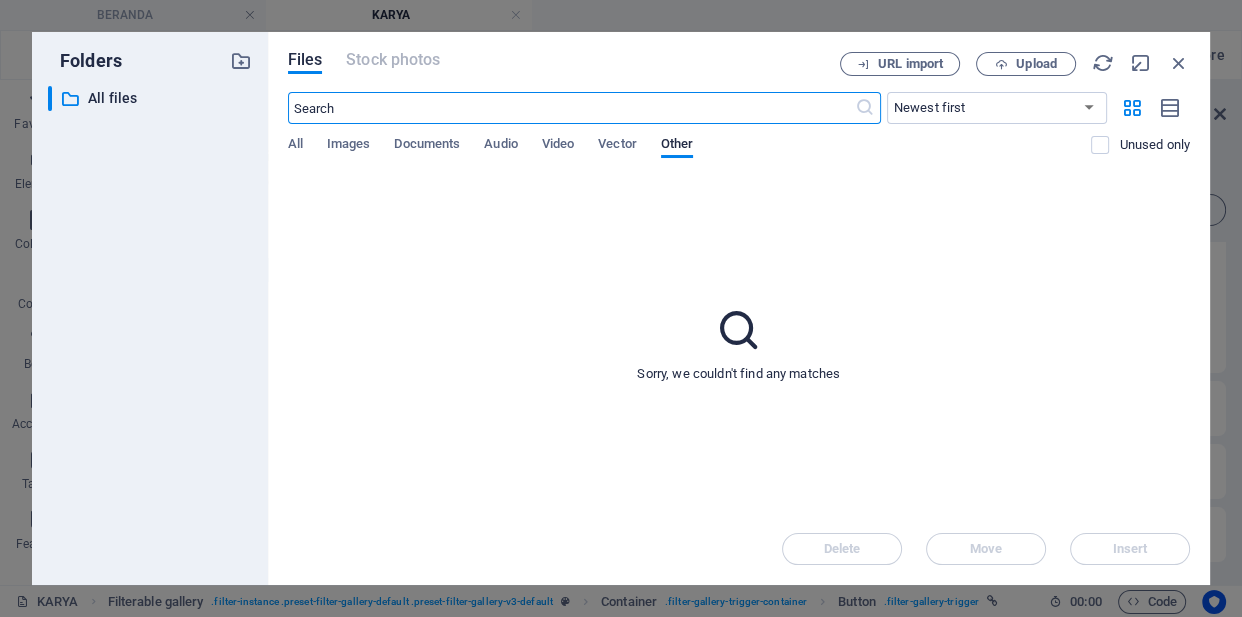 scroll, scrollTop: 0, scrollLeft: 0, axis: both 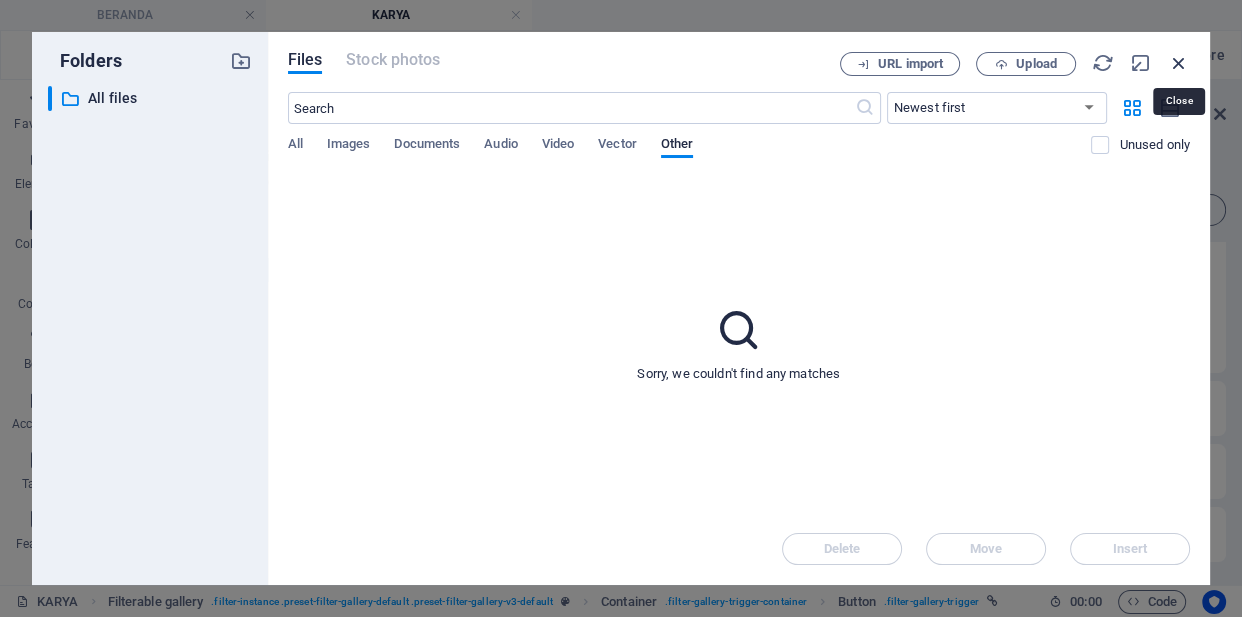 click at bounding box center (1179, 63) 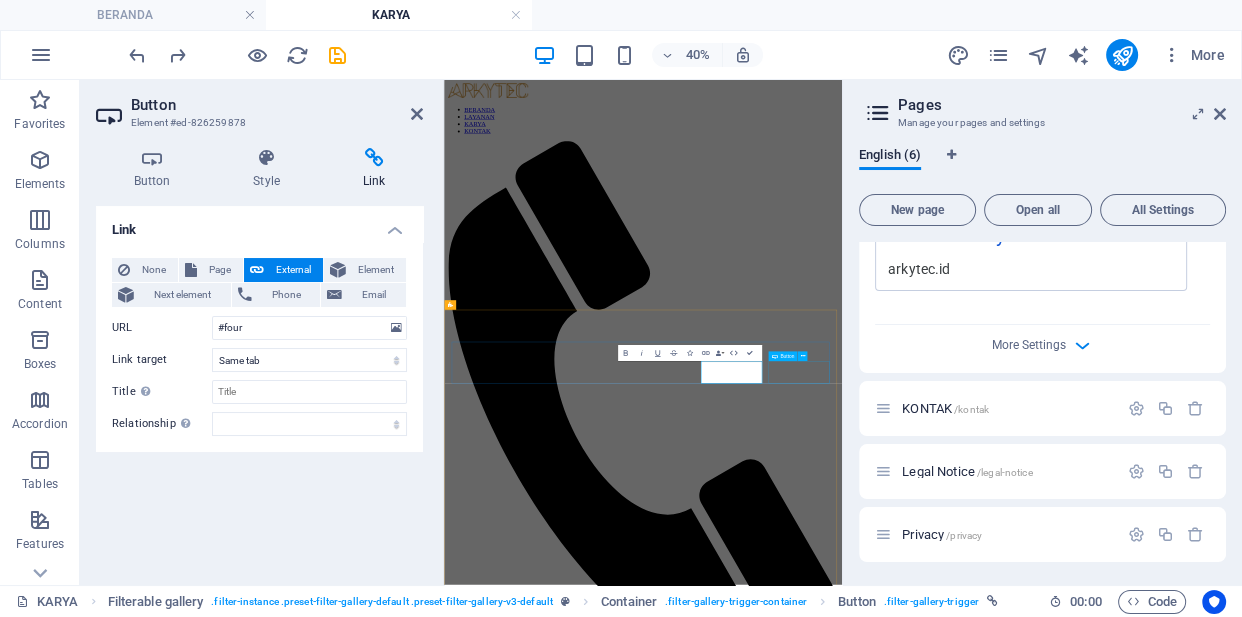 drag, startPoint x: 1397, startPoint y: 825, endPoint x: 1437, endPoint y: 477, distance: 350.29132 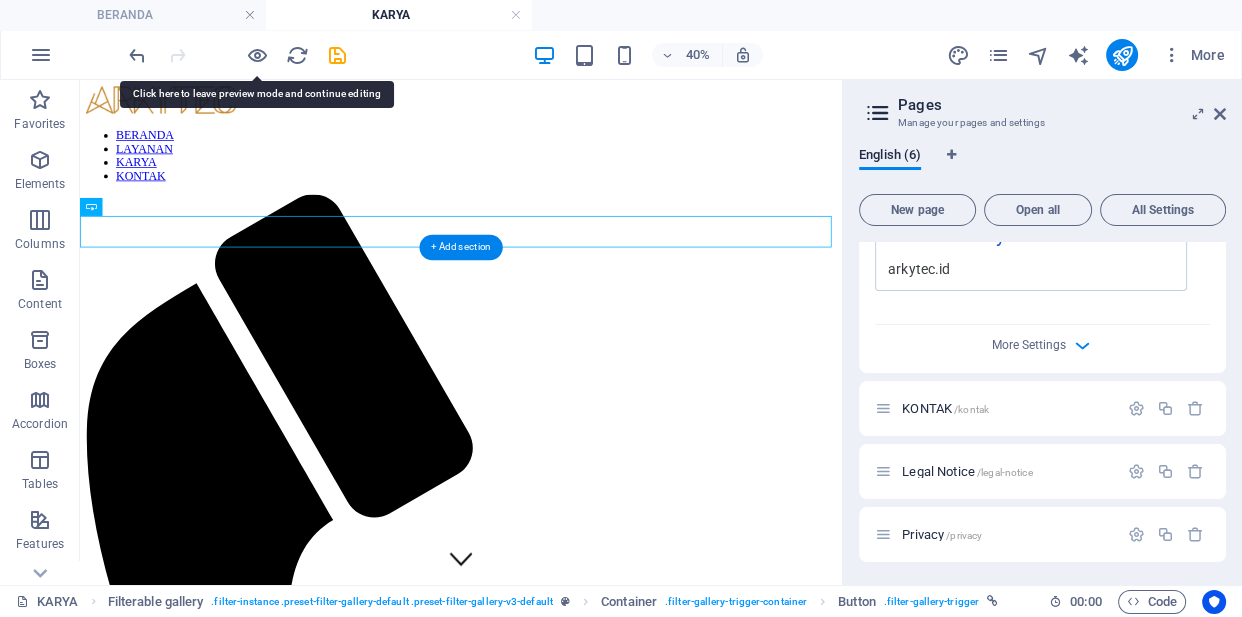 scroll, scrollTop: 393, scrollLeft: 0, axis: vertical 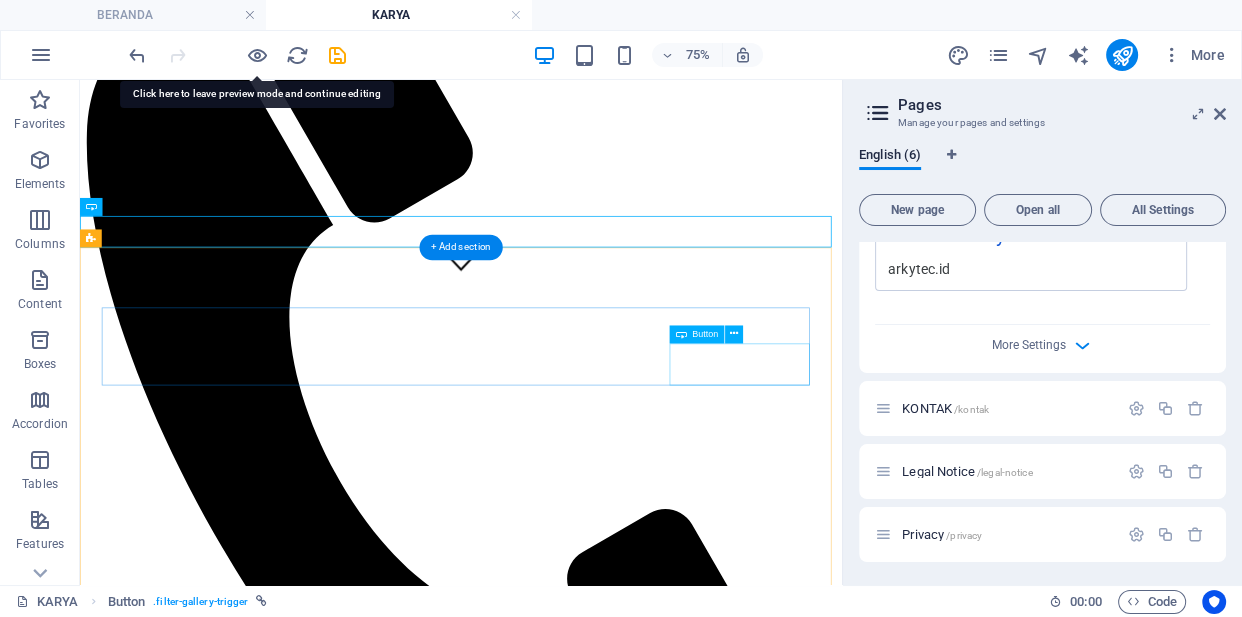 click on "Lainnya" at bounding box center (588, 2028) 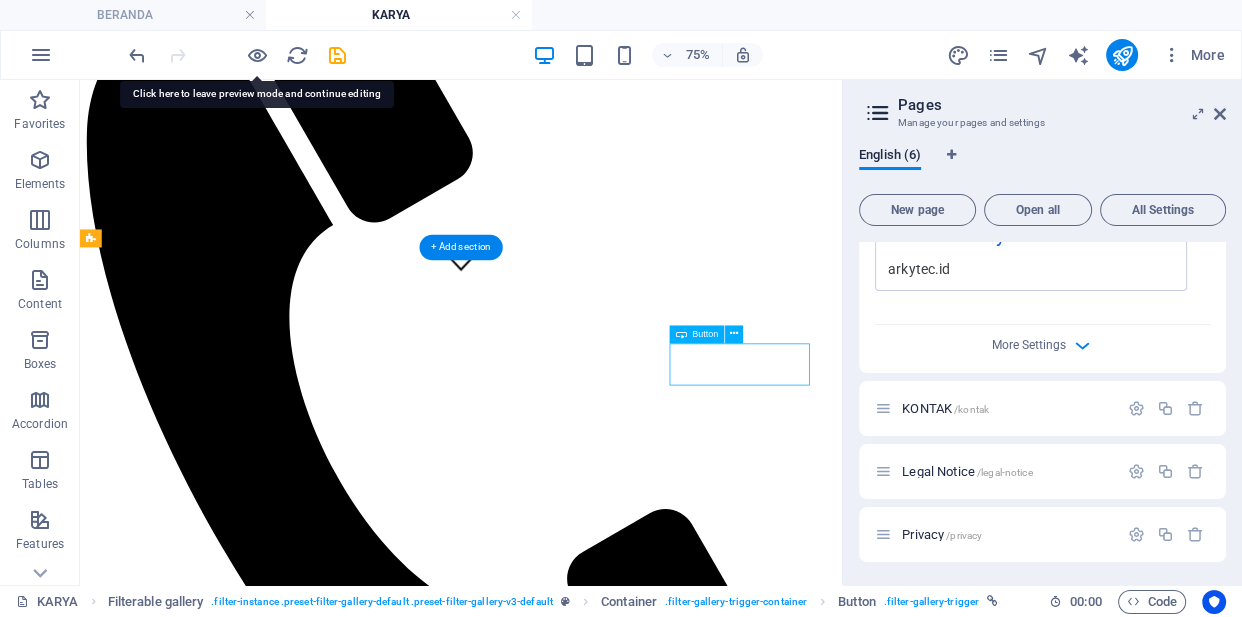 click on "Lainnya" at bounding box center (588, 2028) 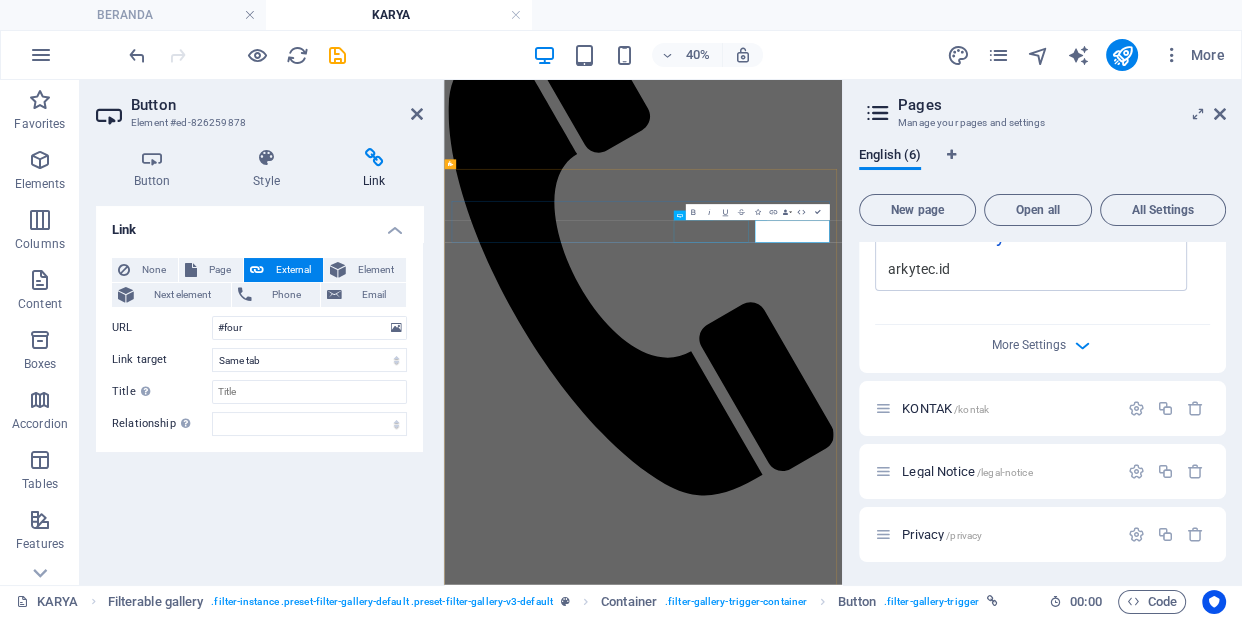 click on "Taman" at bounding box center (941, 1982) 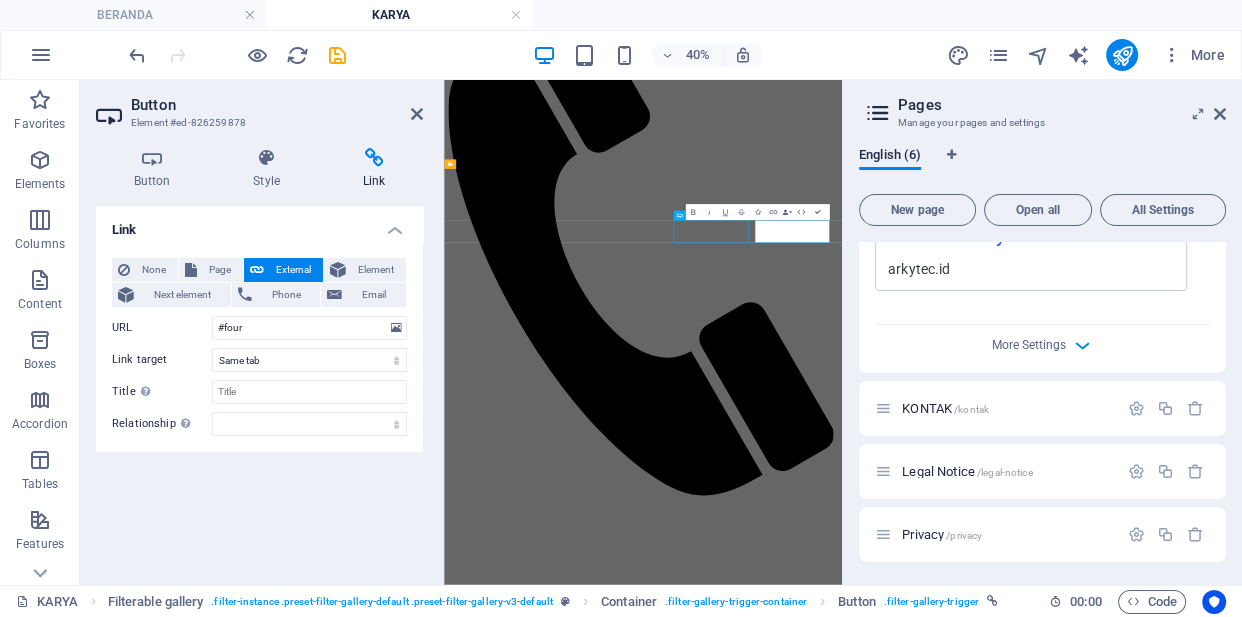 click on "Taman" at bounding box center [941, 1982] 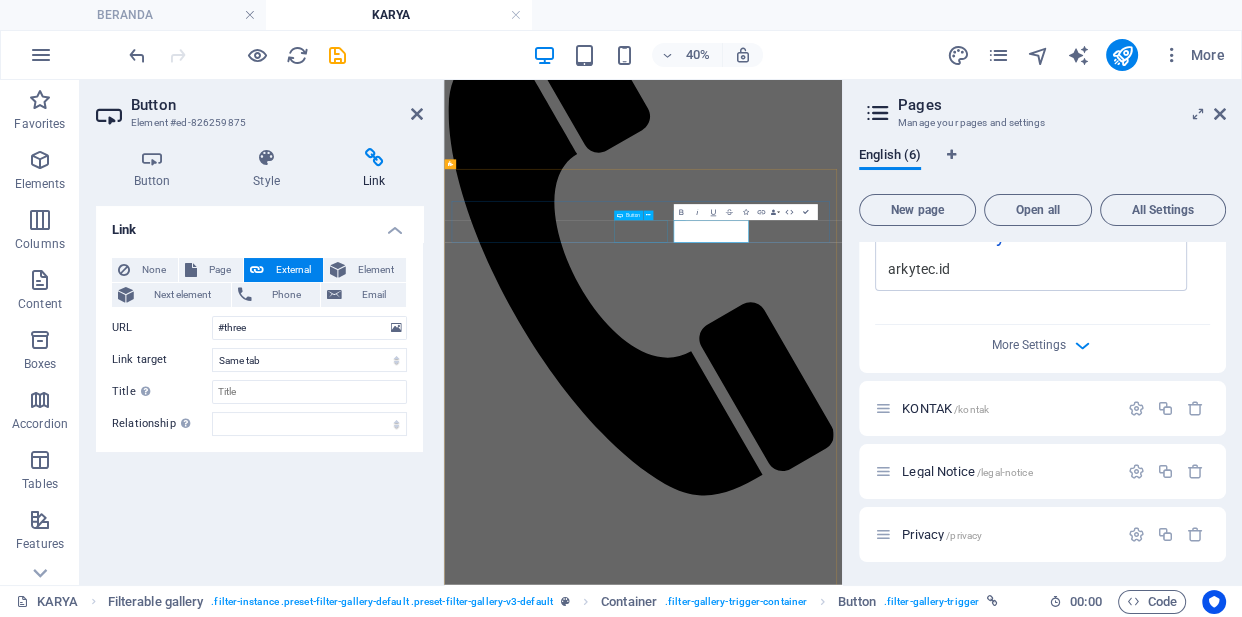click on "Interior" at bounding box center [941, 1964] 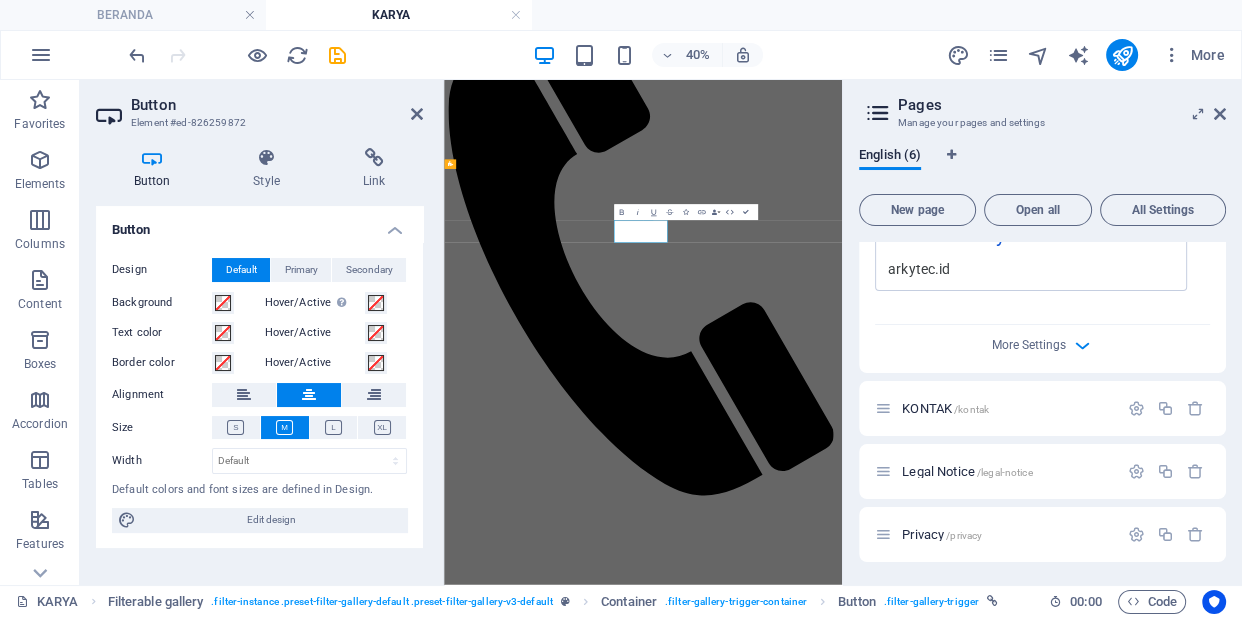 click on "Interior" at bounding box center (942, 1963) 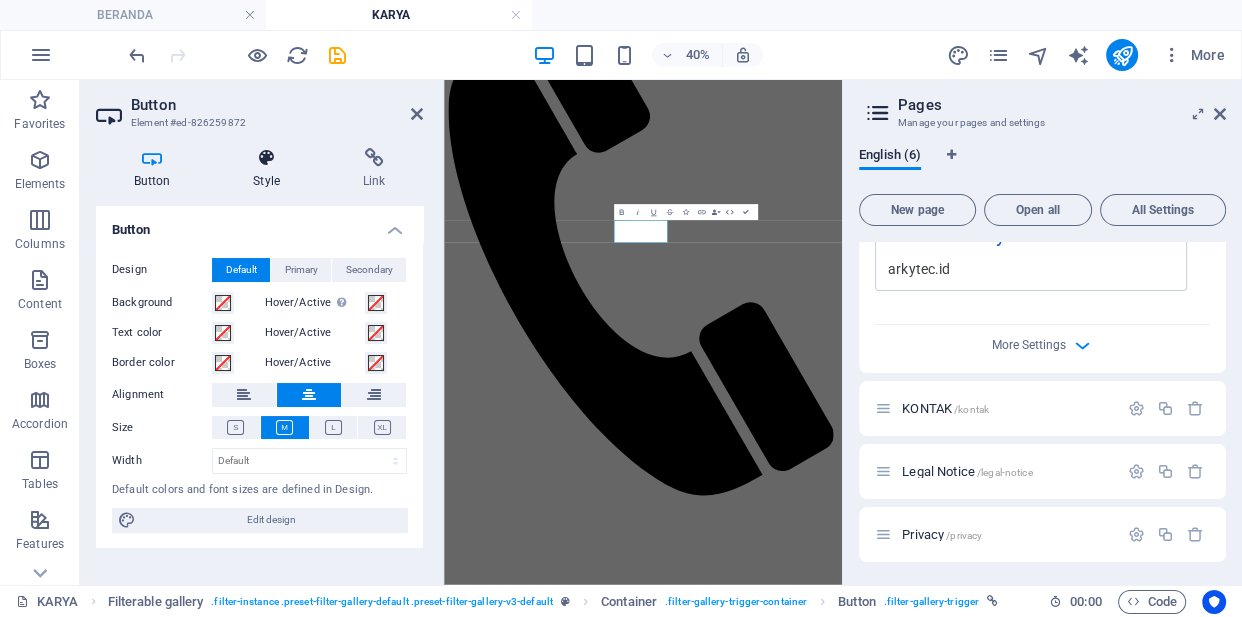 click at bounding box center [267, 158] 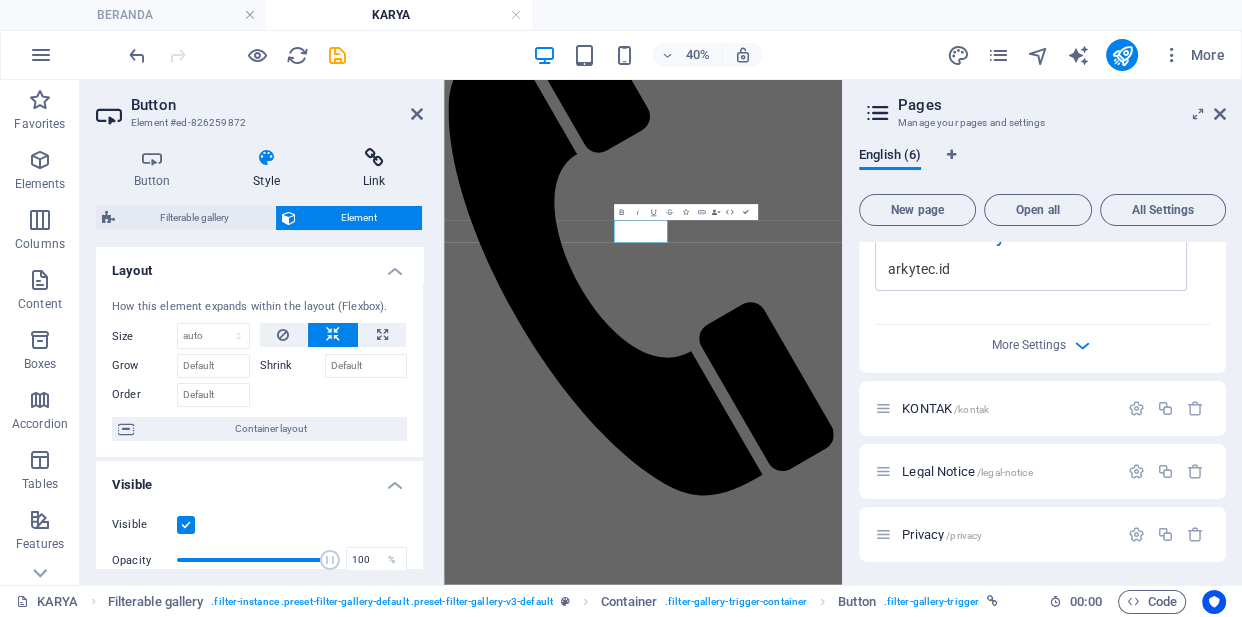click at bounding box center (374, 158) 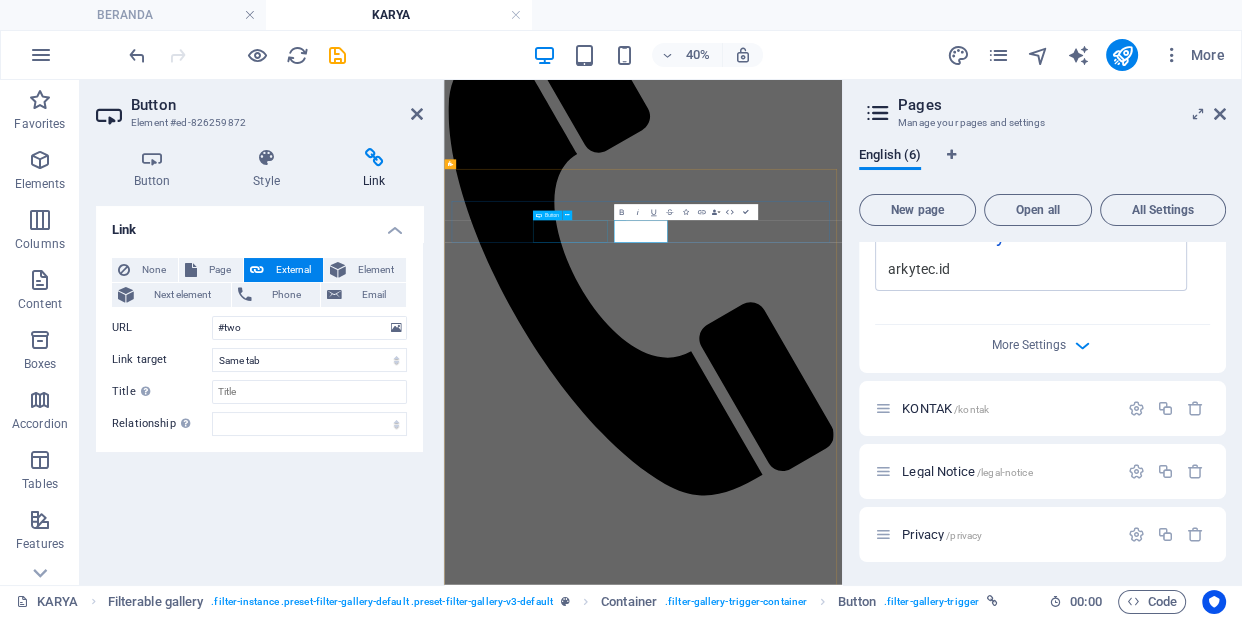 click on "Bangunan" at bounding box center [941, 1946] 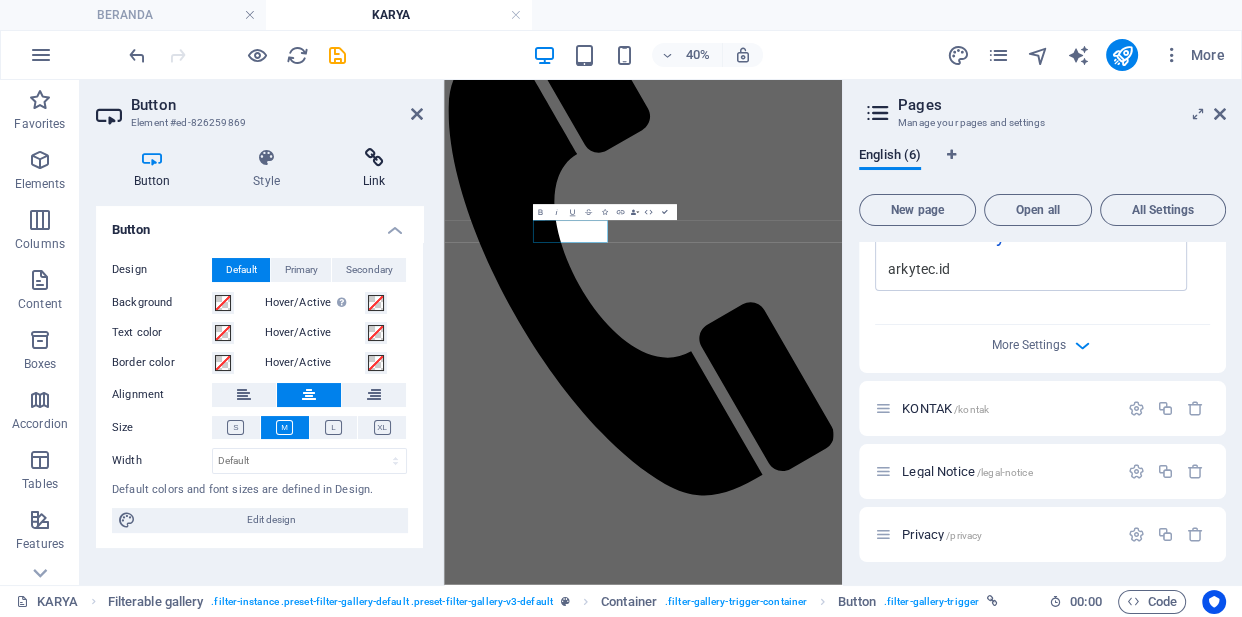 click on "Link" at bounding box center (374, 169) 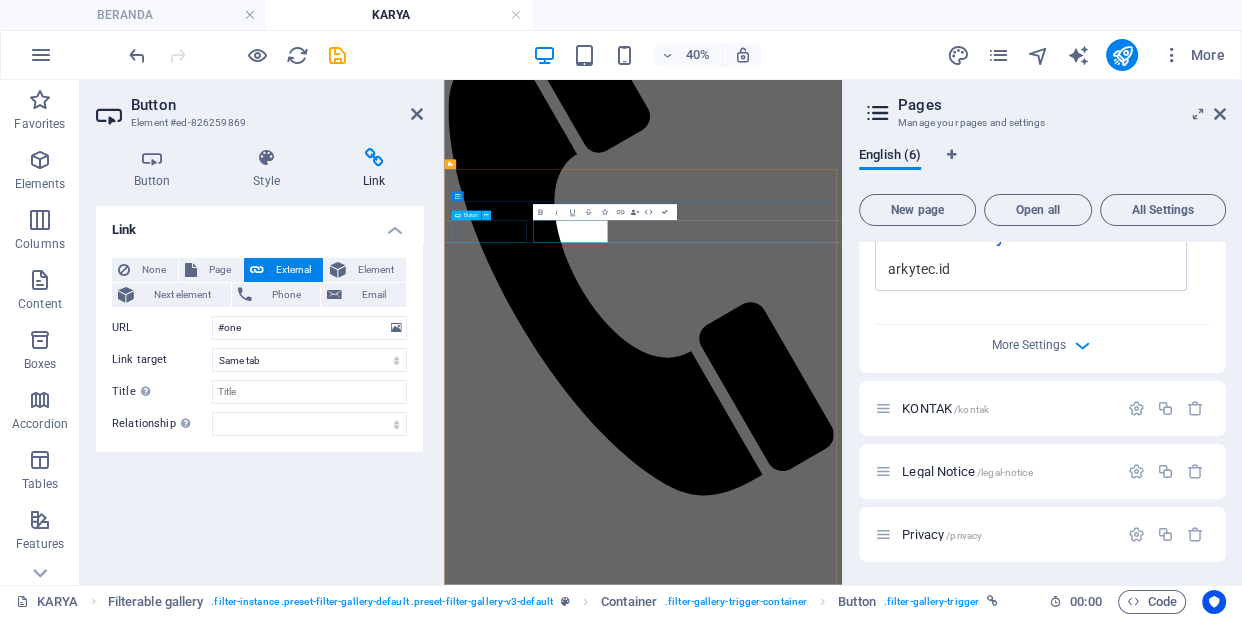 click on "Semua Karya" at bounding box center (941, 1928) 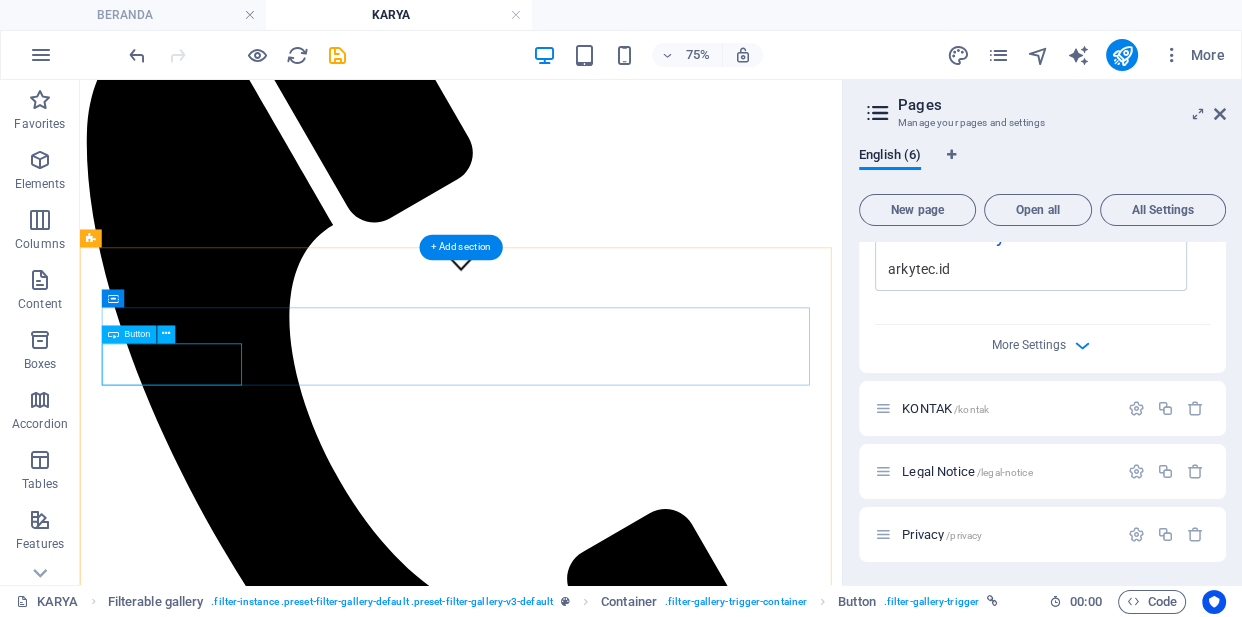 click on "Semua Karya" at bounding box center [588, 1956] 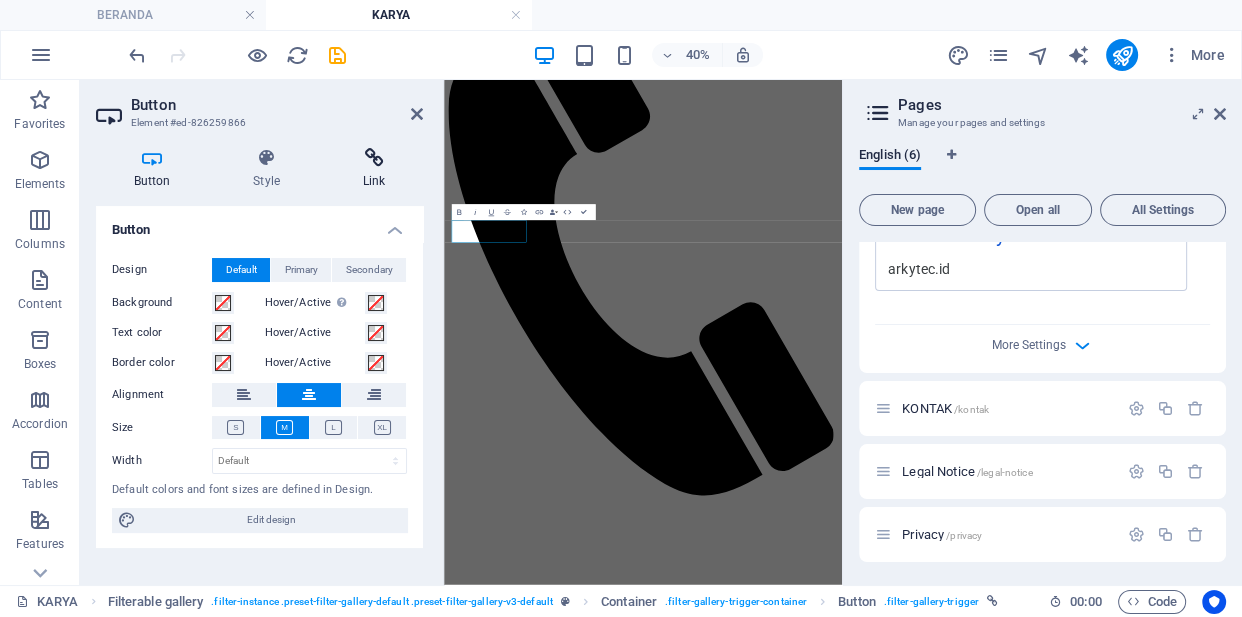 click on "Link" at bounding box center (374, 169) 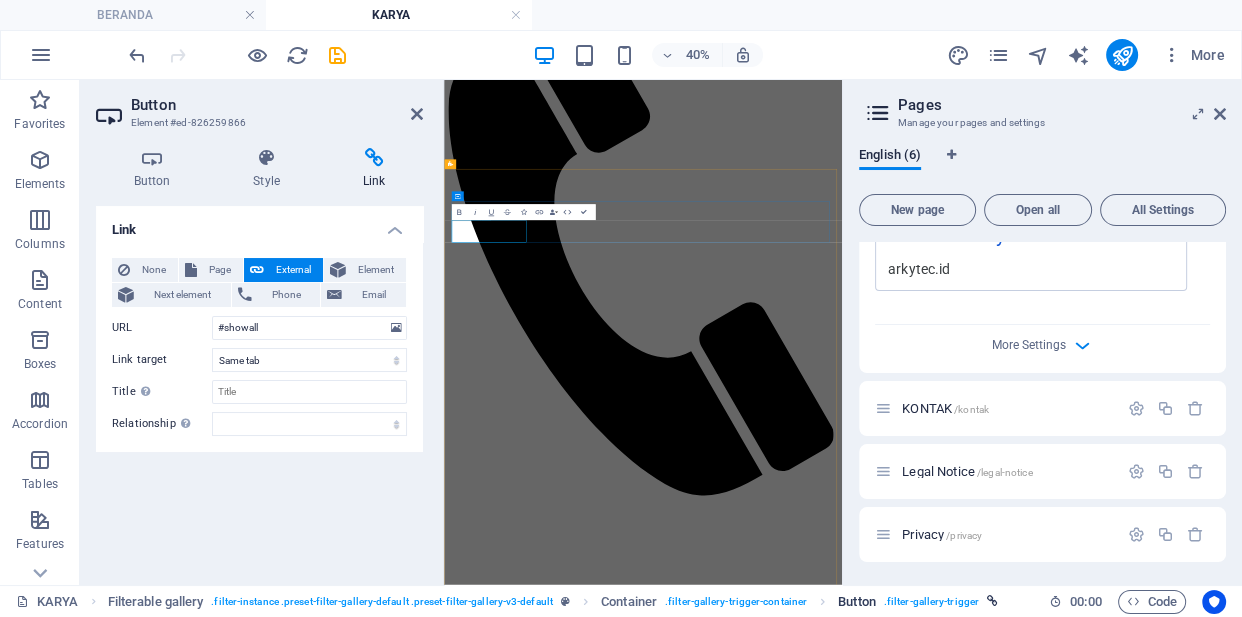 click on ". filter-gallery-trigger" at bounding box center [931, 602] 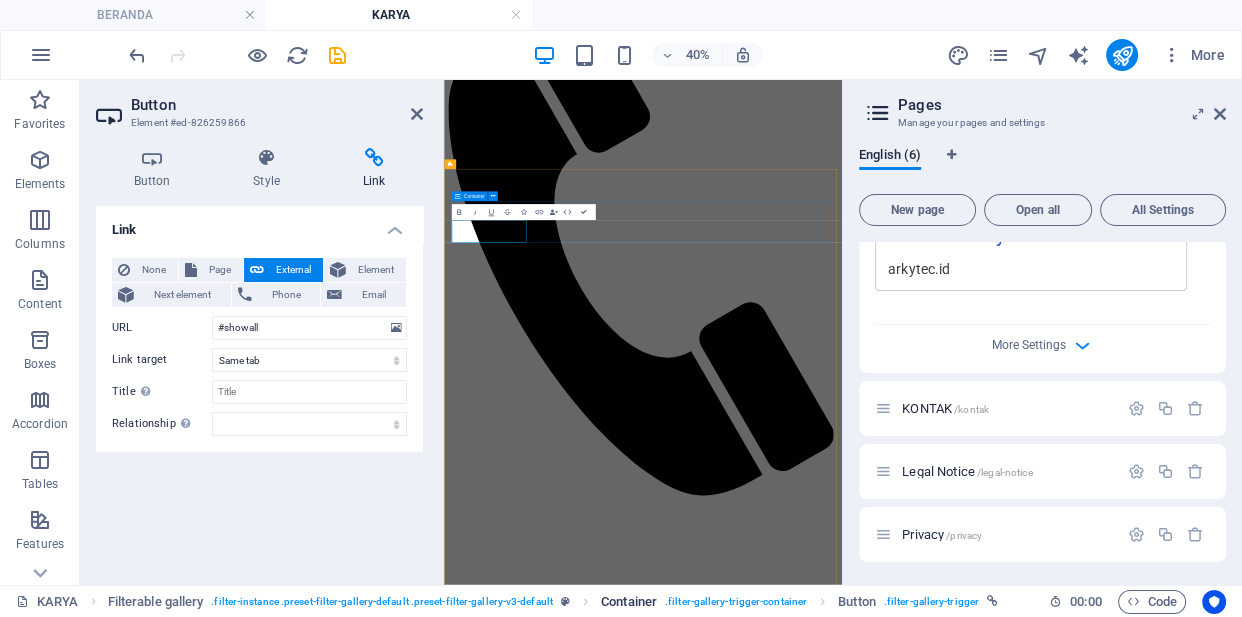 click on ". filter-gallery-trigger-container" at bounding box center (736, 602) 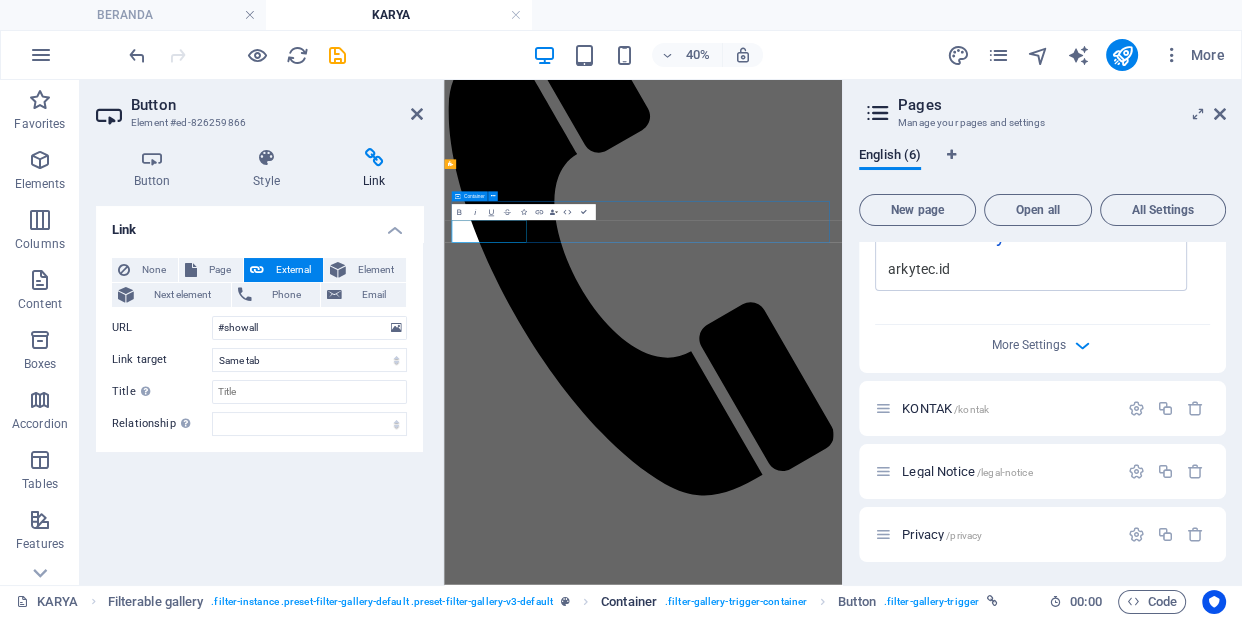 click on ". filter-gallery-trigger-container" at bounding box center [736, 602] 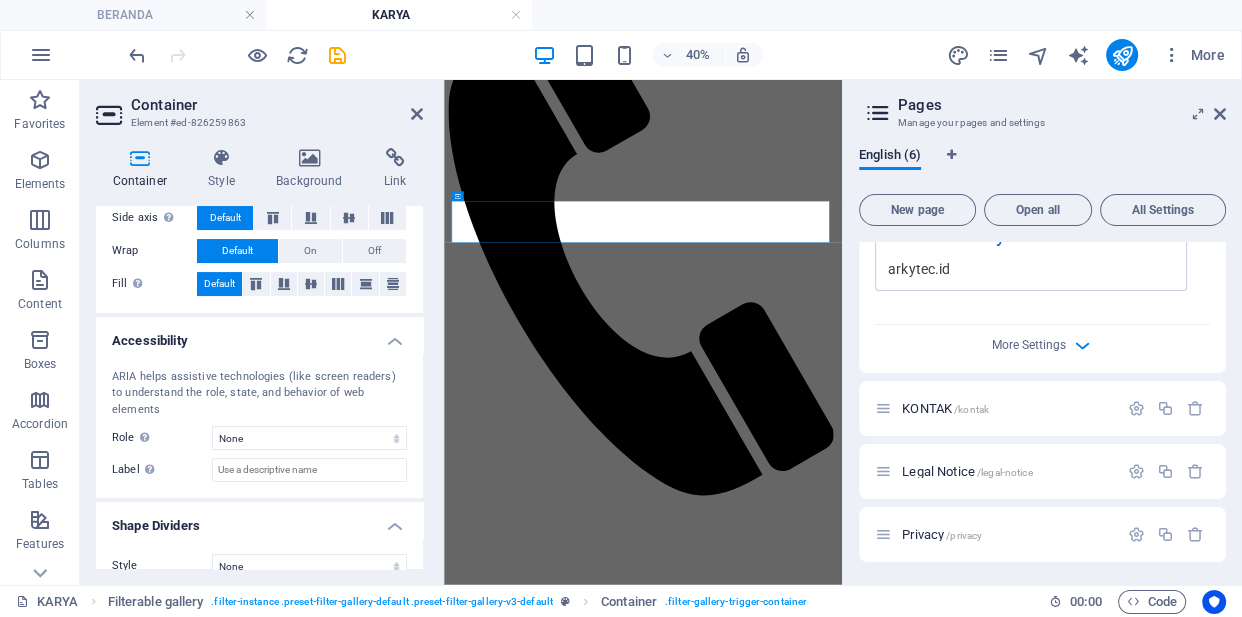 scroll, scrollTop: 429, scrollLeft: 0, axis: vertical 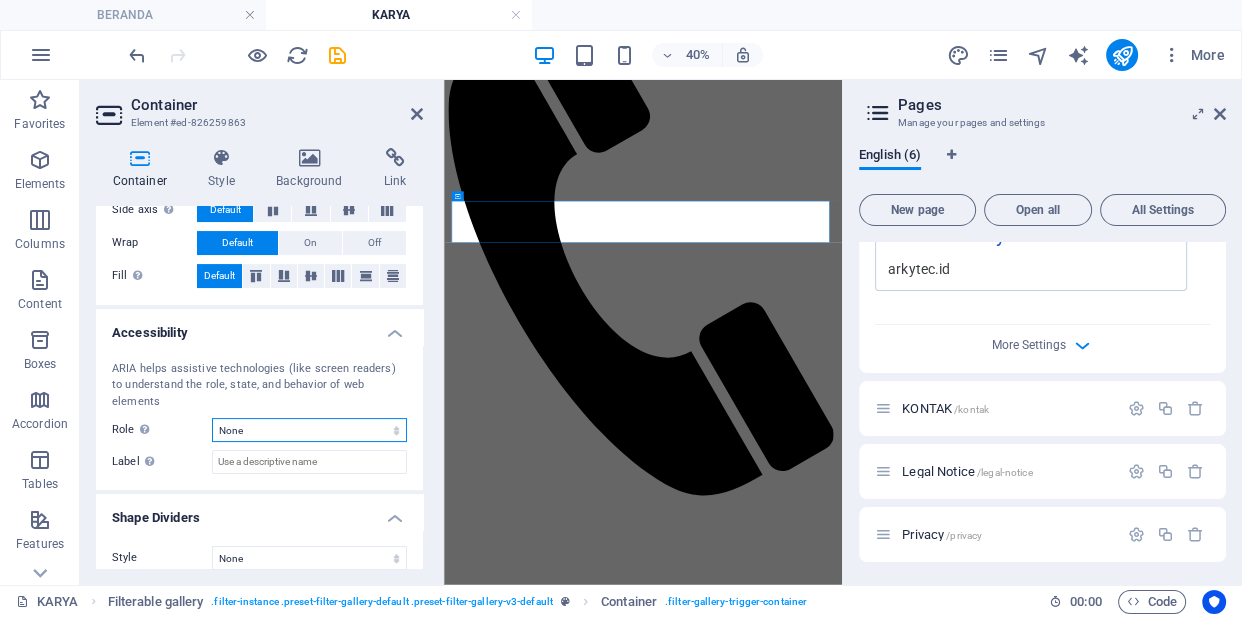click on "None Alert Article Banner Comment Complementary Dialog Footer Header Marquee Presentation Region Section Separator Status Timer" at bounding box center (309, 430) 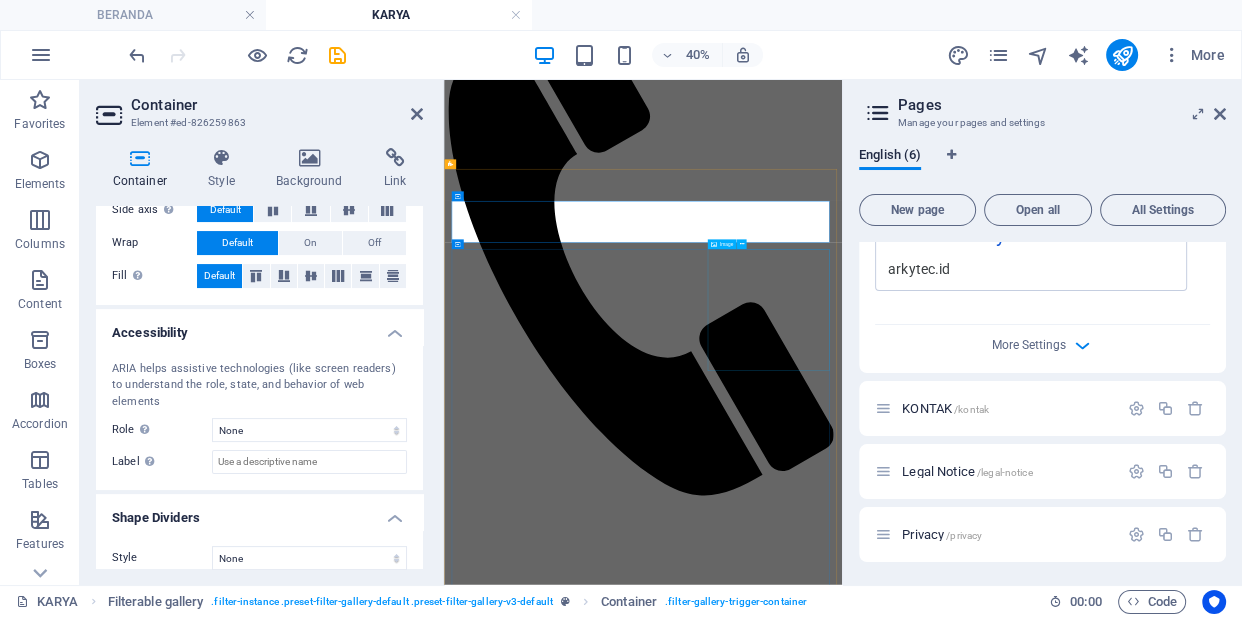 click at bounding box center [941, 4489] 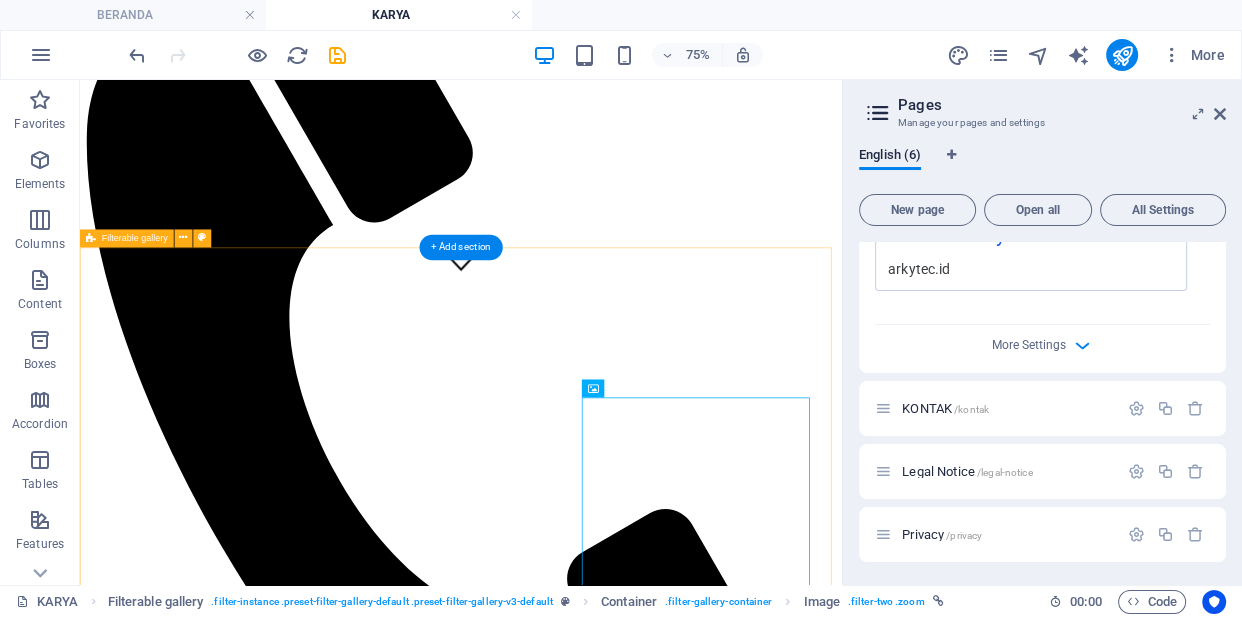 click on "KARYA ARKYTEC Semua Karya Bangunan Interior Taman Lainnya" at bounding box center (588, 6999) 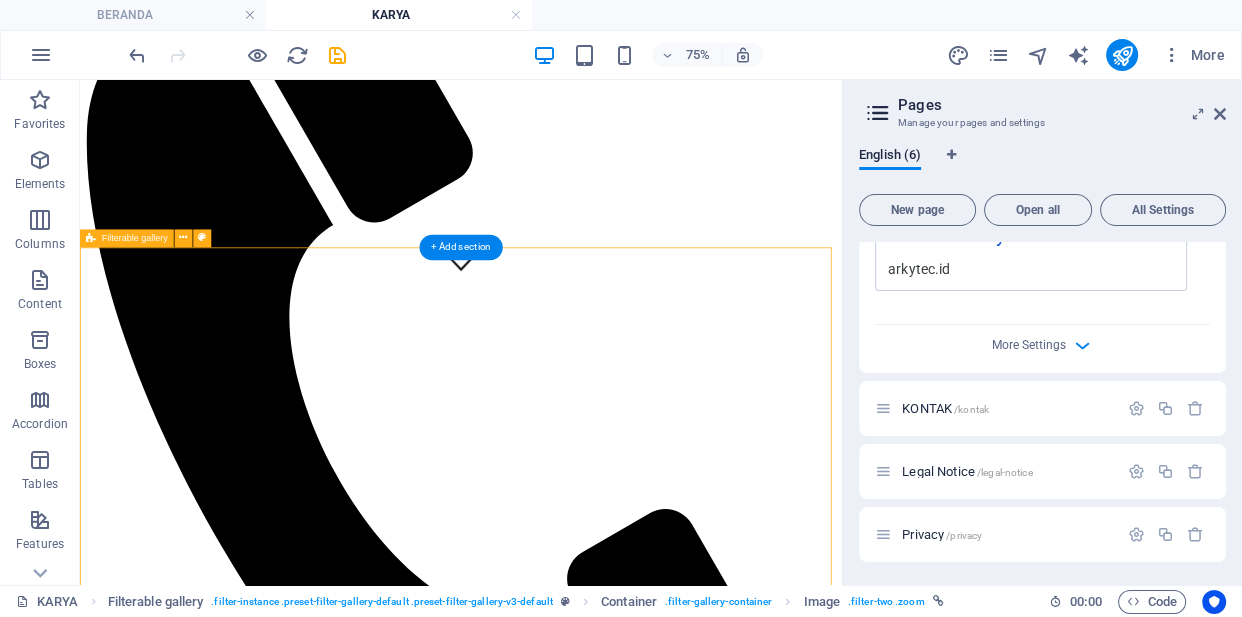 click on "KARYA ARKYTEC Semua Karya Bangunan Interior Taman Lainnya" at bounding box center [588, 6999] 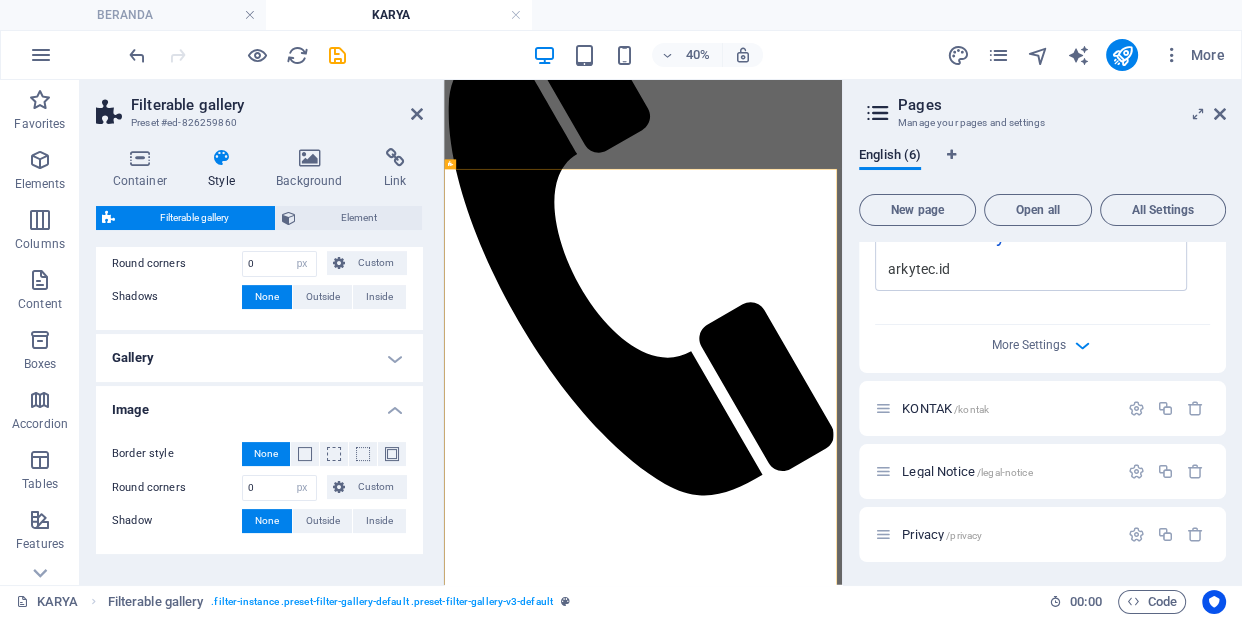 scroll, scrollTop: 439, scrollLeft: 0, axis: vertical 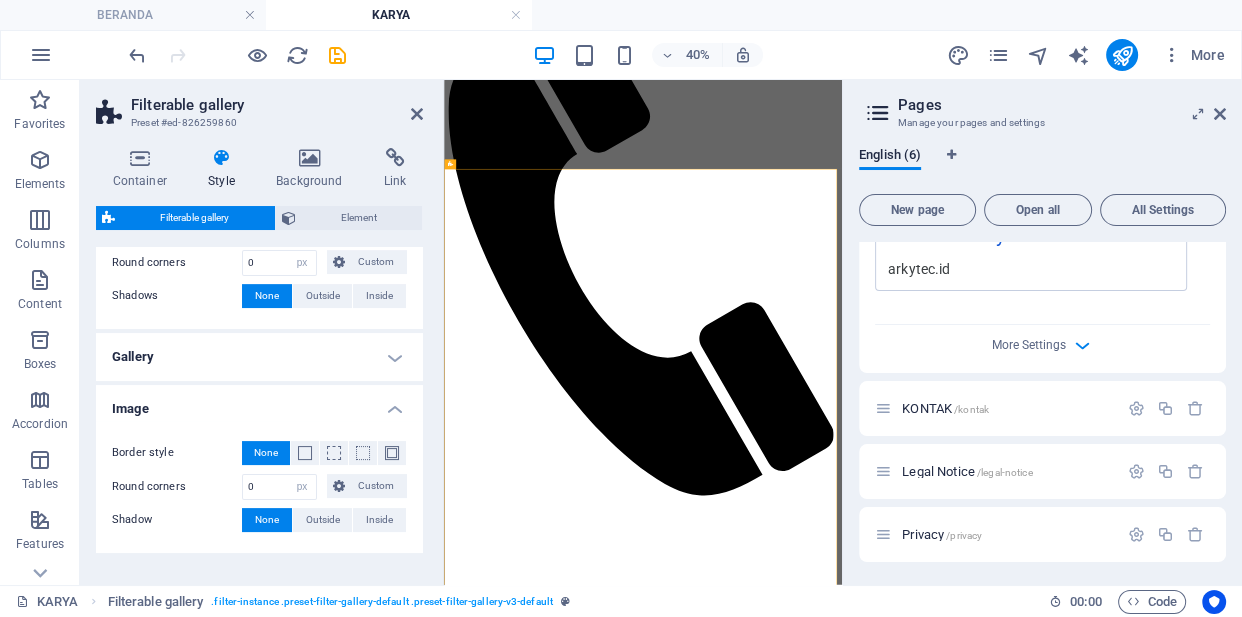 click on "Gallery" at bounding box center (259, 357) 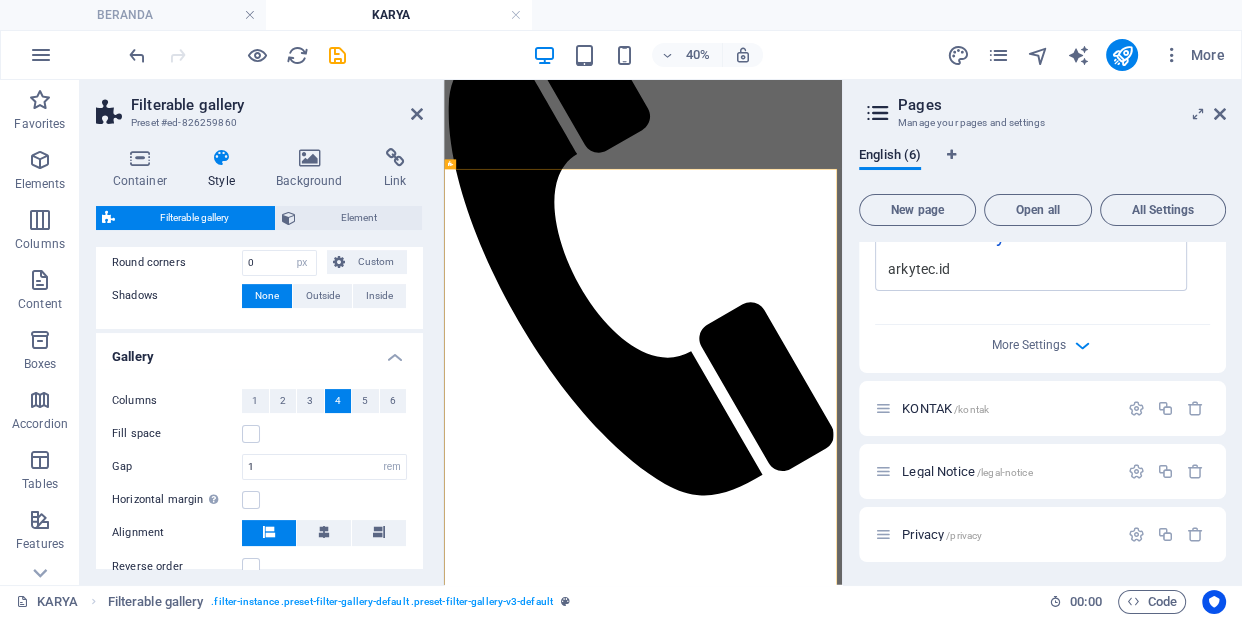 click on "Gallery" at bounding box center [259, 351] 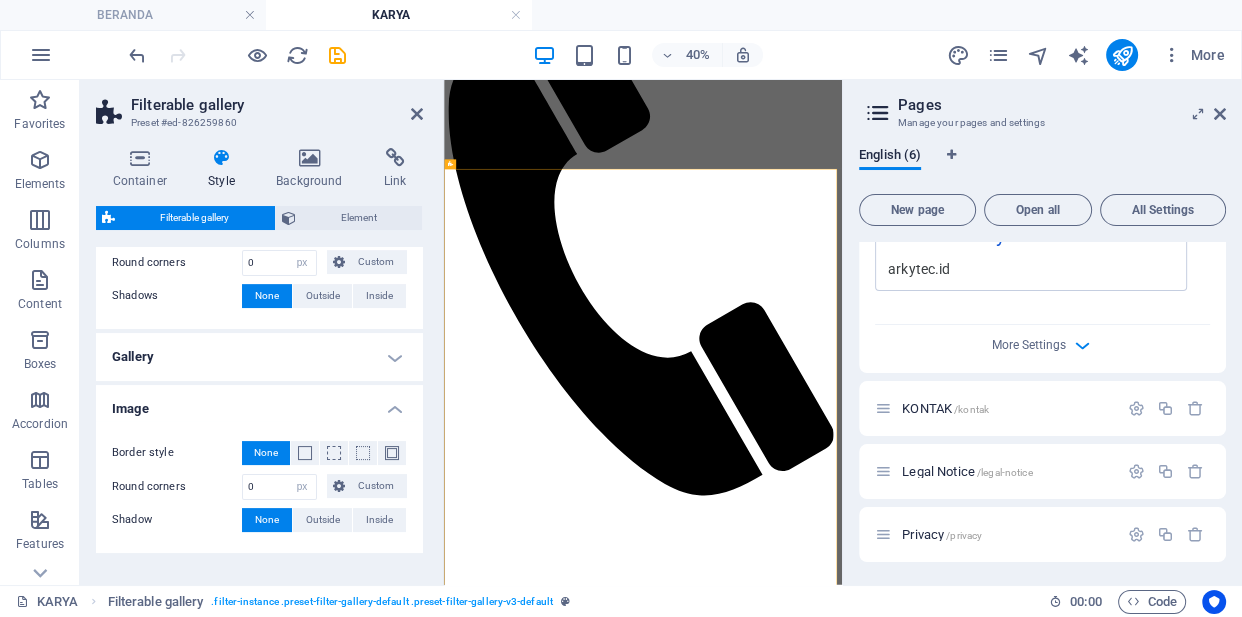 click on "Gallery" at bounding box center [259, 357] 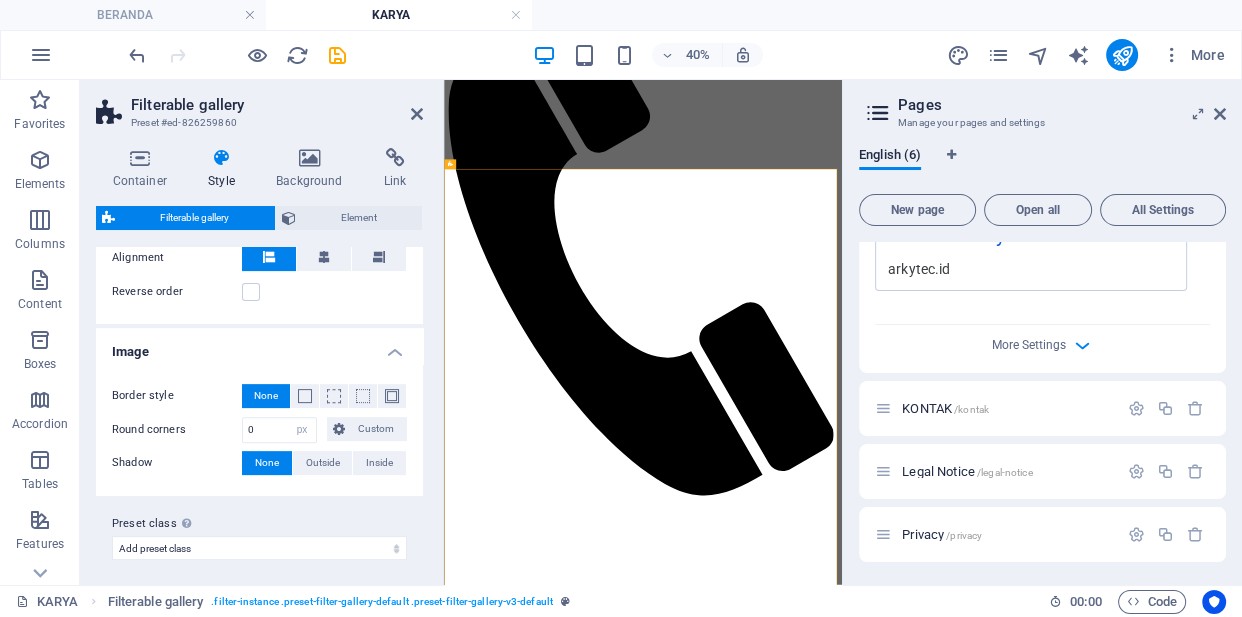 scroll, scrollTop: 718, scrollLeft: 0, axis: vertical 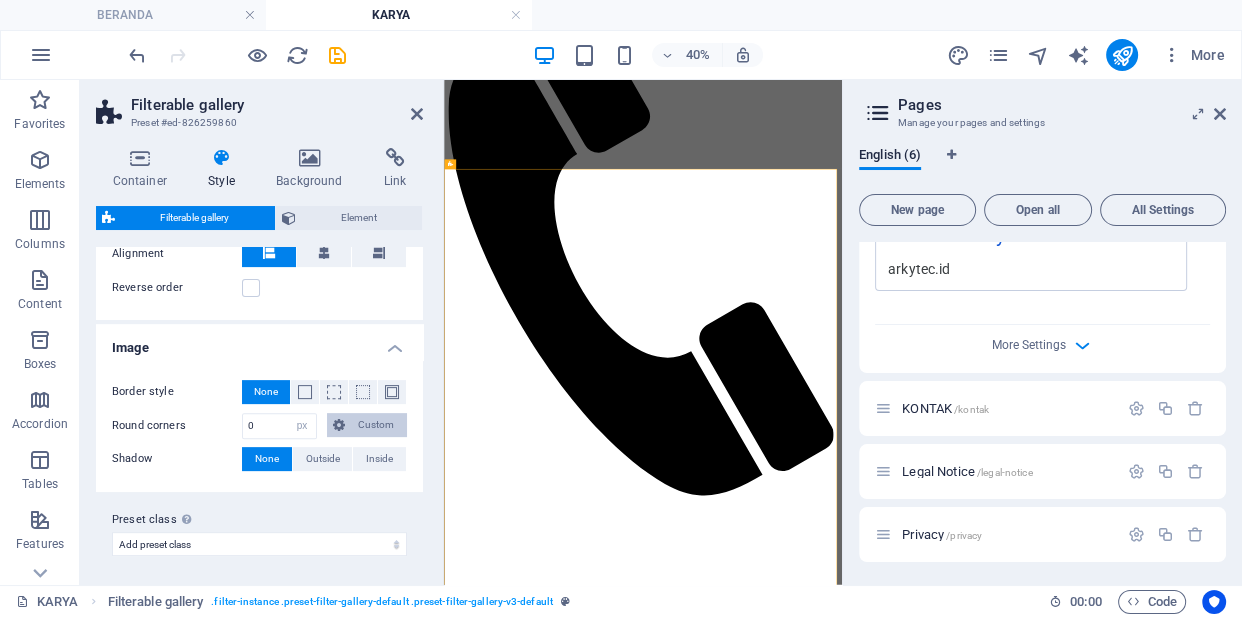 click on "Custom" at bounding box center [376, 425] 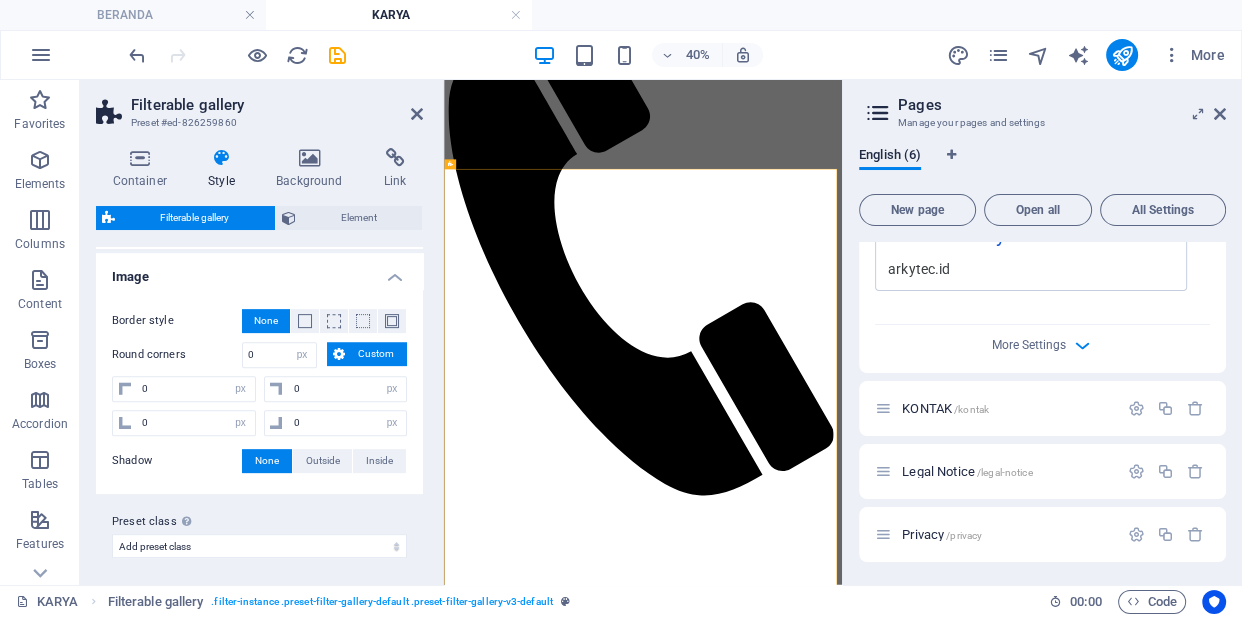 scroll, scrollTop: 790, scrollLeft: 0, axis: vertical 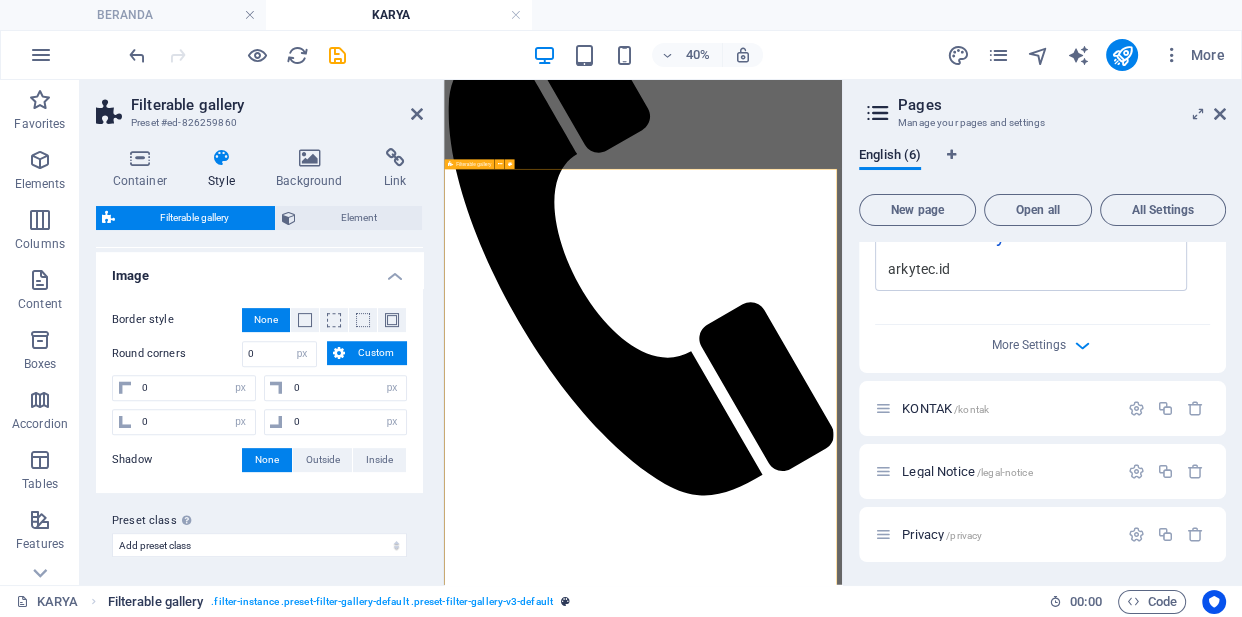 click on ". filter-instance .preset-filter-gallery-default .preset-filter-gallery-v3-default" at bounding box center [382, 602] 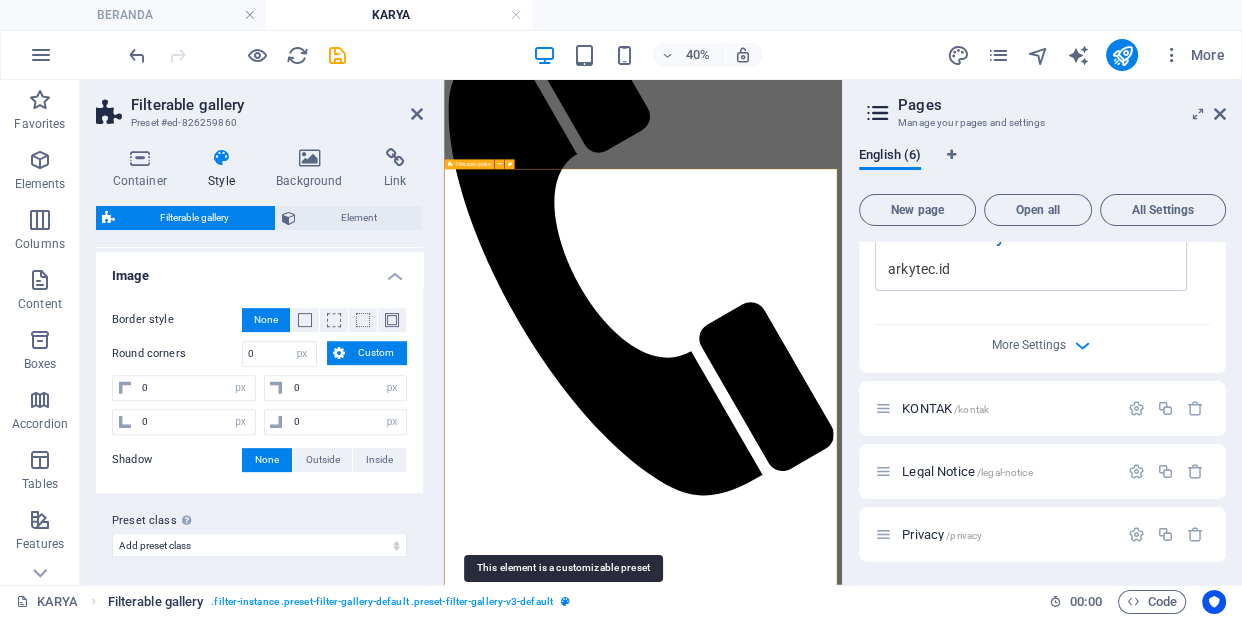 click at bounding box center [565, 601] 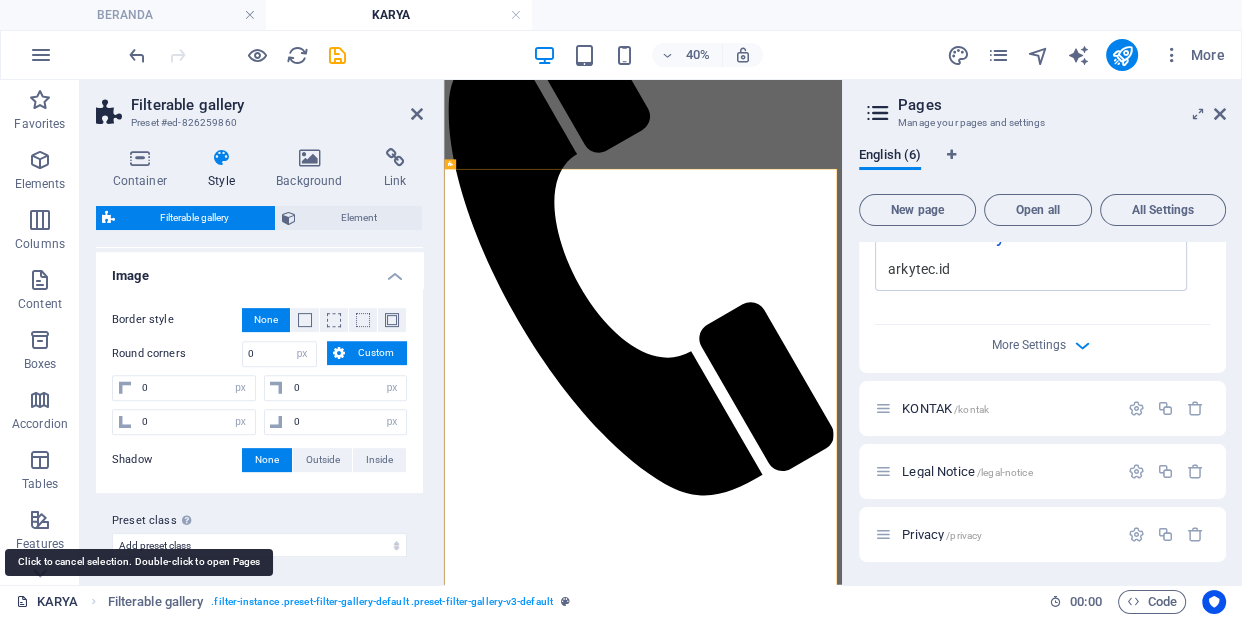 click on "KARYA" at bounding box center [47, 602] 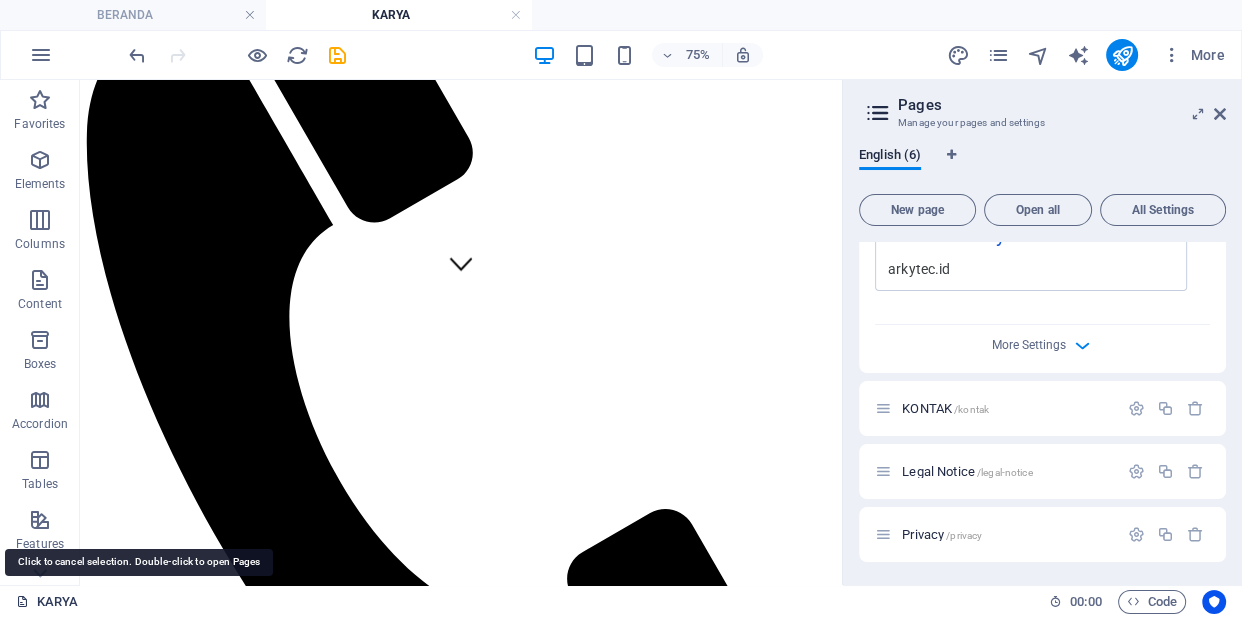 click on "KARYA" at bounding box center [47, 602] 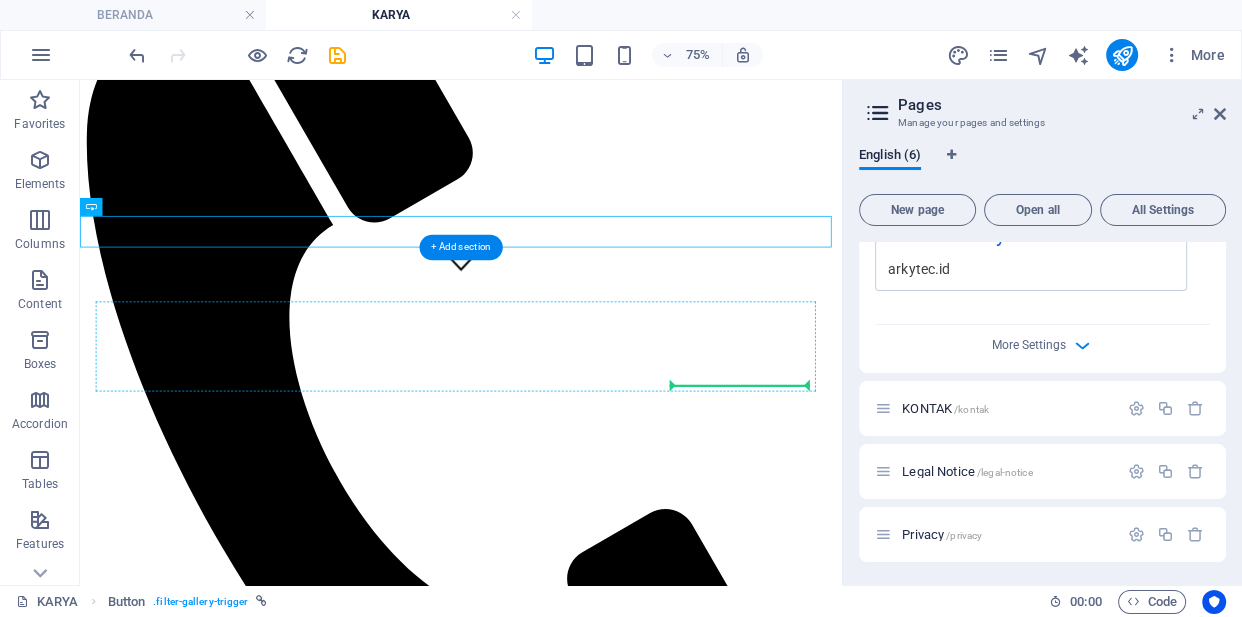 drag, startPoint x: 666, startPoint y: 279, endPoint x: 870, endPoint y: 476, distance: 283.59302 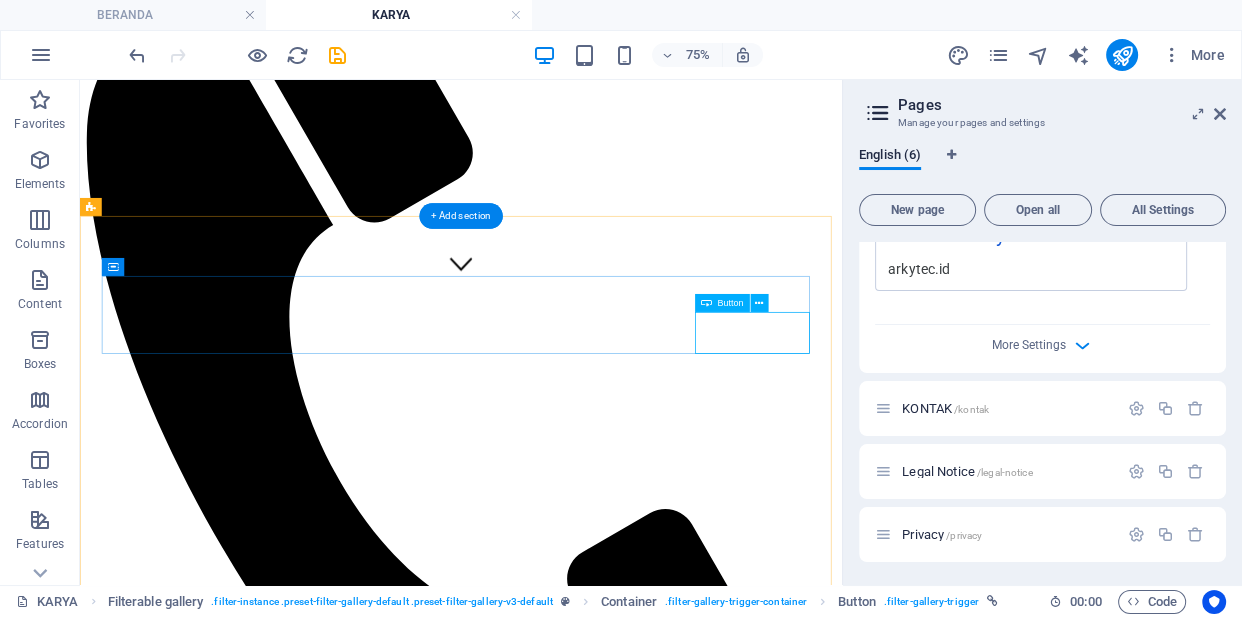click on "Dalam Proses" at bounding box center (588, 2028) 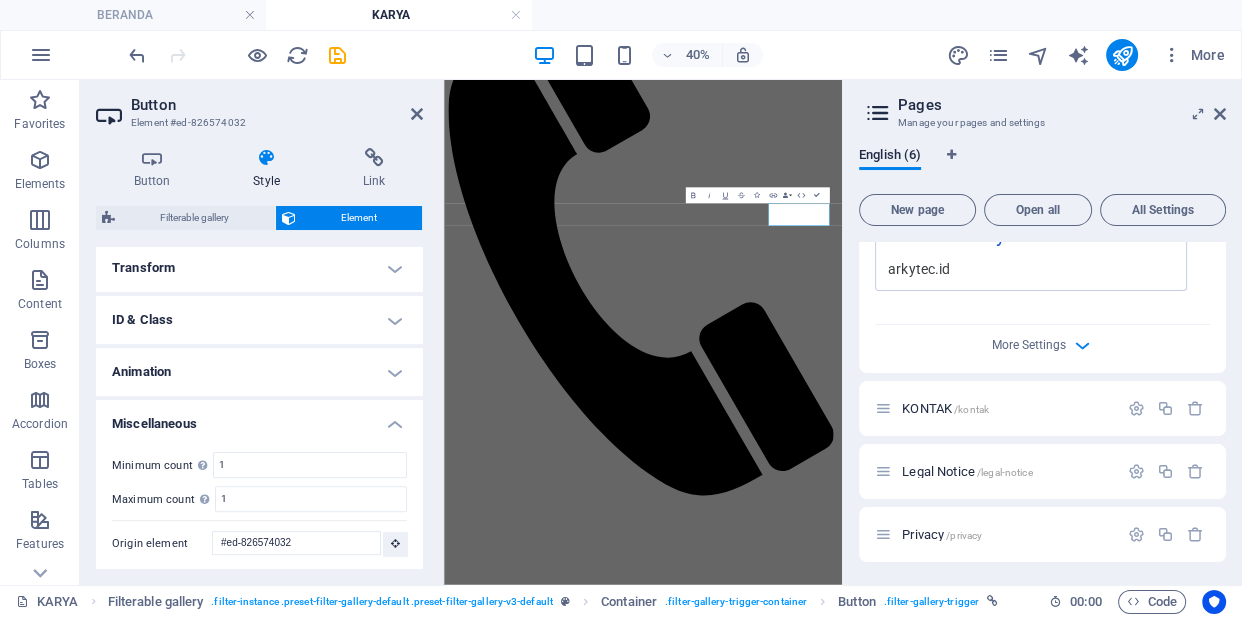 scroll, scrollTop: 645, scrollLeft: 0, axis: vertical 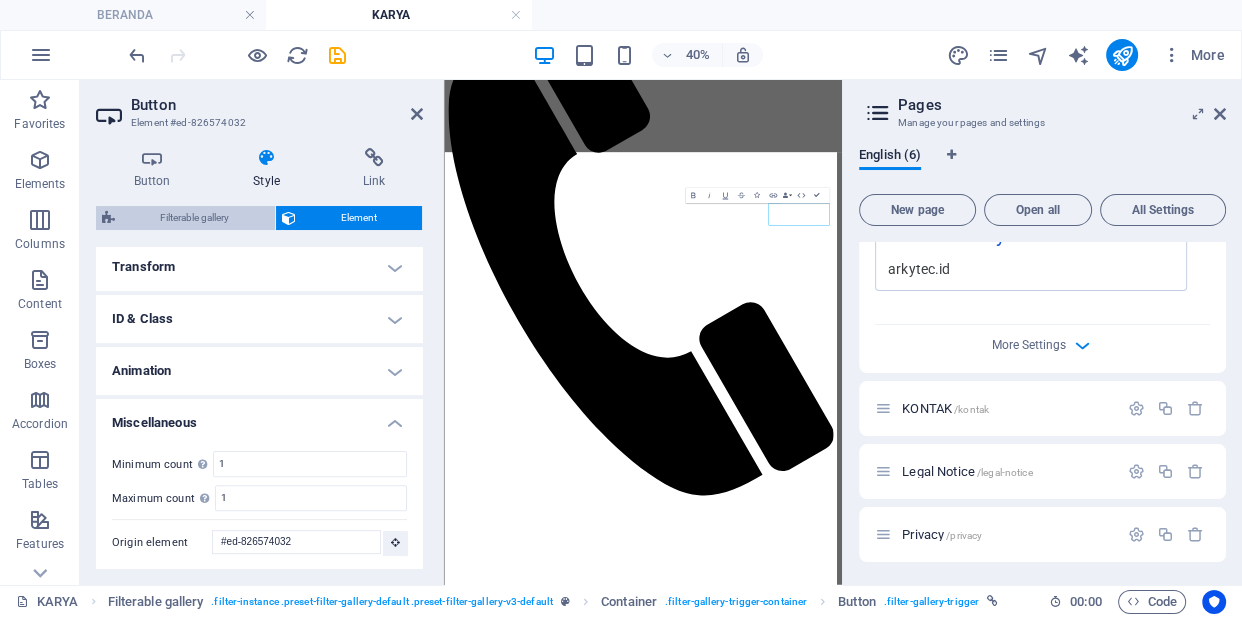 click on "Filterable gallery" at bounding box center [195, 218] 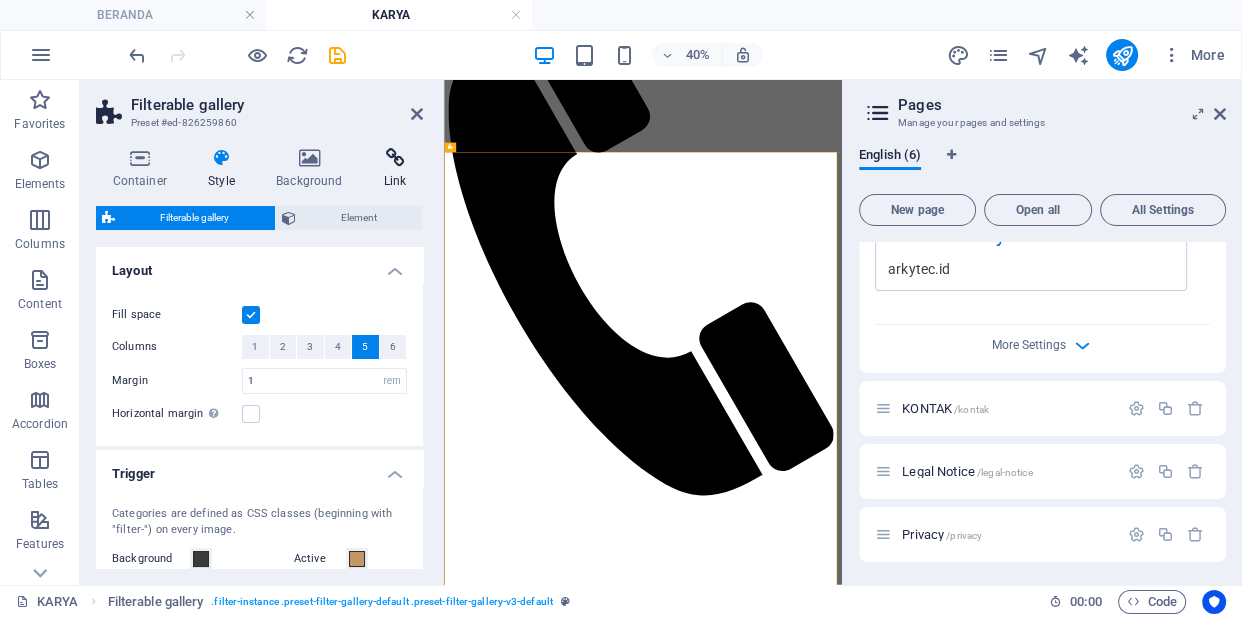 click at bounding box center [395, 158] 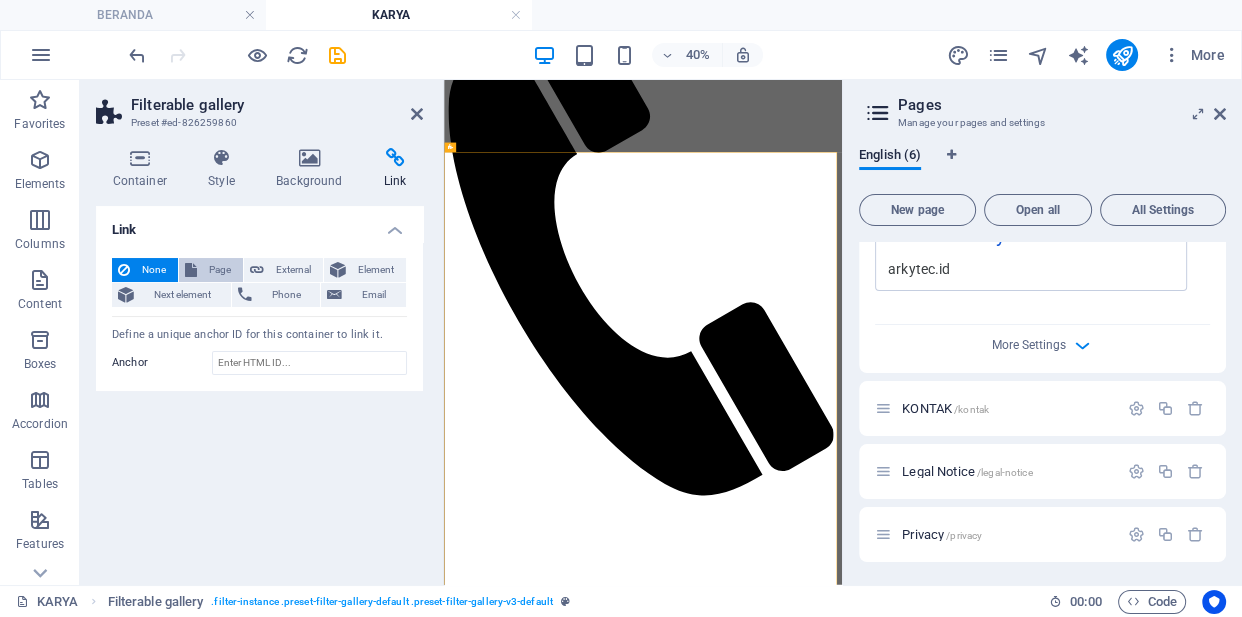 click on "Page" at bounding box center (220, 270) 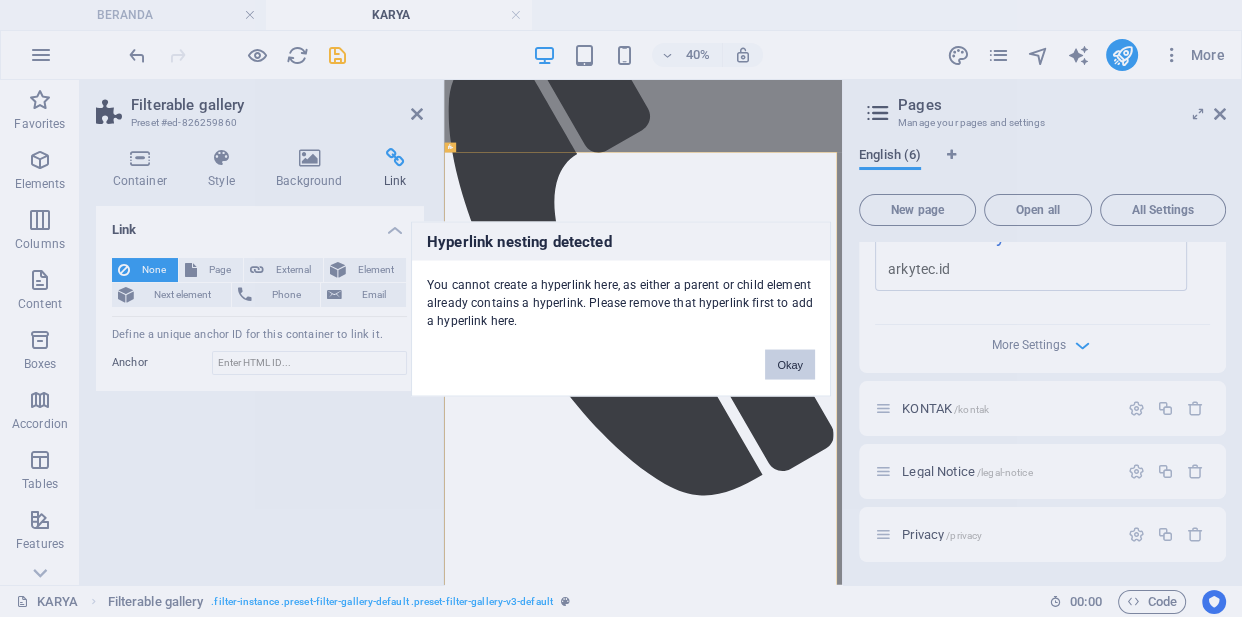 click on "Okay" at bounding box center [790, 364] 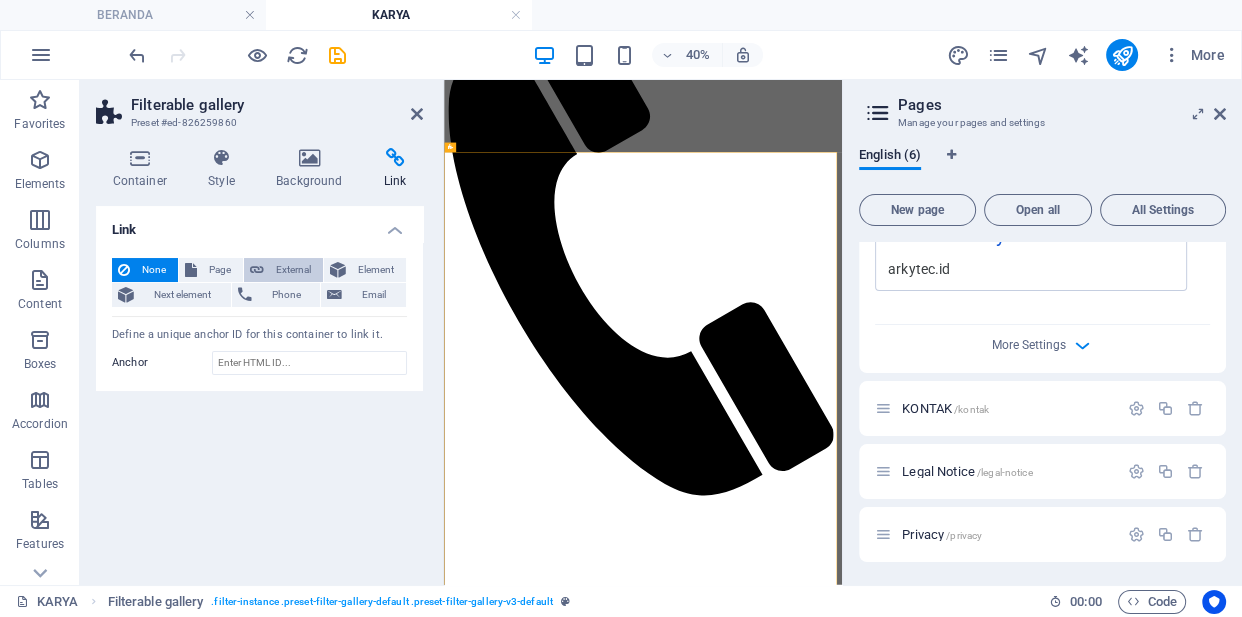 click on "External" at bounding box center (293, 270) 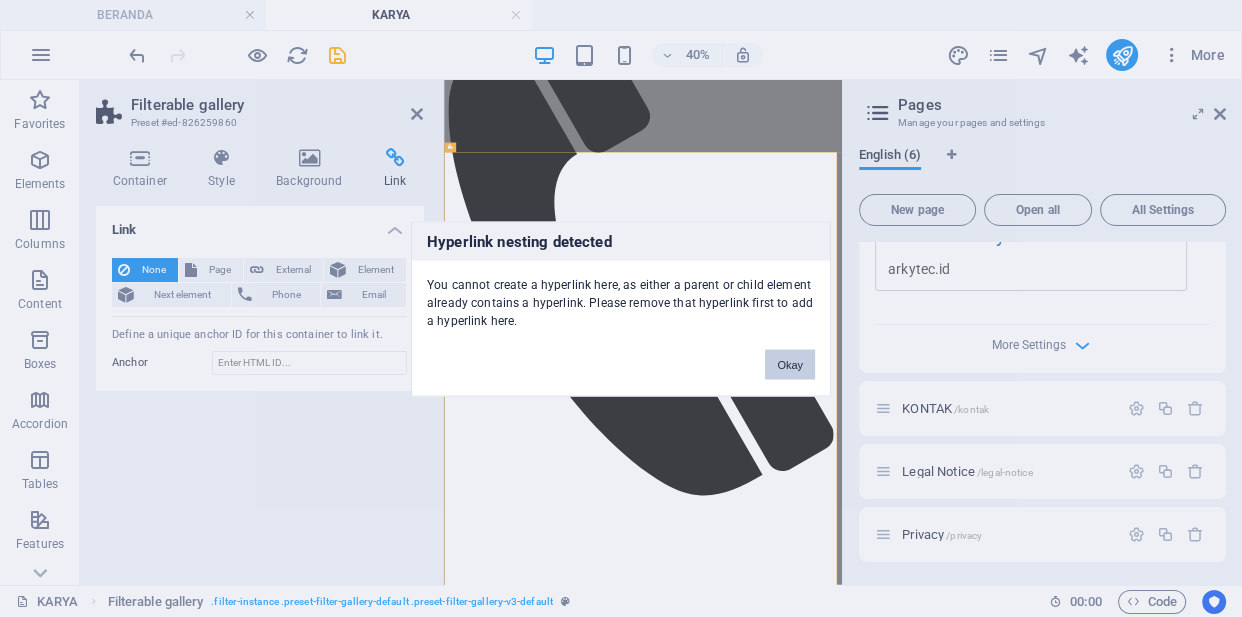 click on "Okay" at bounding box center [790, 364] 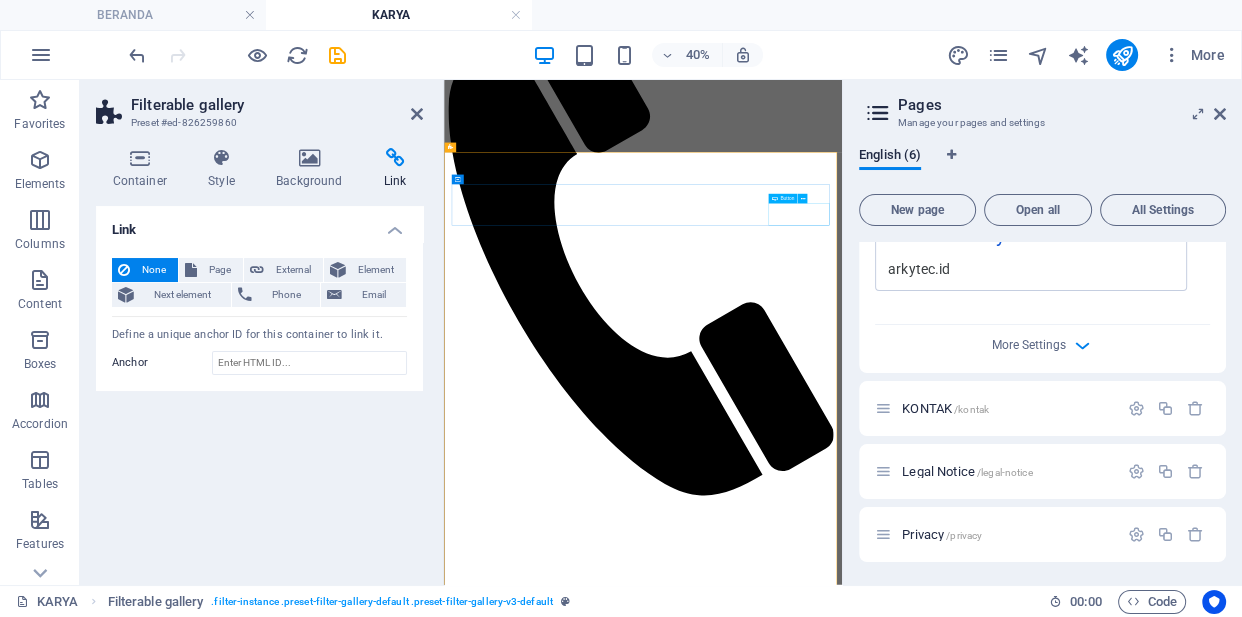 click on "Dalam Proses" at bounding box center [941, 2000] 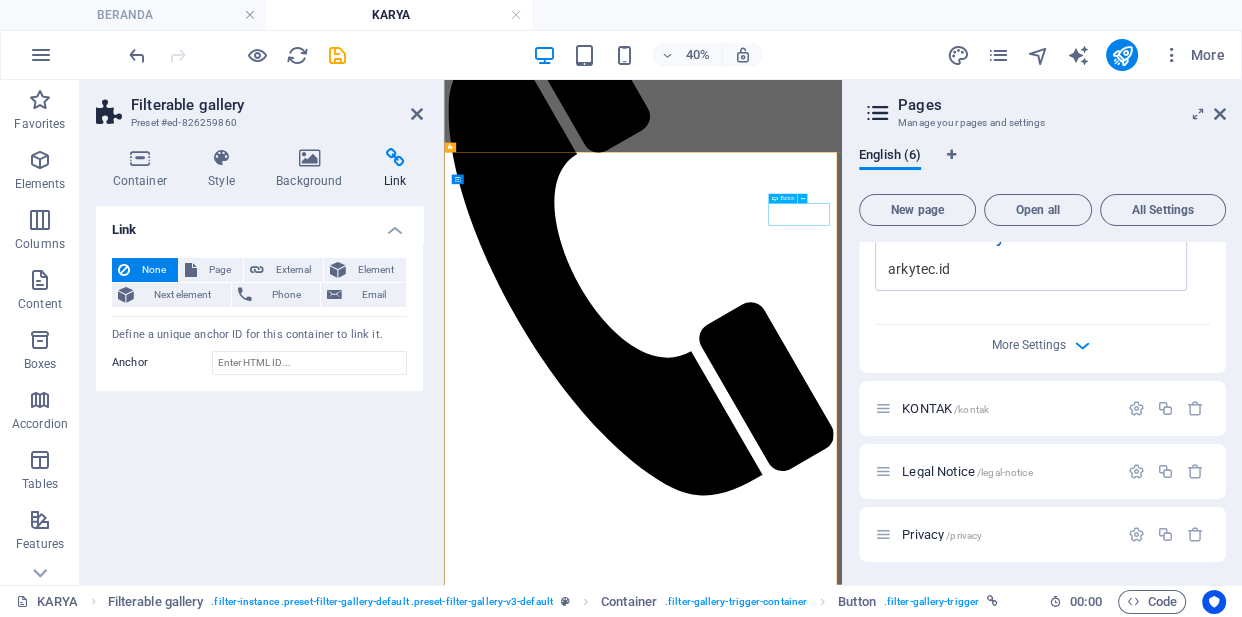 click on "Dalam Proses" at bounding box center (941, 2000) 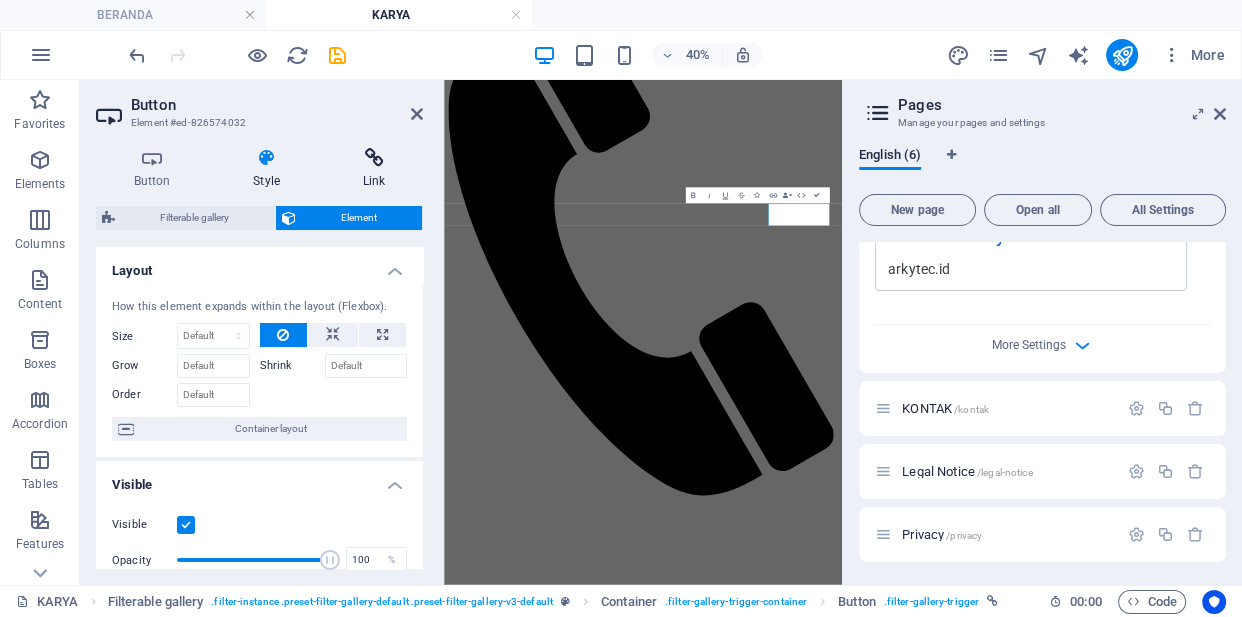 click on "Link" at bounding box center (374, 169) 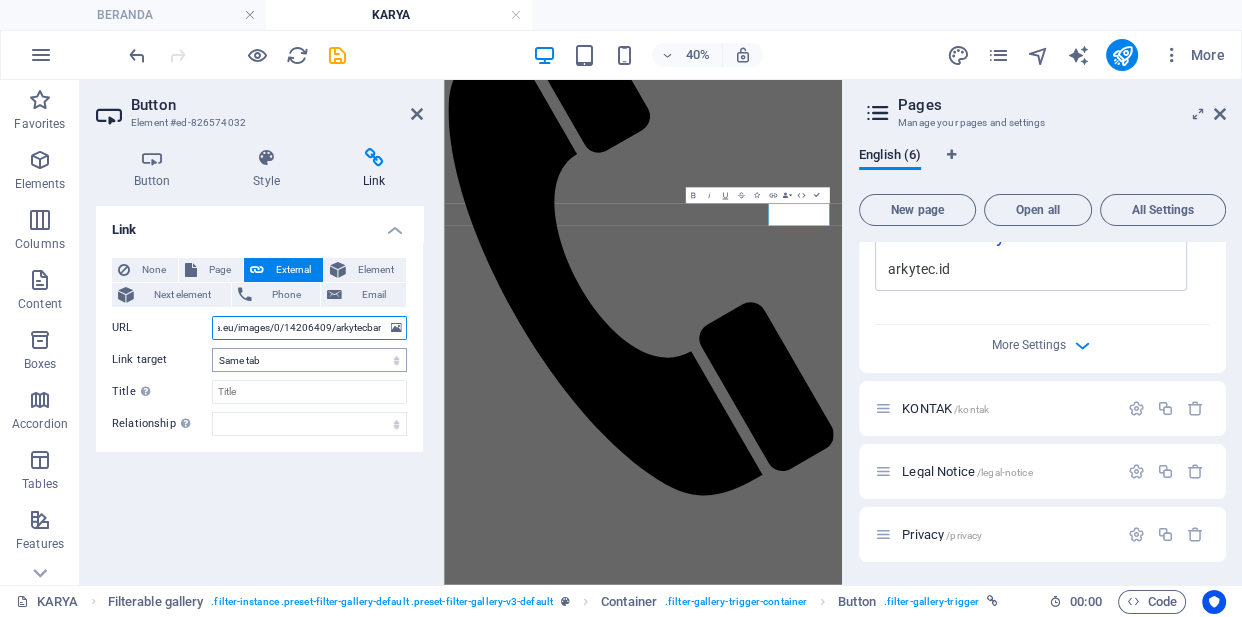 scroll, scrollTop: 0, scrollLeft: 149, axis: horizontal 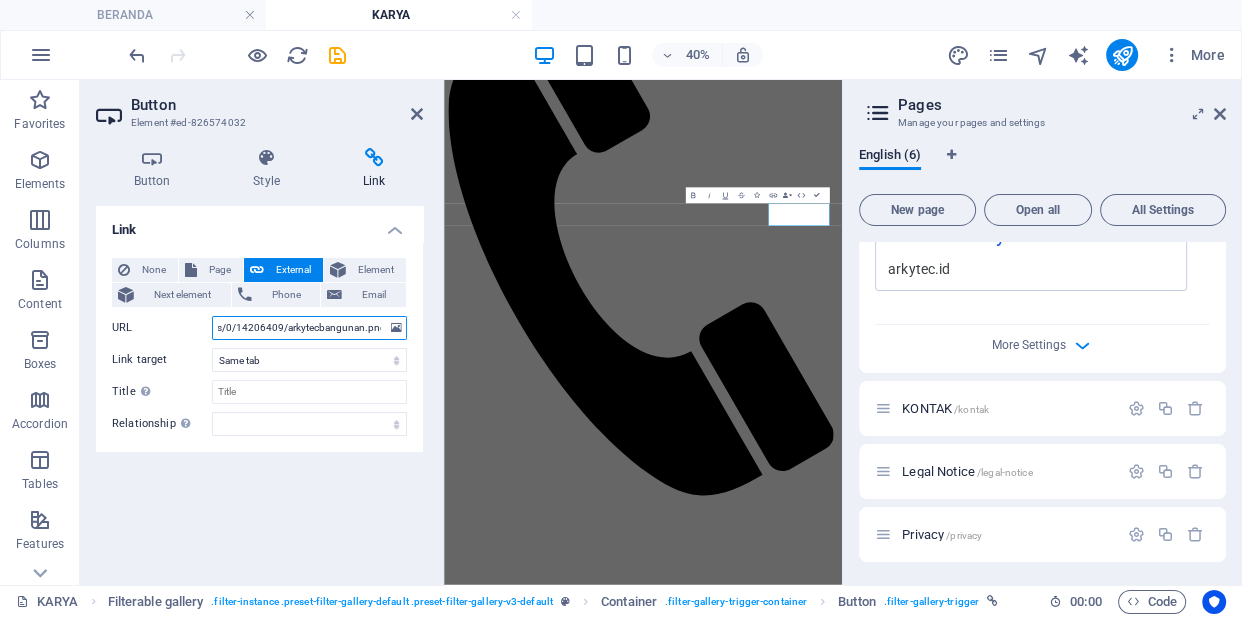 drag, startPoint x: 219, startPoint y: 326, endPoint x: 386, endPoint y: 328, distance: 167.01198 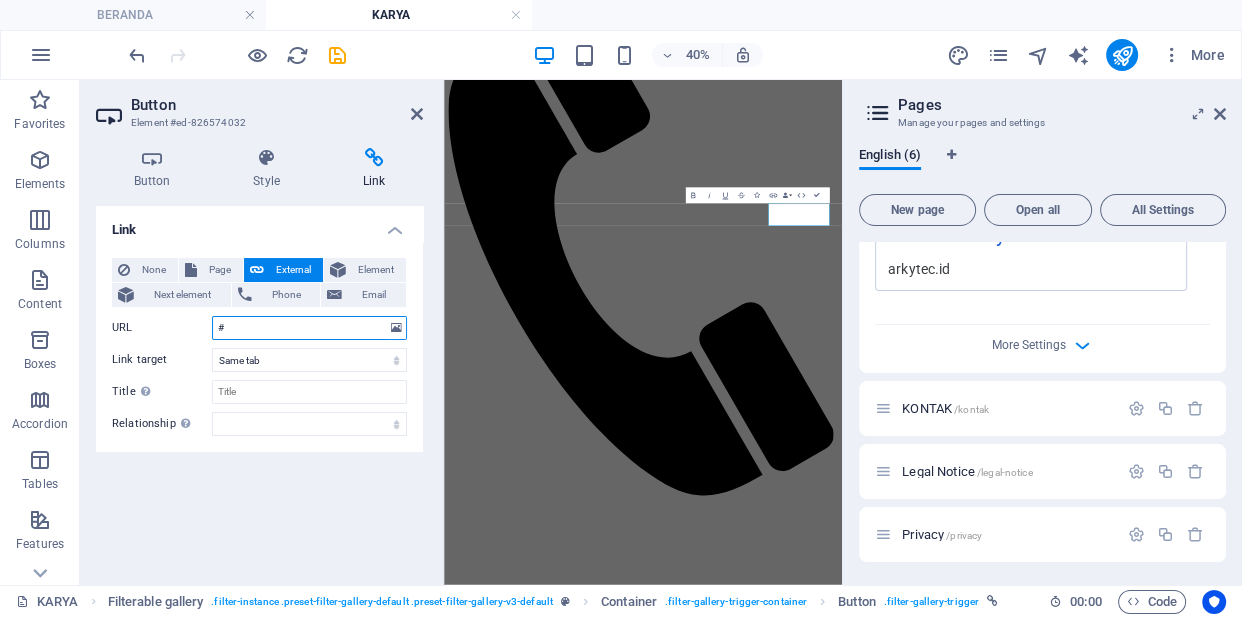 scroll, scrollTop: 0, scrollLeft: 0, axis: both 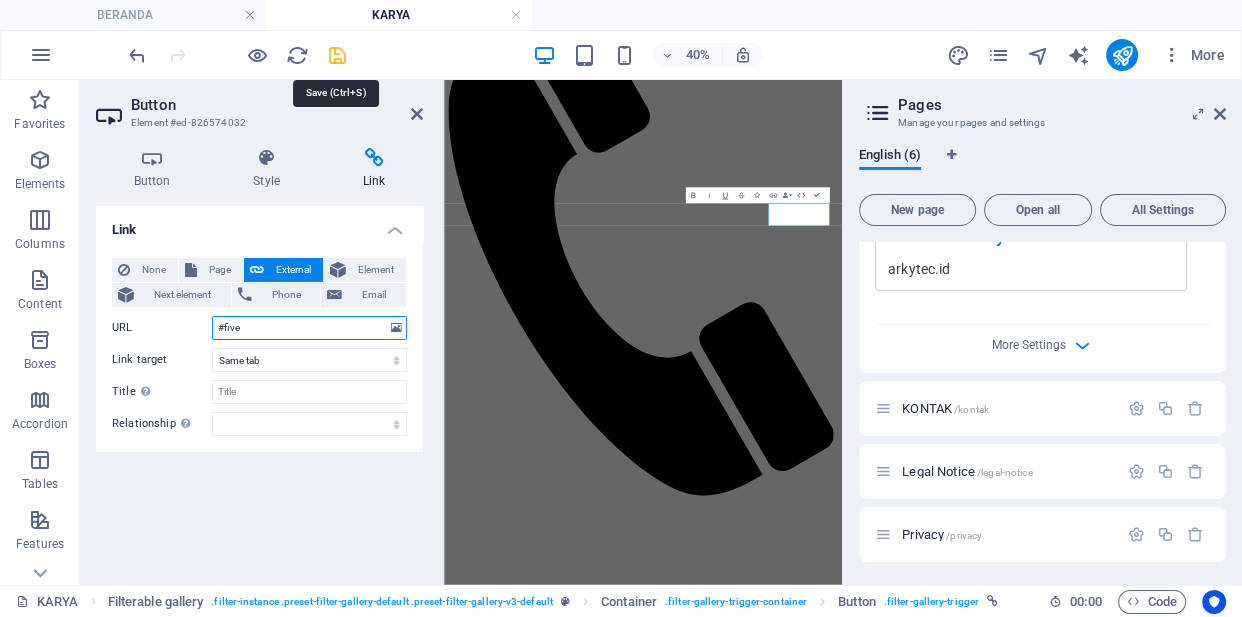 type on "#five" 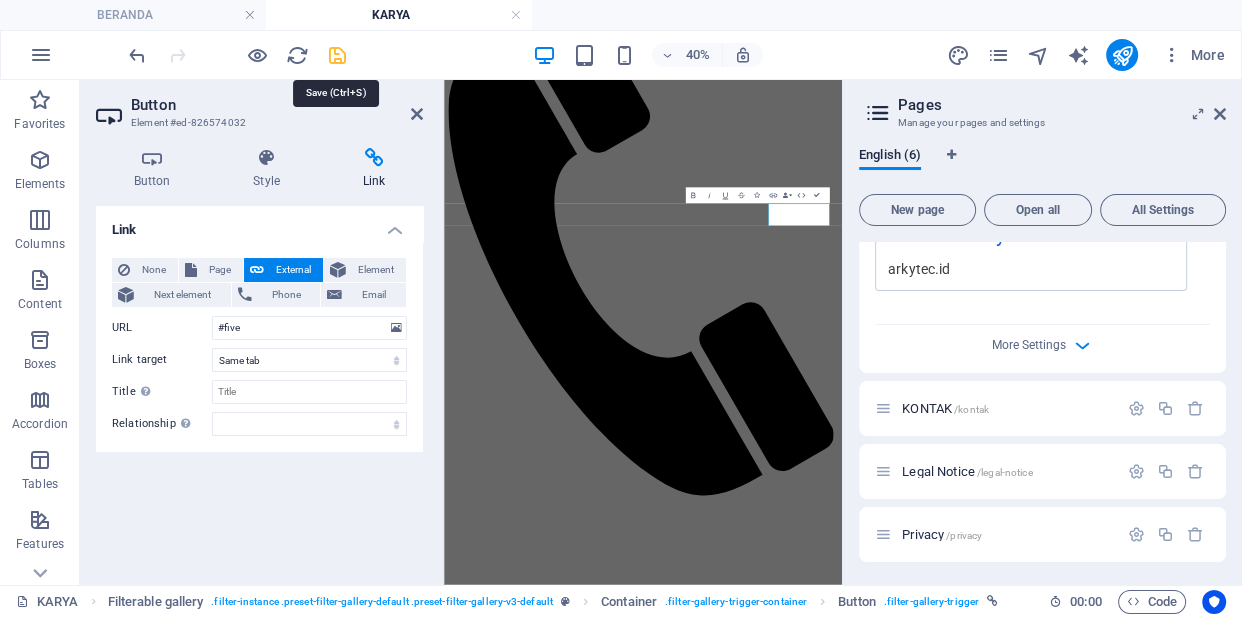 click at bounding box center (337, 55) 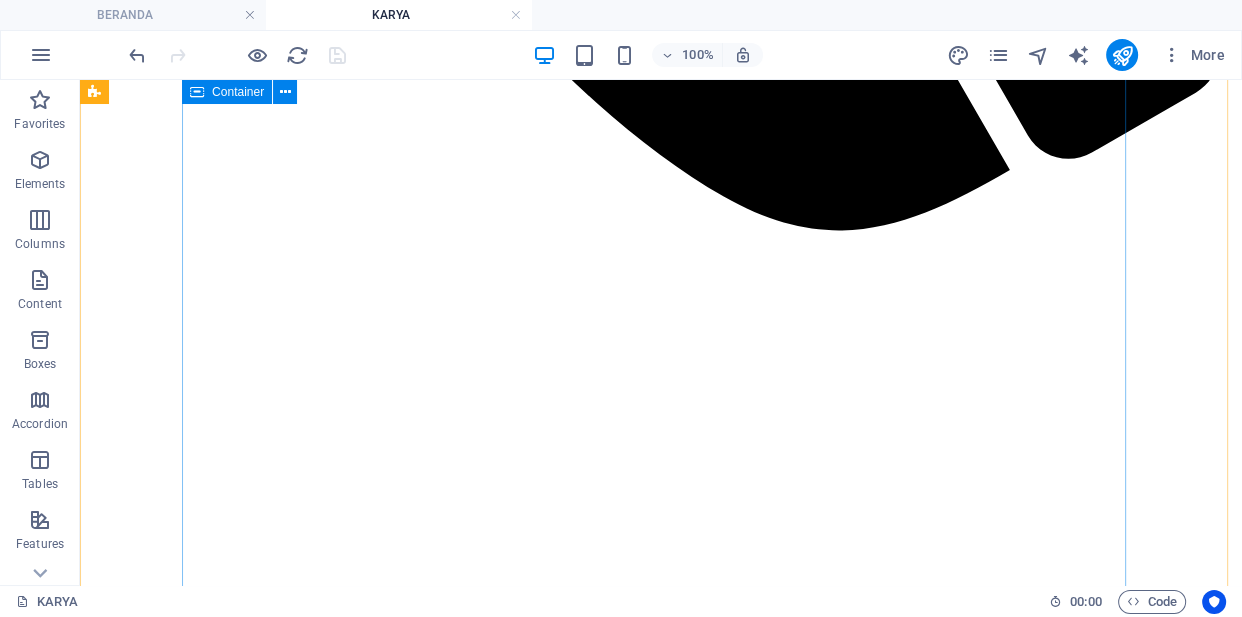 scroll, scrollTop: 1505, scrollLeft: 0, axis: vertical 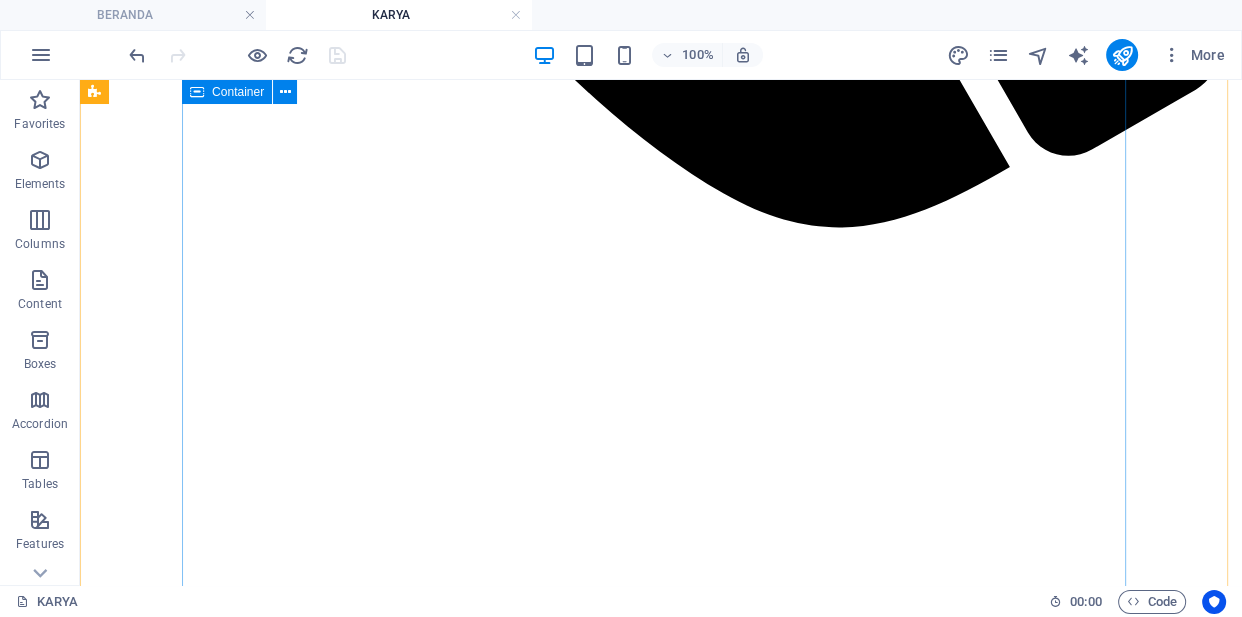 click at bounding box center (661, 6888) 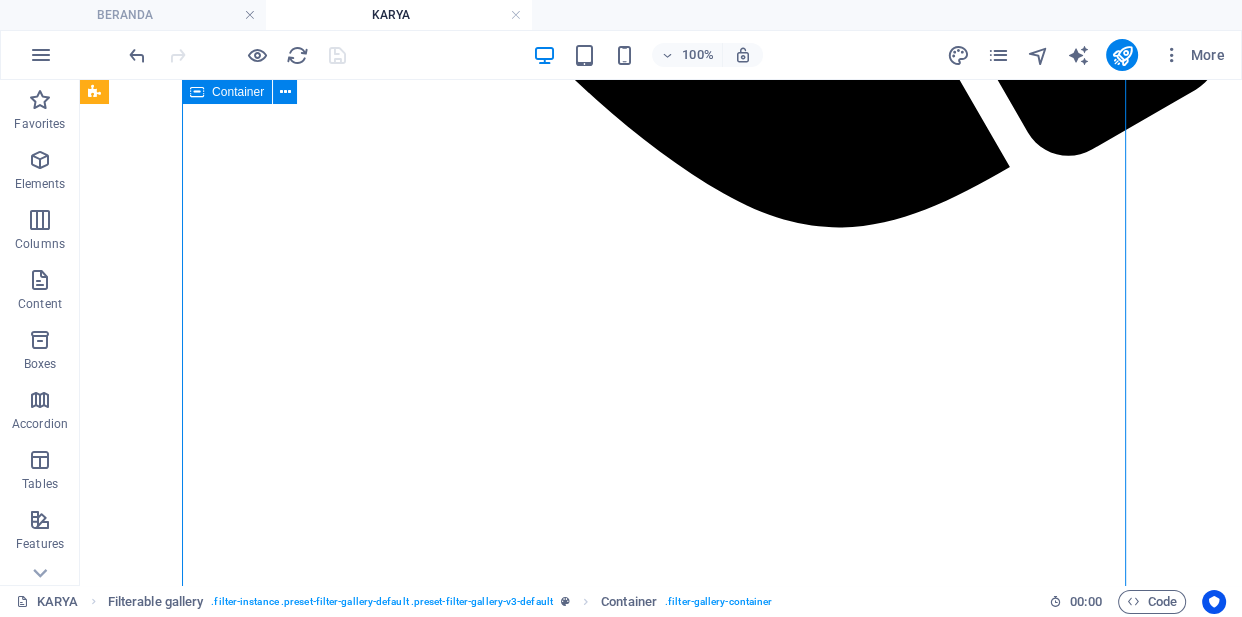 click at bounding box center (661, 6888) 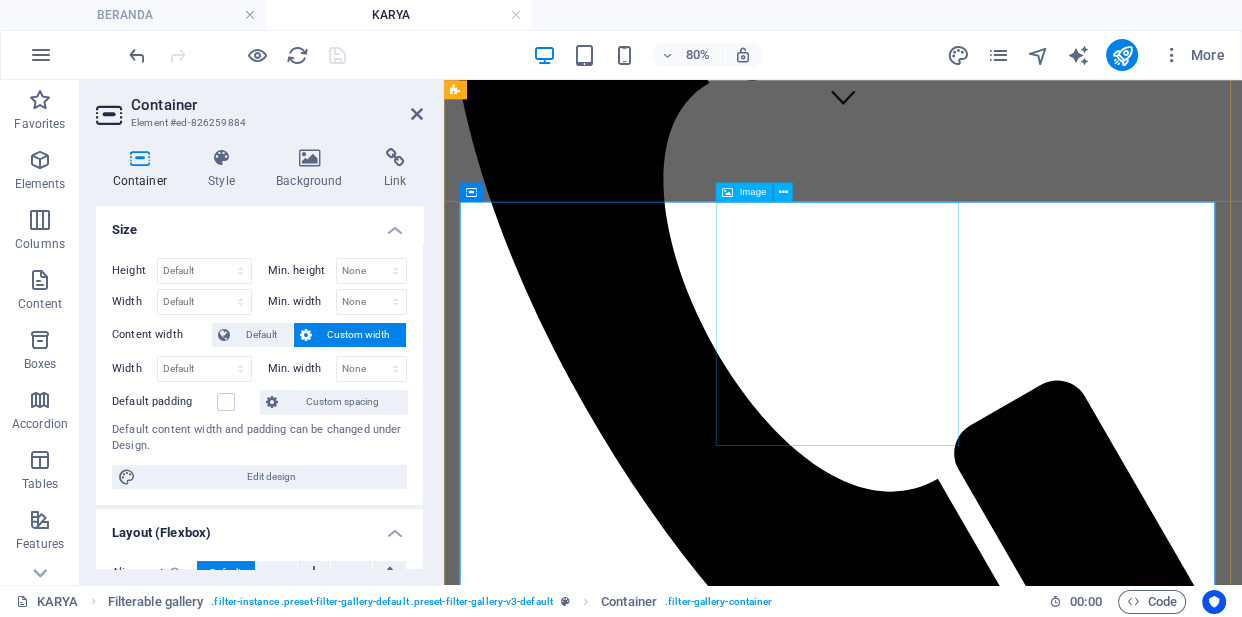 scroll, scrollTop: 573, scrollLeft: 0, axis: vertical 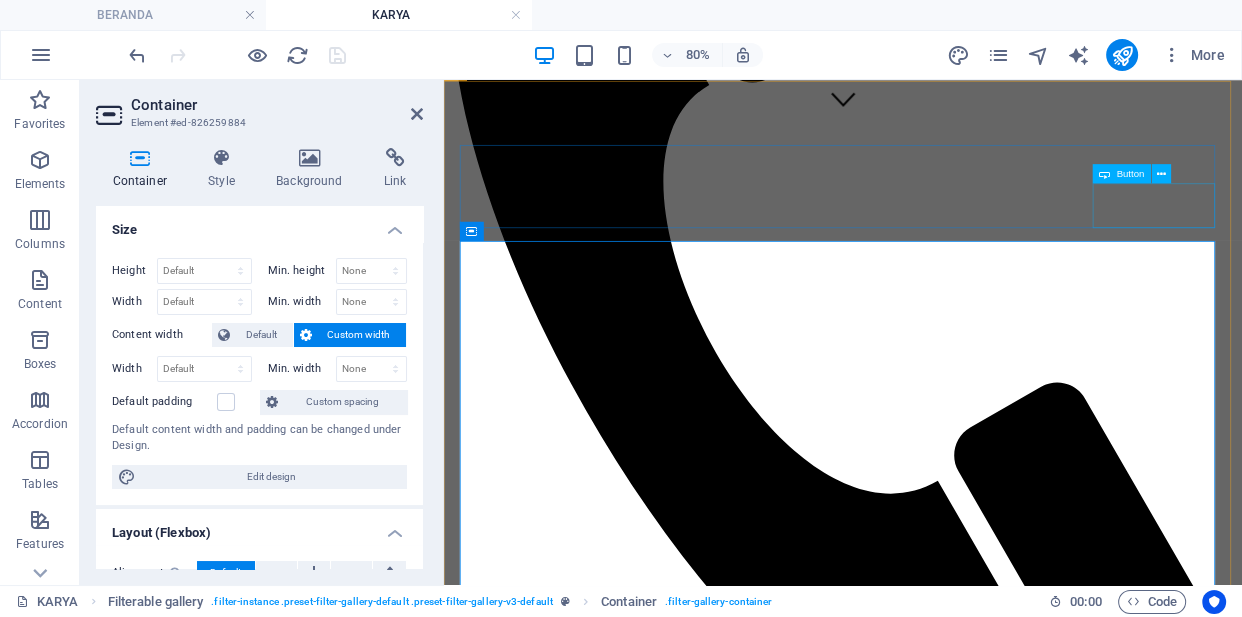 drag, startPoint x: 1287, startPoint y: 249, endPoint x: 1483, endPoint y: 216, distance: 198.75865 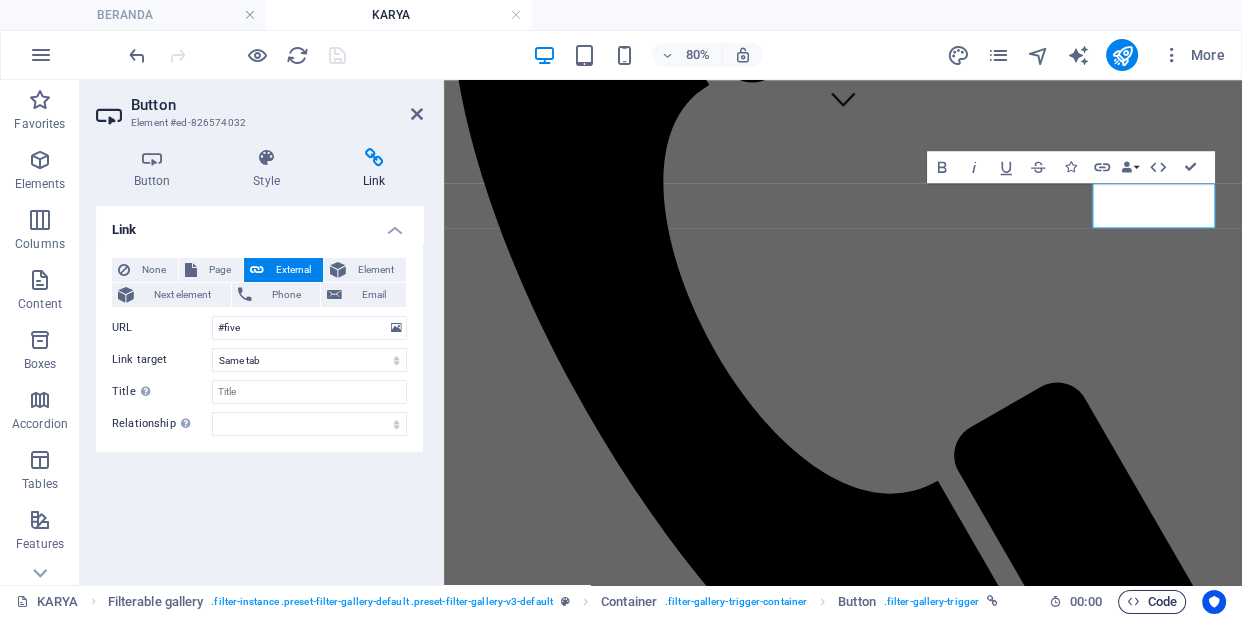click on "Code" at bounding box center (1152, 602) 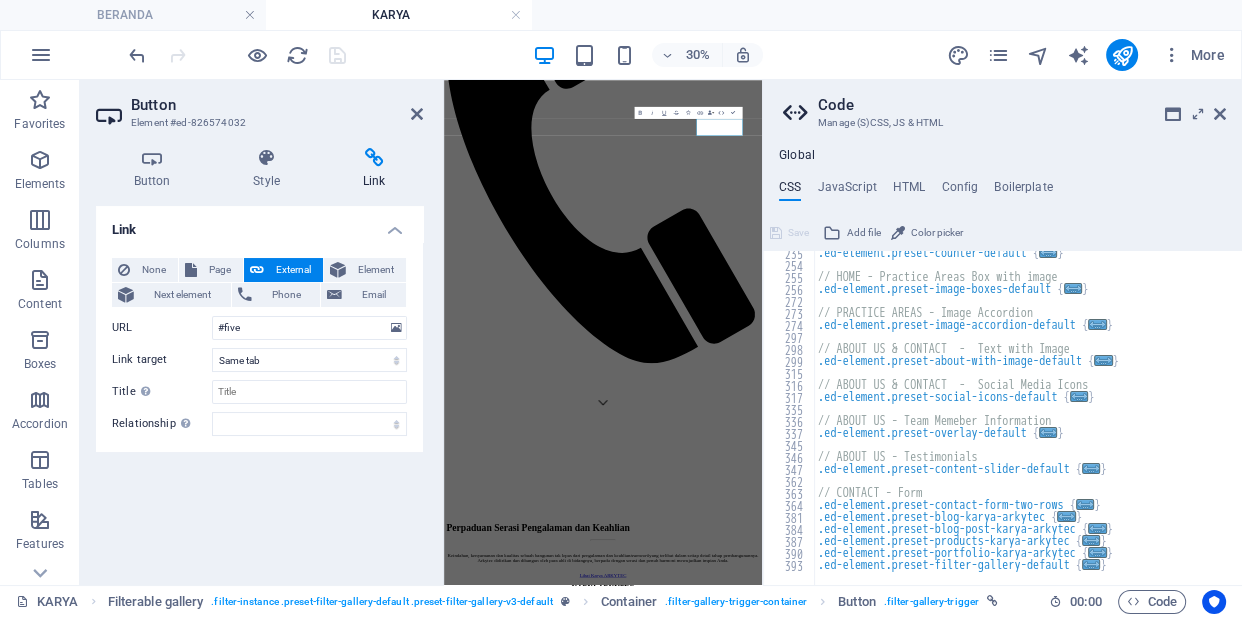 scroll, scrollTop: 856, scrollLeft: 0, axis: vertical 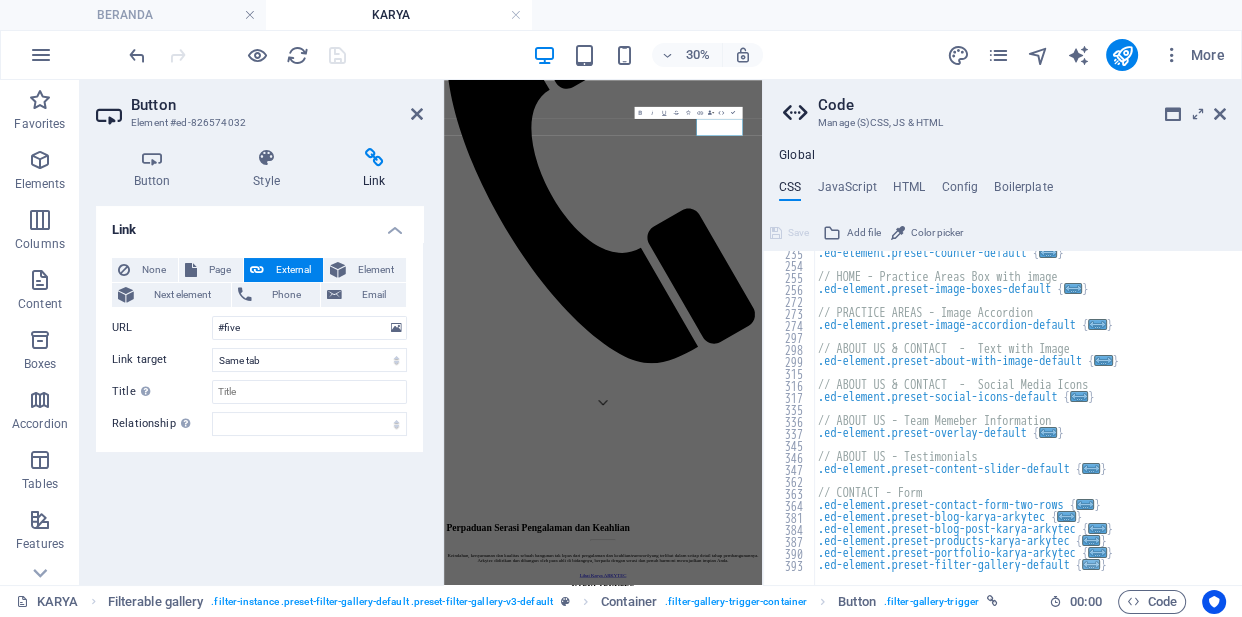 click on "..." at bounding box center (1091, 564) 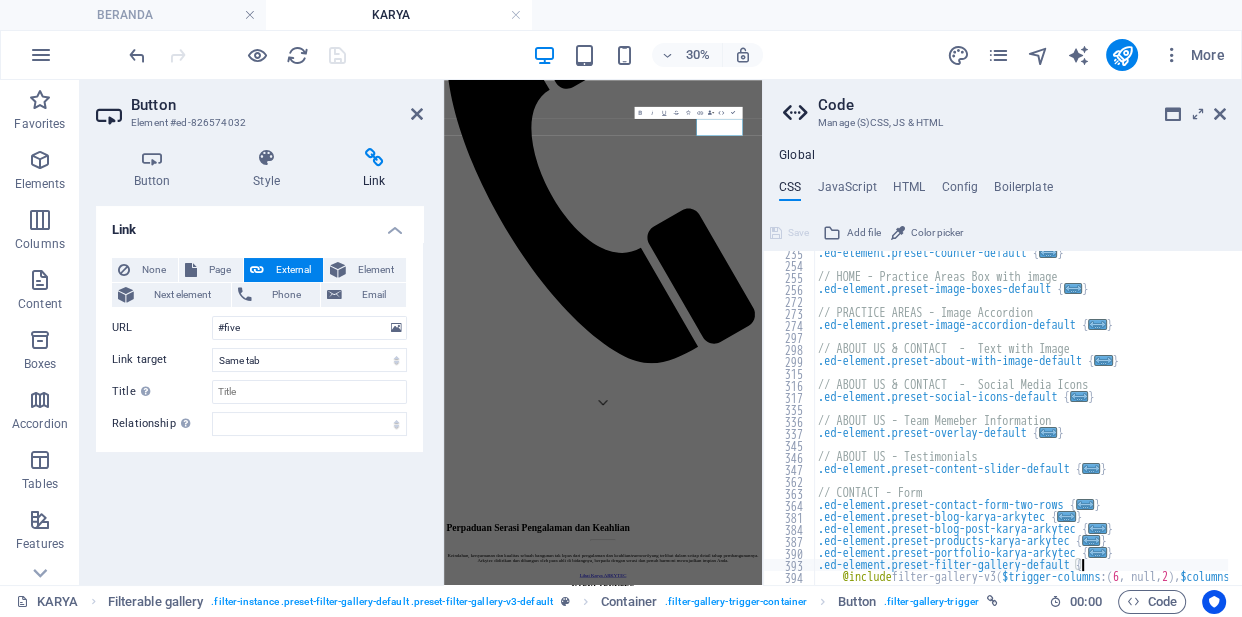 scroll, scrollTop: 880, scrollLeft: 0, axis: vertical 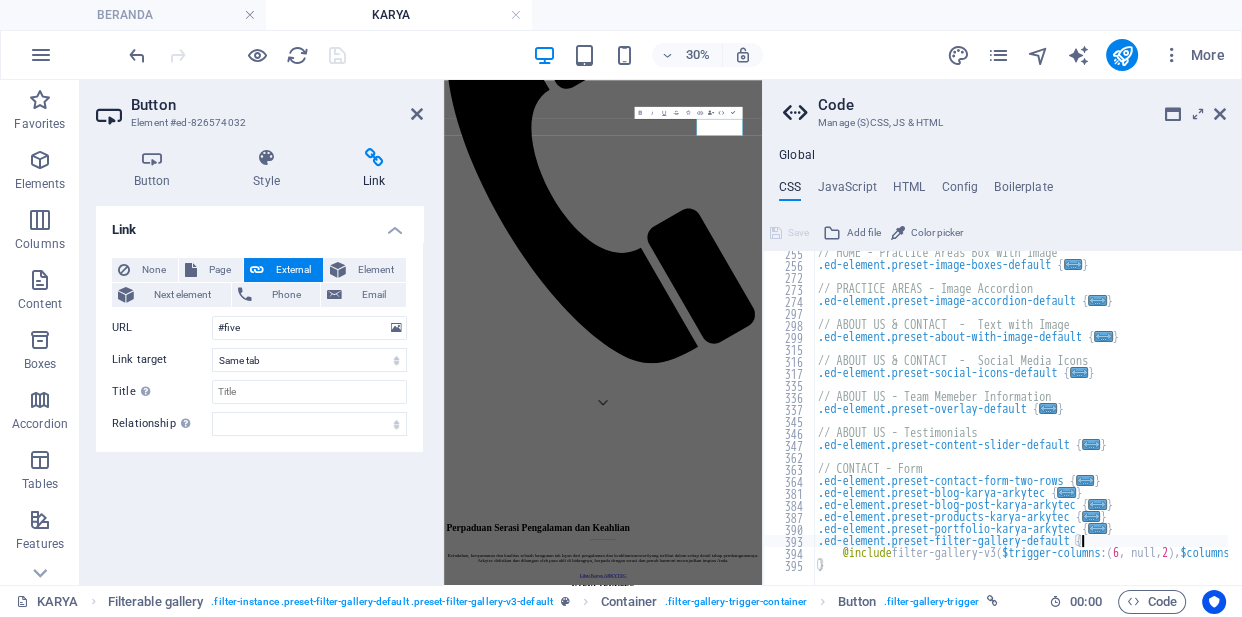 click on "// HOME - Practice Areas Box with image .ed-element.preset-image-boxes-default   { ... } // PRACTICE AREAS - Image Accordion .ed-element.preset-image-accordion-default   { ... } // ABOUT US & CONTACT  -  Text with Image    .ed-element.preset-about-with-image-default   { ... } // ABOUT US & CONTACT  -  Social Media Icons    .ed-element.preset-social-icons-default   { ... } // ABOUT US - Team Memeber Information .ed-element.preset-overlay-default   { ... } // ABOUT US - Testimonials .ed-element.preset-content-slider-default   { ... } // CONTACT - Form .ed-element.preset-contact-form-two-rows   { ... } .ed-element.preset-blog-karya-arkytec   { ... } .ed-element.preset-blog-post-karya-arkytec   { ... } .ed-element.preset-products-karya-arkytec   { ... } .ed-element.preset-portfolio-karya-arkytec   { ... } .ed-element.preset-filter-gallery-default   {      @include  filter-gallery-v3 ( $trigger-columns :  ( 6 , null,  2 ) ,  $columns :  ( 3 ,  2 ,  1 )) ; }" at bounding box center [1088, 419] 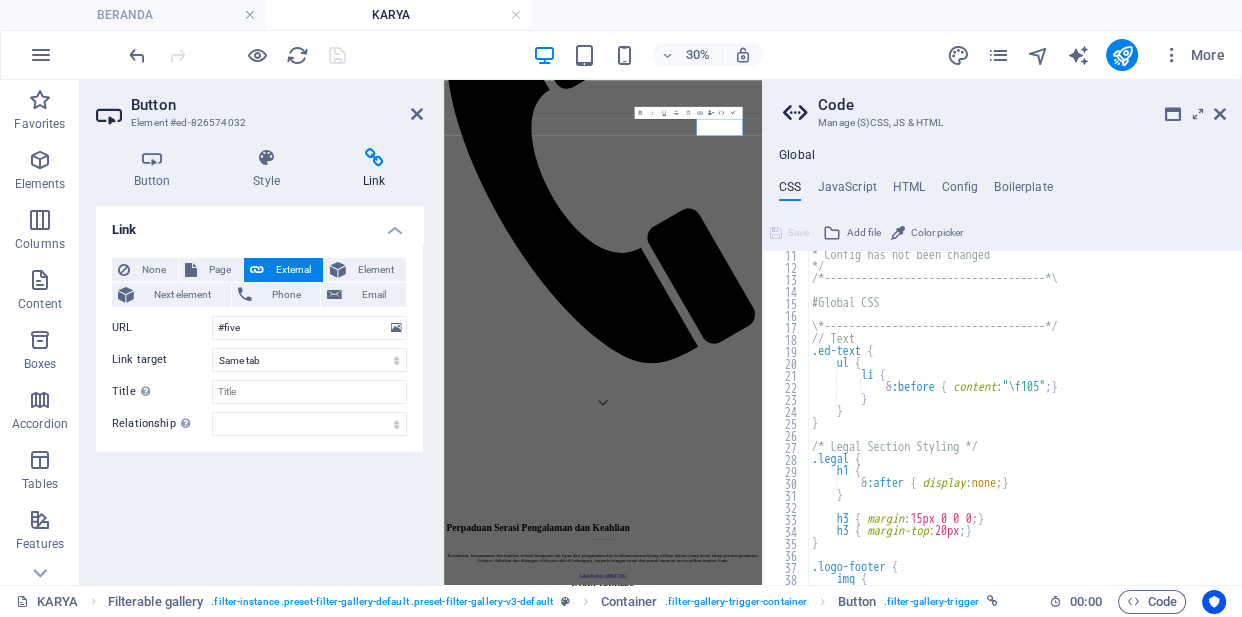 scroll, scrollTop: 0, scrollLeft: 0, axis: both 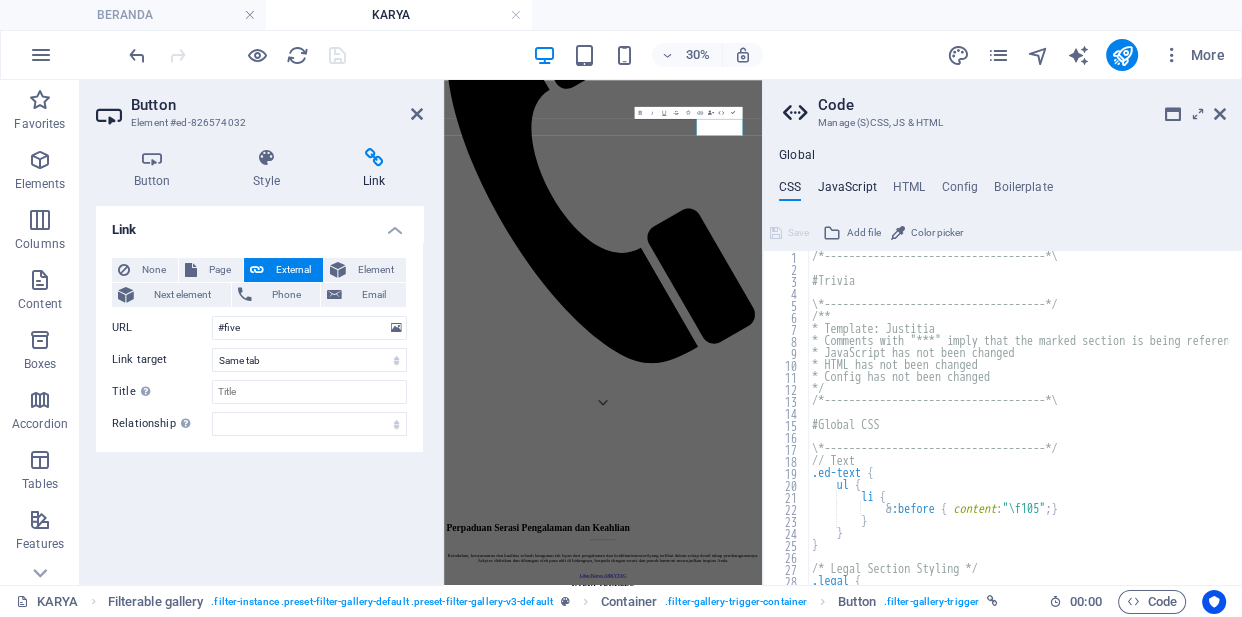 click on "JavaScript" at bounding box center [846, 191] 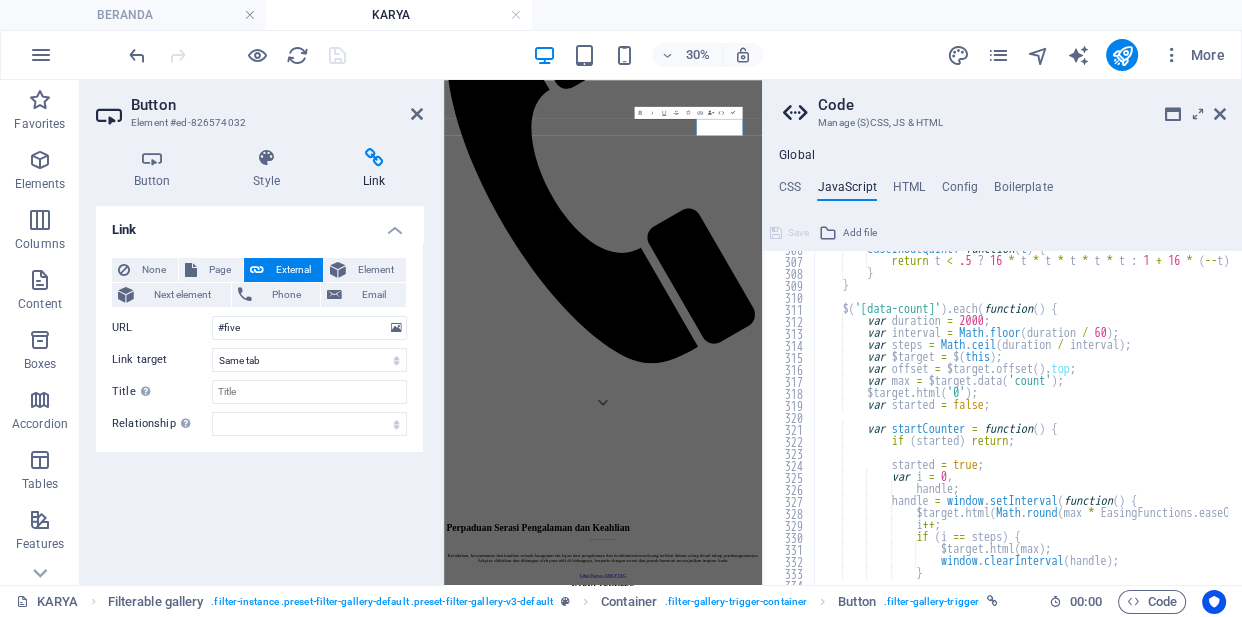 scroll, scrollTop: 3678, scrollLeft: 0, axis: vertical 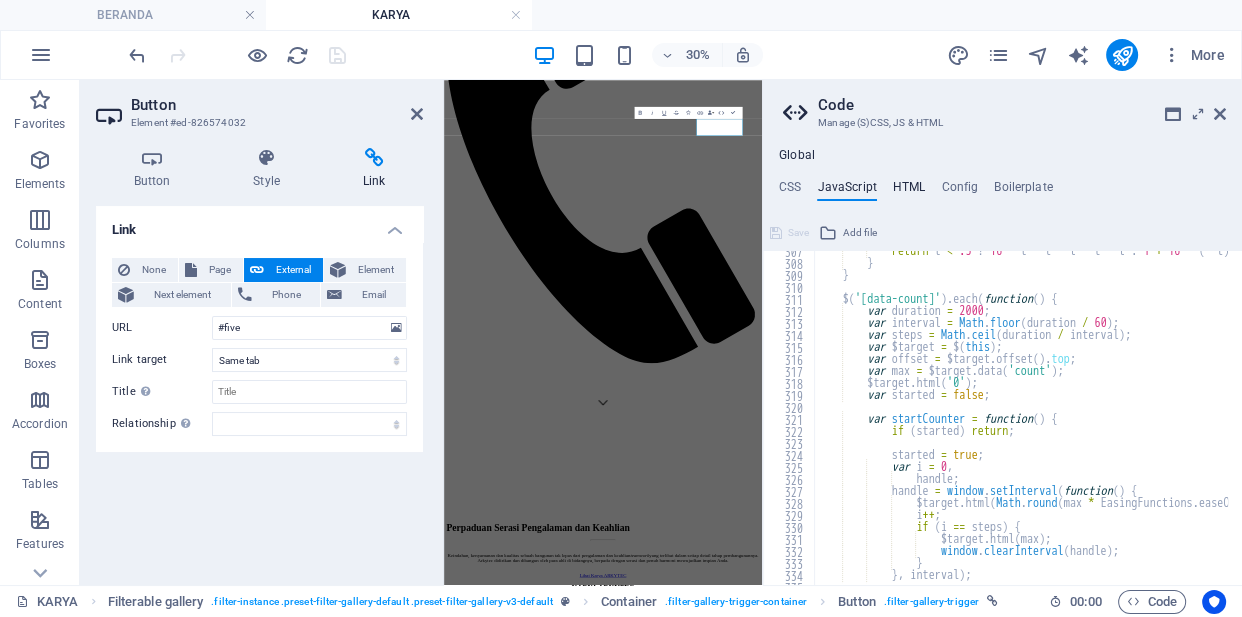 click on "HTML" at bounding box center [909, 191] 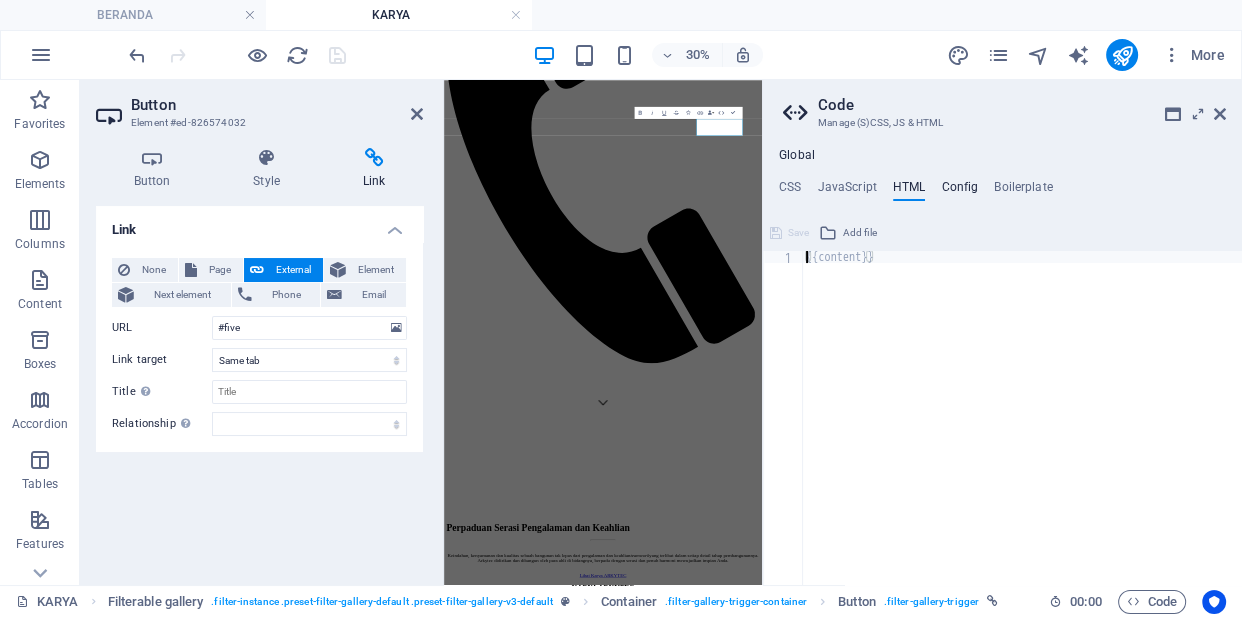 click on "Config" at bounding box center (959, 191) 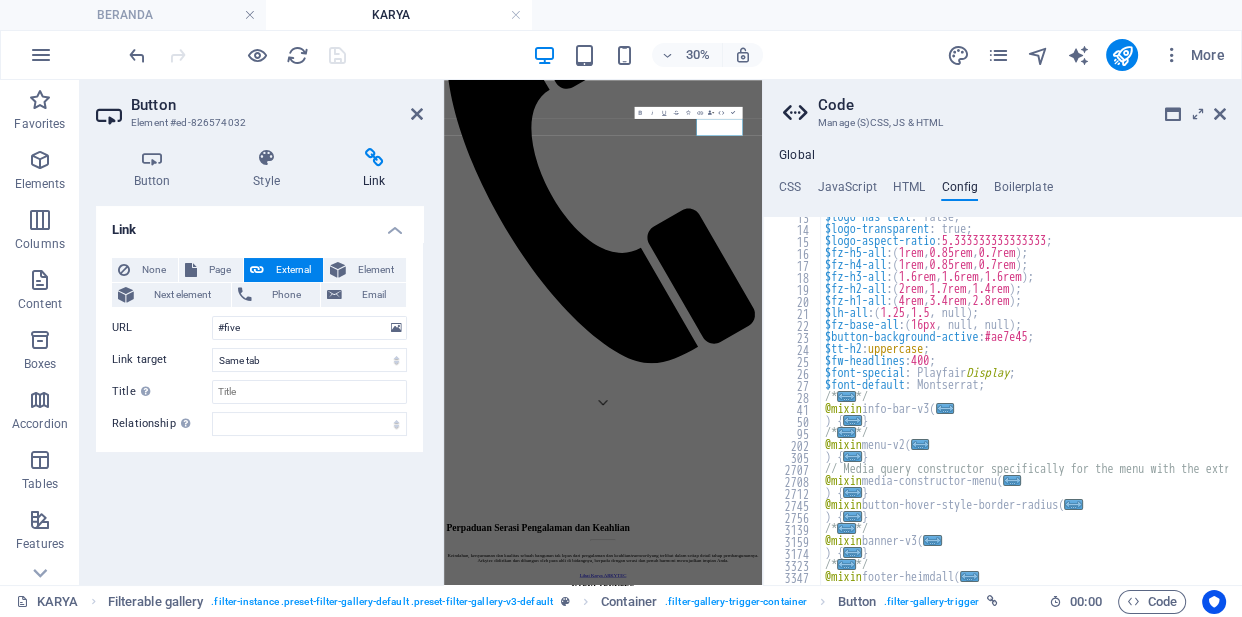 scroll, scrollTop: 0, scrollLeft: 0, axis: both 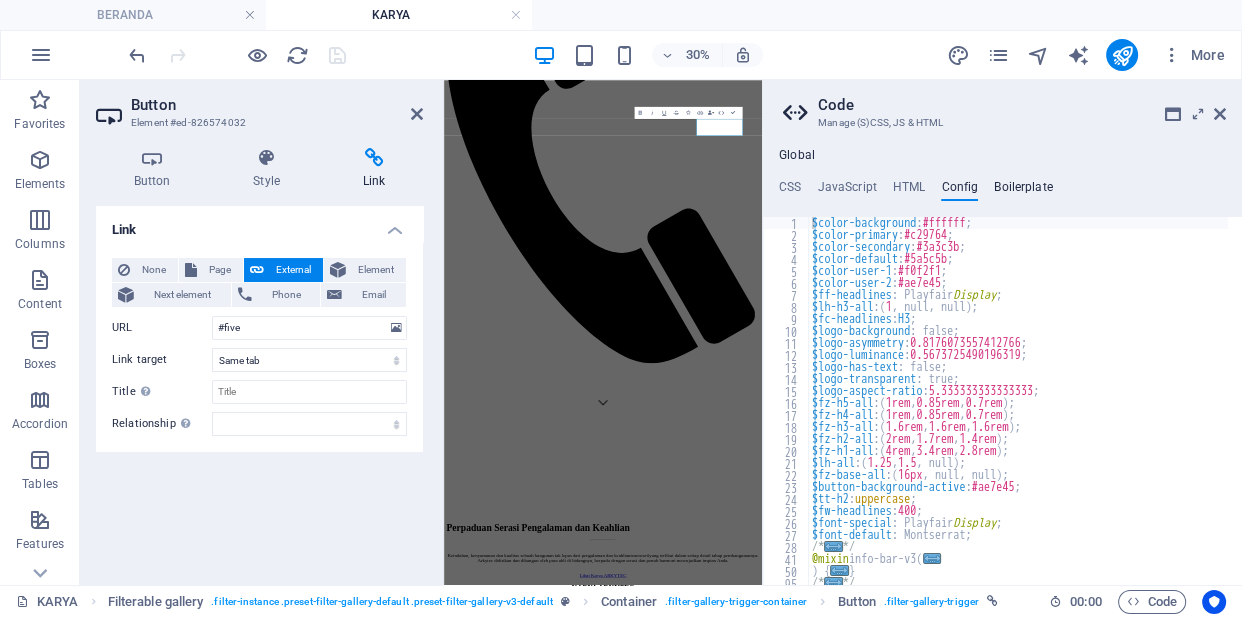 click on "Boilerplate" at bounding box center (1023, 191) 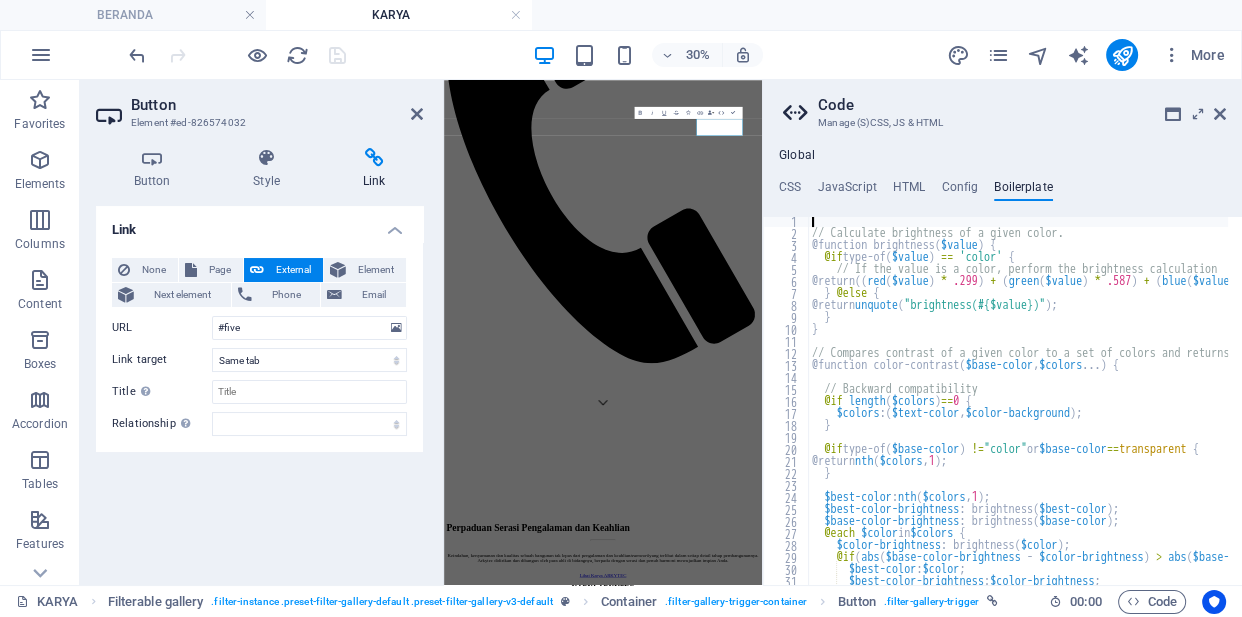 scroll, scrollTop: 0, scrollLeft: 0, axis: both 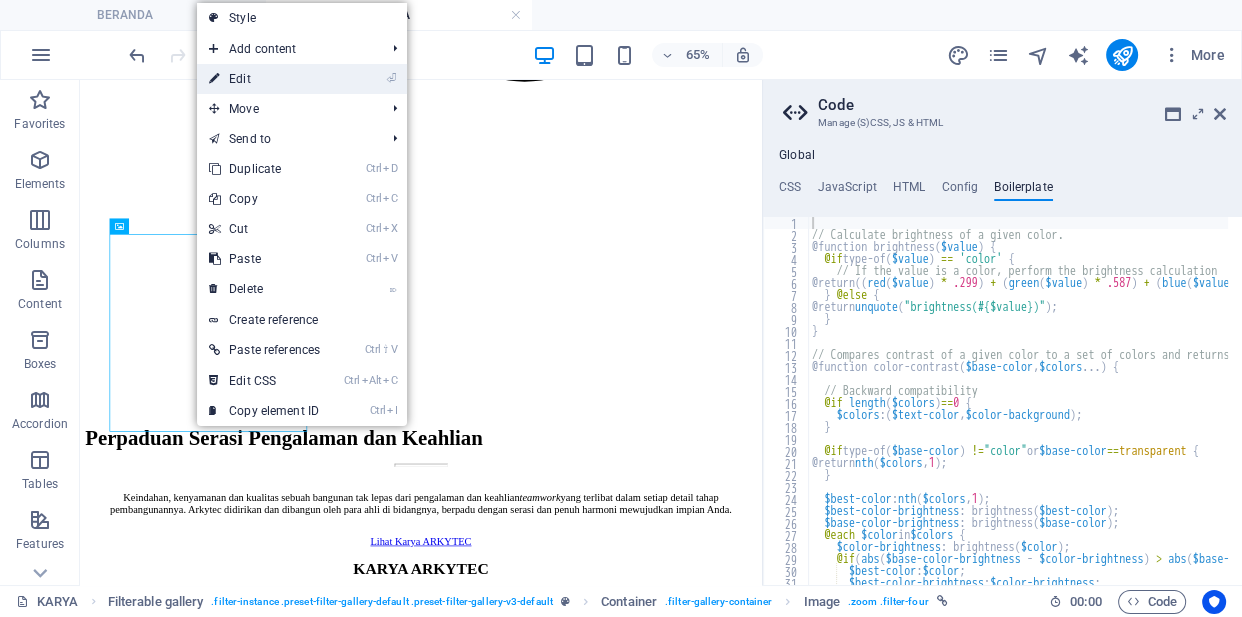 click on "⏎  Edit" at bounding box center [264, 79] 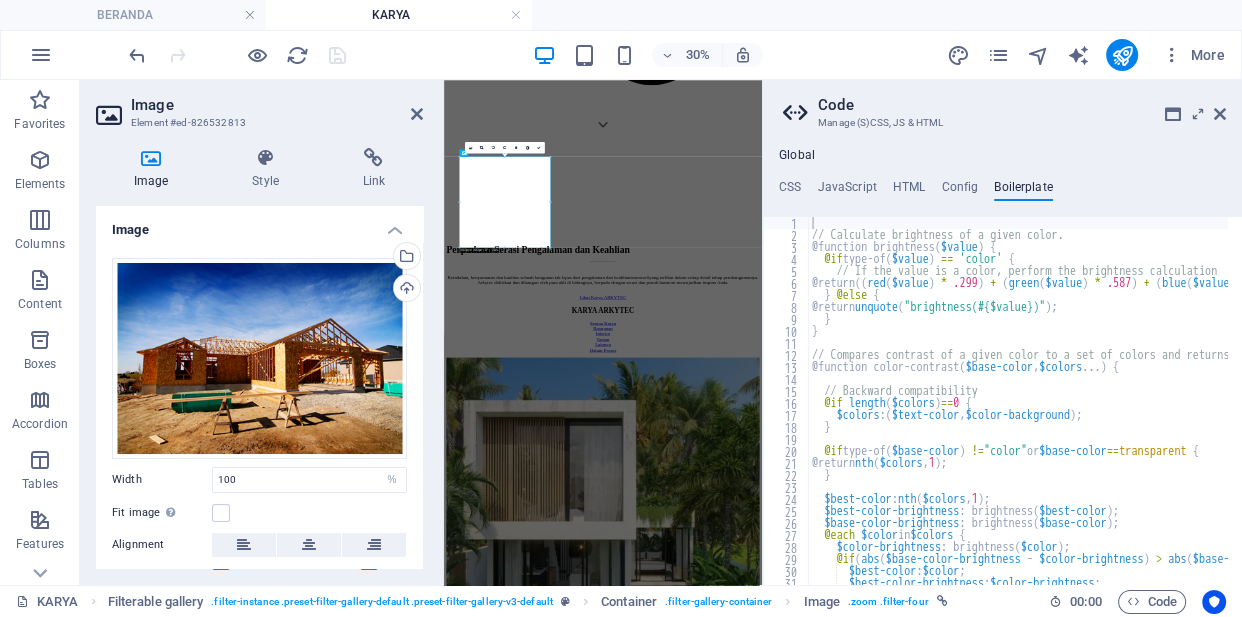 scroll, scrollTop: 1480, scrollLeft: 0, axis: vertical 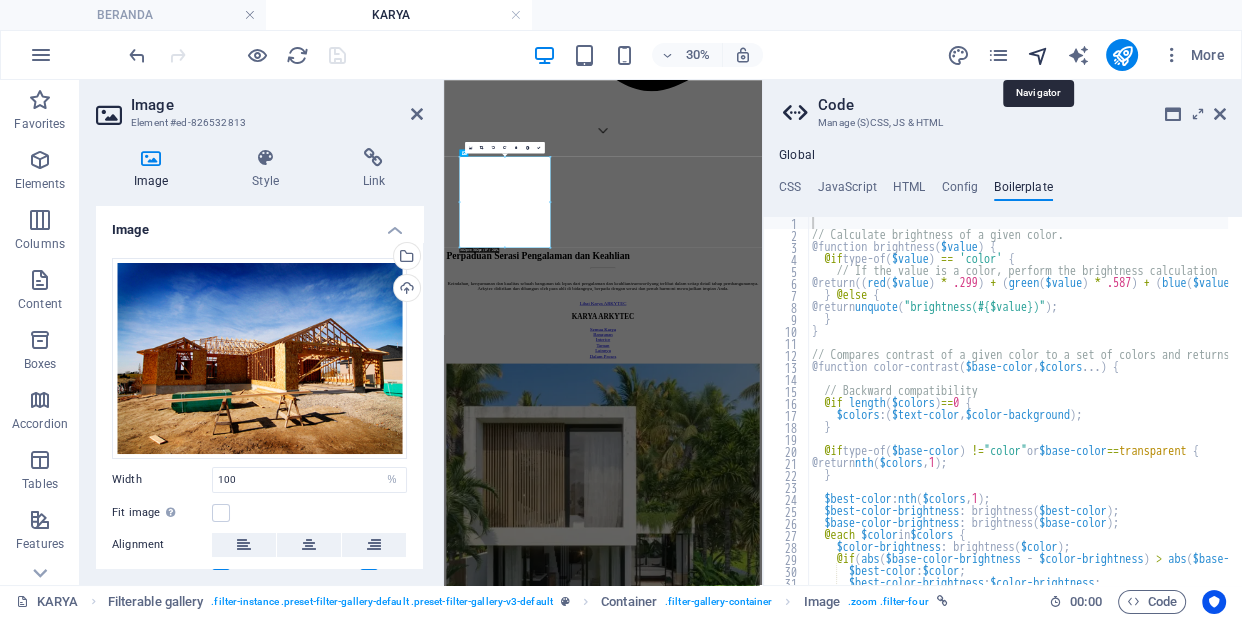 click at bounding box center (1037, 55) 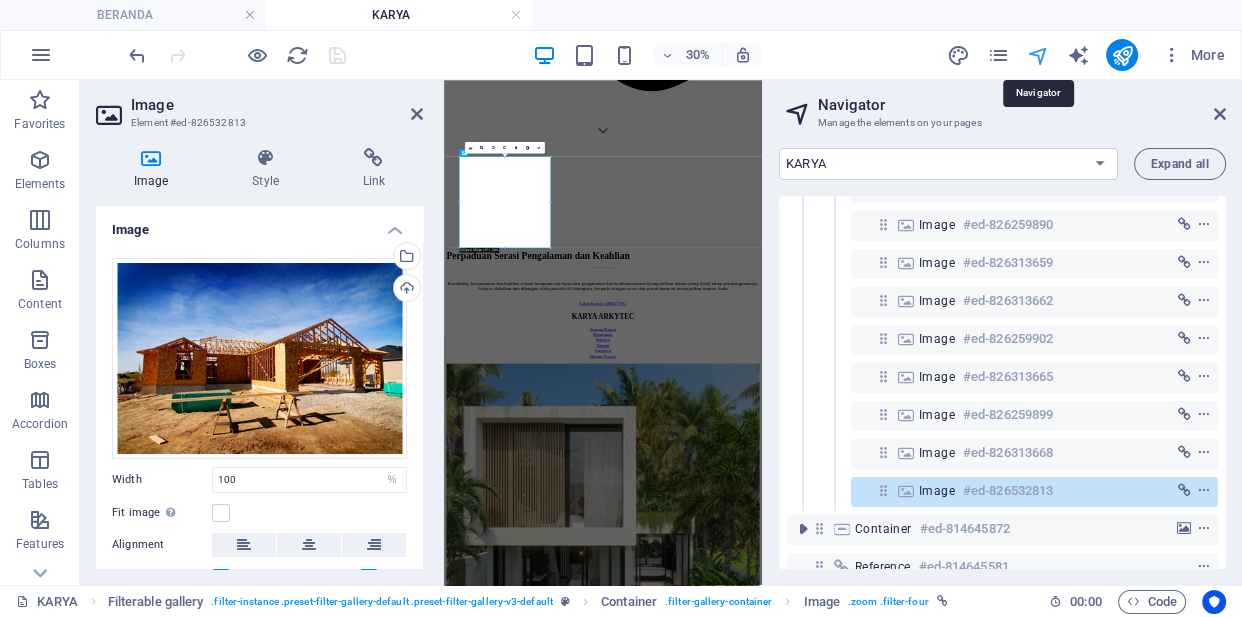 scroll, scrollTop: 330, scrollLeft: 0, axis: vertical 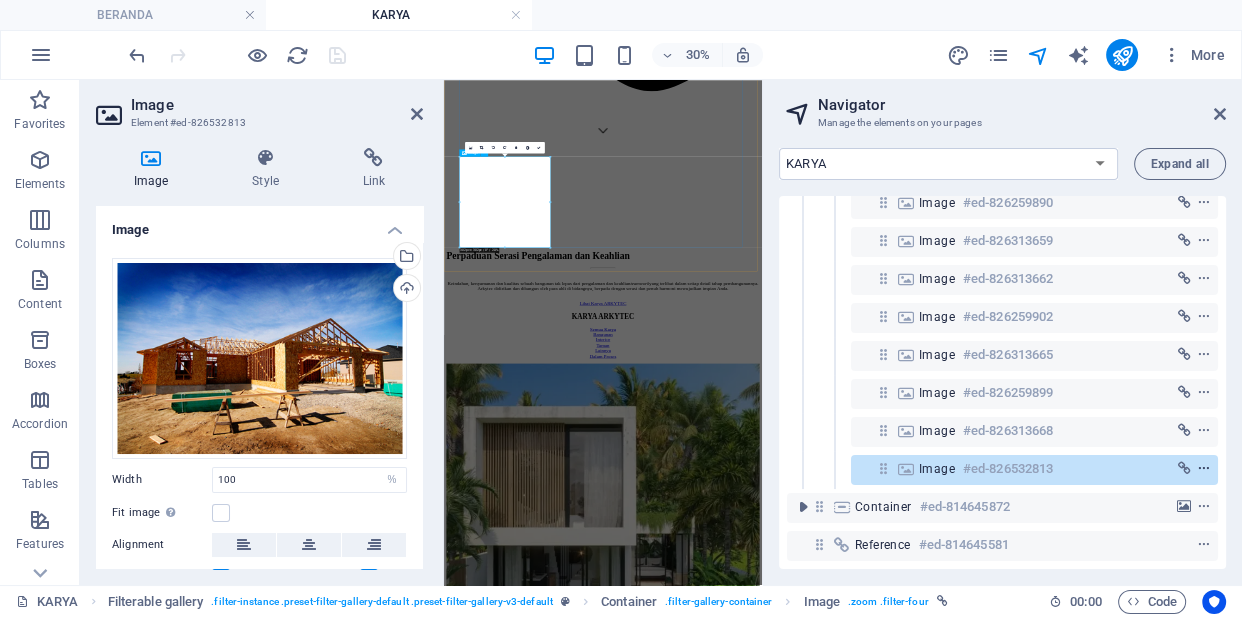 click at bounding box center [1204, 469] 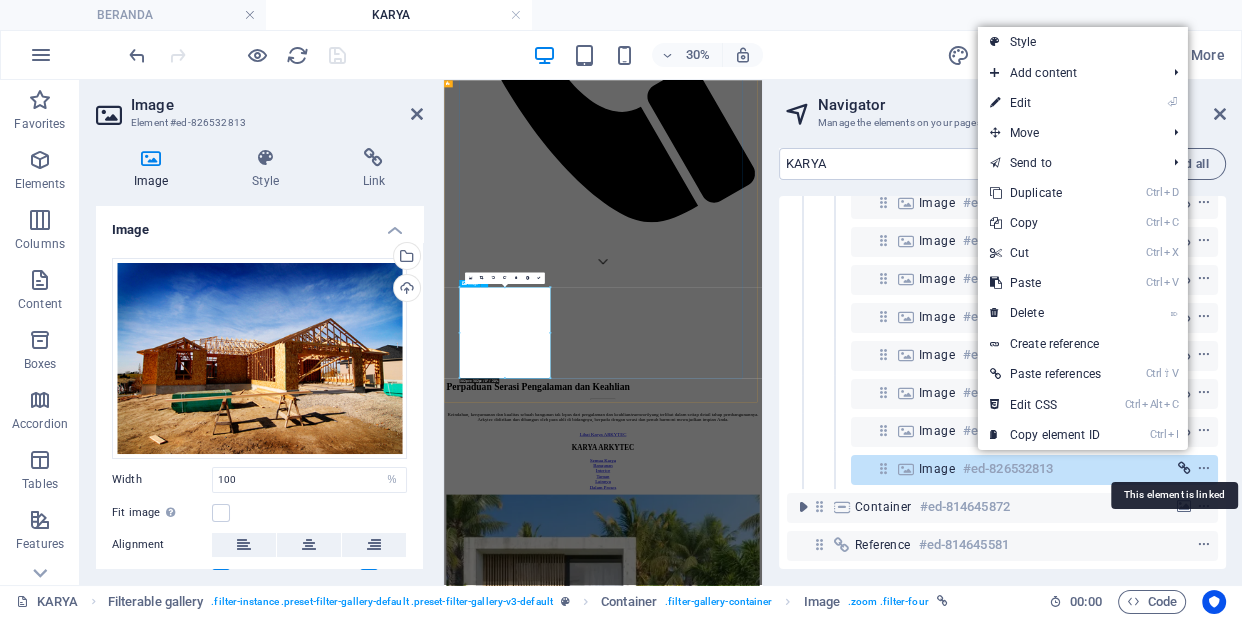 click at bounding box center (1184, 469) 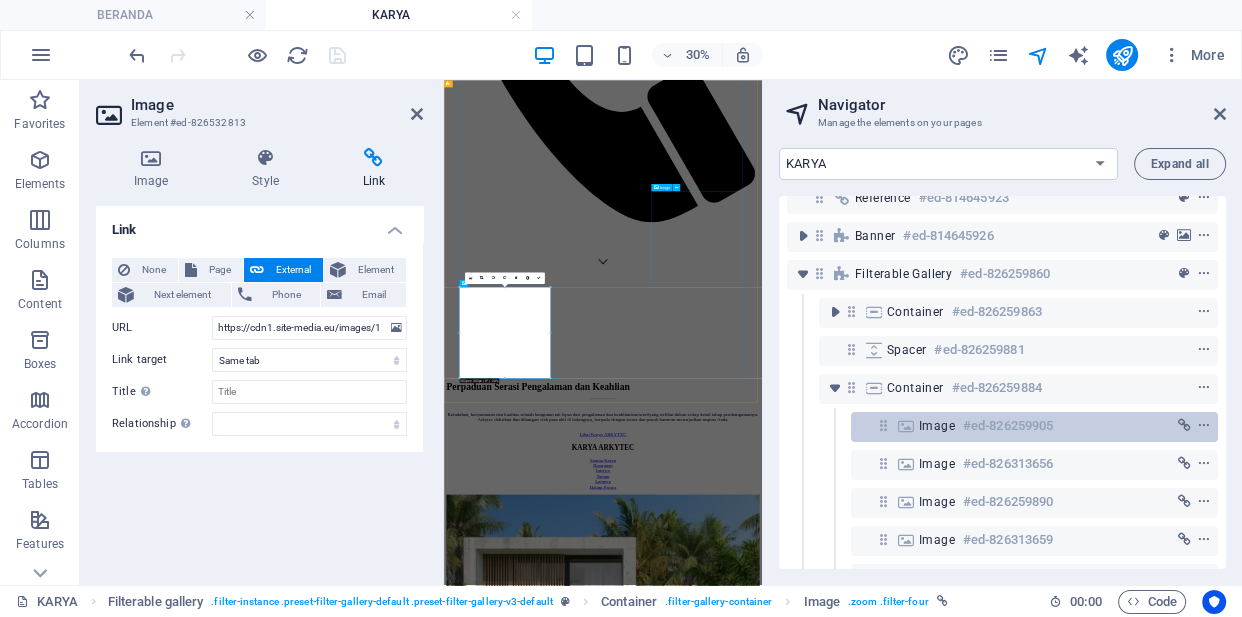 scroll, scrollTop: 0, scrollLeft: 0, axis: both 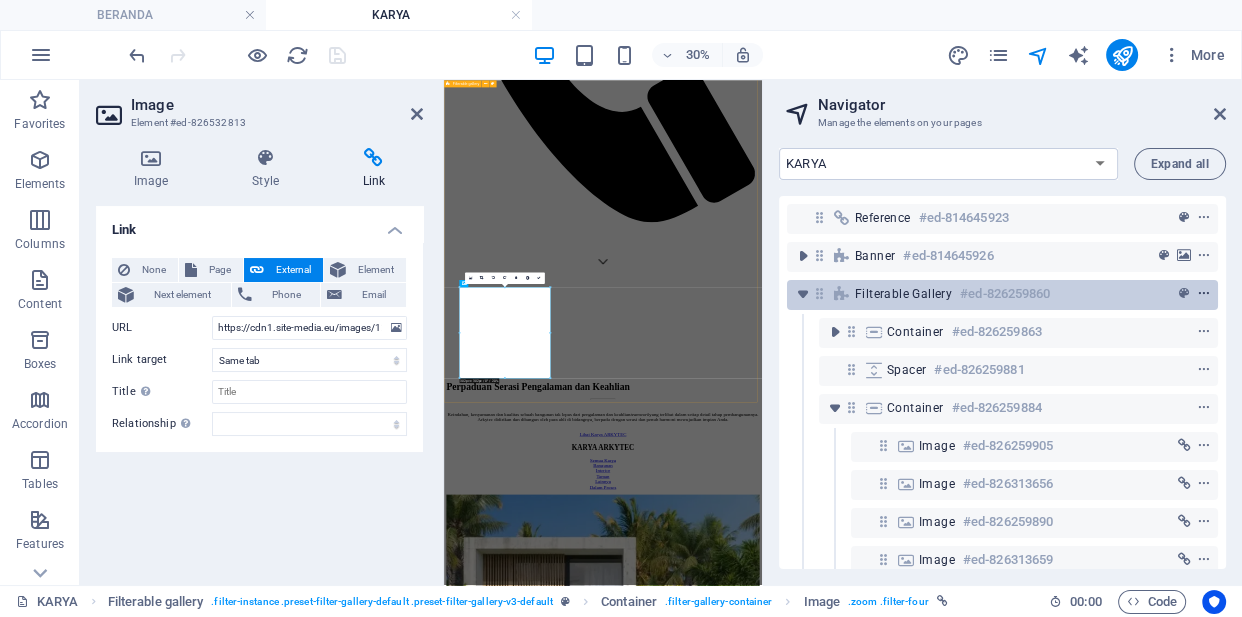 click at bounding box center [1204, 294] 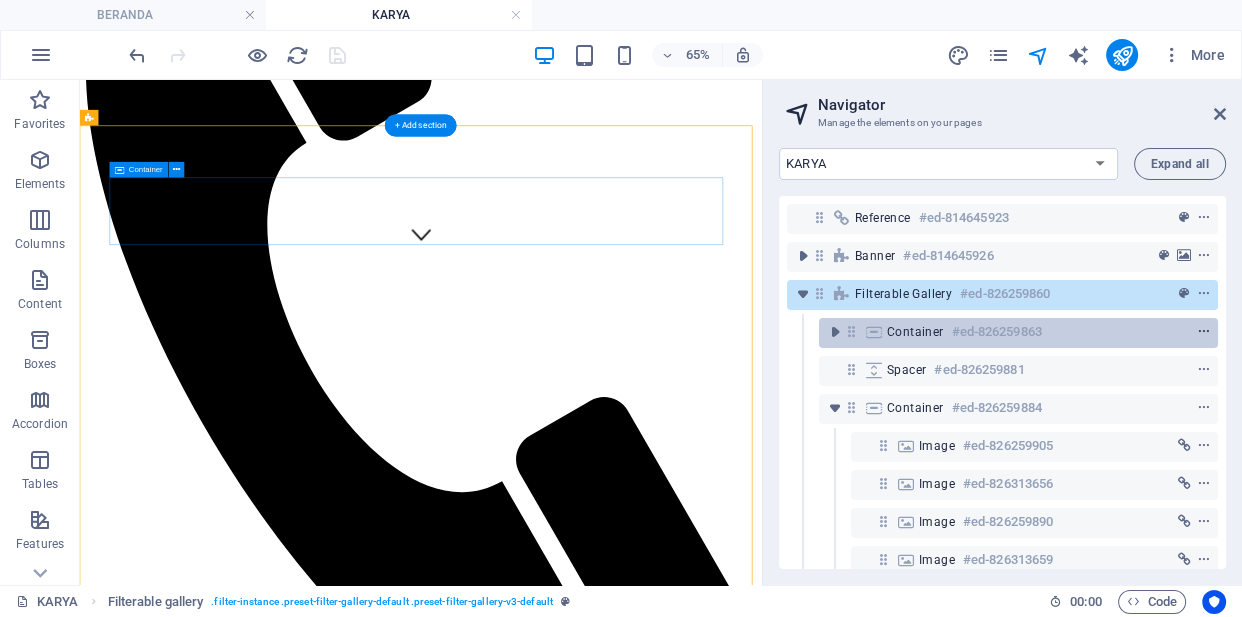 click at bounding box center (1204, 332) 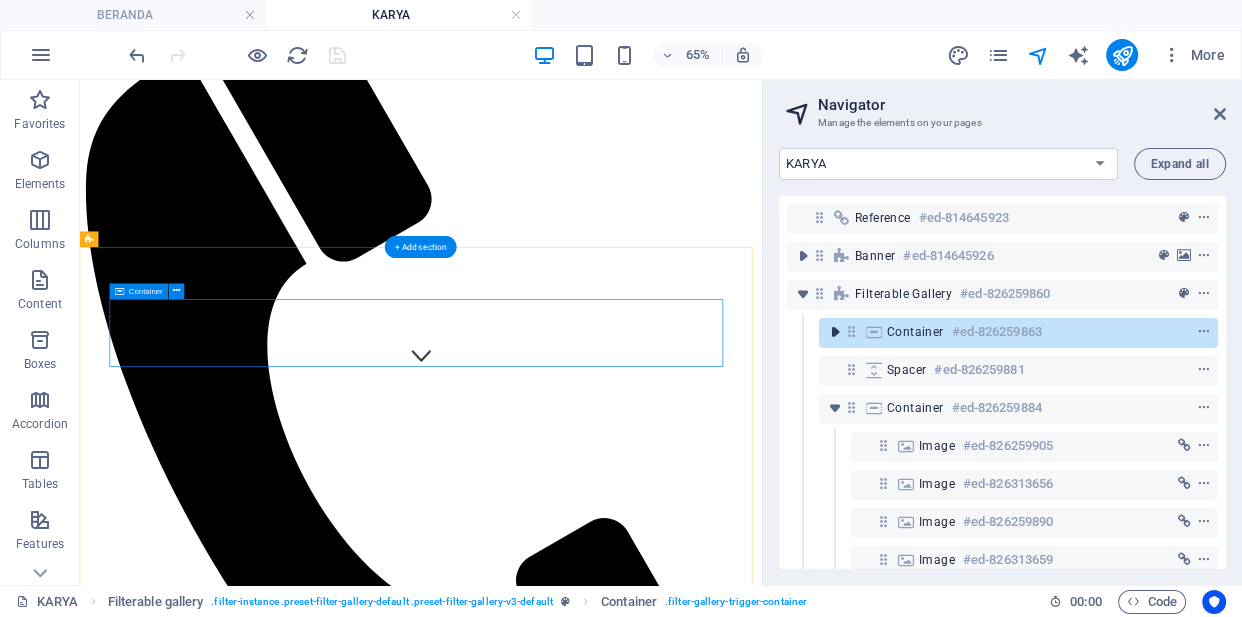 click at bounding box center [835, 332] 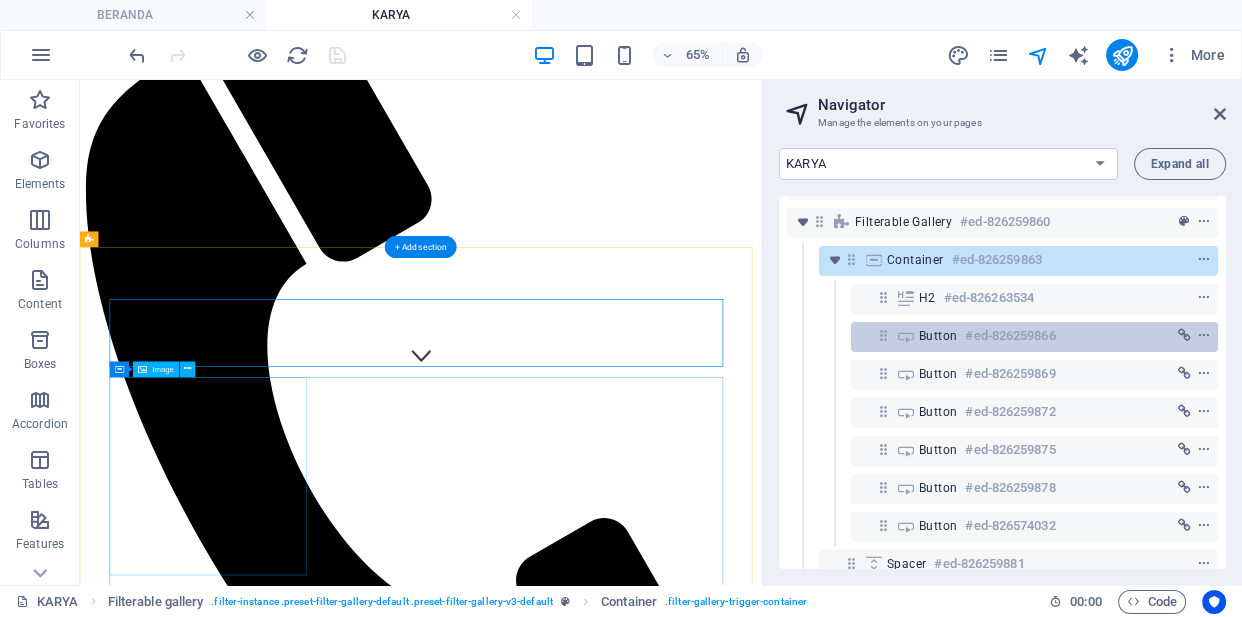 scroll, scrollTop: 0, scrollLeft: 0, axis: both 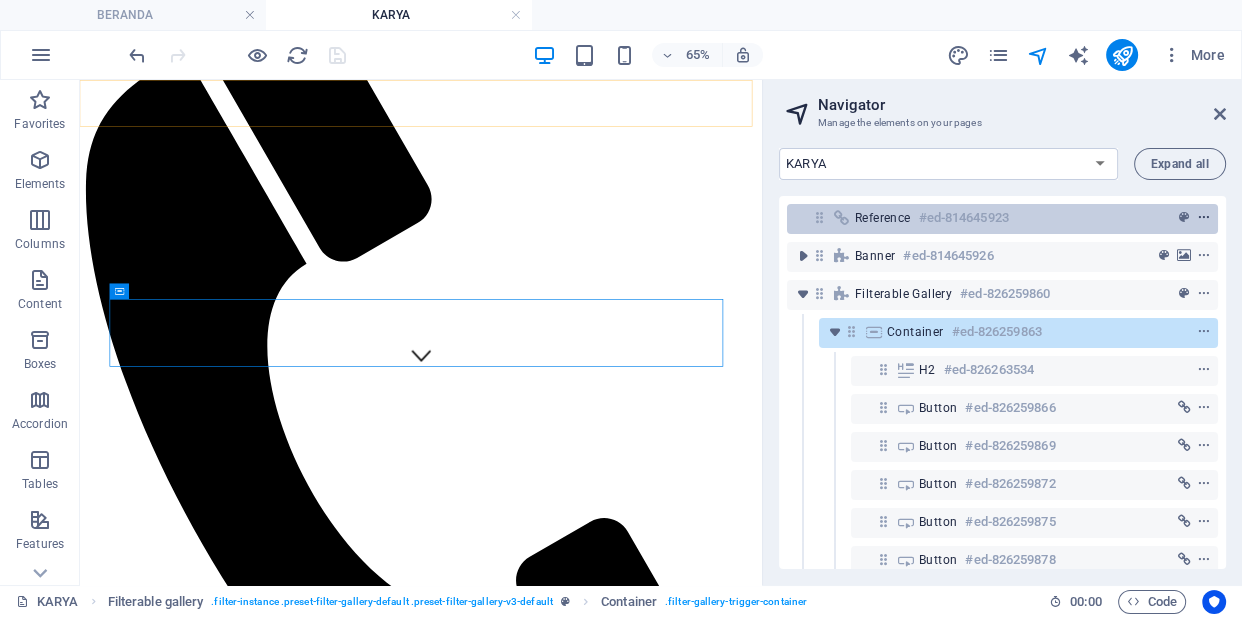 click at bounding box center (1204, 218) 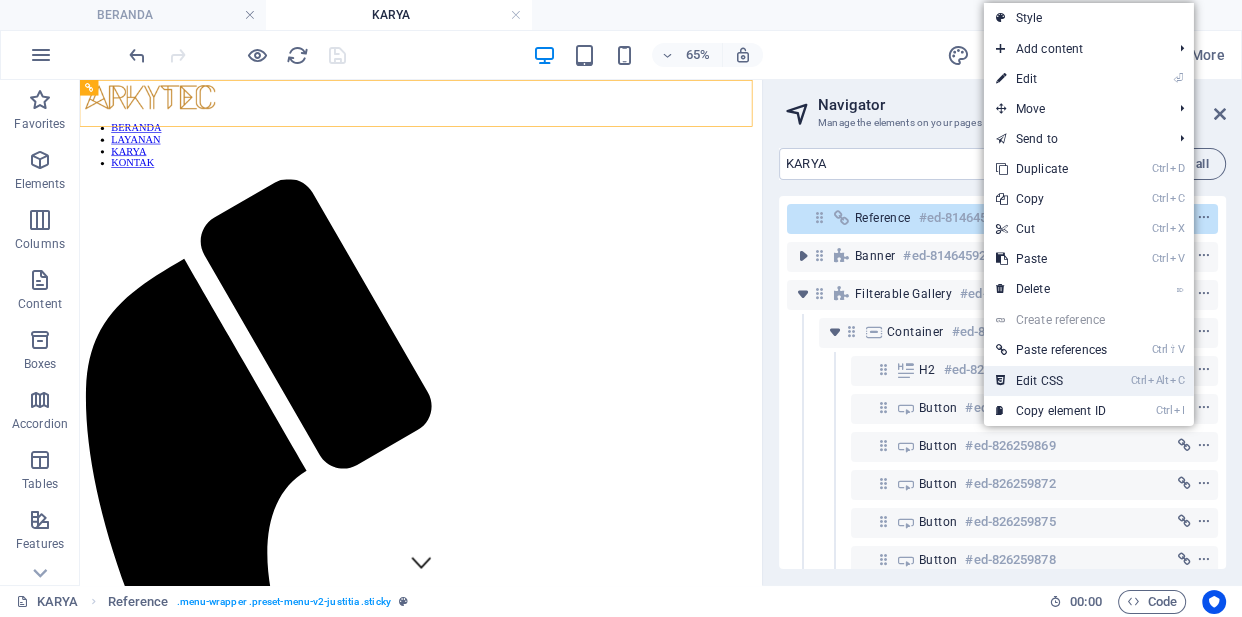 click on "Ctrl Alt C  Edit CSS" at bounding box center [1051, 381] 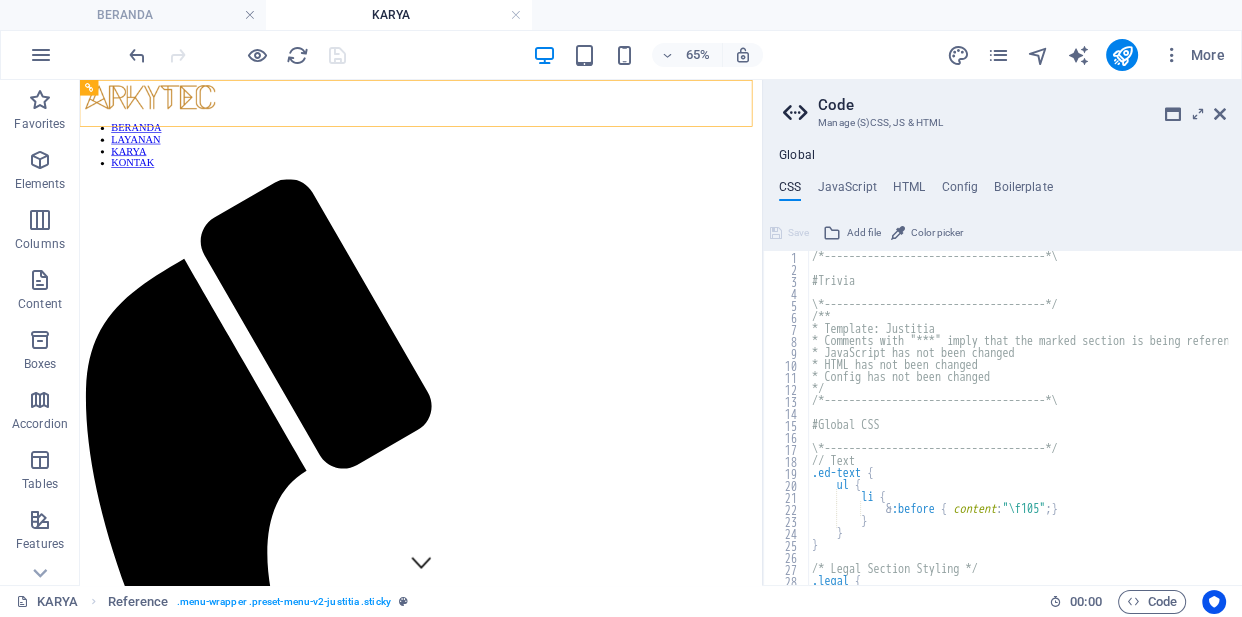 type on "@include menu-v2(" 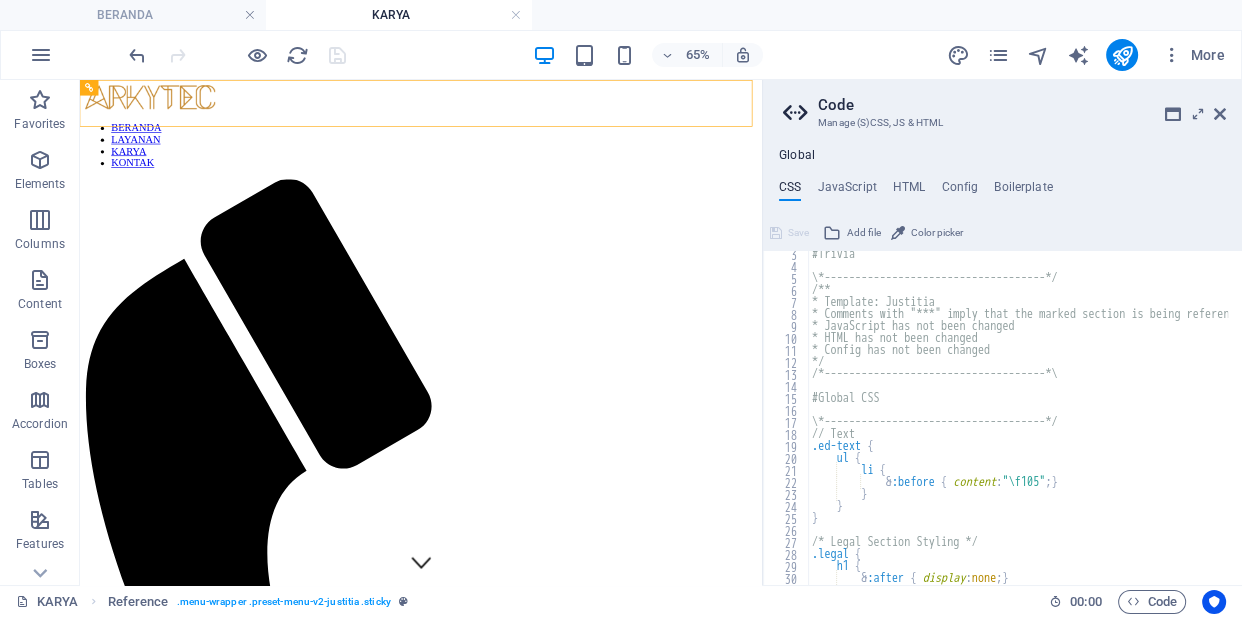scroll, scrollTop: 0, scrollLeft: 0, axis: both 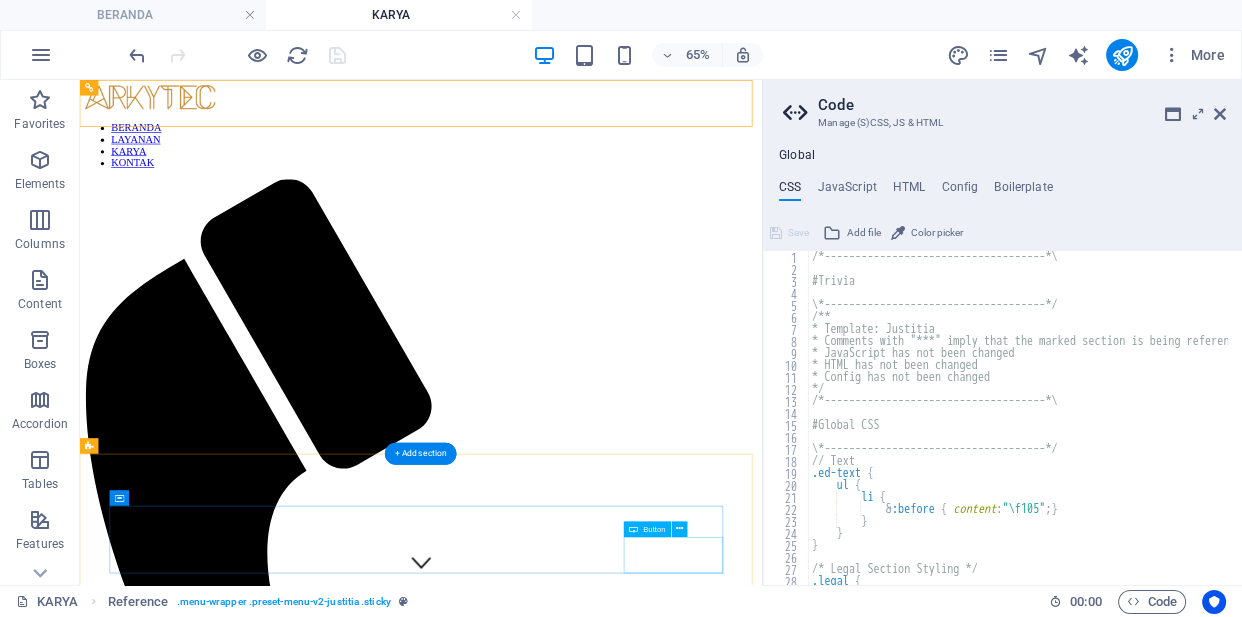 click on "Dalam Proses" at bounding box center (604, 2465) 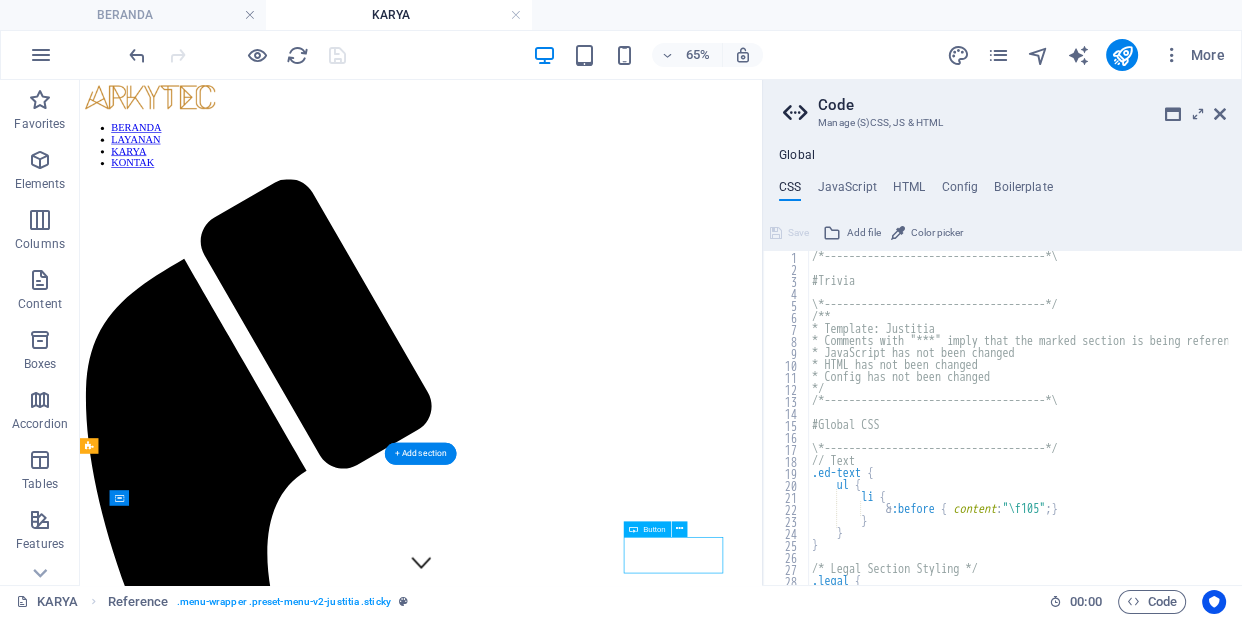 click on "Dalam Proses" at bounding box center (604, 2465) 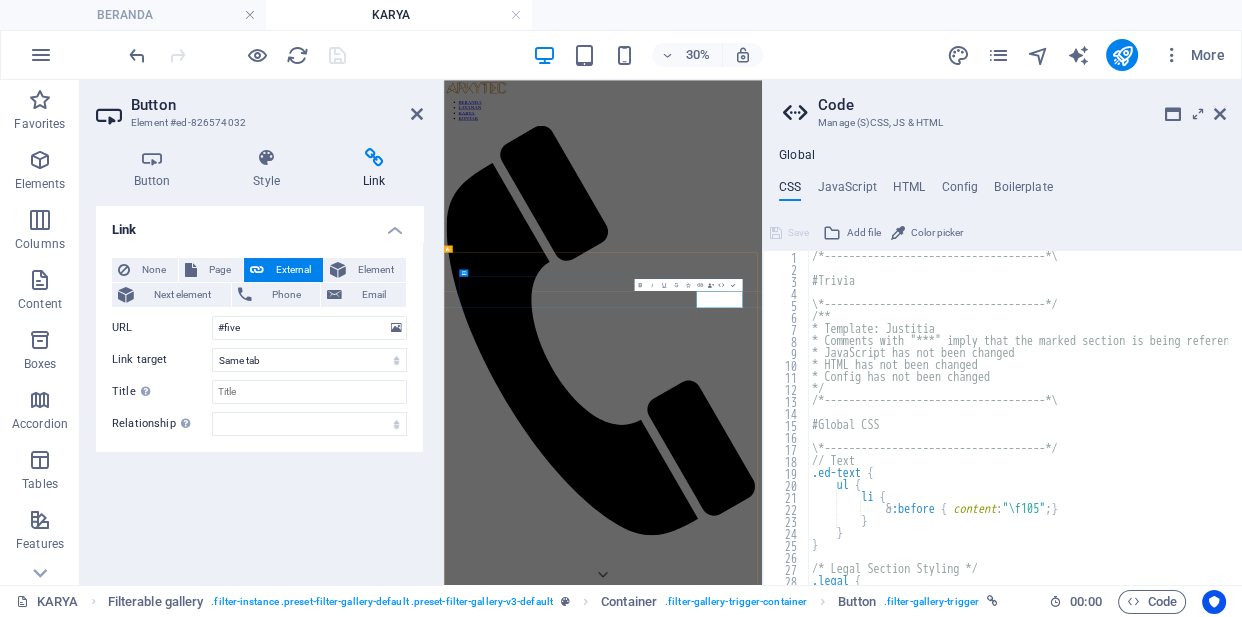 click on "Dalam Proses" at bounding box center [974, 2479] 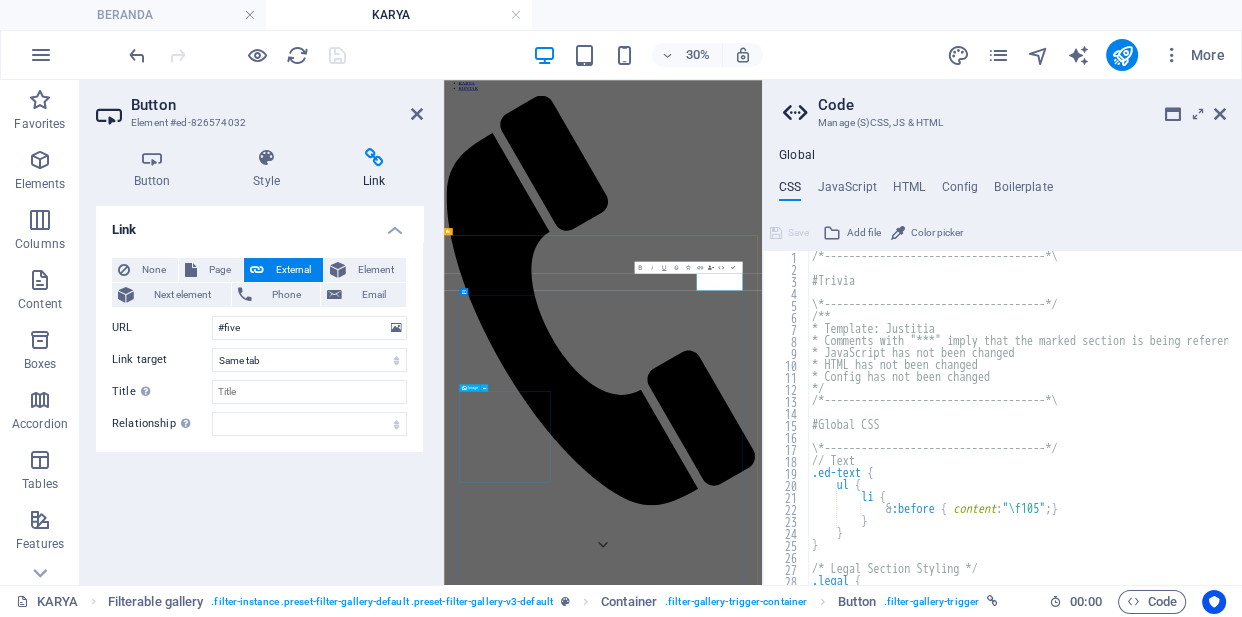 scroll, scrollTop: 167, scrollLeft: 0, axis: vertical 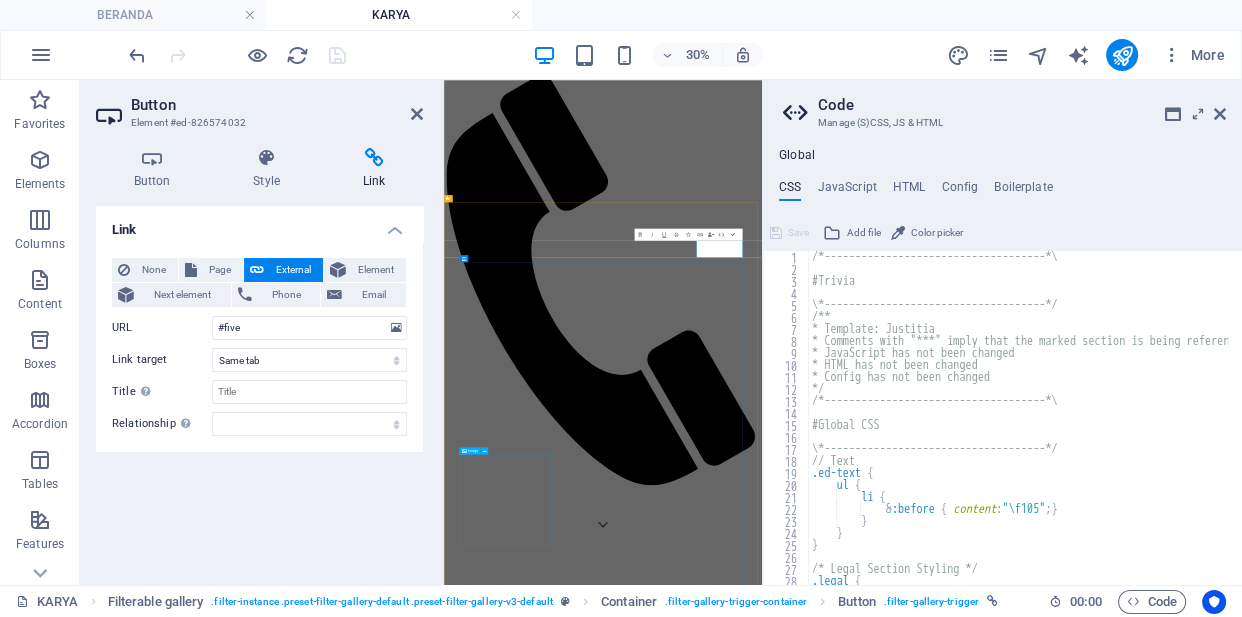 click at bounding box center (974, 9156) 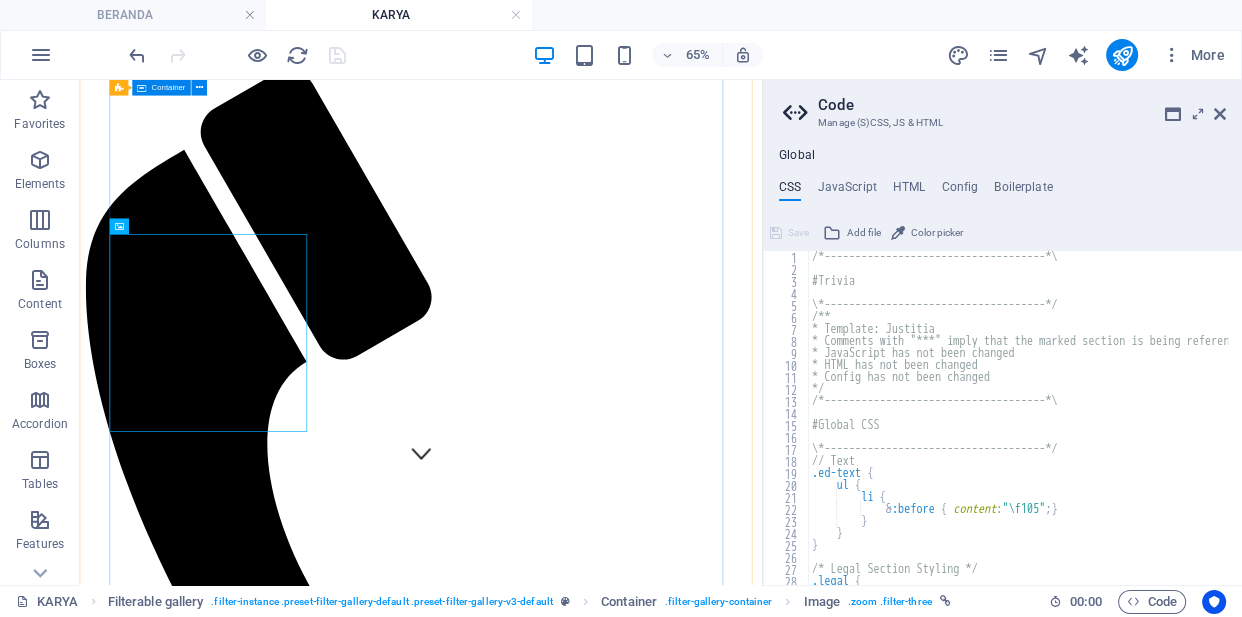 scroll, scrollTop: 1179, scrollLeft: 0, axis: vertical 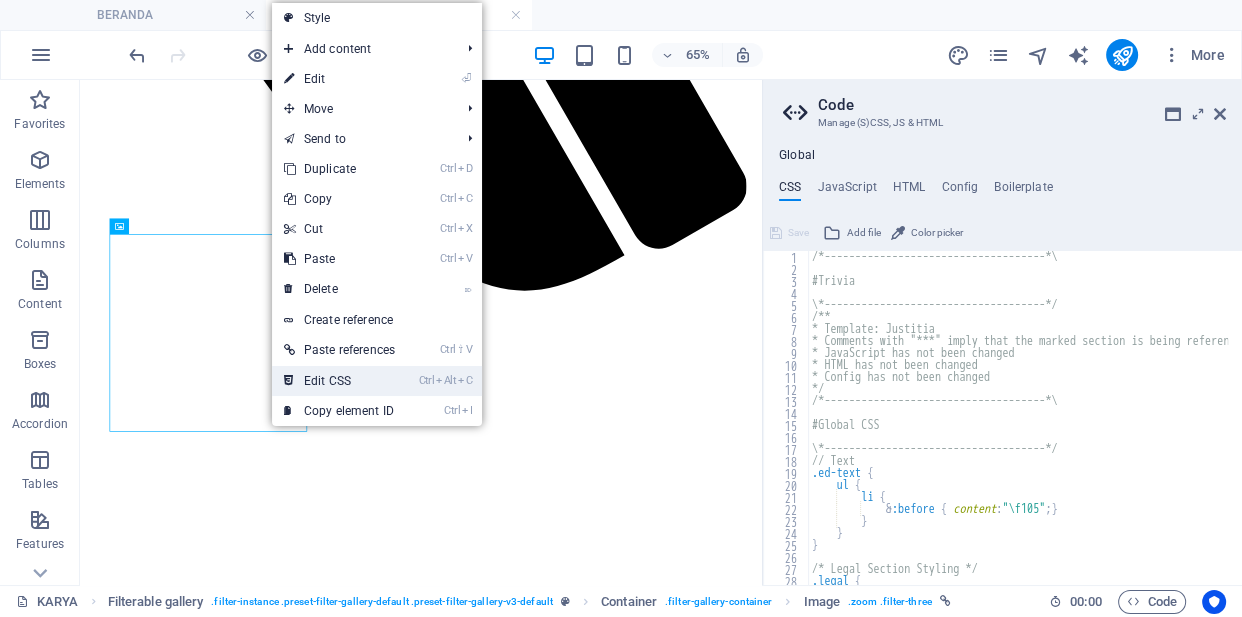 click on "Ctrl Alt C  Edit CSS" at bounding box center (339, 381) 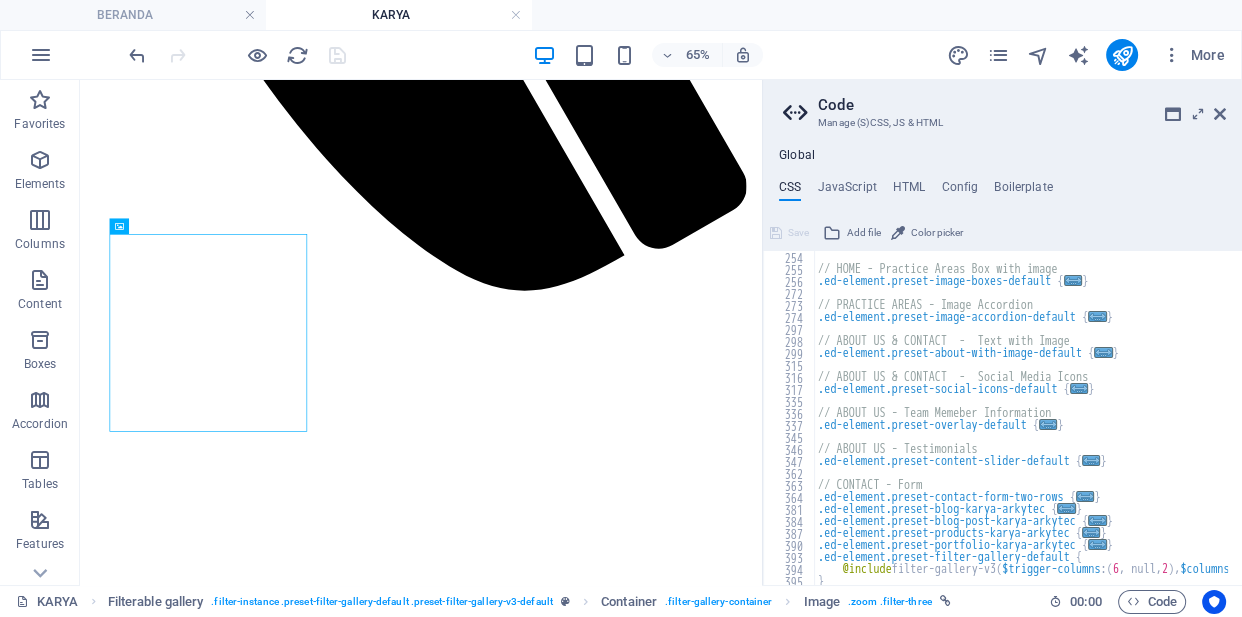 scroll, scrollTop: 1023, scrollLeft: 0, axis: vertical 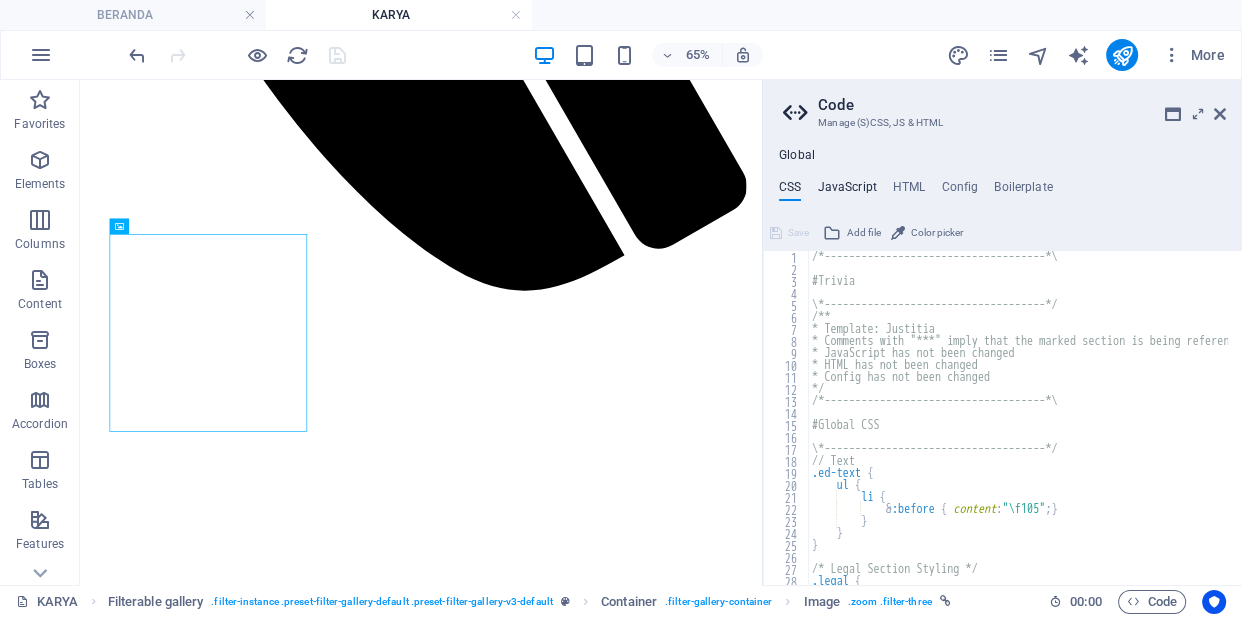 click on "JavaScript" at bounding box center (846, 191) 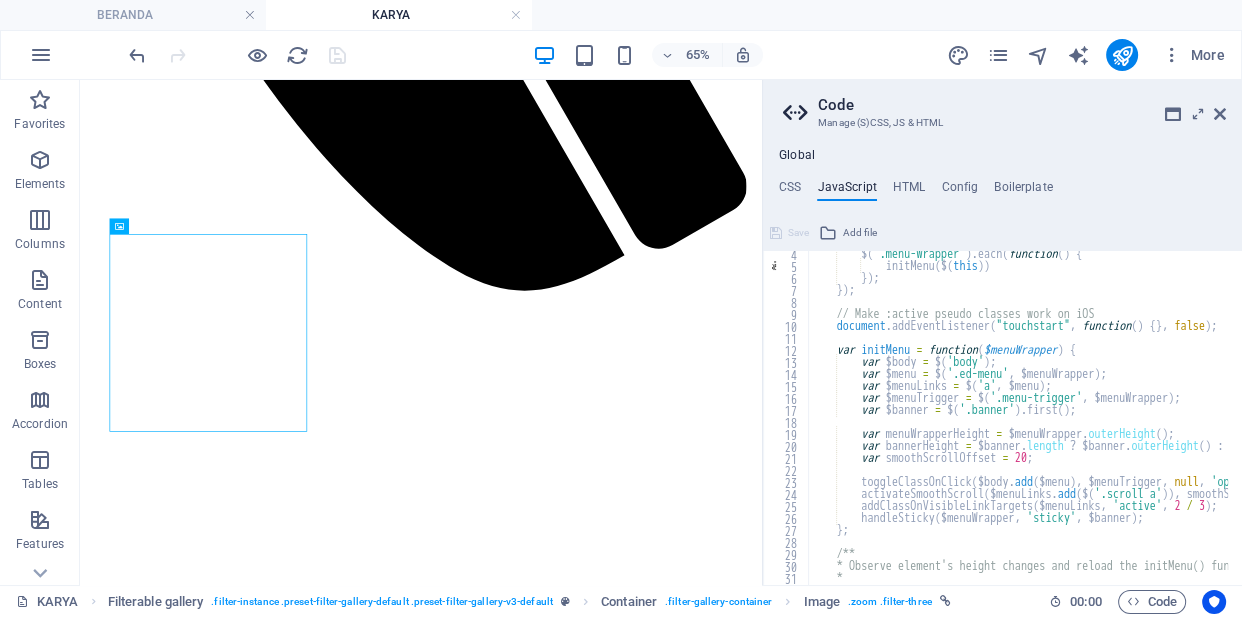 scroll, scrollTop: 0, scrollLeft: 0, axis: both 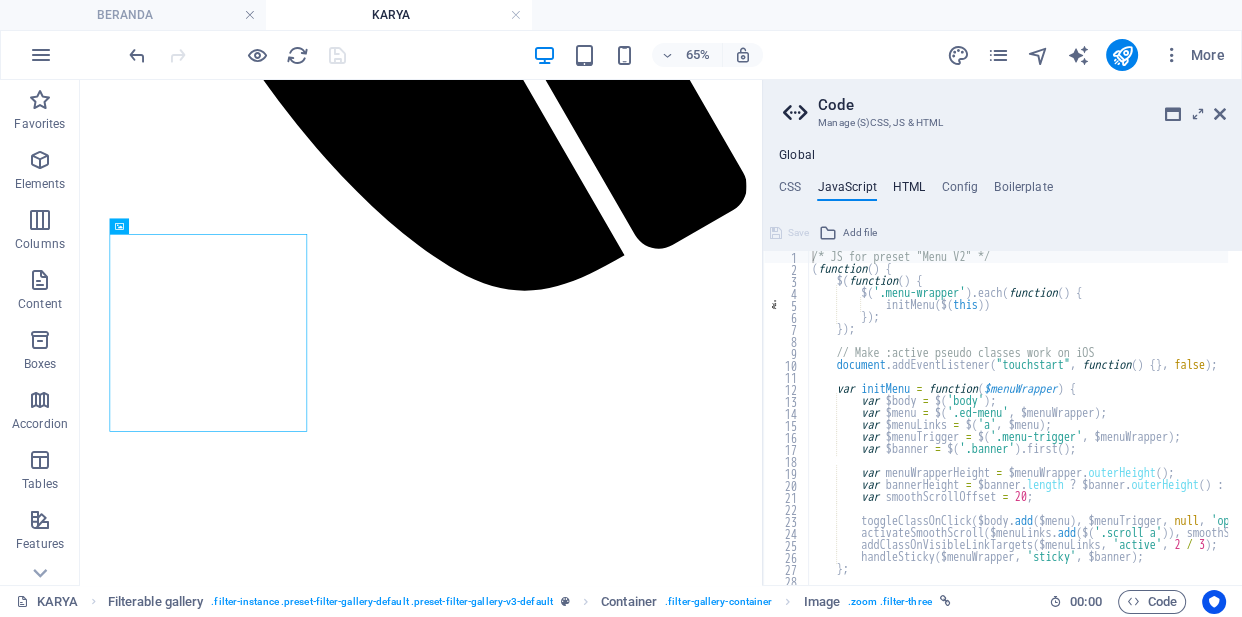 click on "HTML" at bounding box center (909, 191) 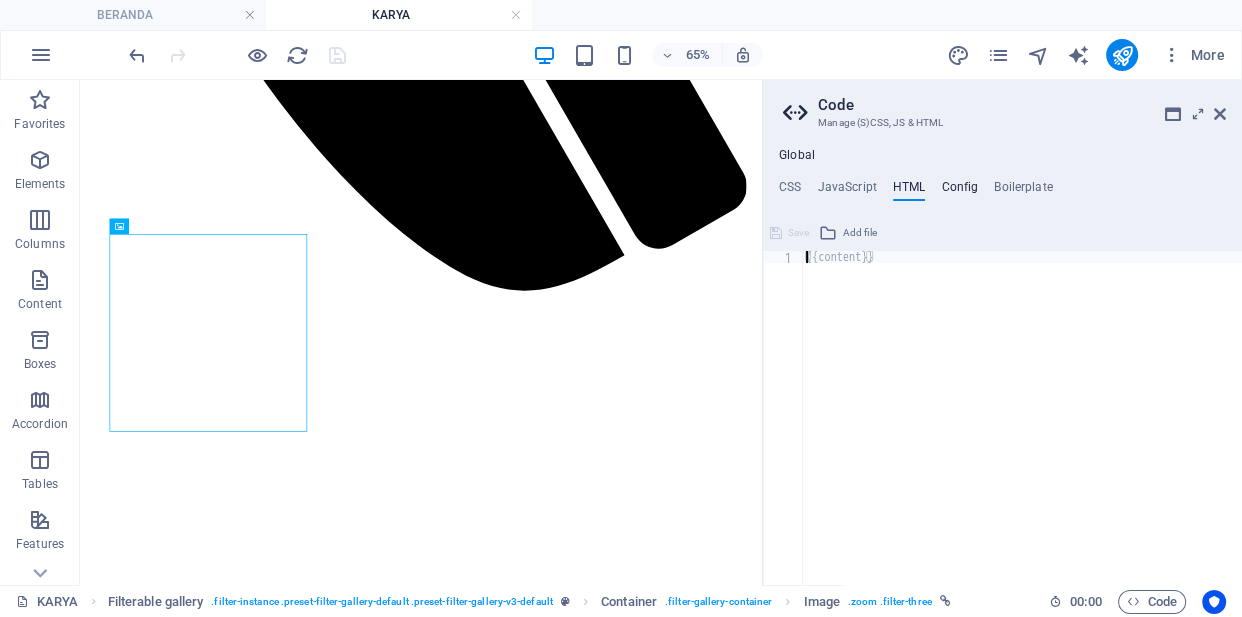 click on "Config" at bounding box center [959, 191] 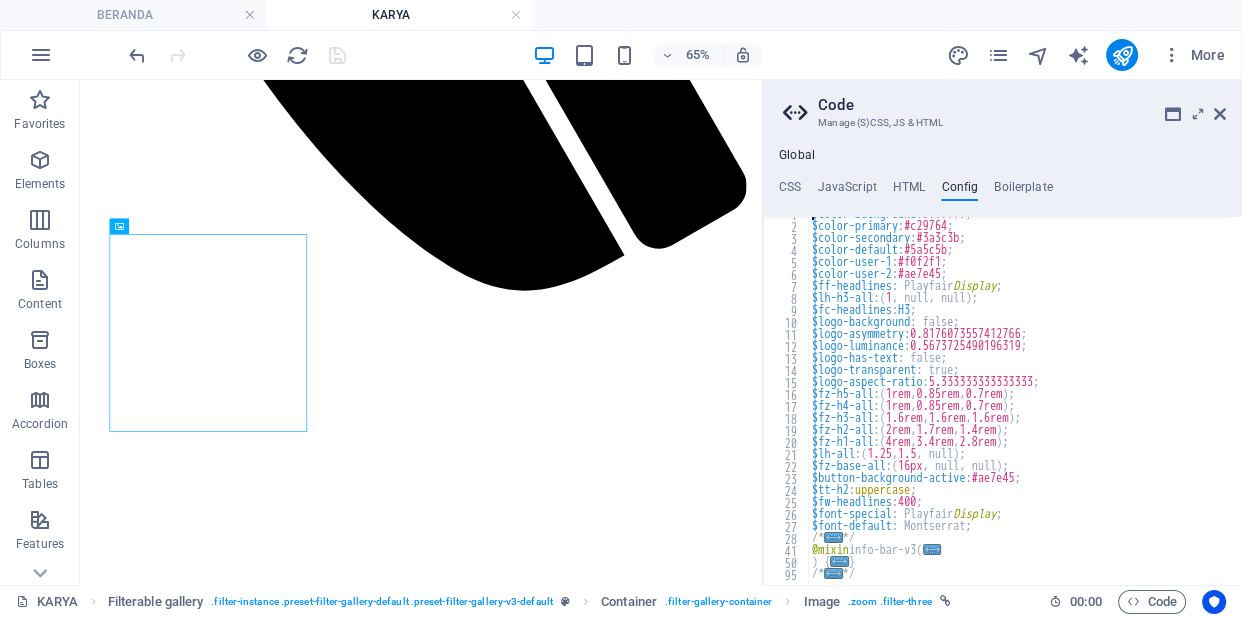 scroll, scrollTop: 0, scrollLeft: 0, axis: both 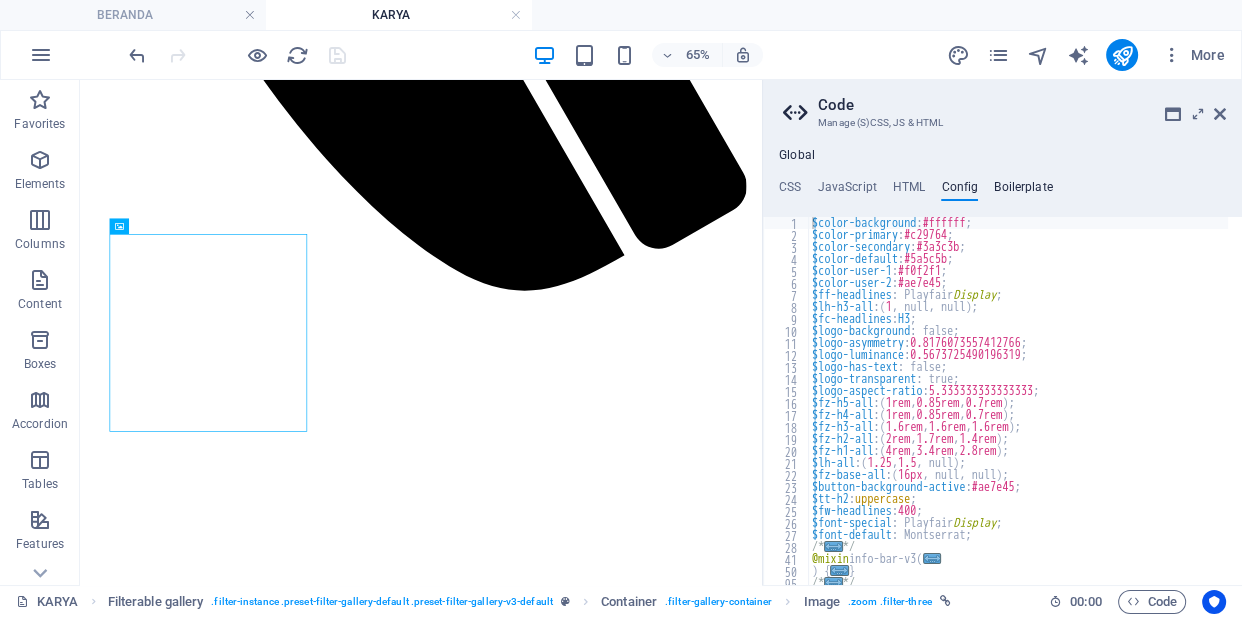 click on "Boilerplate" at bounding box center [1023, 191] 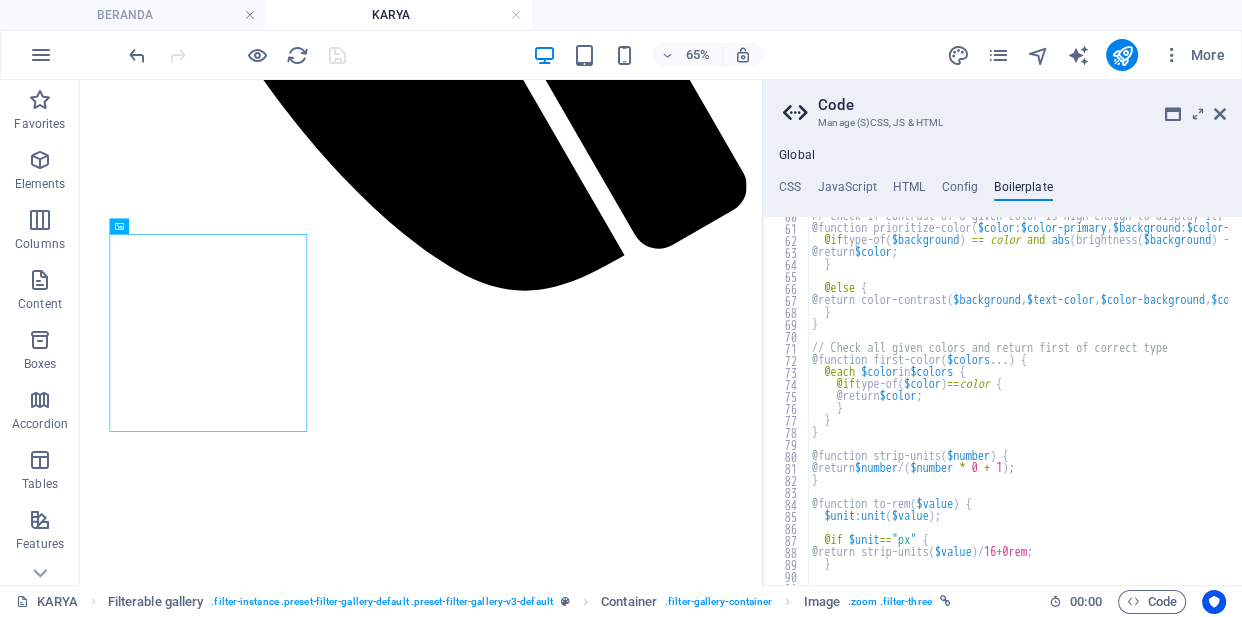 scroll, scrollTop: 478, scrollLeft: 0, axis: vertical 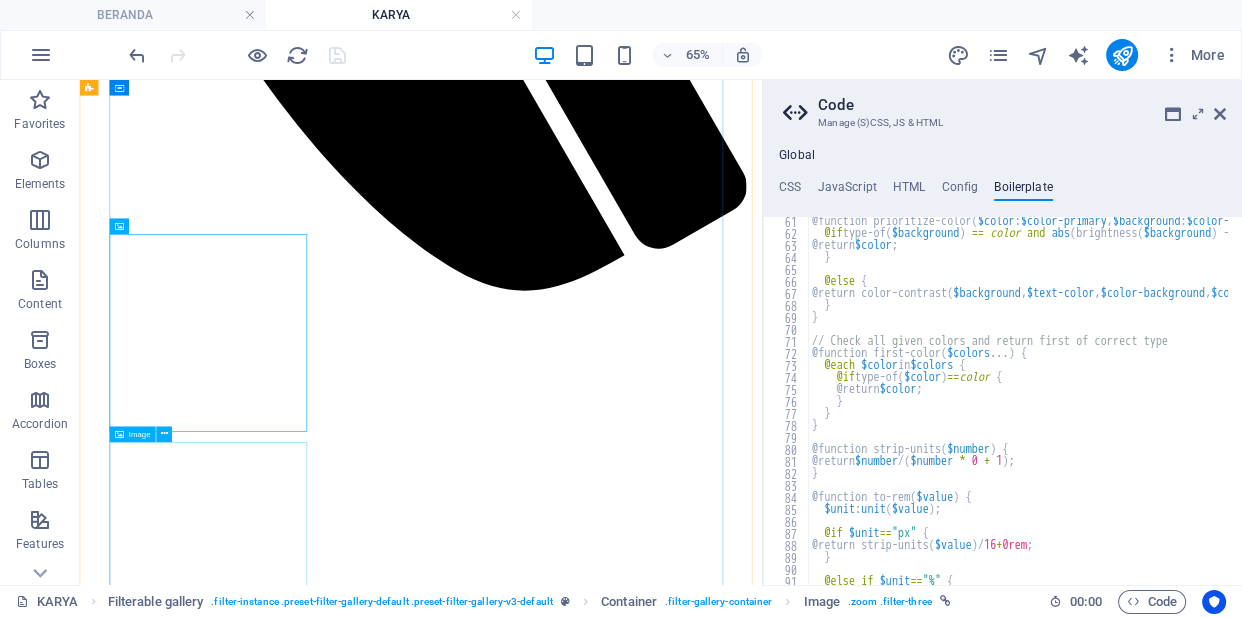 click at bounding box center (604, 11169) 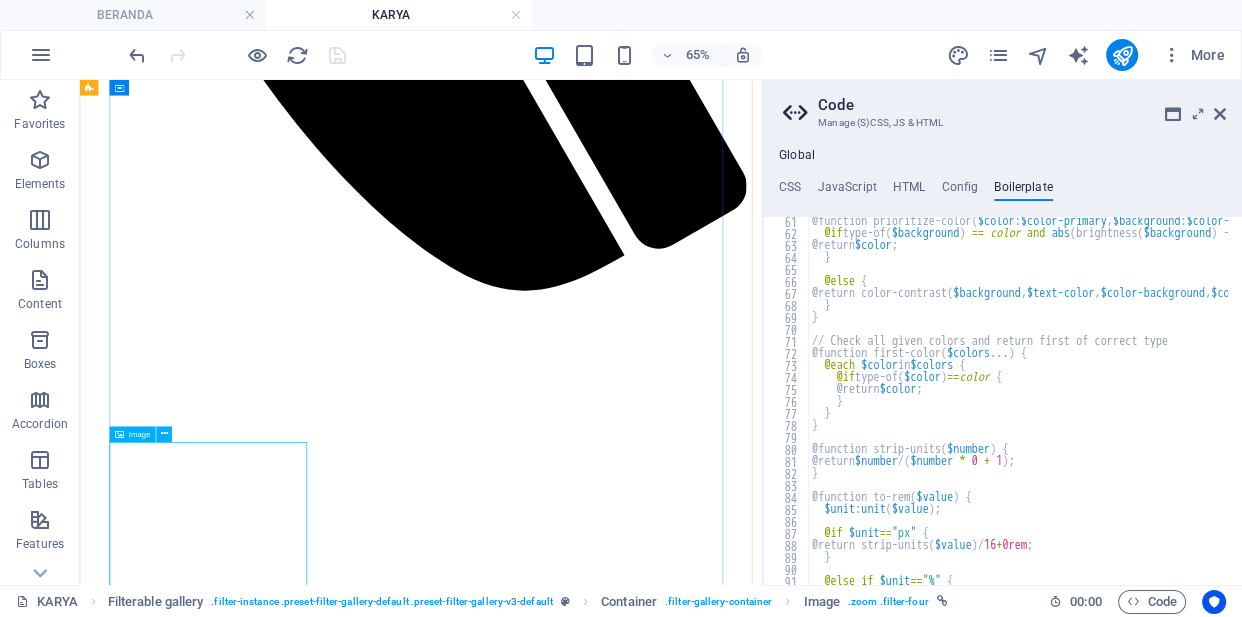 click at bounding box center [604, 11169] 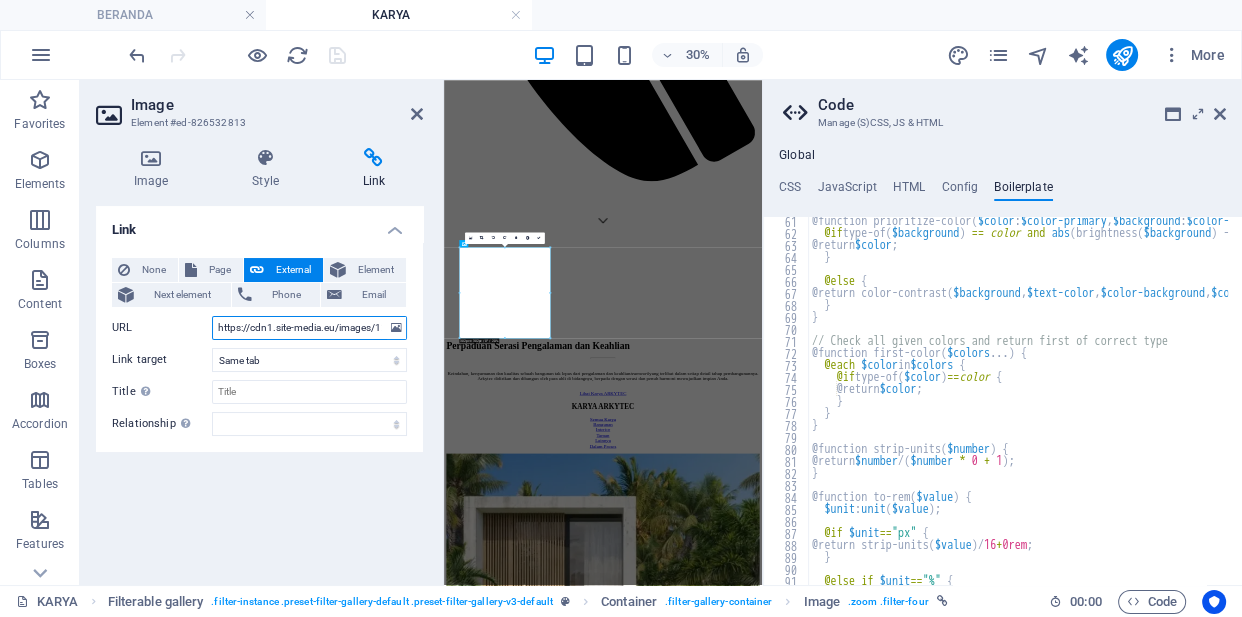 click on "https://cdn1.site-media.eu/images/1200/18120983/Construction-of-new-home-house-290441284-TFB0qP8GCDO5RsMFLDTzVw.jpg" at bounding box center [309, 328] 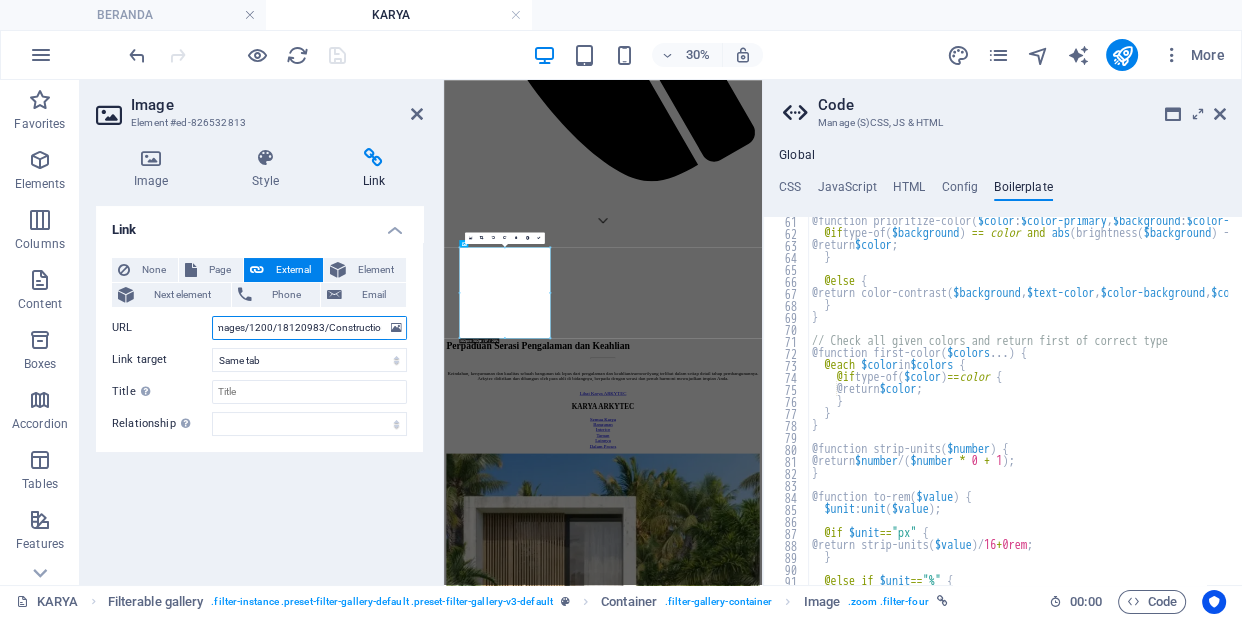 scroll, scrollTop: 0, scrollLeft: 0, axis: both 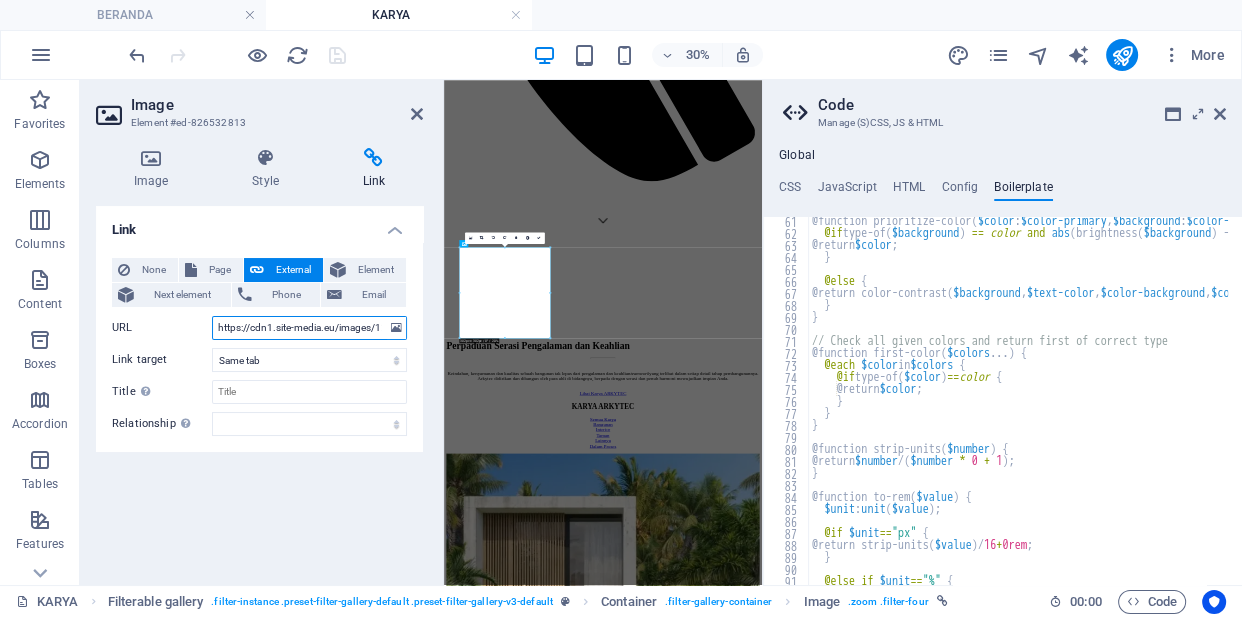 drag, startPoint x: 296, startPoint y: 327, endPoint x: 360, endPoint y: 324, distance: 64.070274 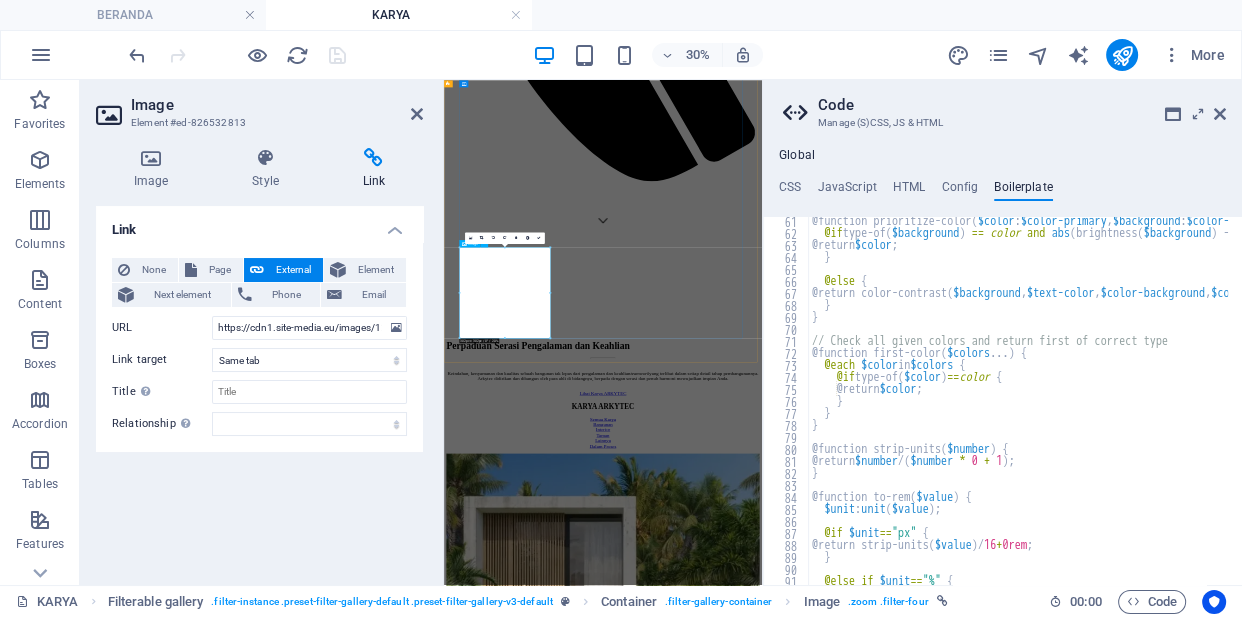 click at bounding box center [974, 11288] 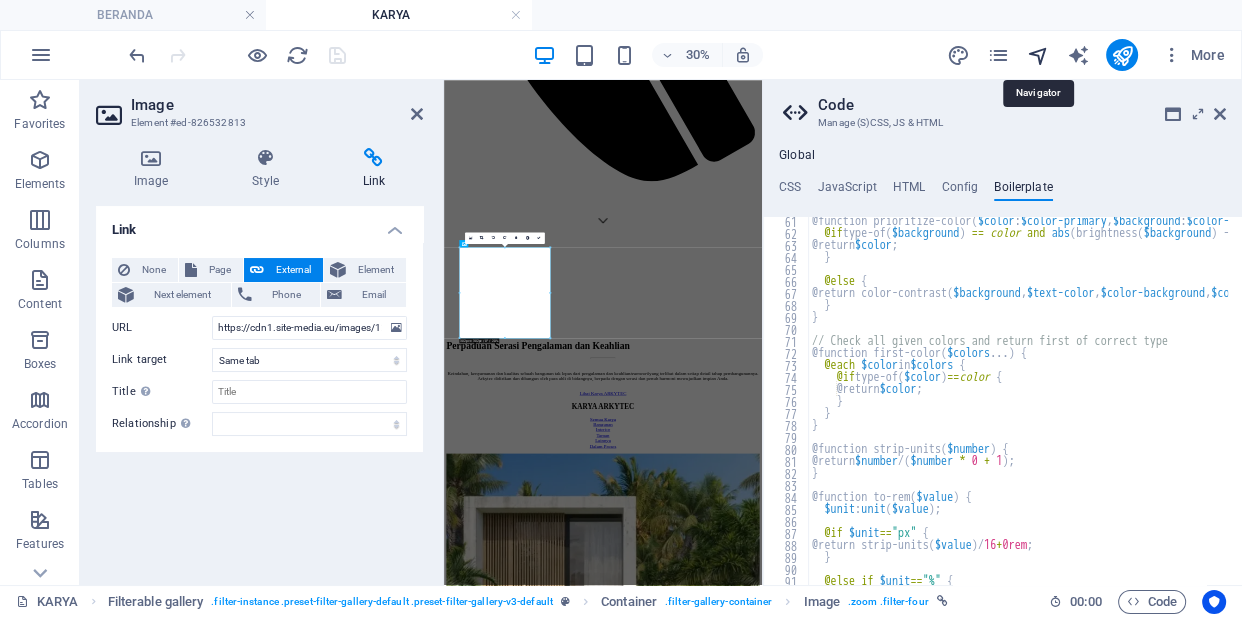 click at bounding box center (1037, 55) 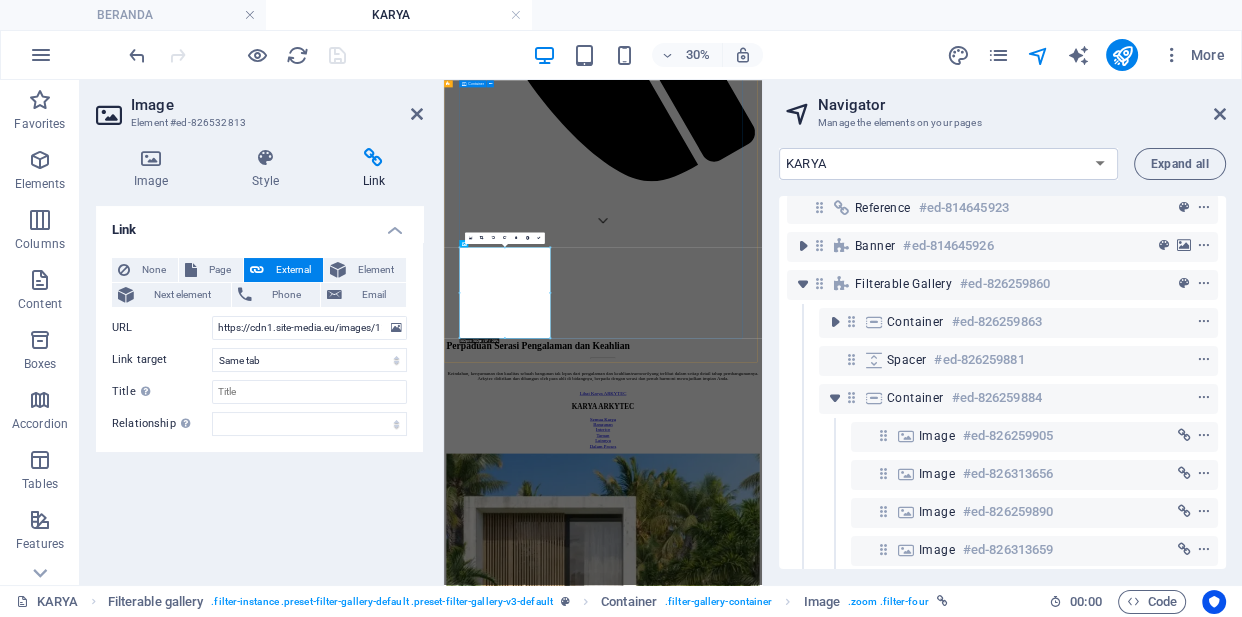 scroll, scrollTop: 9, scrollLeft: 0, axis: vertical 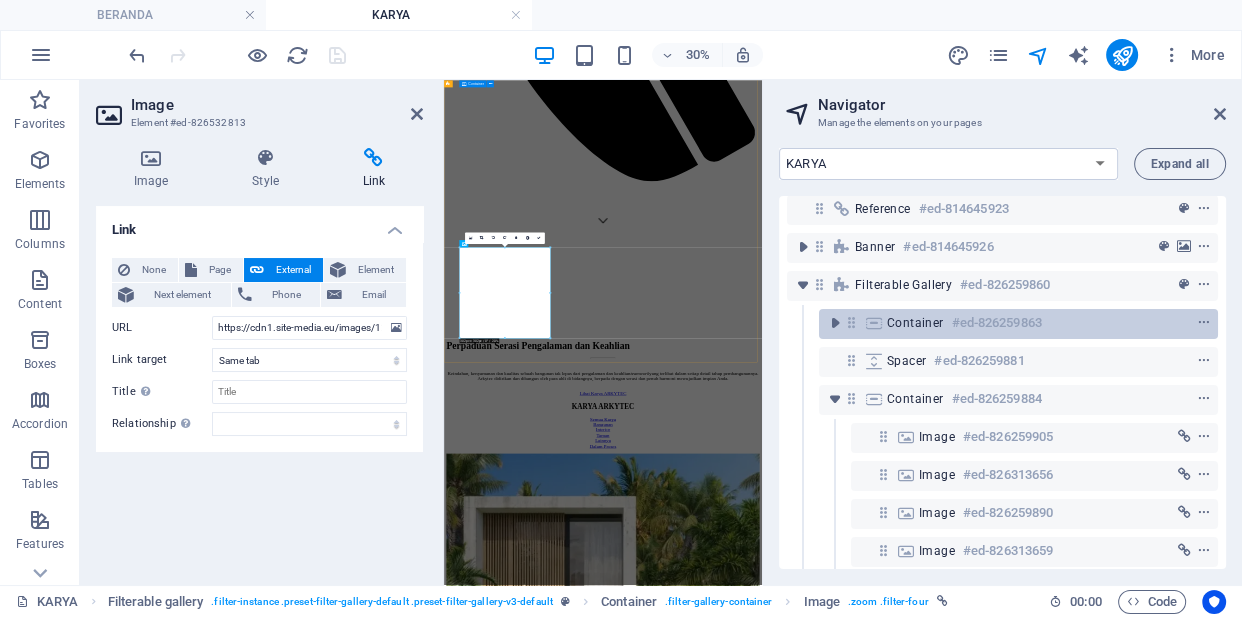 click on "#ed-826259863" at bounding box center [997, 323] 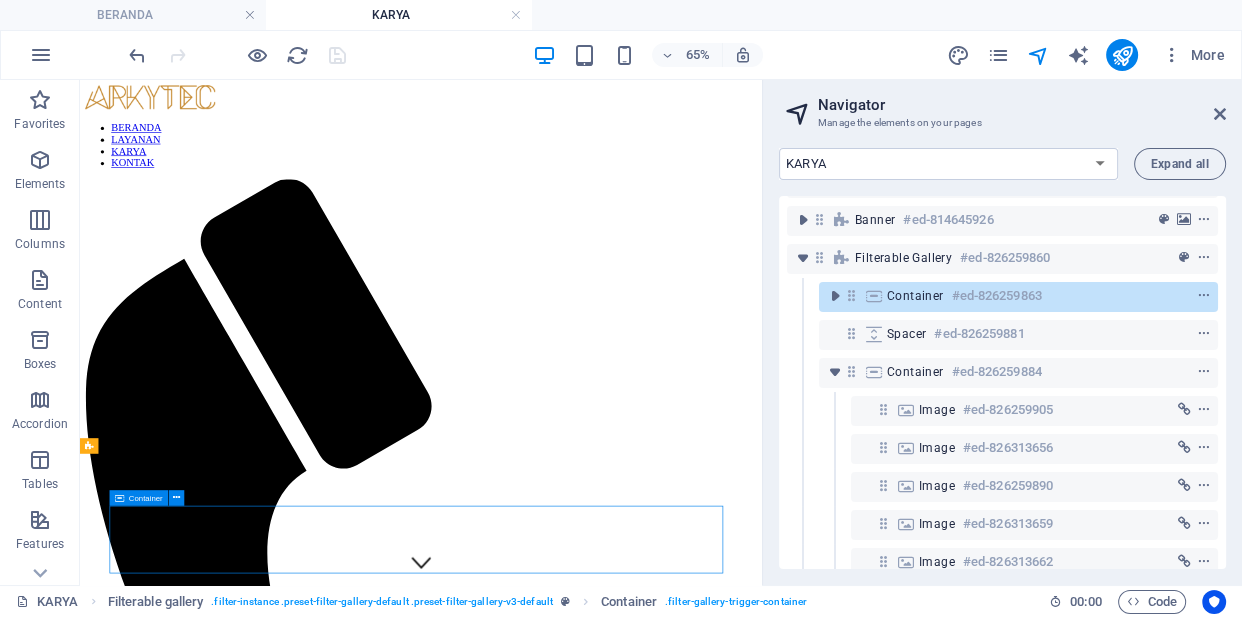 scroll, scrollTop: 37, scrollLeft: 0, axis: vertical 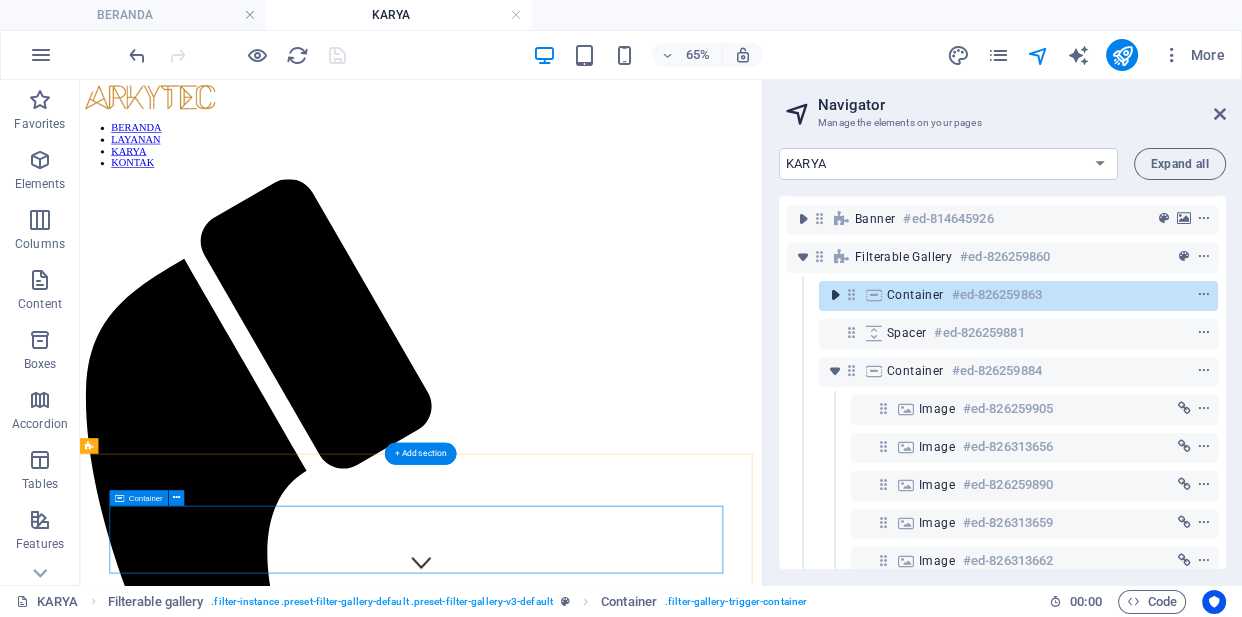 click at bounding box center [835, 295] 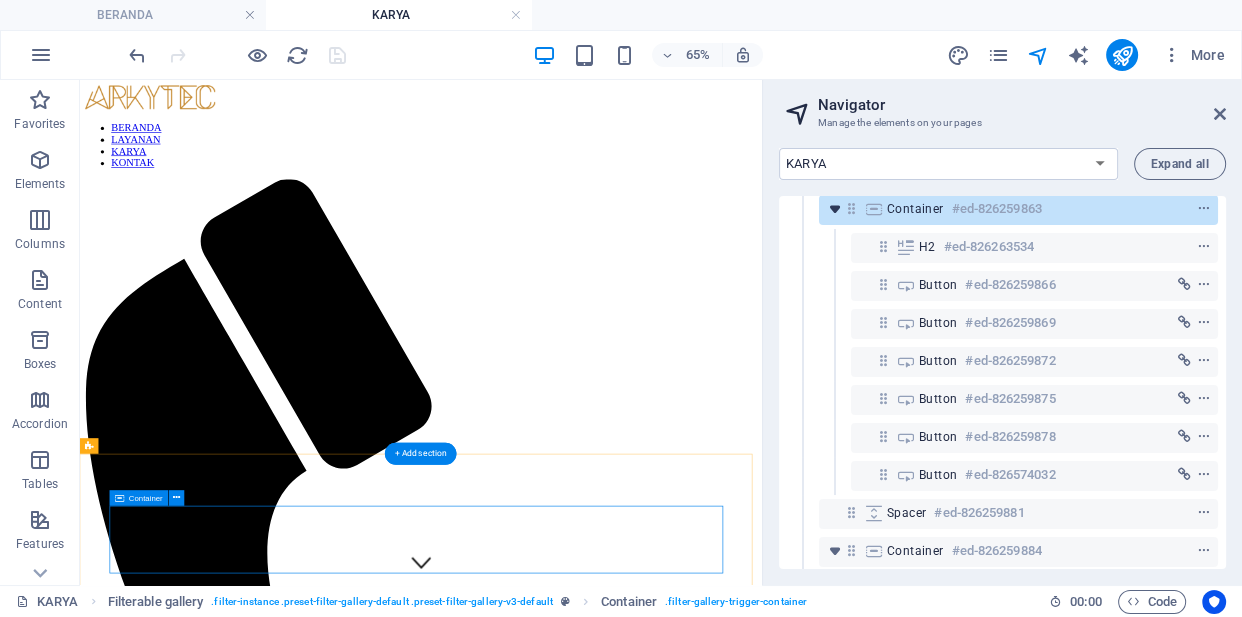 scroll, scrollTop: 128, scrollLeft: 0, axis: vertical 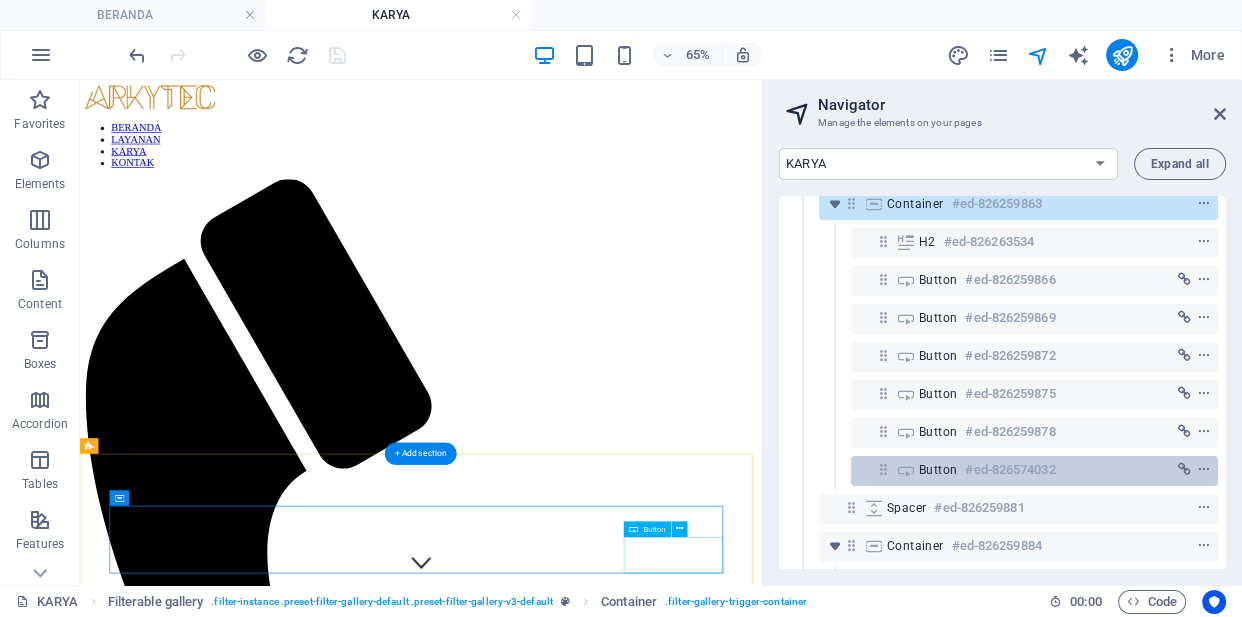 click on "#ed-826574032" at bounding box center (1010, 470) 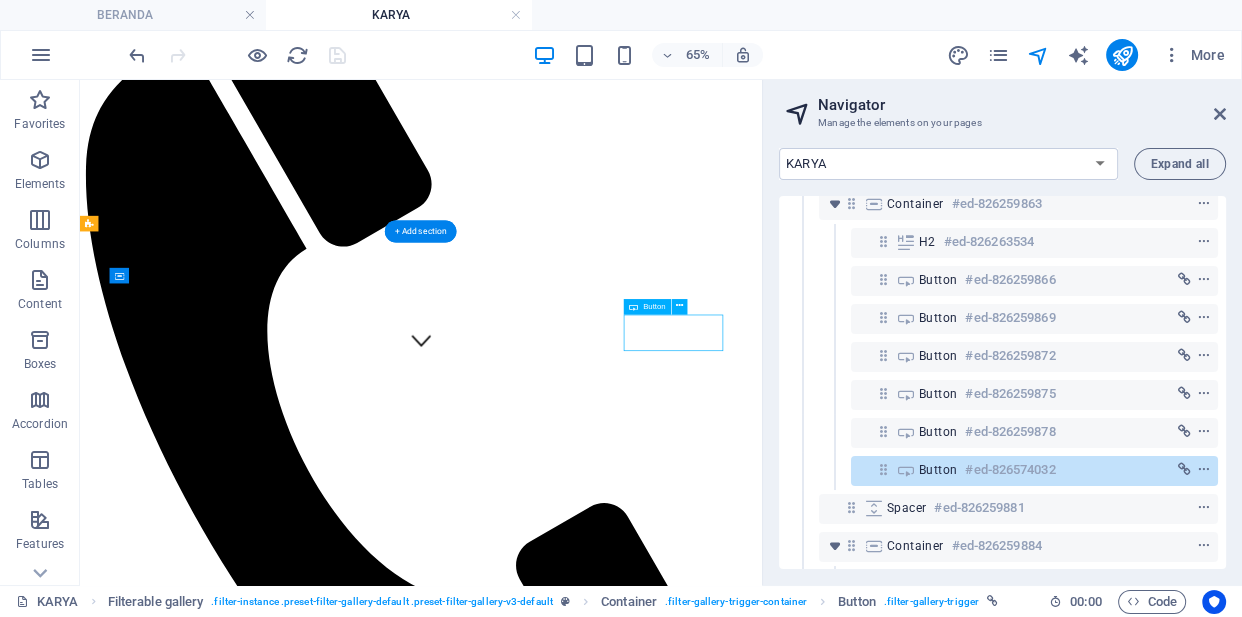 click on "#ed-826574032" at bounding box center (1010, 470) 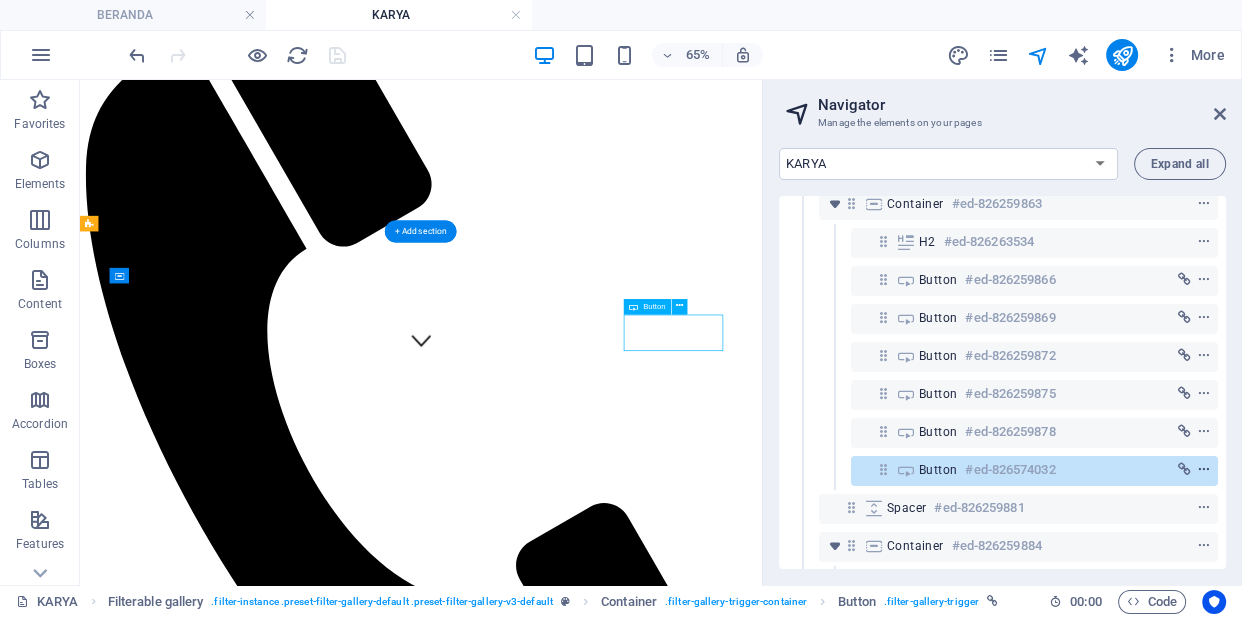 click at bounding box center [1204, 470] 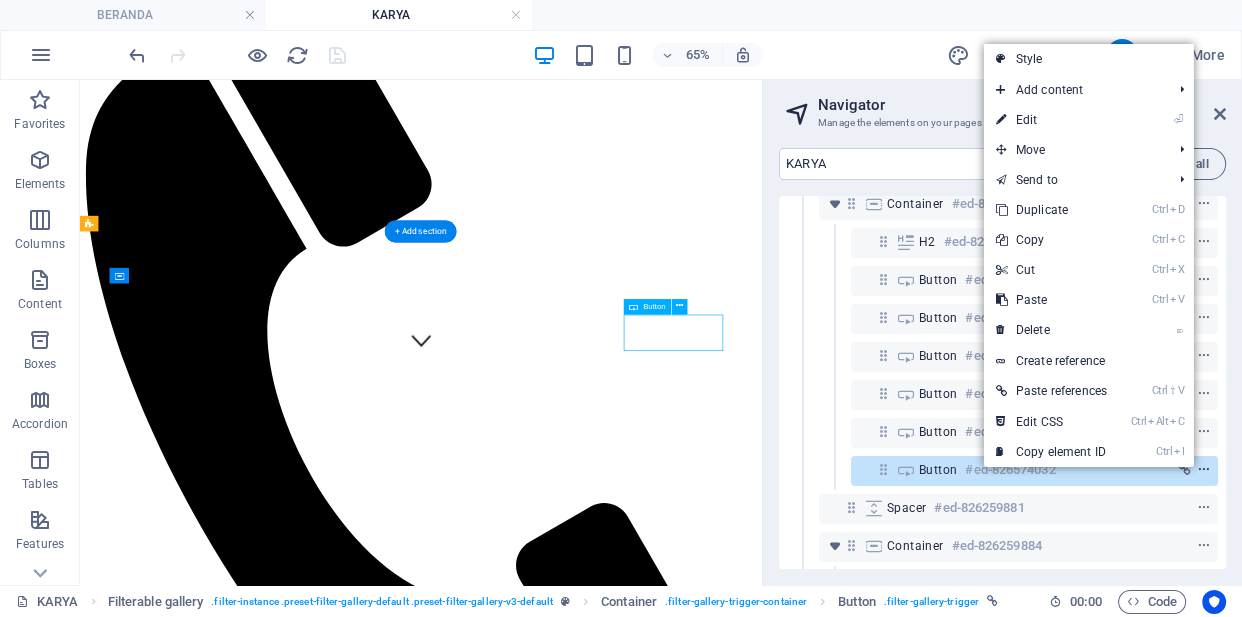 click at bounding box center [1204, 470] 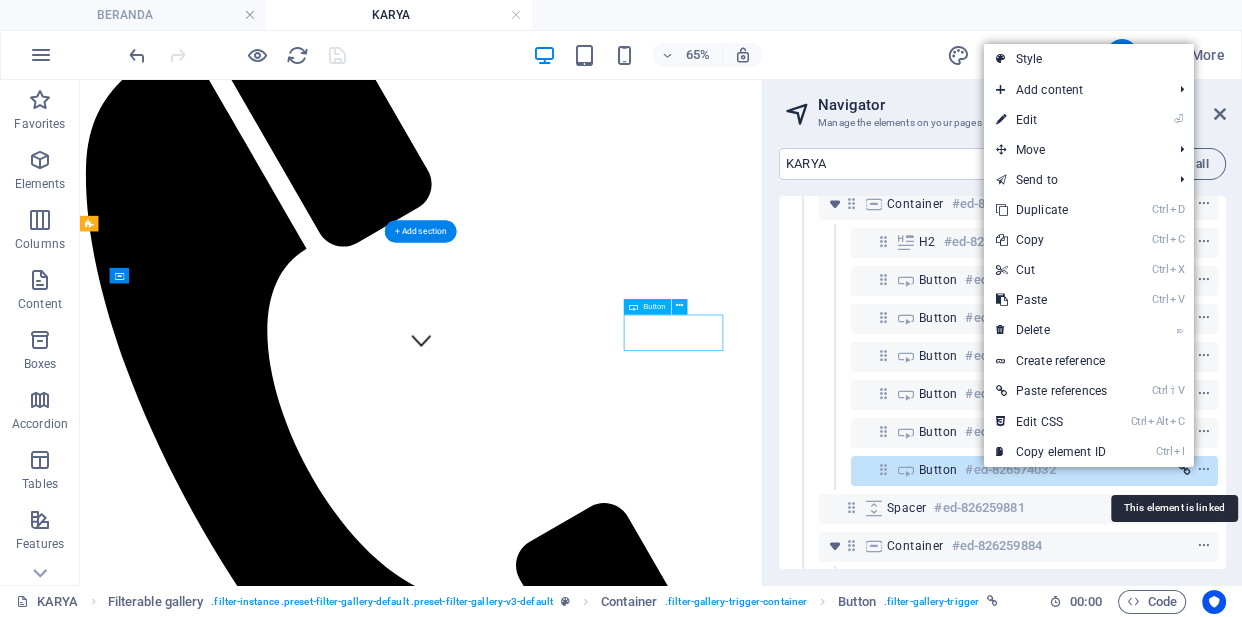 click at bounding box center (1184, 470) 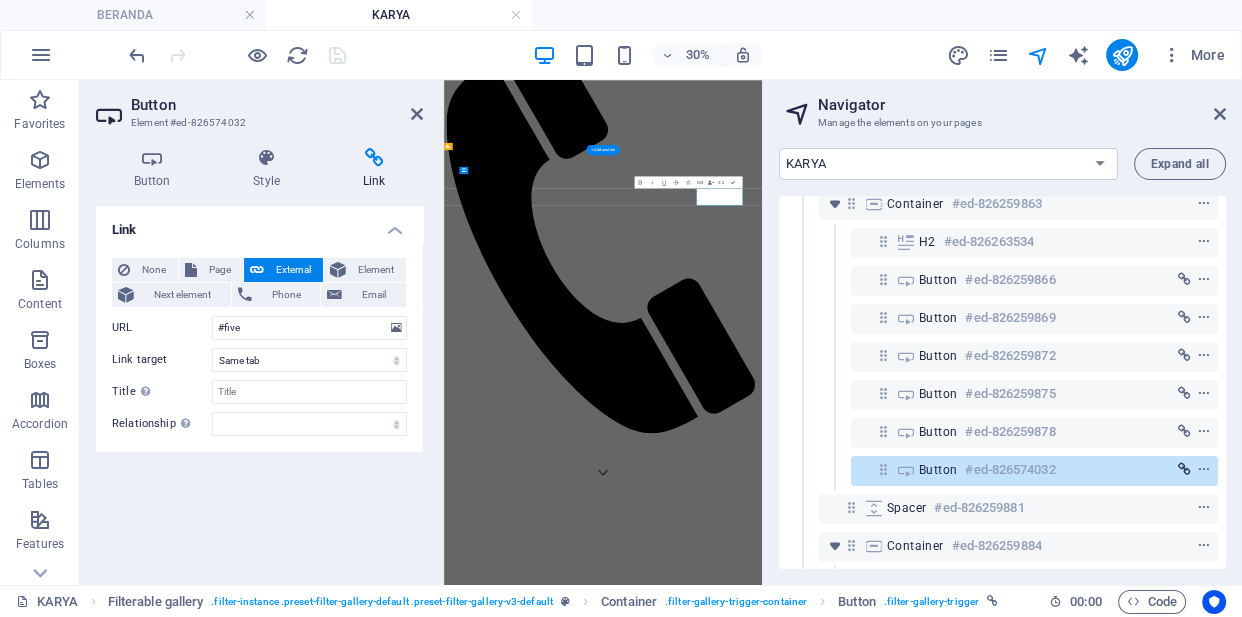 click at bounding box center (1184, 470) 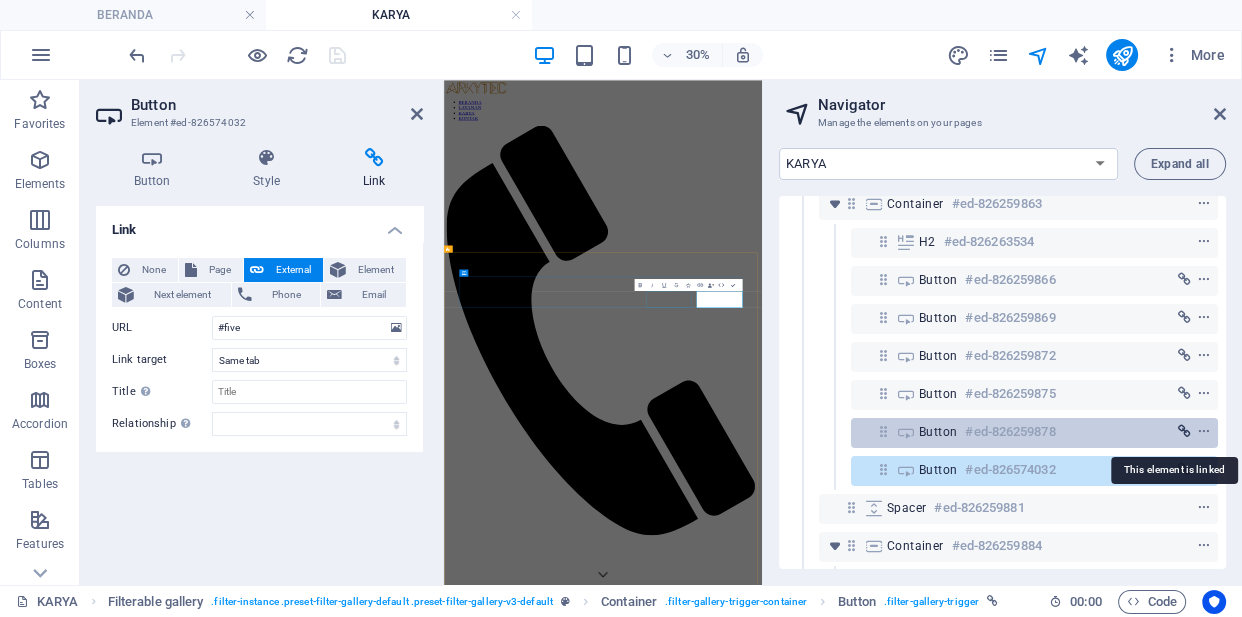 click at bounding box center (1184, 432) 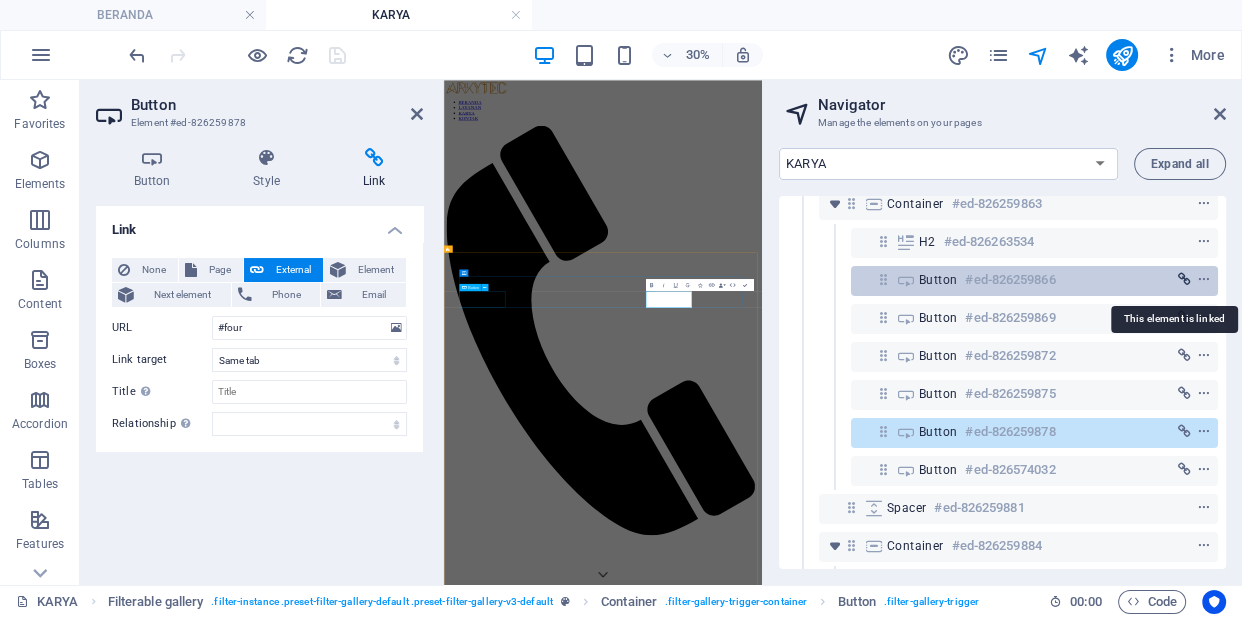 click at bounding box center (1184, 280) 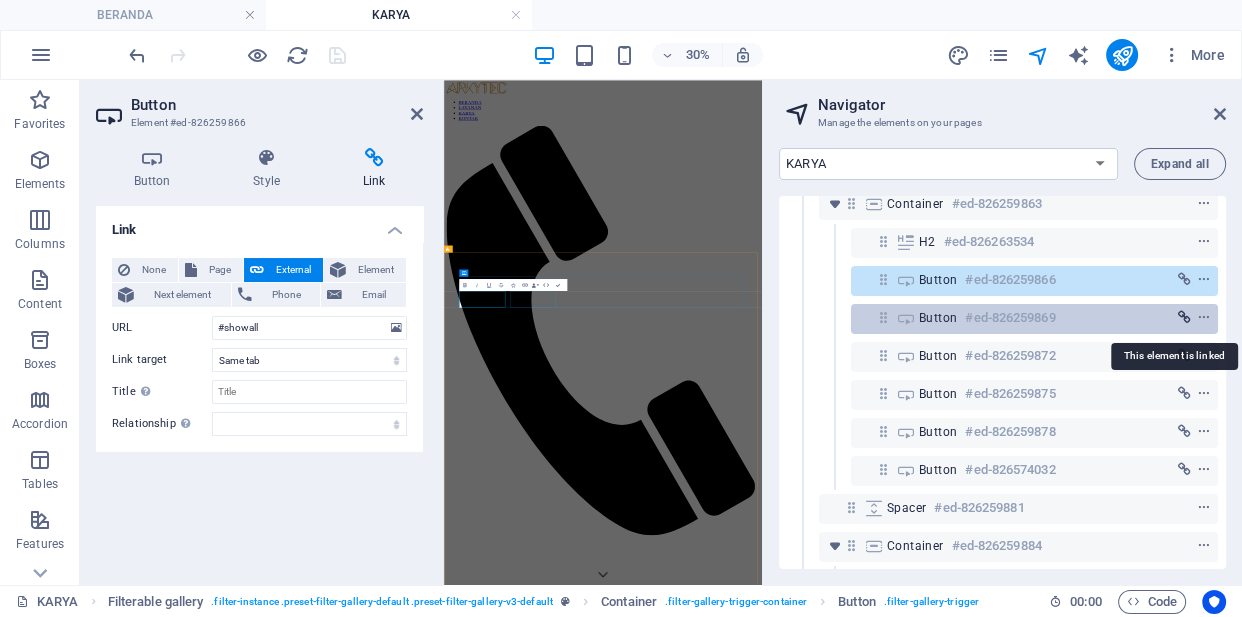 click at bounding box center [1184, 318] 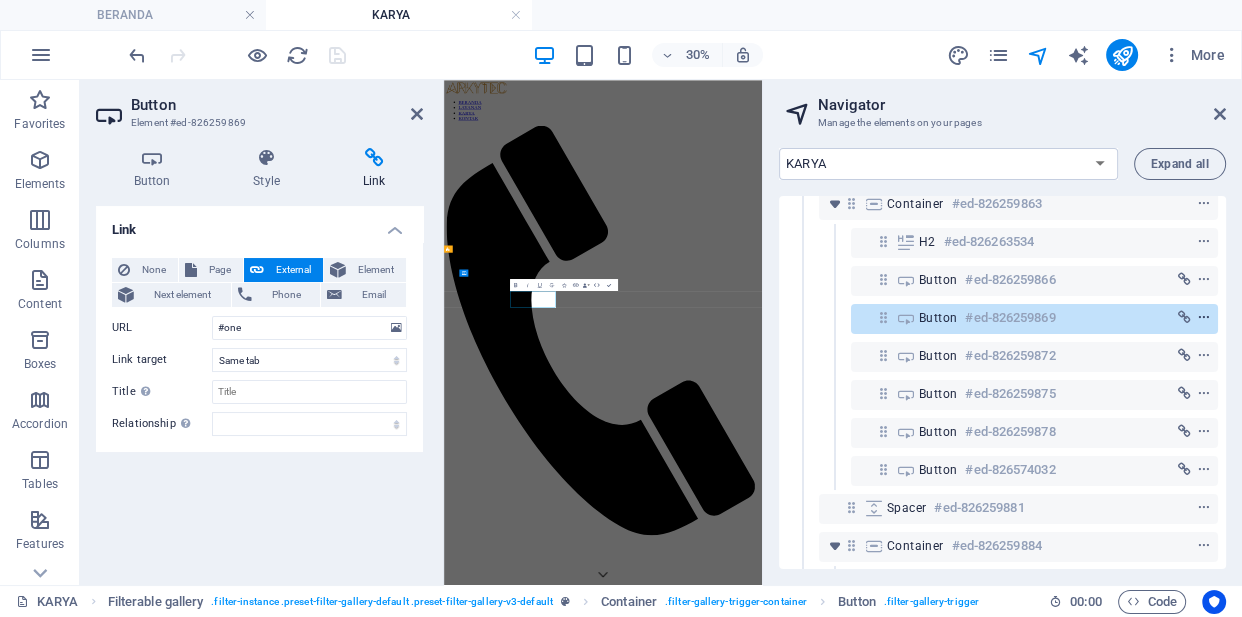 click at bounding box center (1204, 318) 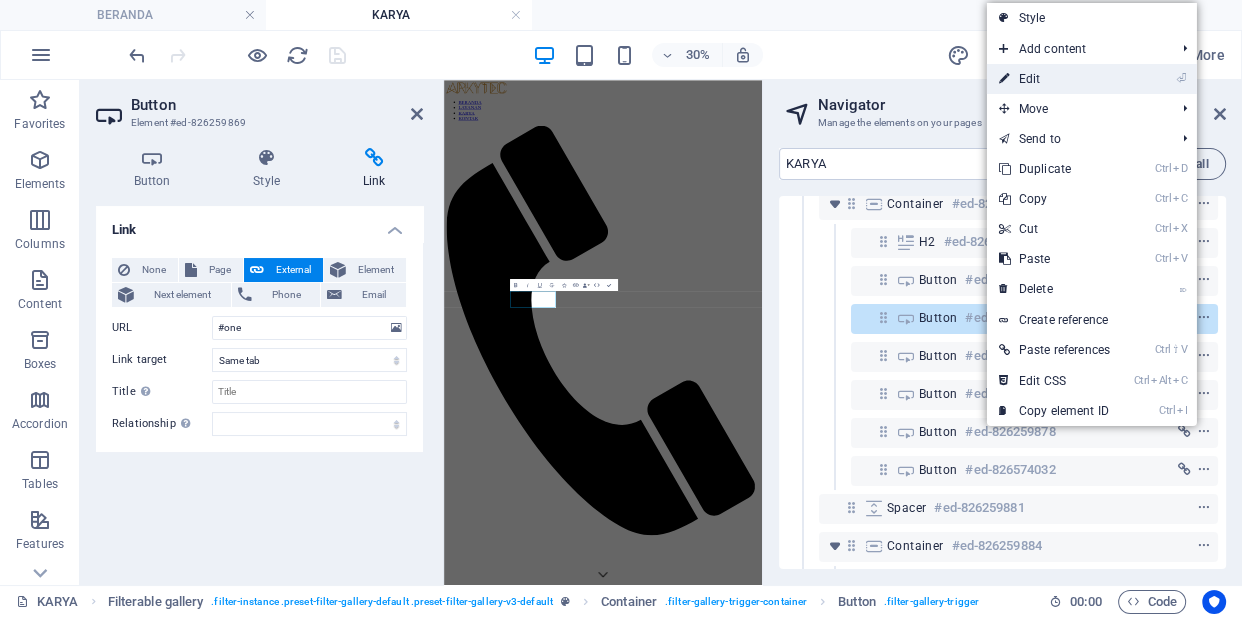 click on "⏎  Edit" at bounding box center [1054, 79] 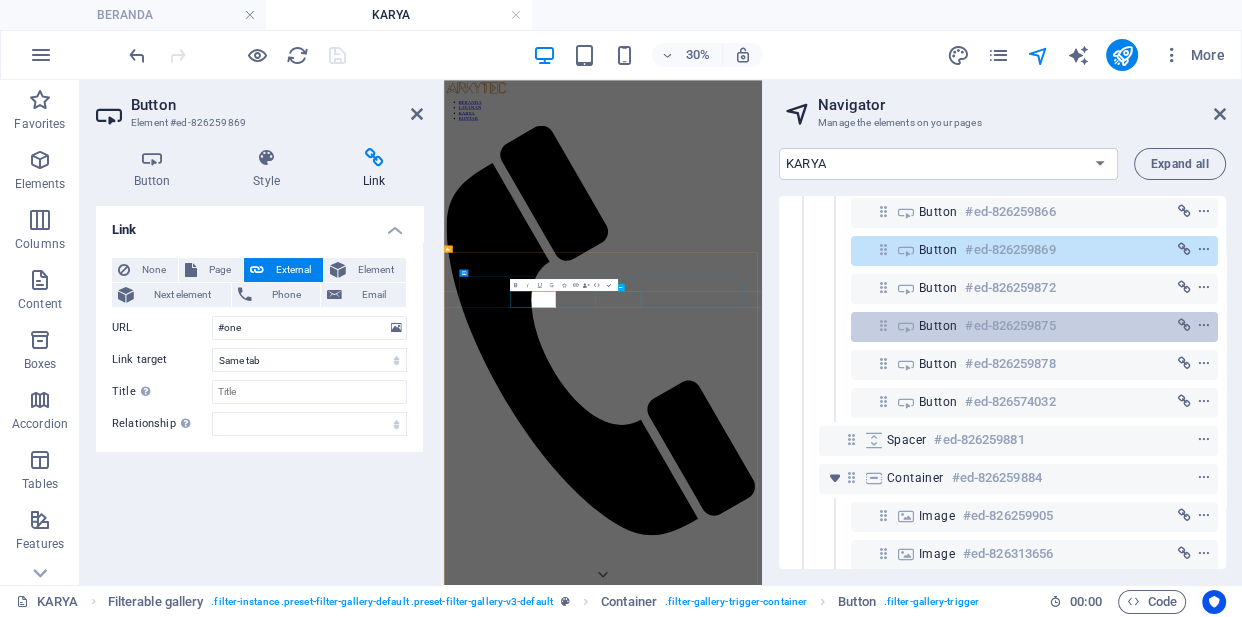 scroll, scrollTop: 200, scrollLeft: 0, axis: vertical 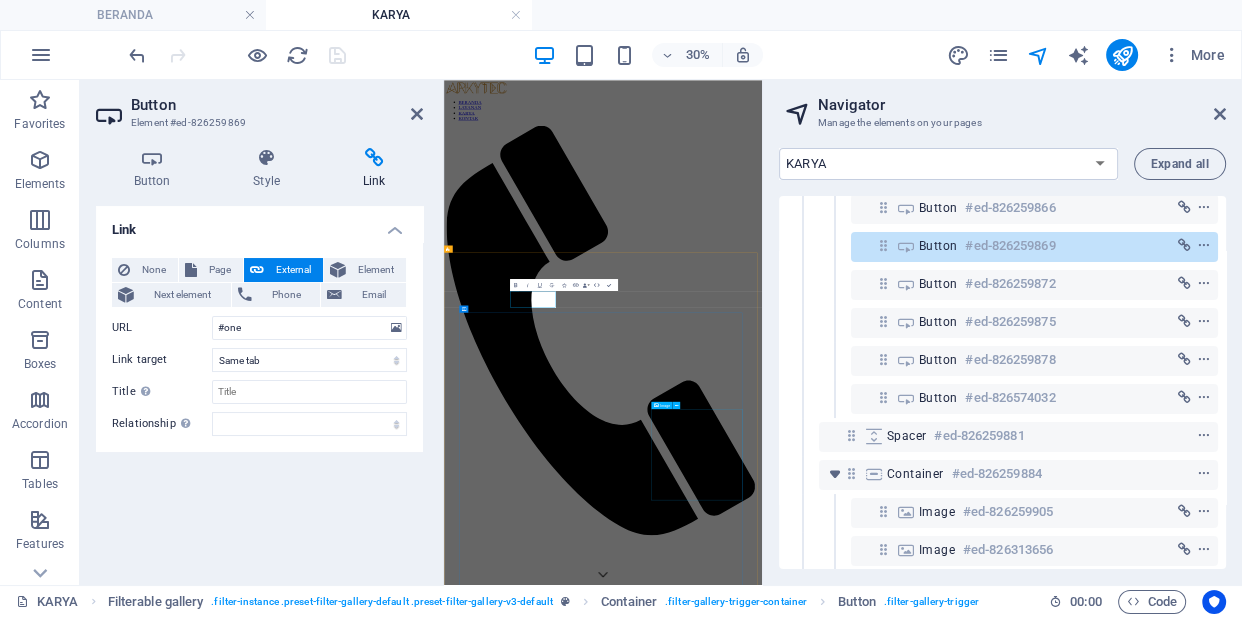 click at bounding box center (974, 8275) 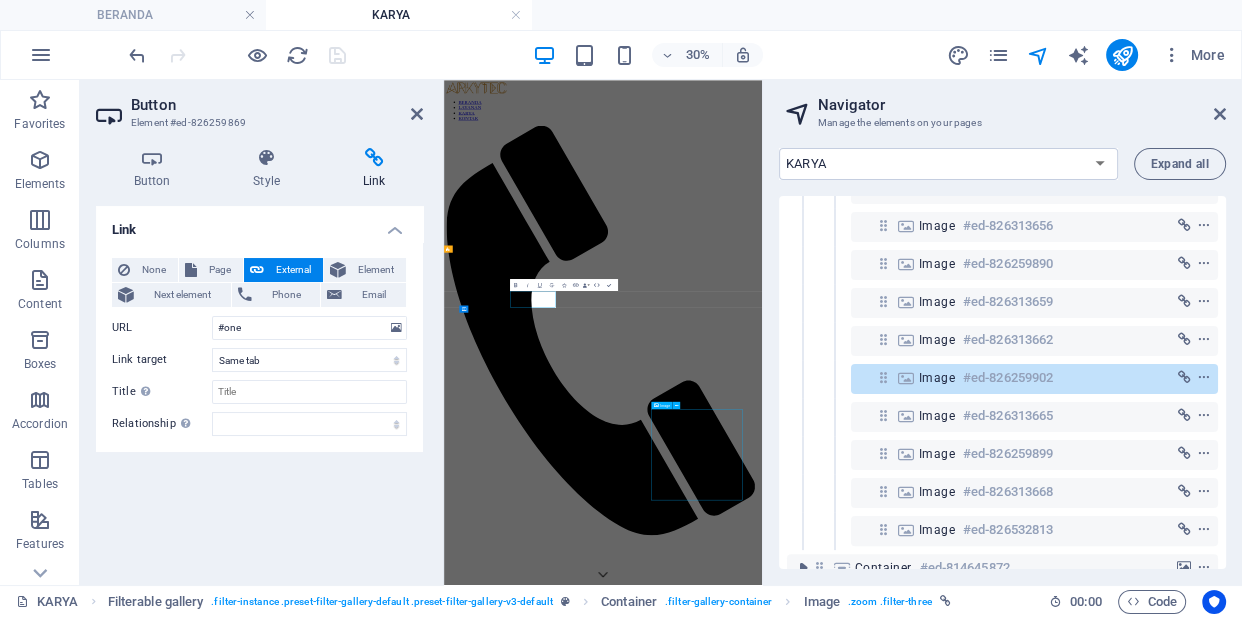 scroll, scrollTop: 859, scrollLeft: 0, axis: vertical 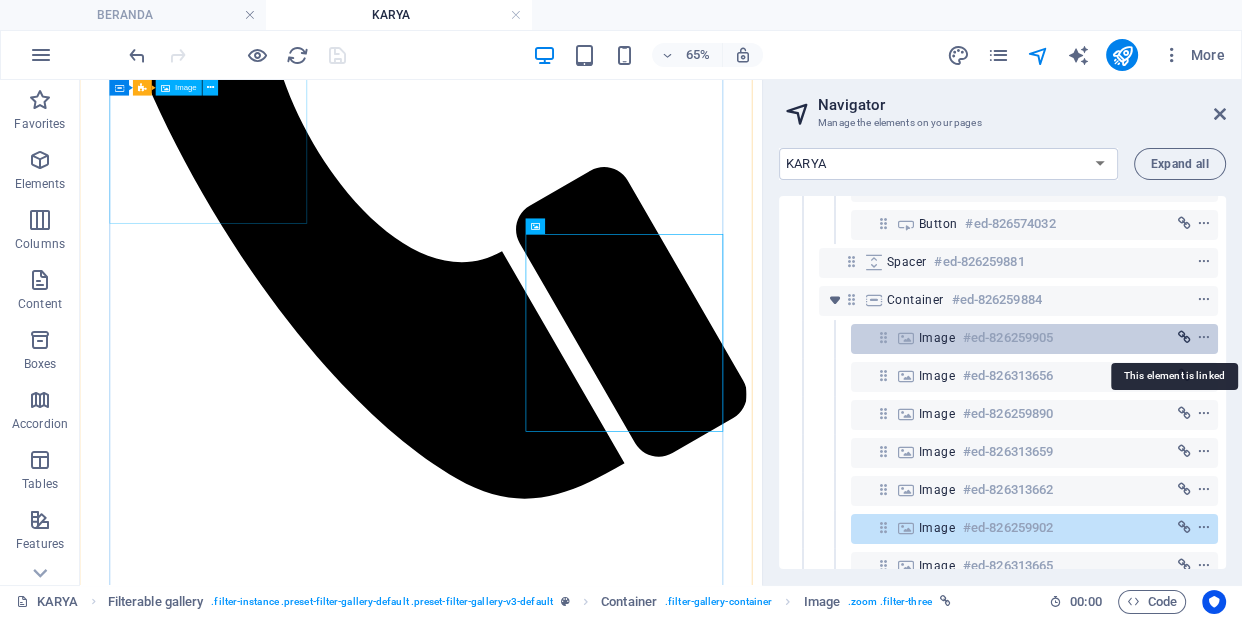 click at bounding box center (1184, 338) 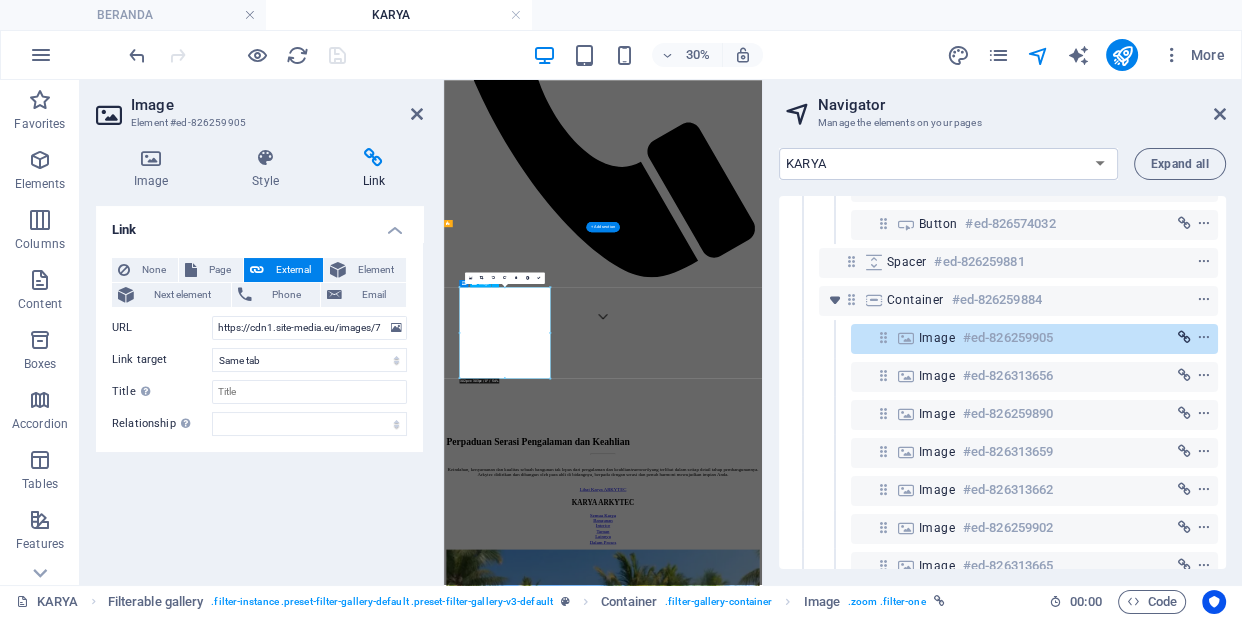 scroll, scrollTop: 84, scrollLeft: 0, axis: vertical 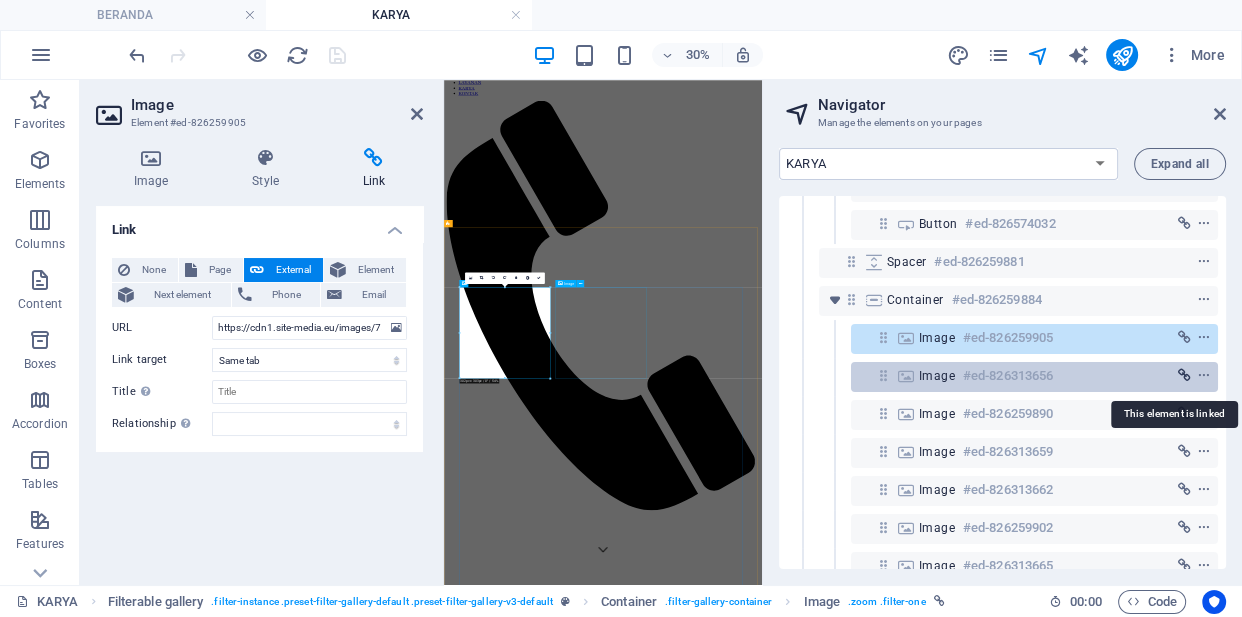 click at bounding box center (1184, 376) 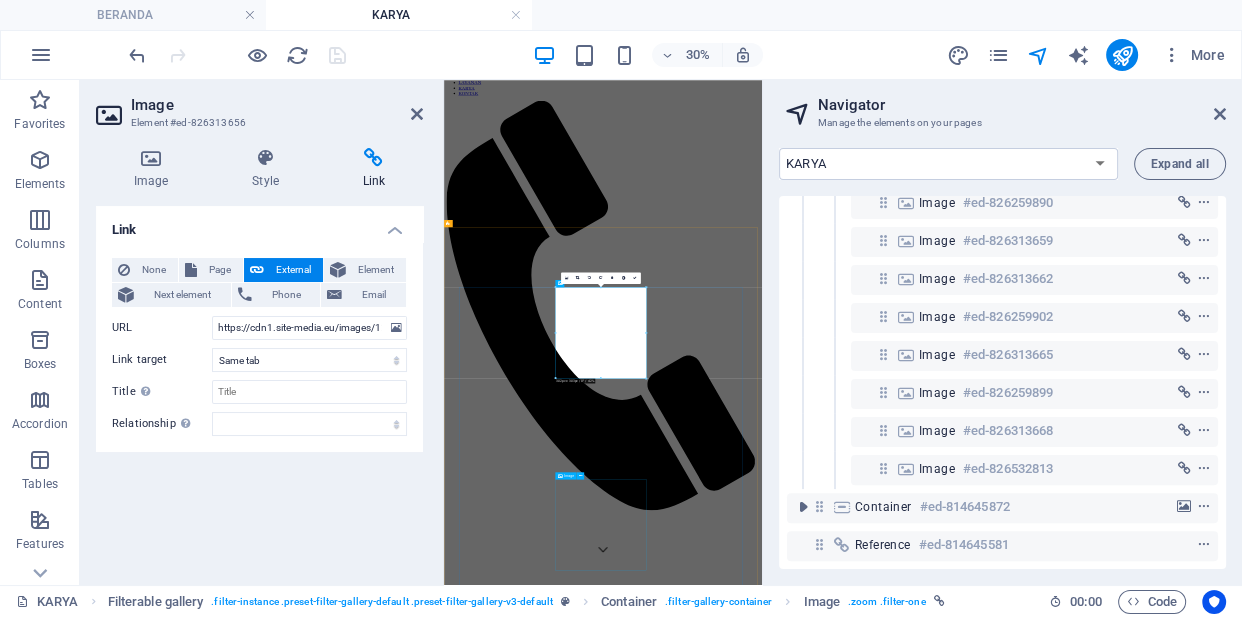 scroll, scrollTop: 597, scrollLeft: 0, axis: vertical 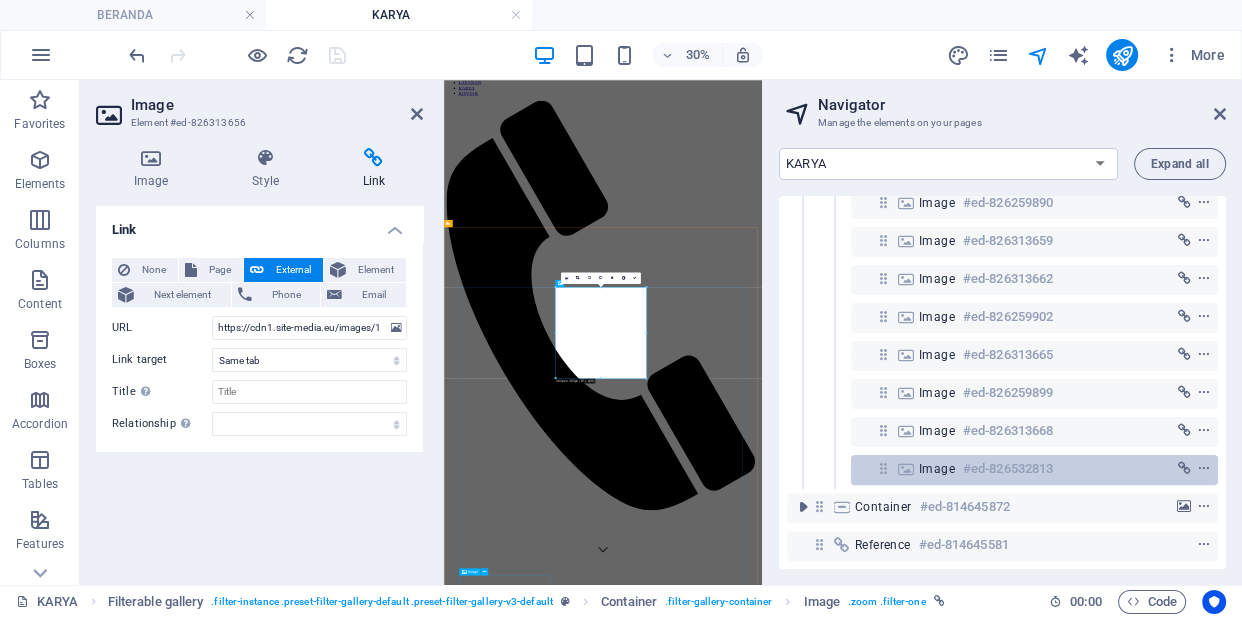 click at bounding box center (883, 468) 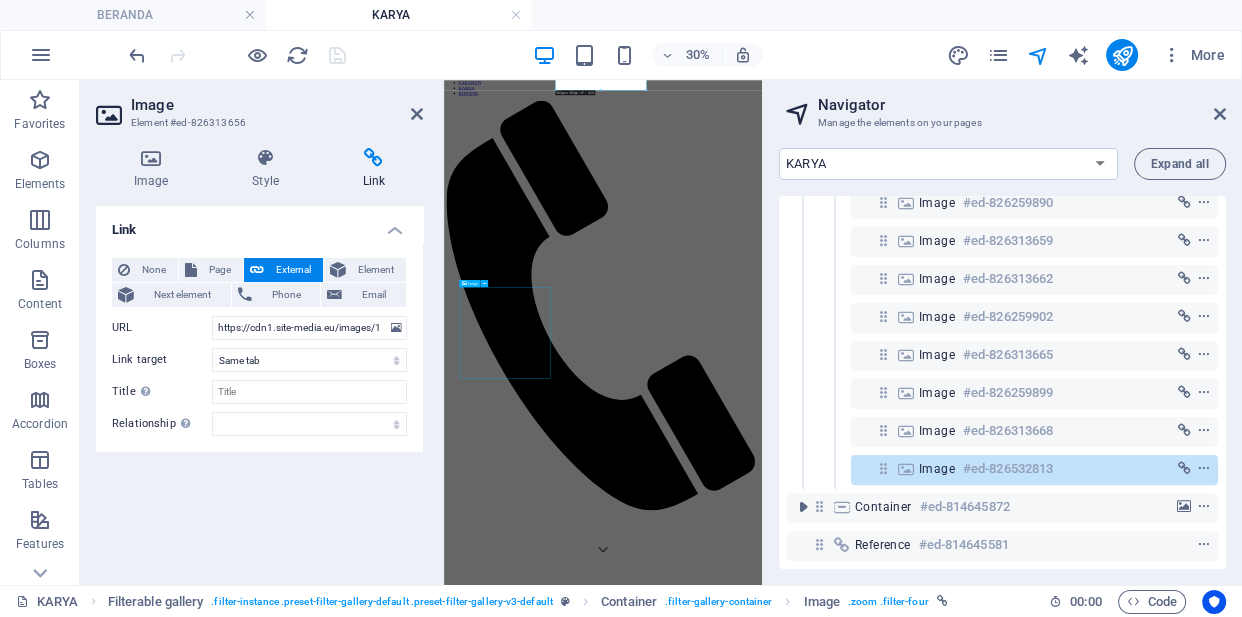 scroll, scrollTop: 1045, scrollLeft: 0, axis: vertical 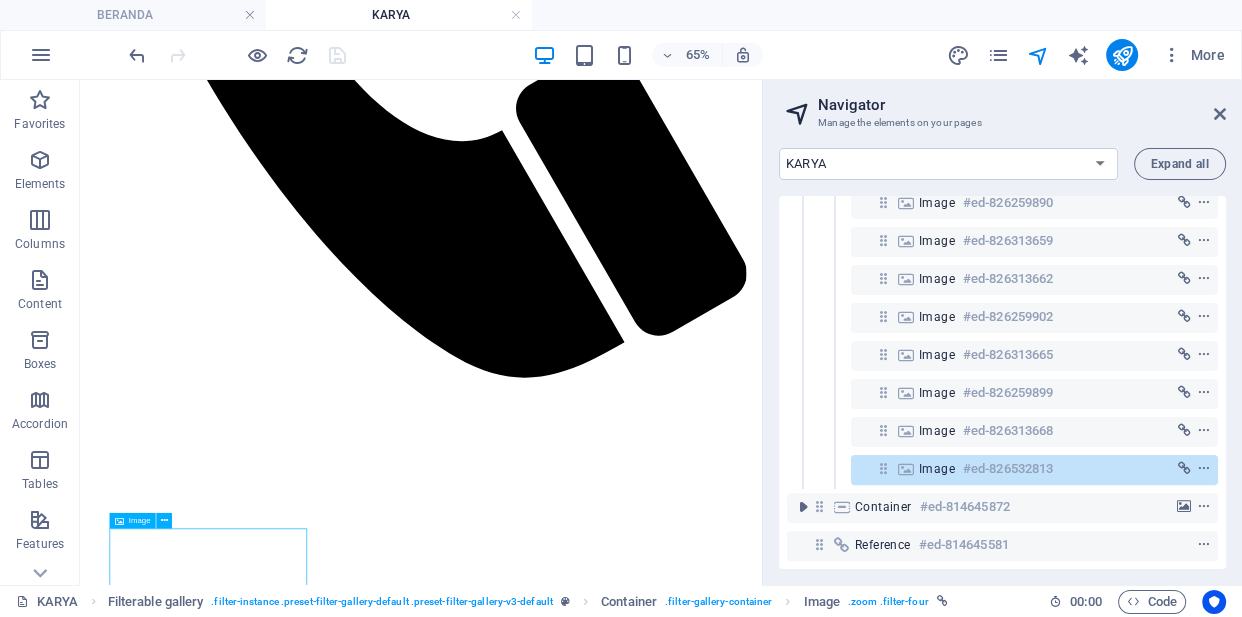 click at bounding box center [883, 468] 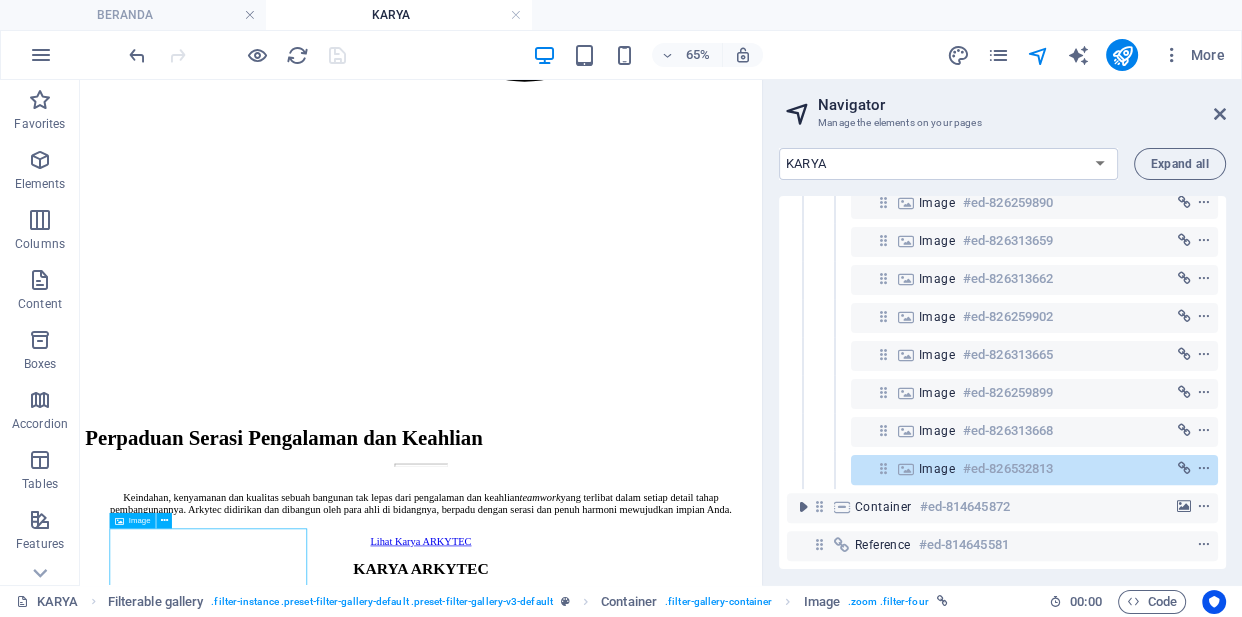 click at bounding box center [883, 468] 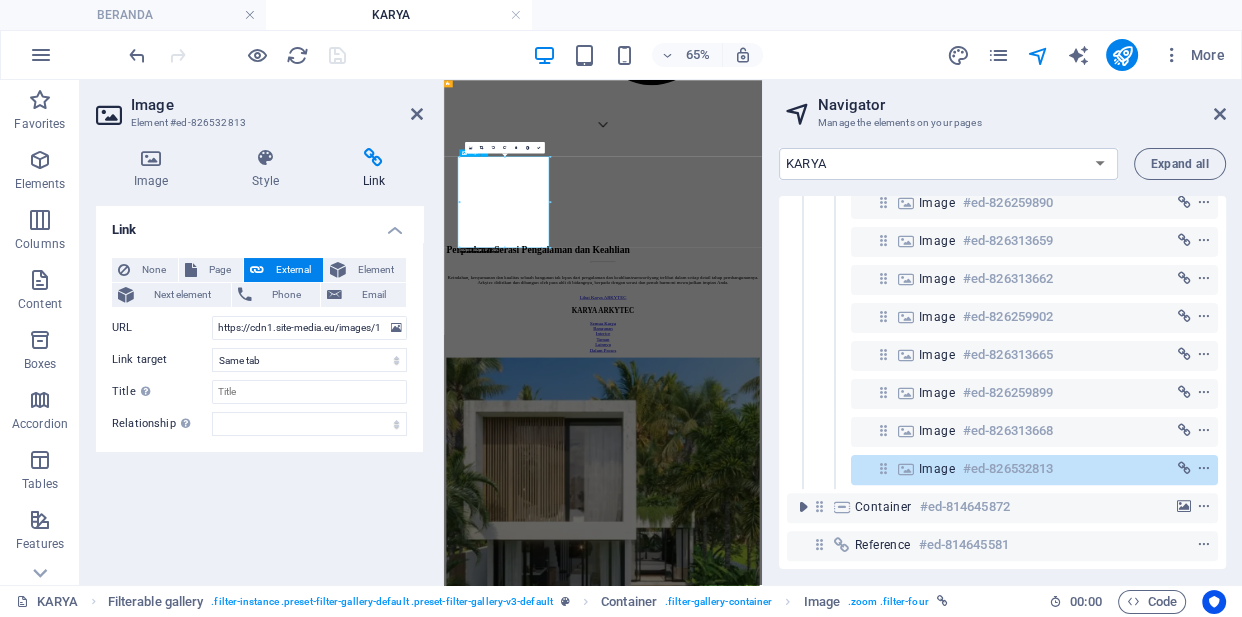 scroll, scrollTop: 1480, scrollLeft: 0, axis: vertical 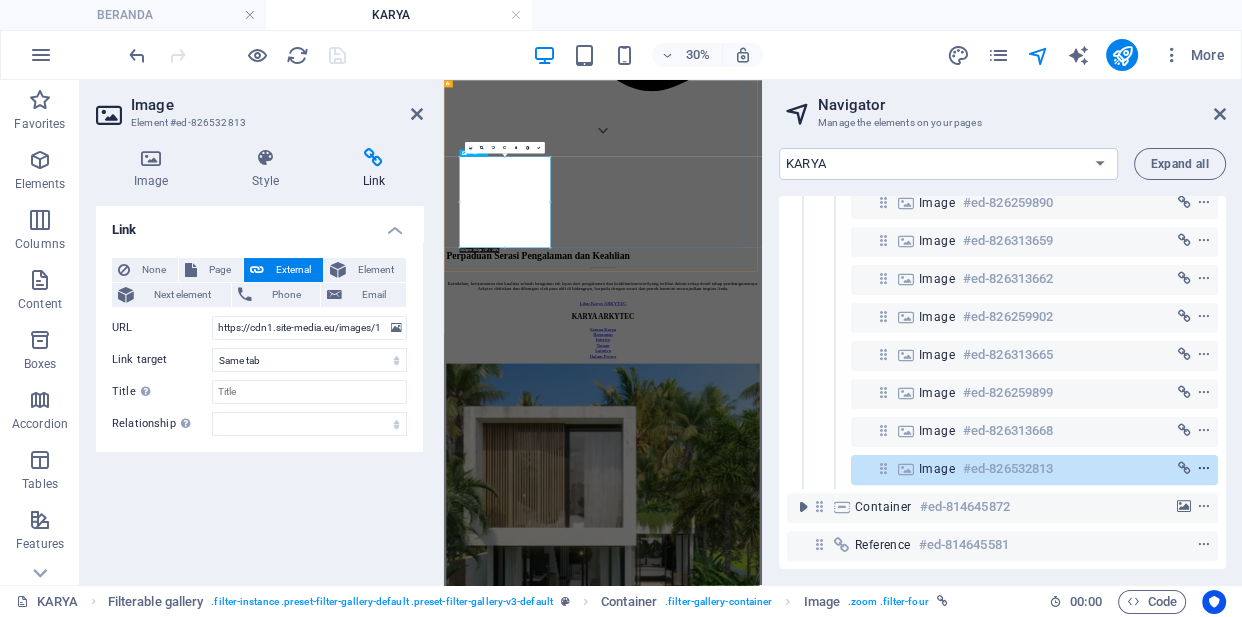 click at bounding box center [1204, 469] 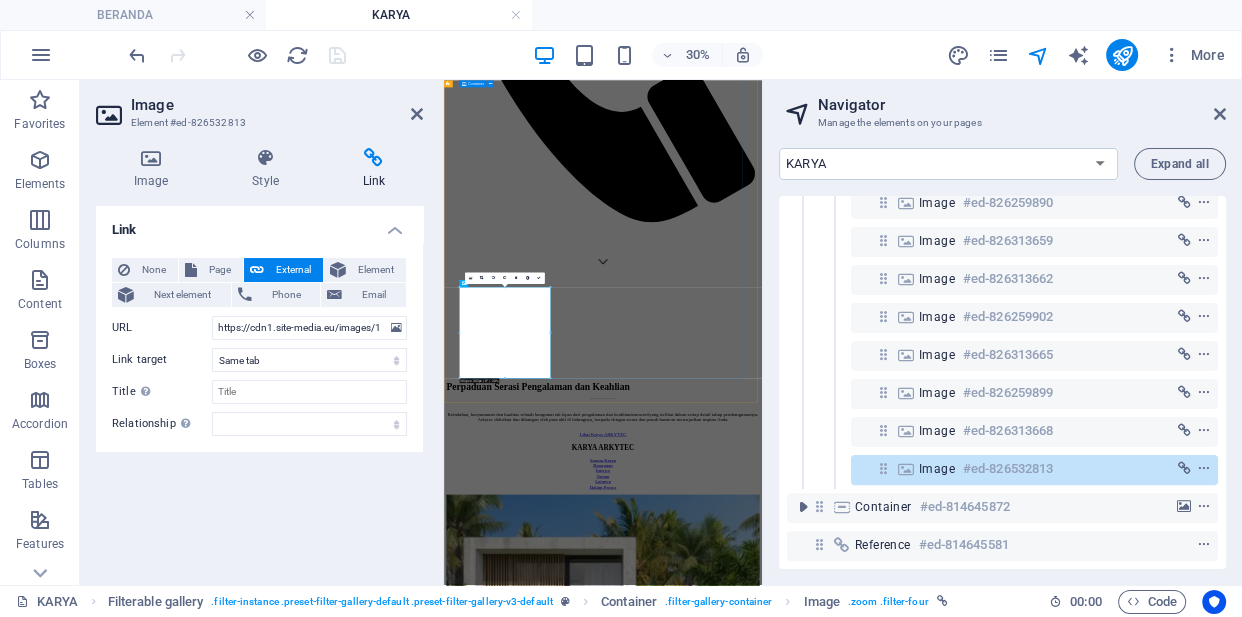 click at bounding box center [974, 6703] 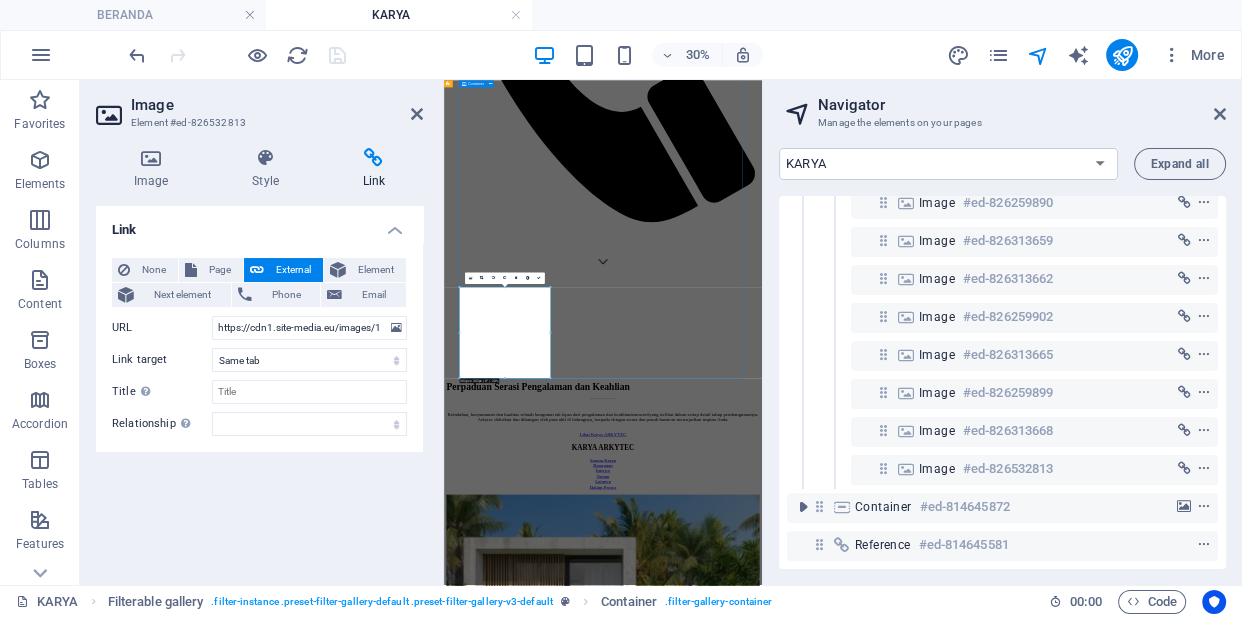 click at bounding box center [974, 6703] 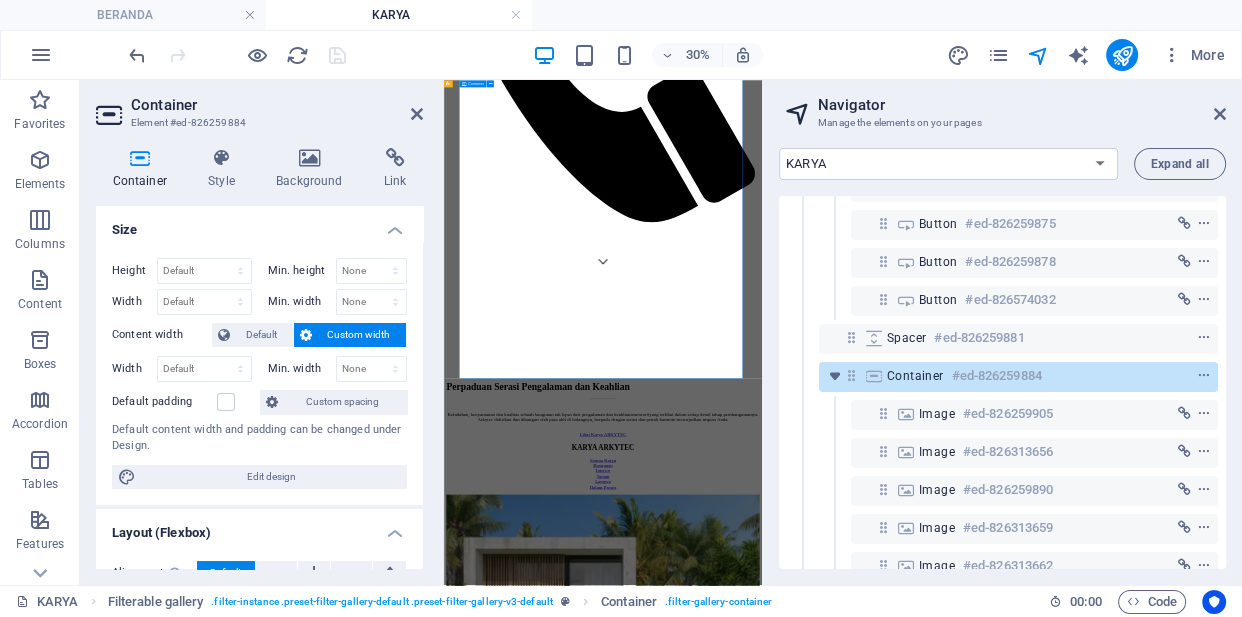 click at bounding box center (974, 6703) 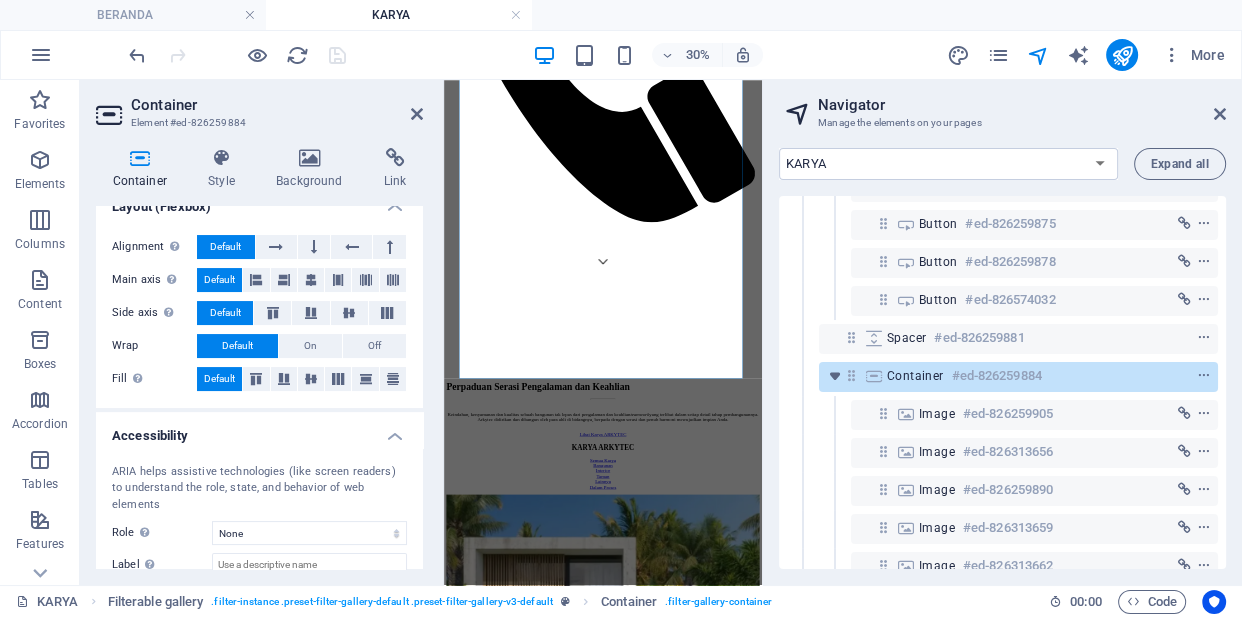 scroll, scrollTop: 429, scrollLeft: 0, axis: vertical 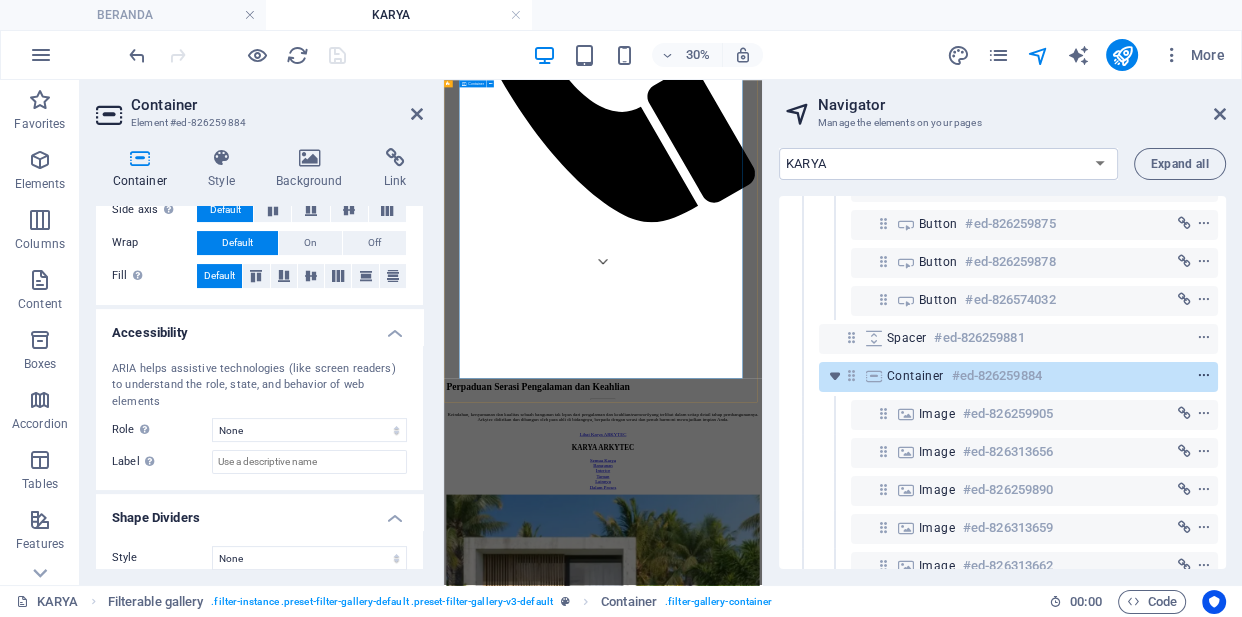 click at bounding box center (1204, 376) 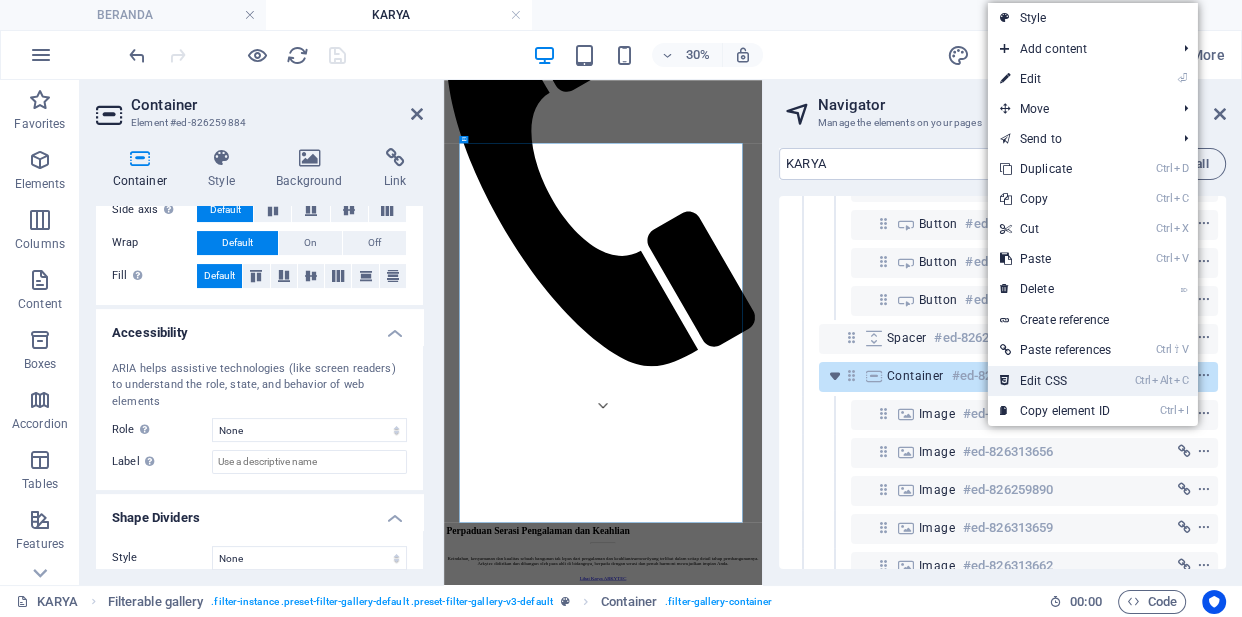 click on "Ctrl Alt C  Edit CSS" at bounding box center [1055, 381] 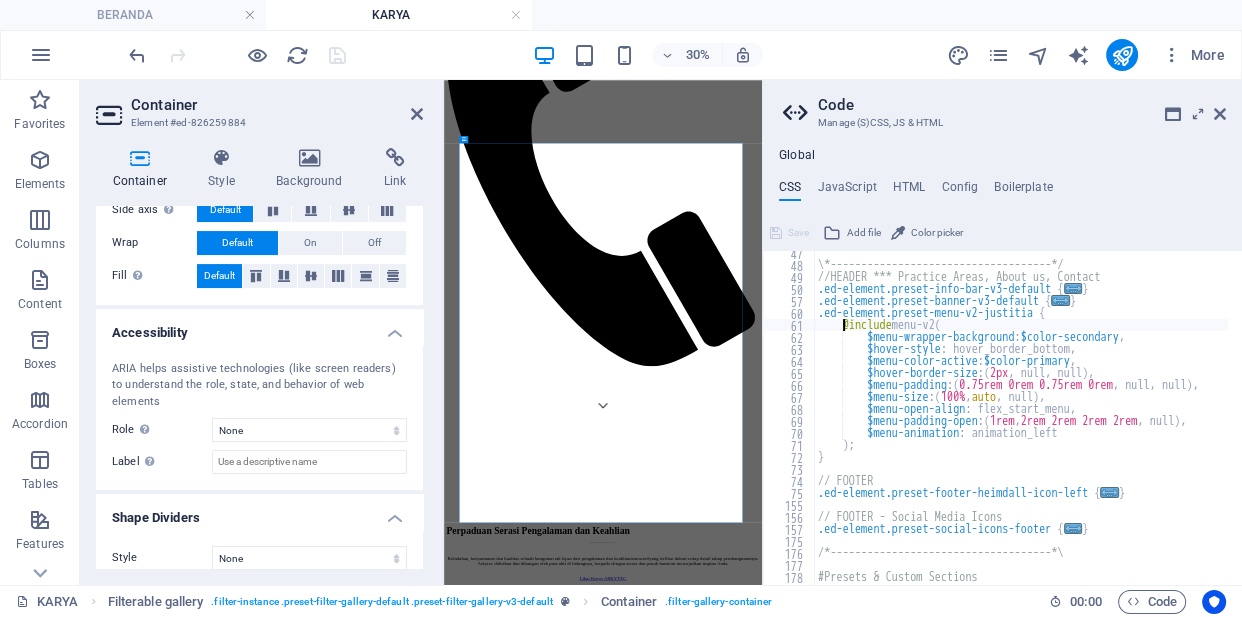 scroll, scrollTop: 556, scrollLeft: 0, axis: vertical 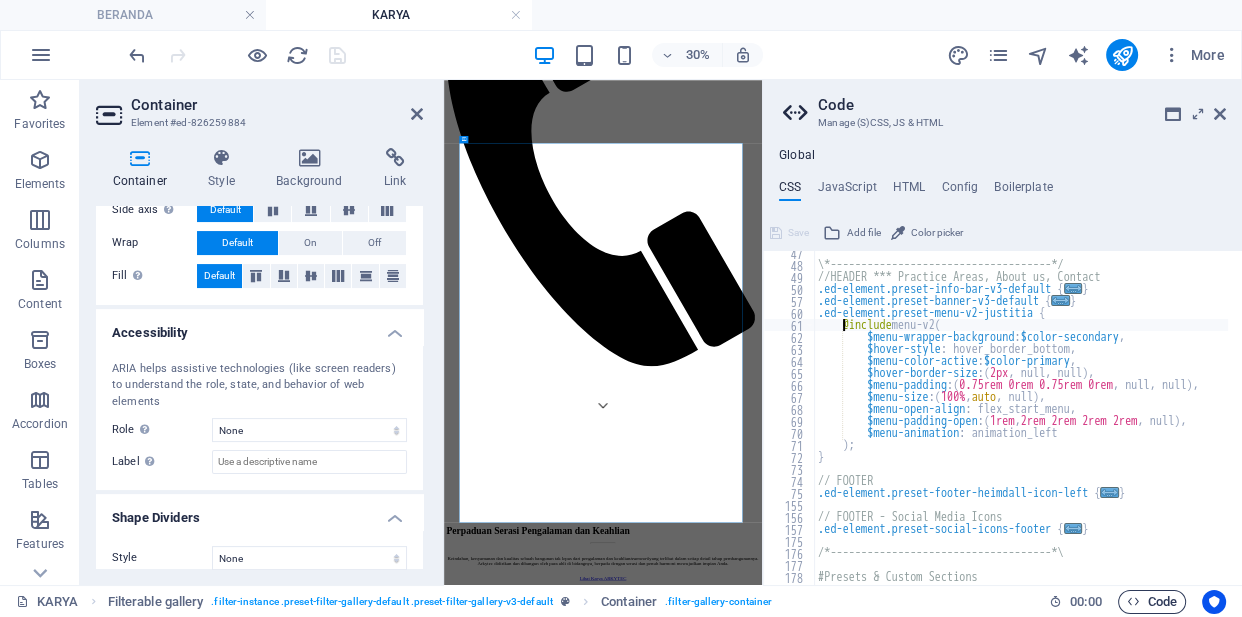click on "Code" at bounding box center (1152, 602) 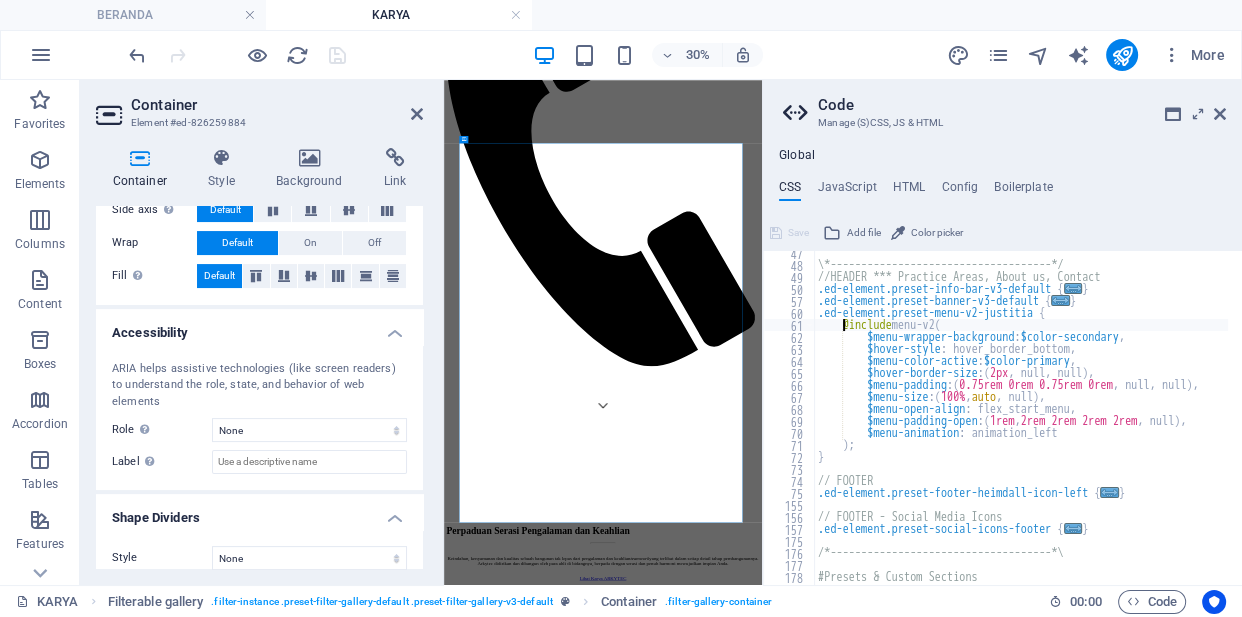 click on "Global" at bounding box center [797, 156] 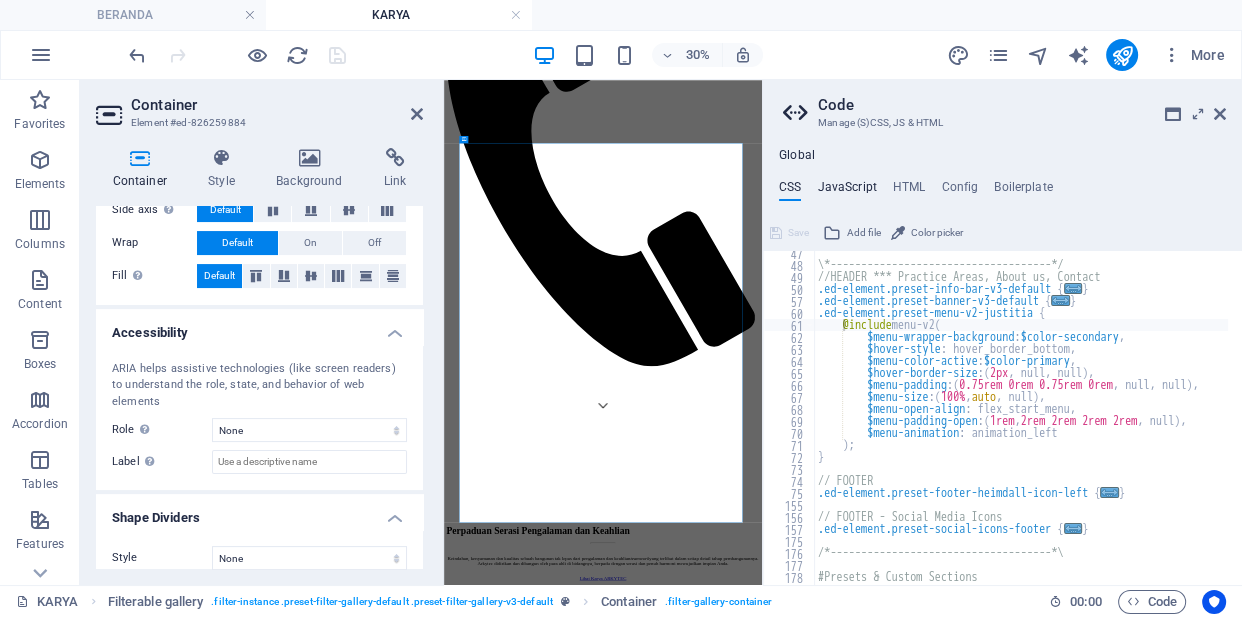 click on "JavaScript" at bounding box center [846, 191] 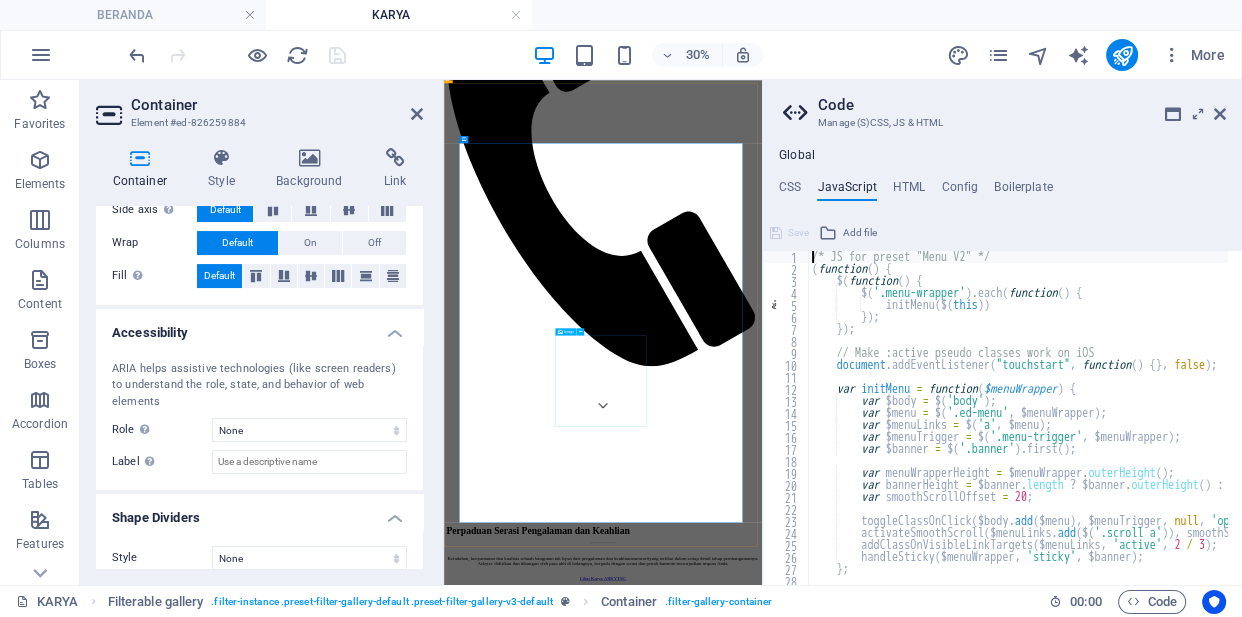 click at bounding box center [974, 9808] 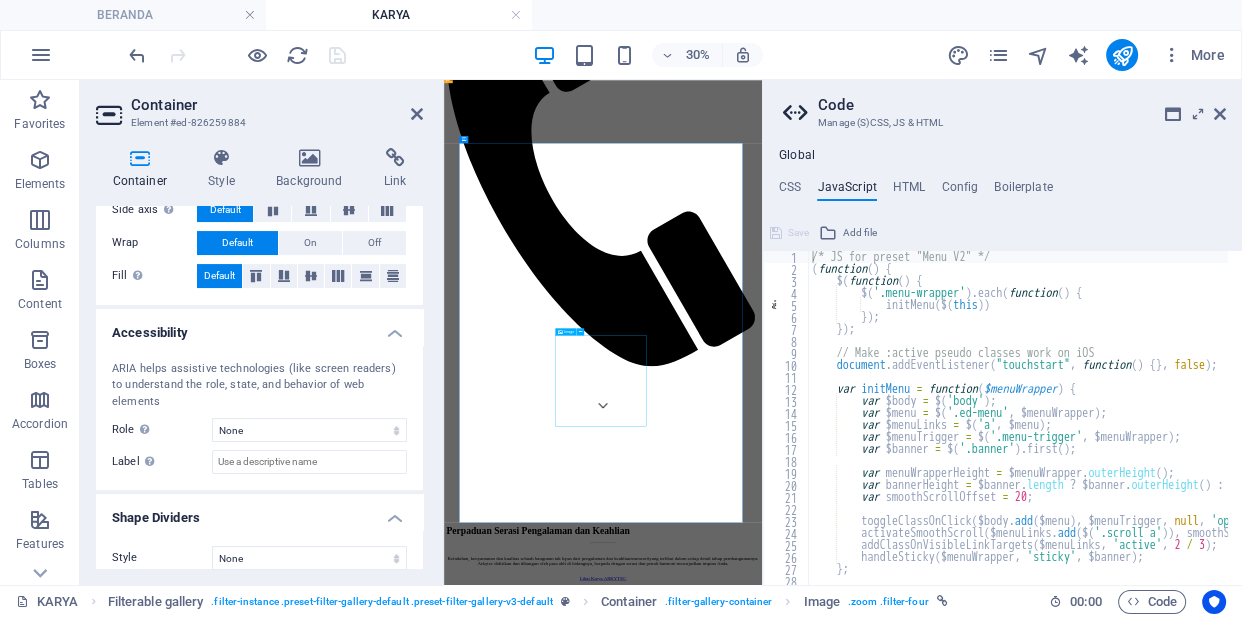 click at bounding box center [974, 9808] 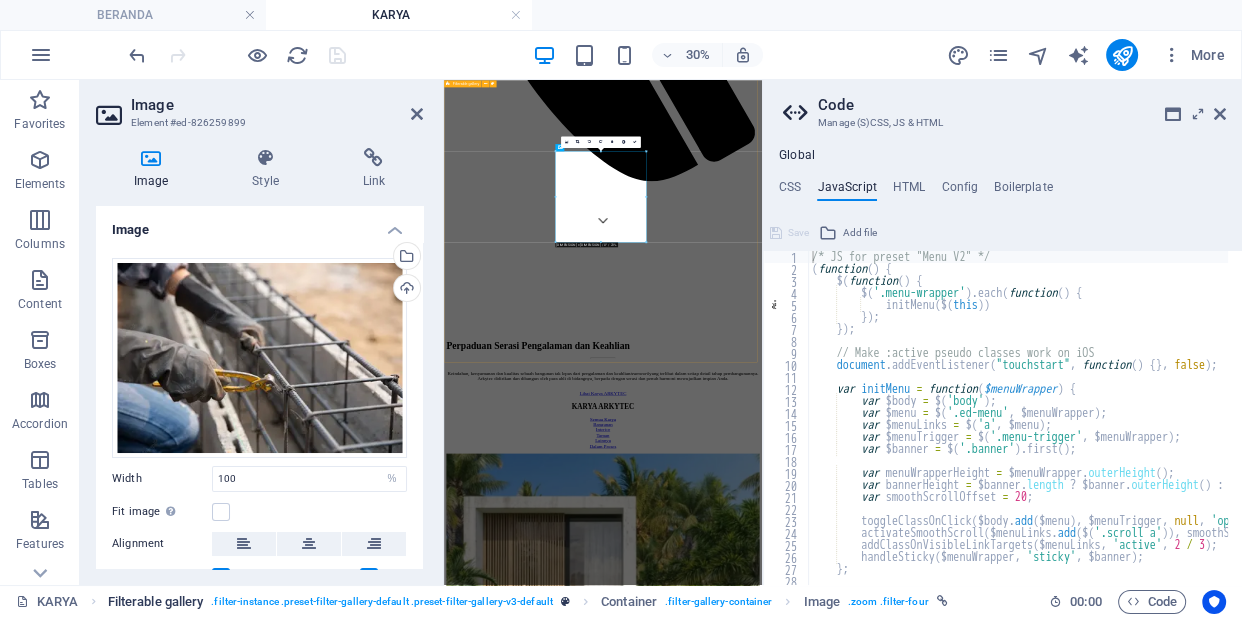click on ". filter-instance .preset-filter-gallery-default .preset-filter-gallery-v3-default" at bounding box center (382, 602) 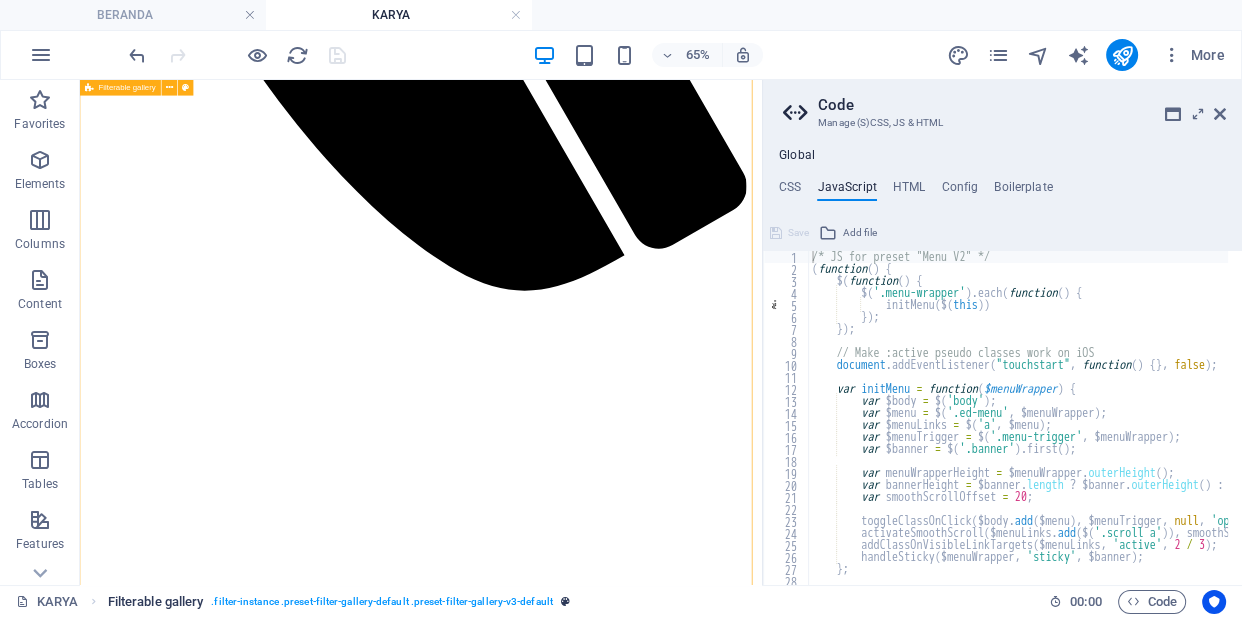 click on ". filter-instance .preset-filter-gallery-default .preset-filter-gallery-v3-default" at bounding box center [382, 602] 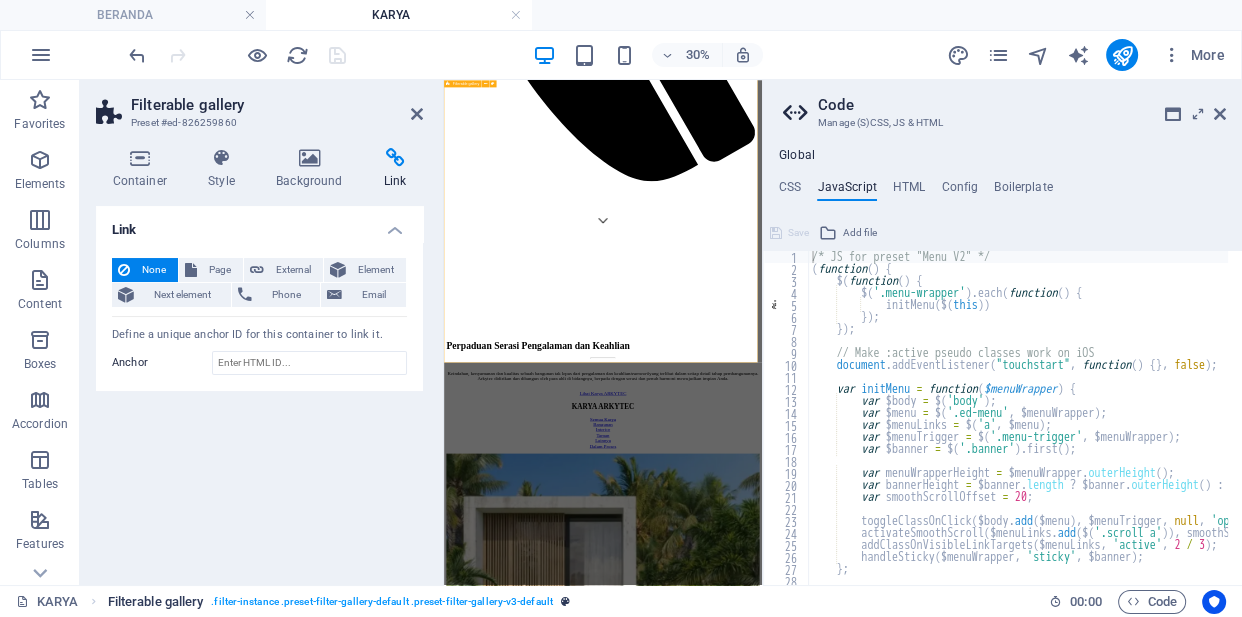 click on ". filter-instance .preset-filter-gallery-default .preset-filter-gallery-v3-default" at bounding box center [382, 602] 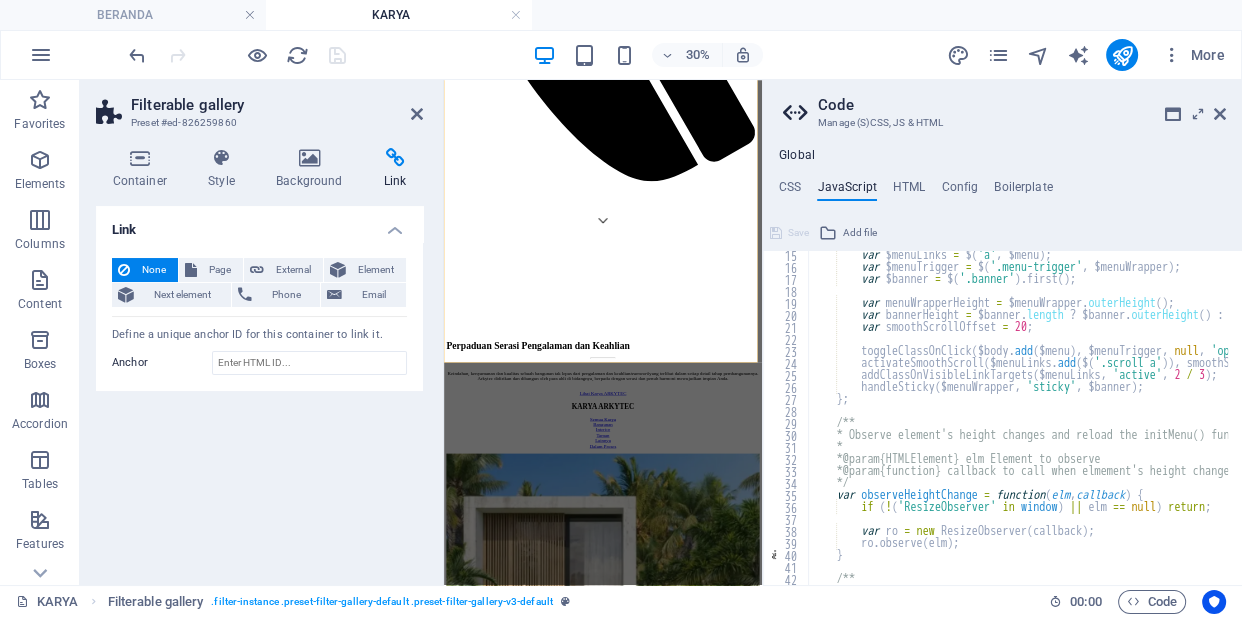 scroll, scrollTop: 195, scrollLeft: 0, axis: vertical 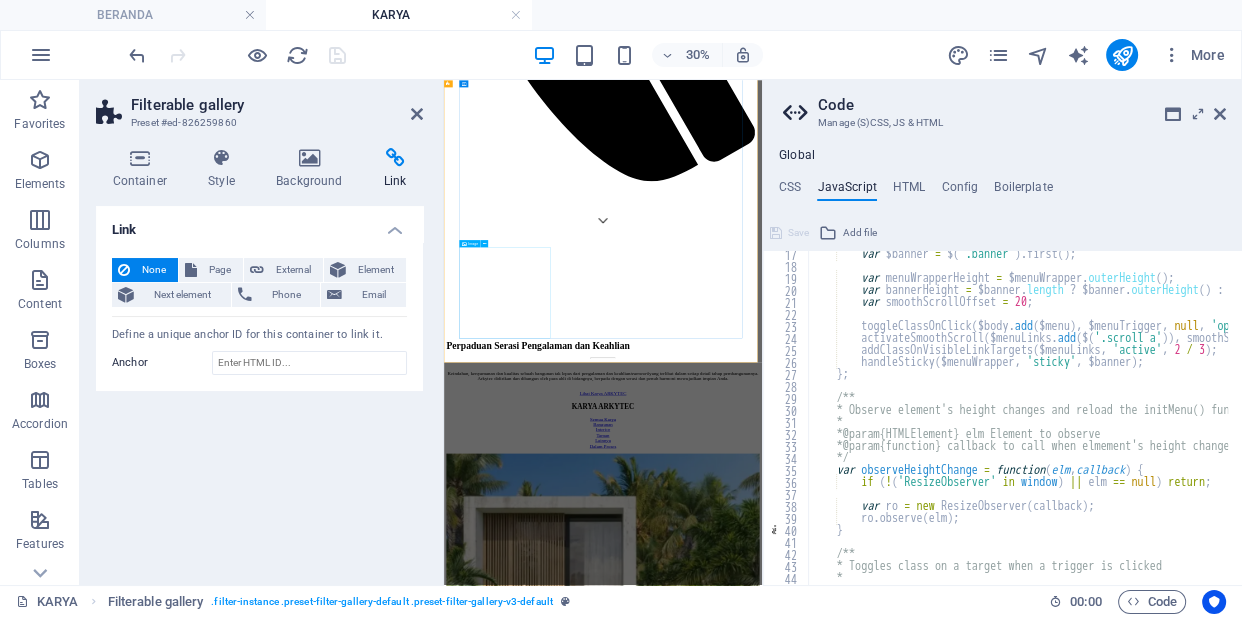 click at bounding box center (974, 11289) 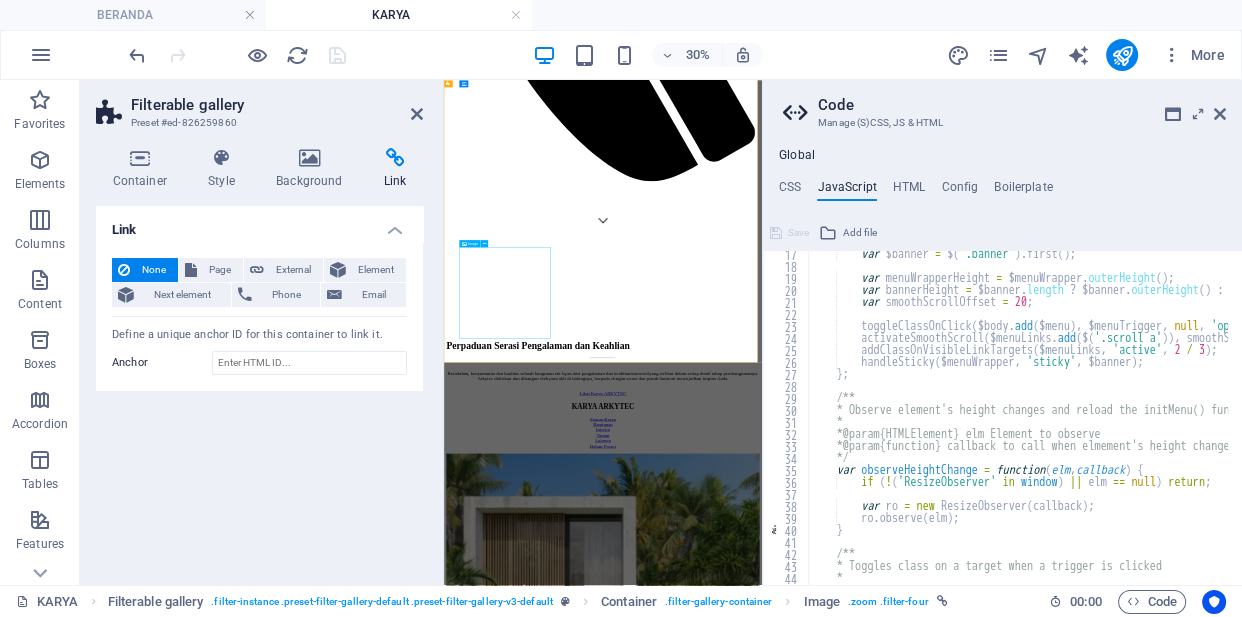 click at bounding box center (974, 11289) 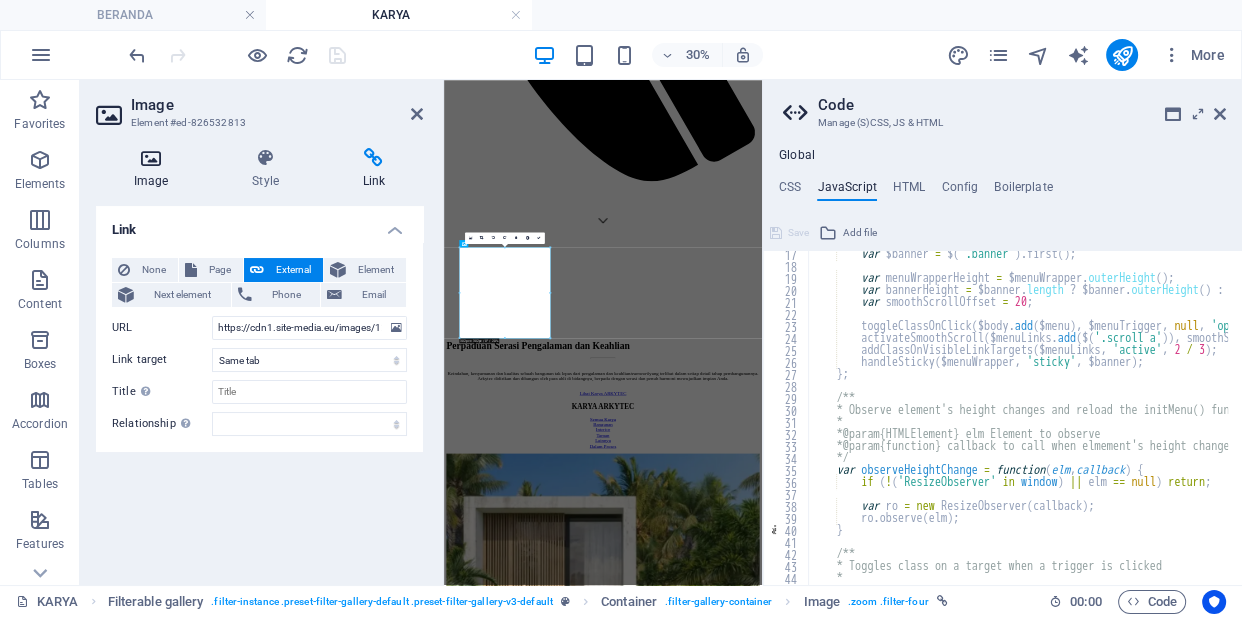 click on "Image" at bounding box center [155, 169] 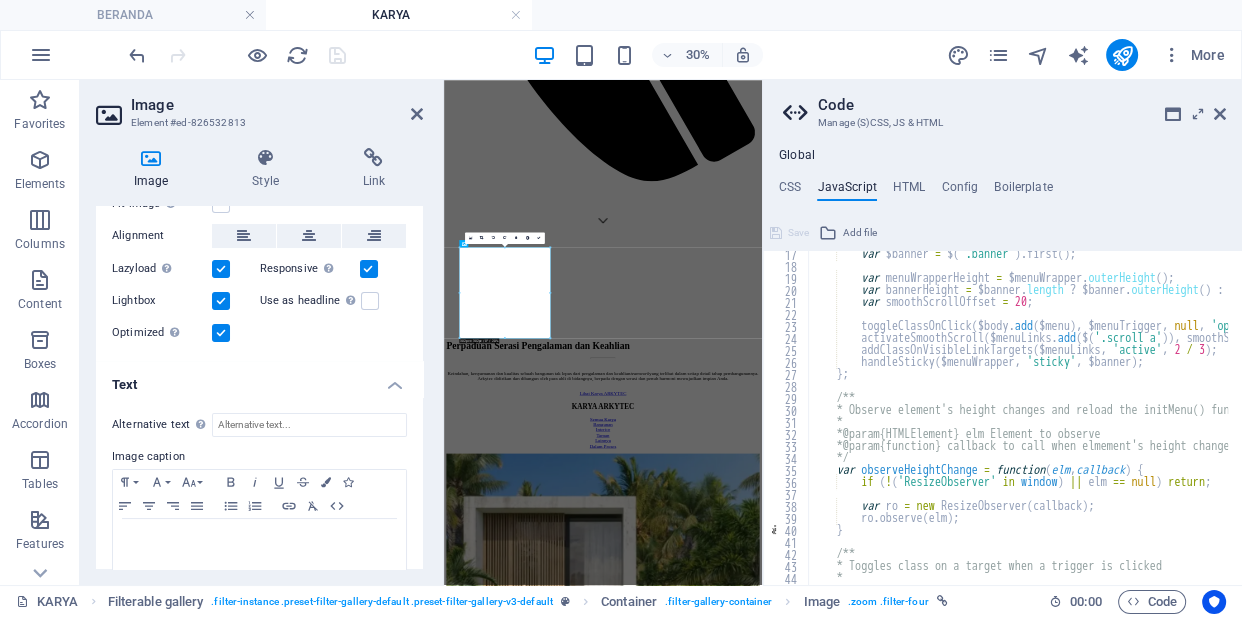 scroll, scrollTop: 333, scrollLeft: 0, axis: vertical 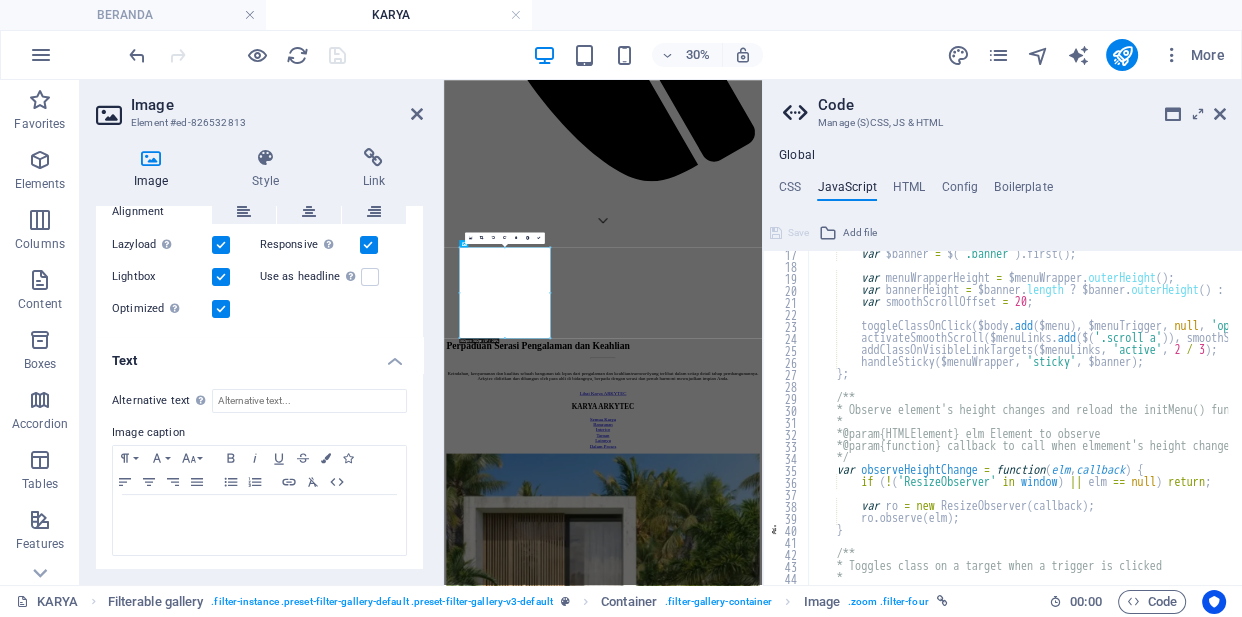 click on "Text" at bounding box center [259, 355] 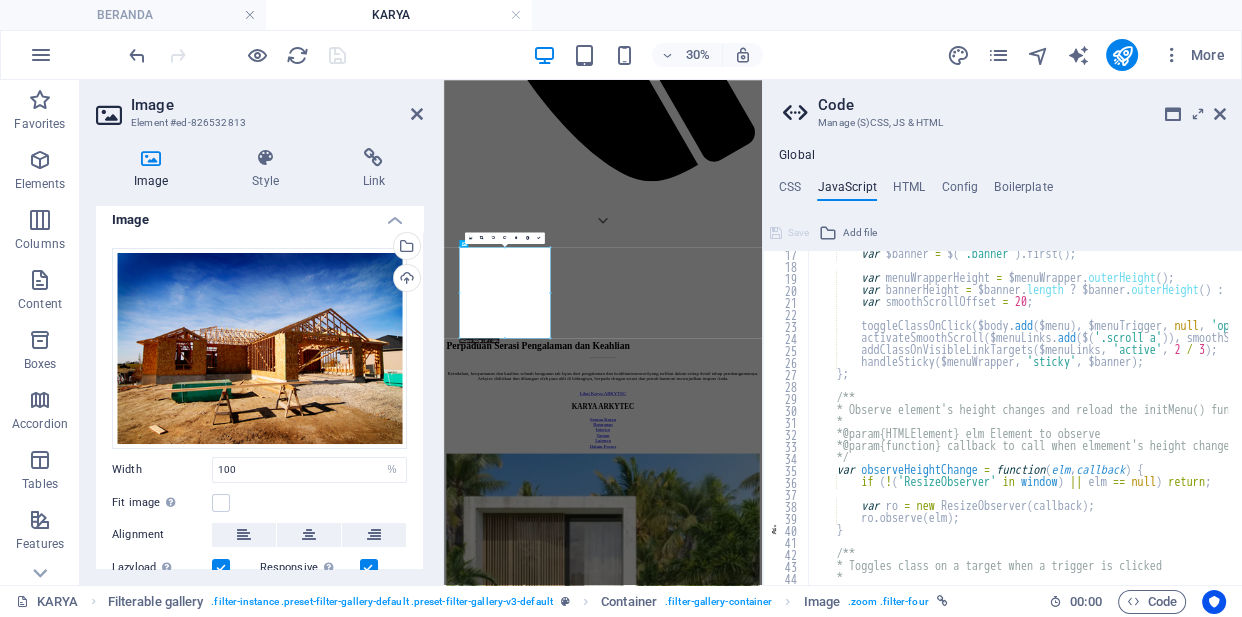 scroll, scrollTop: 0, scrollLeft: 0, axis: both 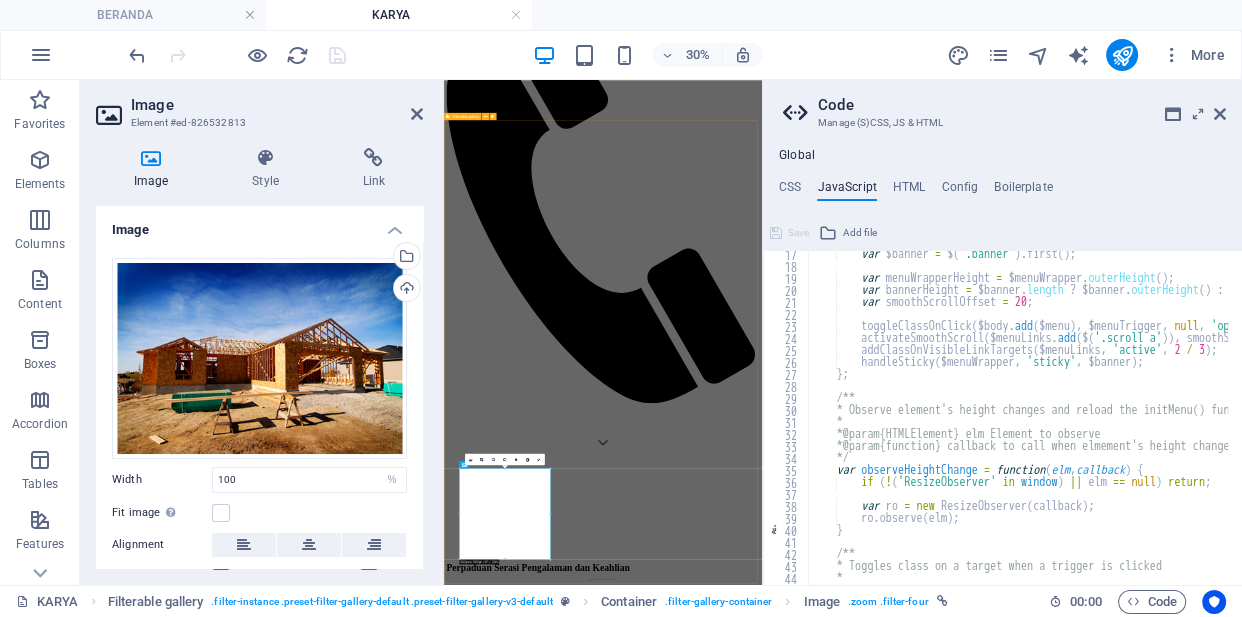 click on "KARYA ARKYTEC Semua Karya Bangunan Interior Taman Lainnya Dalam Proses" at bounding box center [974, 7222] 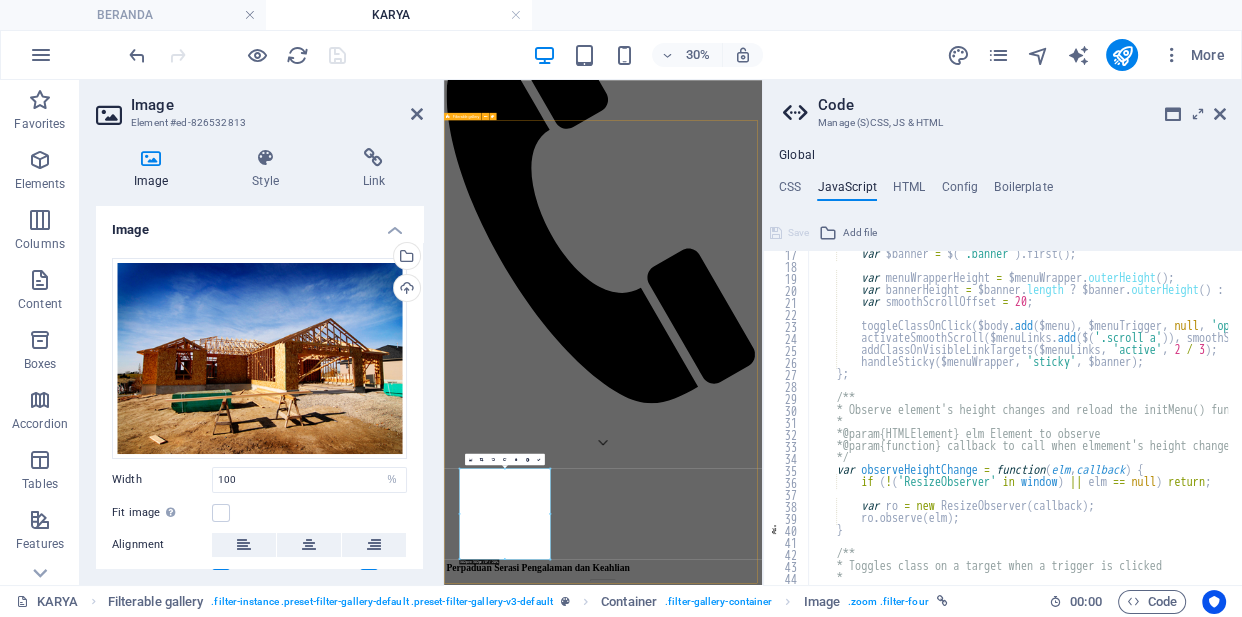 click on "KARYA ARKYTEC Semua Karya Bangunan Interior Taman Lainnya Dalam Proses" at bounding box center [974, 7222] 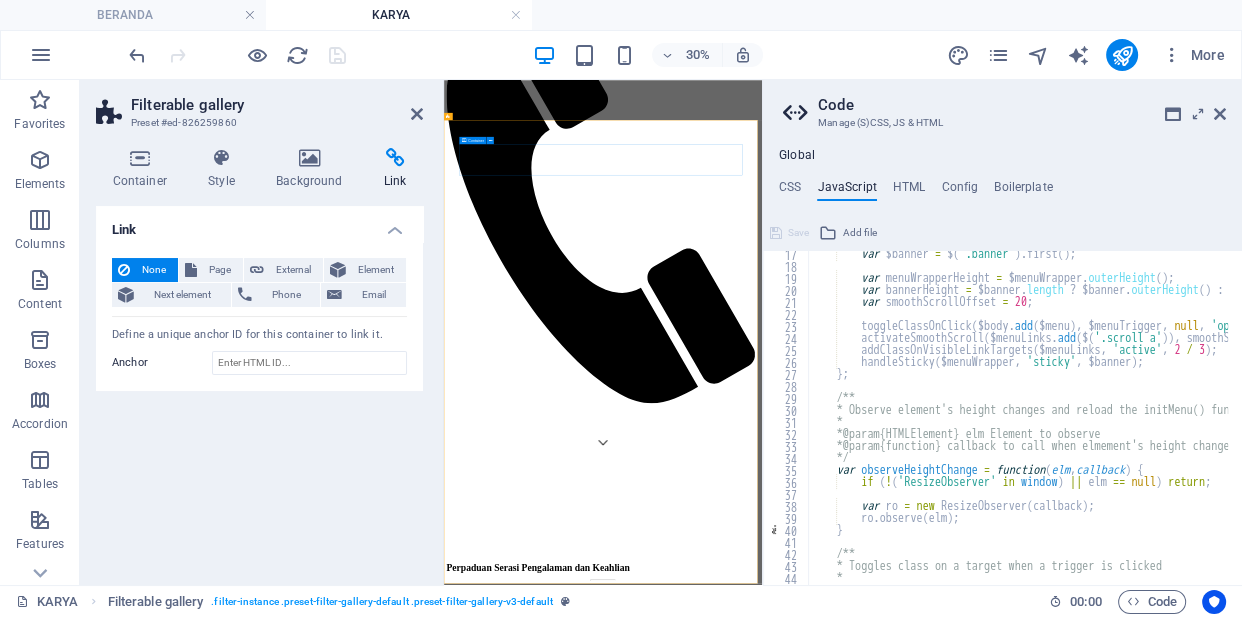 click on "KARYA ARKYTEC Semua Karya Bangunan Interior Taman Lainnya Dalam Proses" at bounding box center (974, 1970) 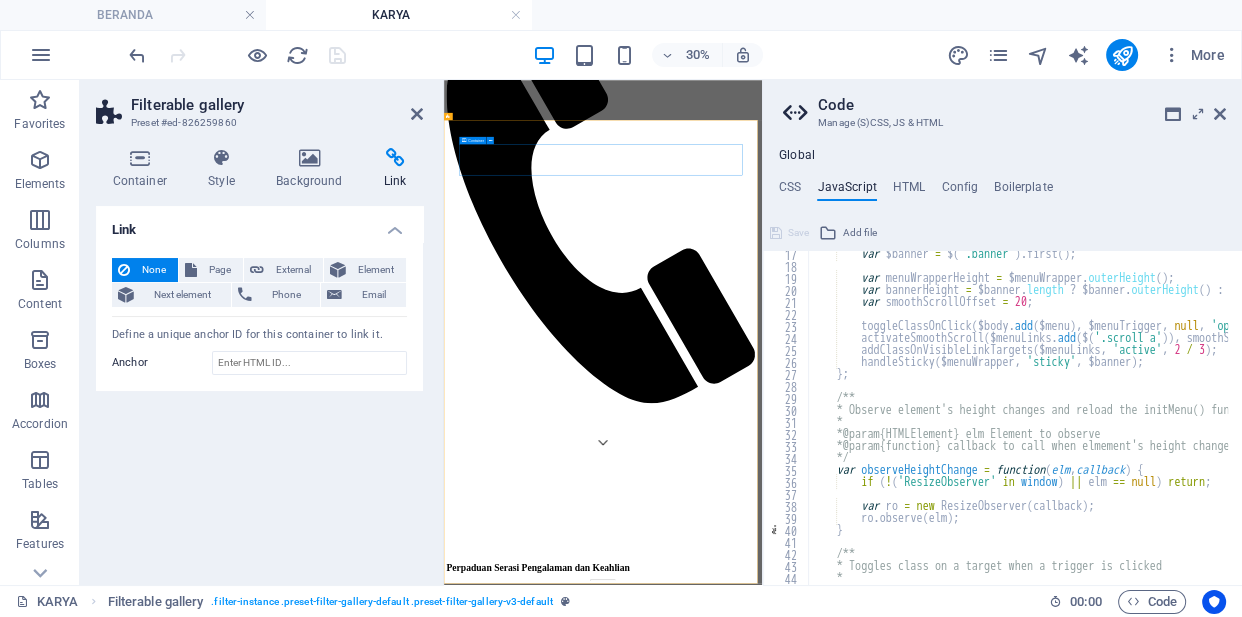 click on "KARYA ARKYTEC Semua Karya Bangunan Interior Taman Lainnya Dalam Proses" at bounding box center (974, 1970) 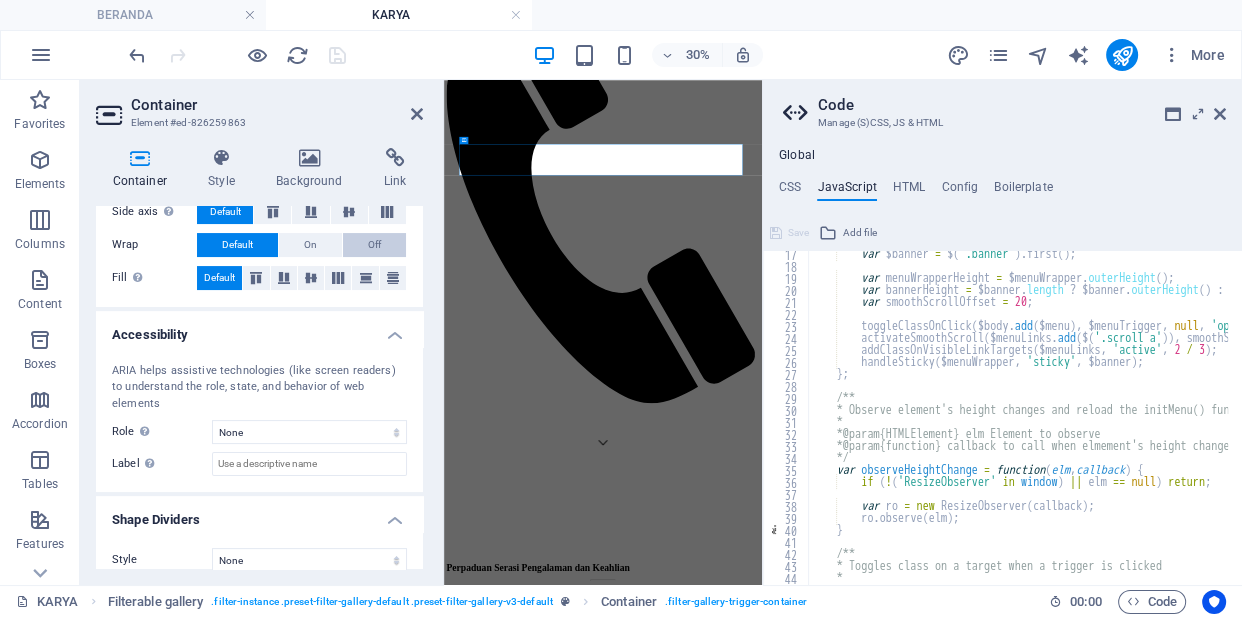 scroll, scrollTop: 429, scrollLeft: 0, axis: vertical 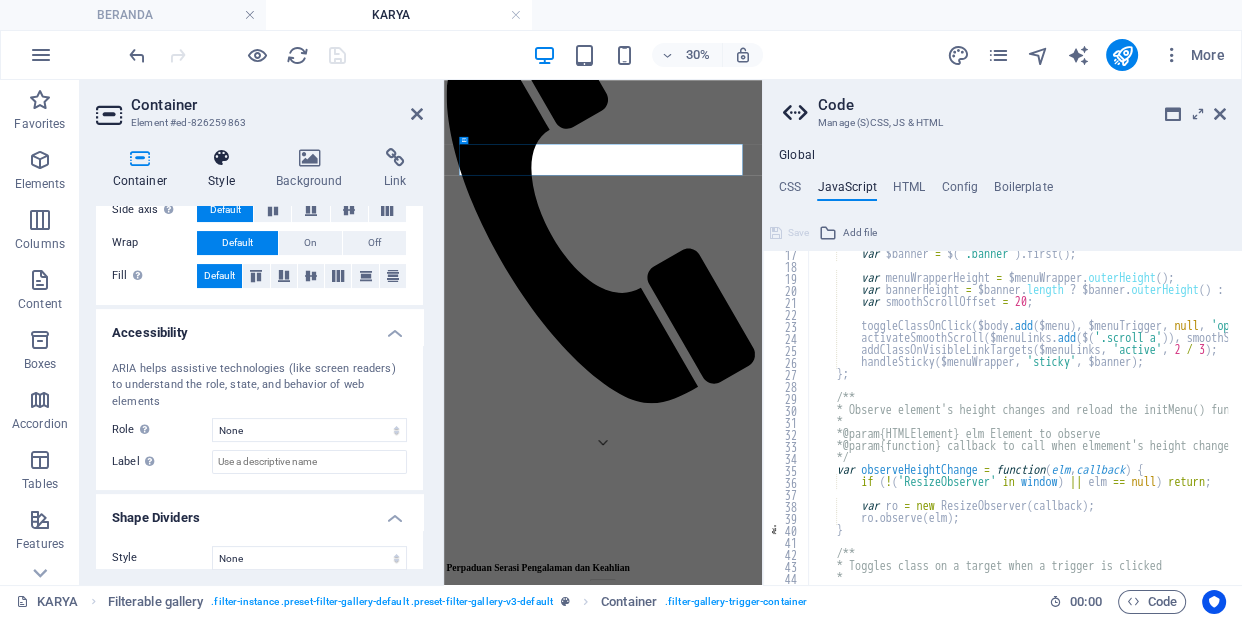 click at bounding box center (222, 158) 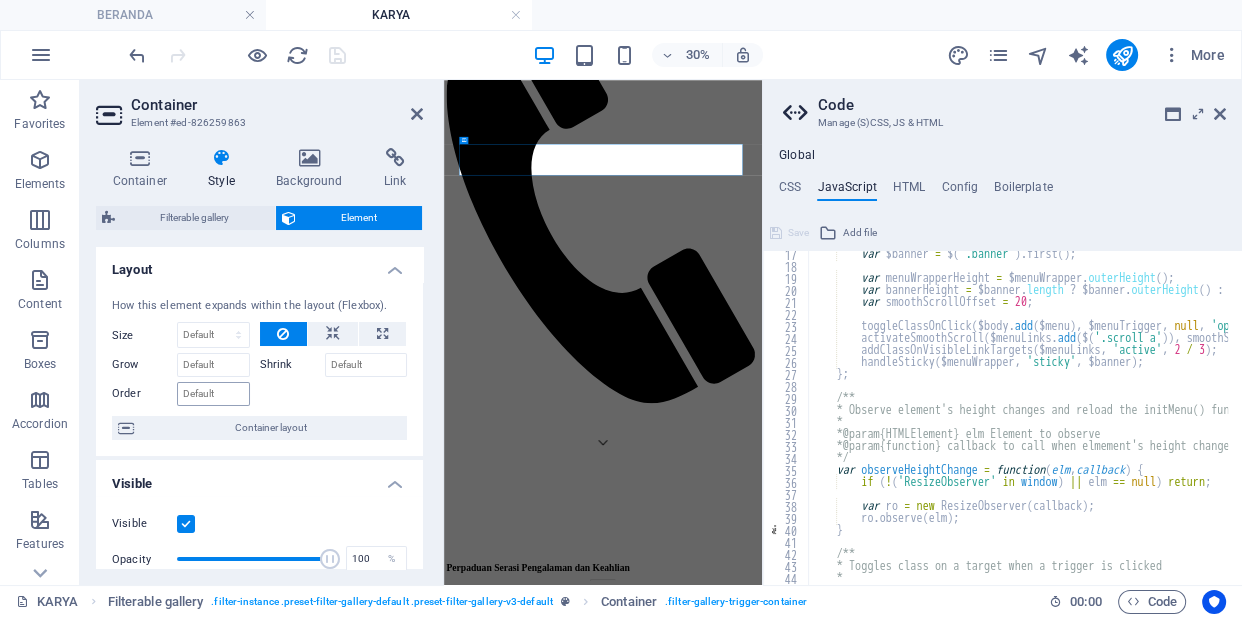 scroll, scrollTop: 0, scrollLeft: 0, axis: both 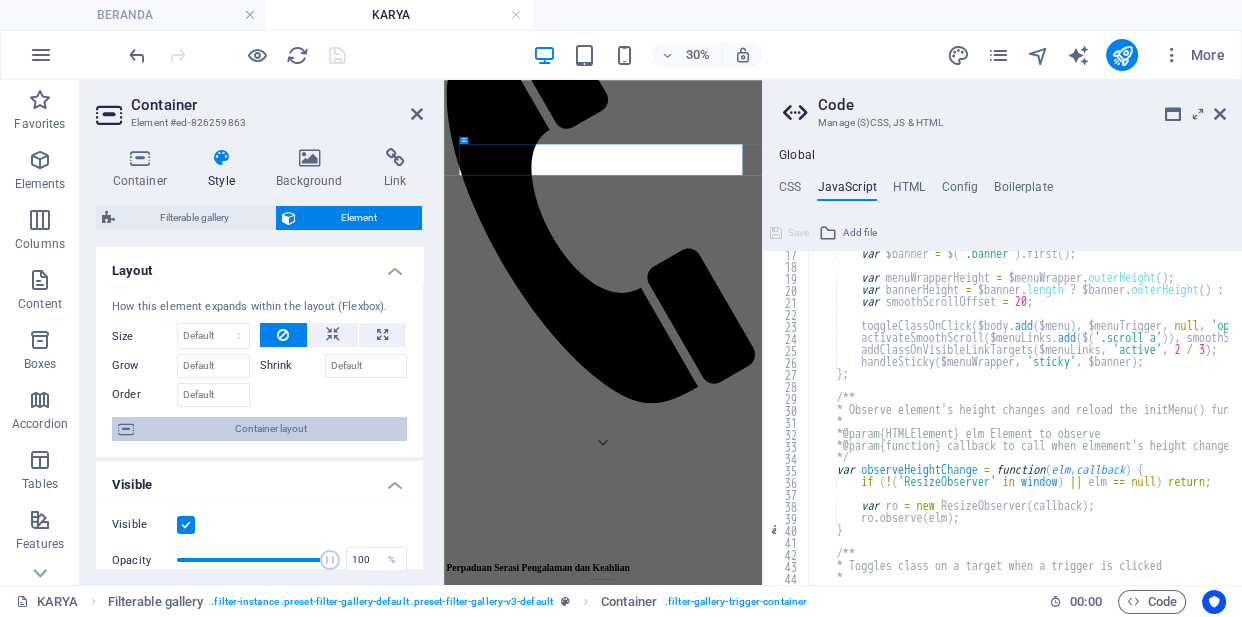 click on "Container layout" at bounding box center [270, 429] 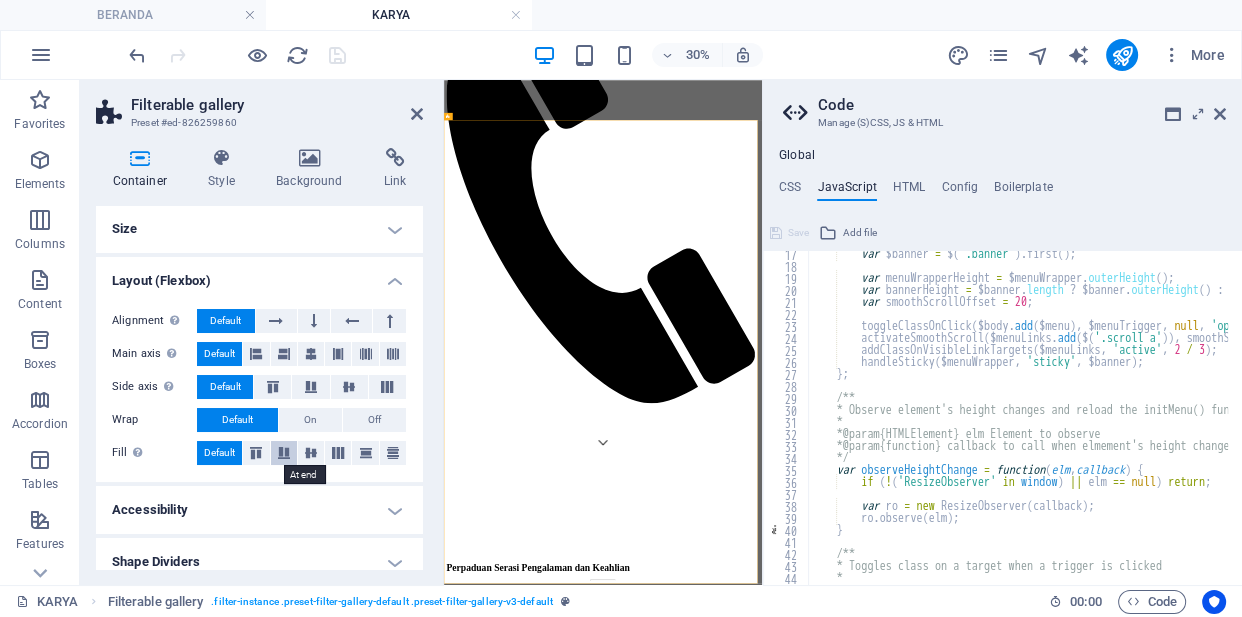scroll, scrollTop: 0, scrollLeft: 0, axis: both 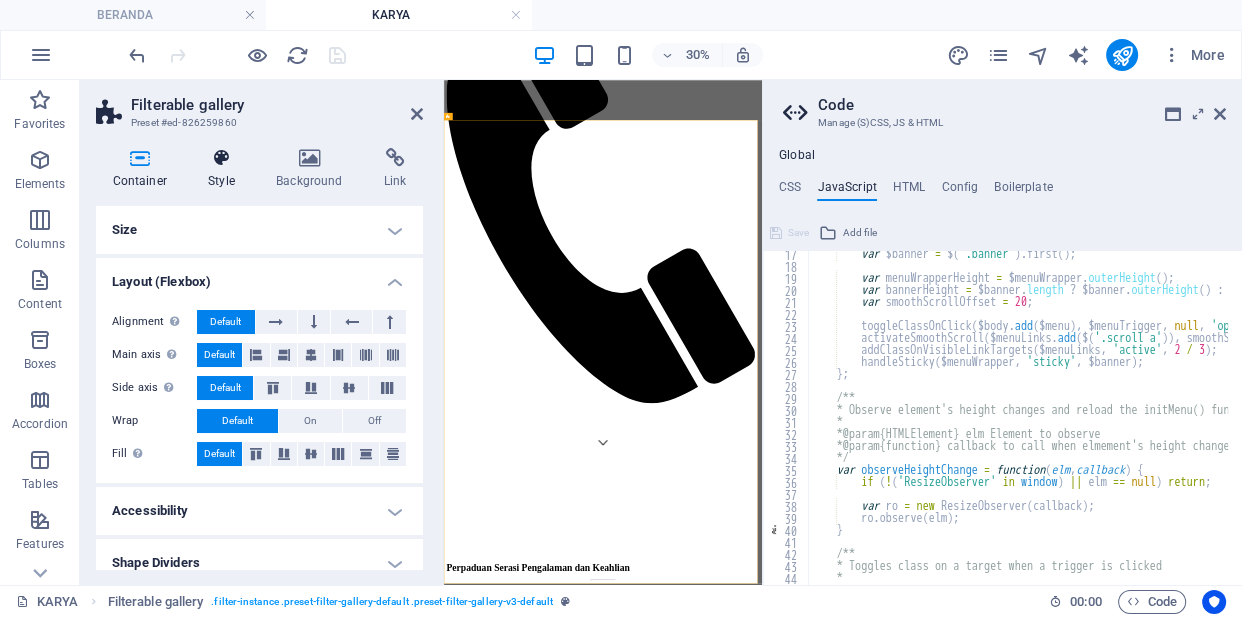 click at bounding box center [222, 158] 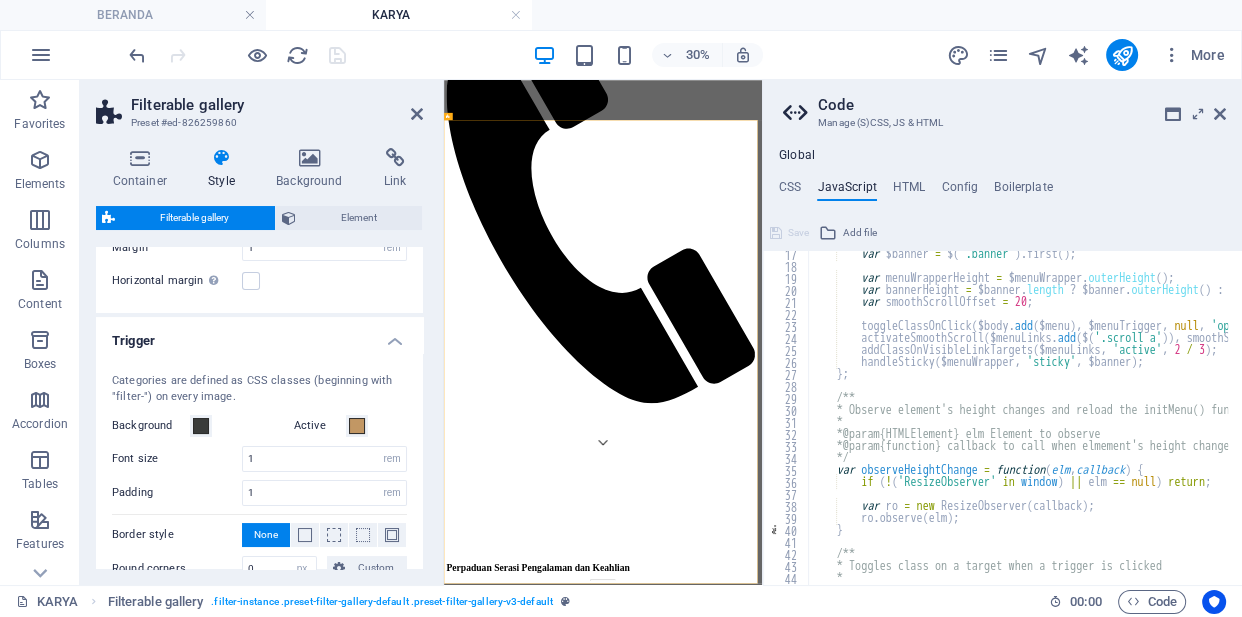 scroll, scrollTop: 0, scrollLeft: 0, axis: both 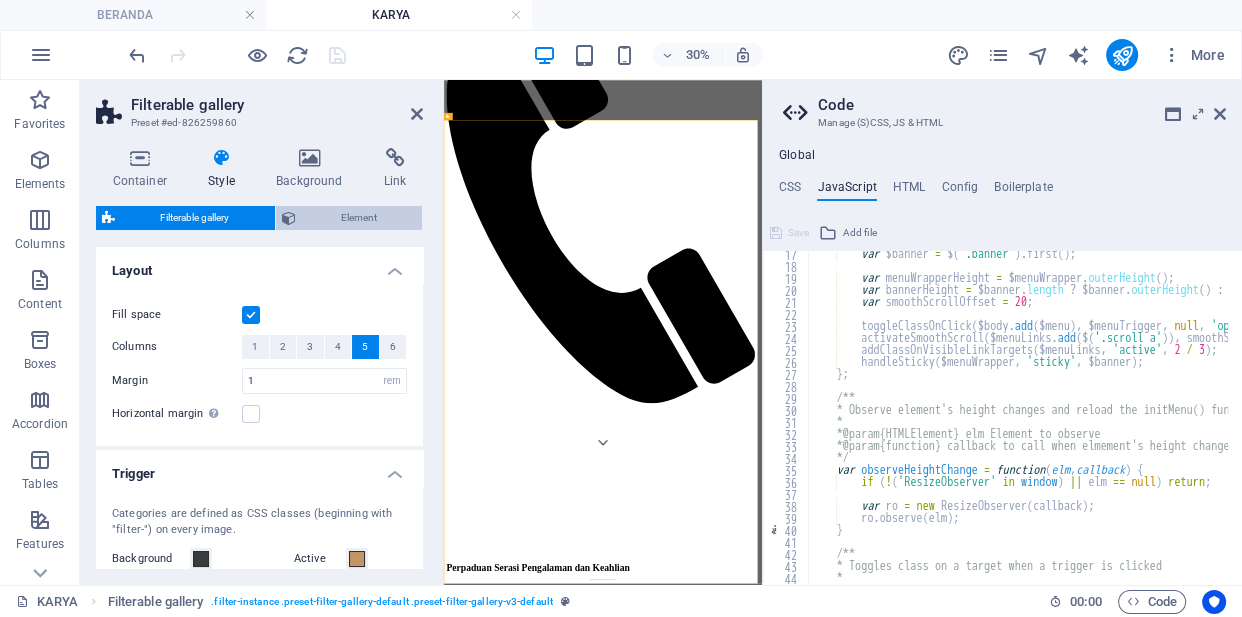 click on "Element" at bounding box center [359, 218] 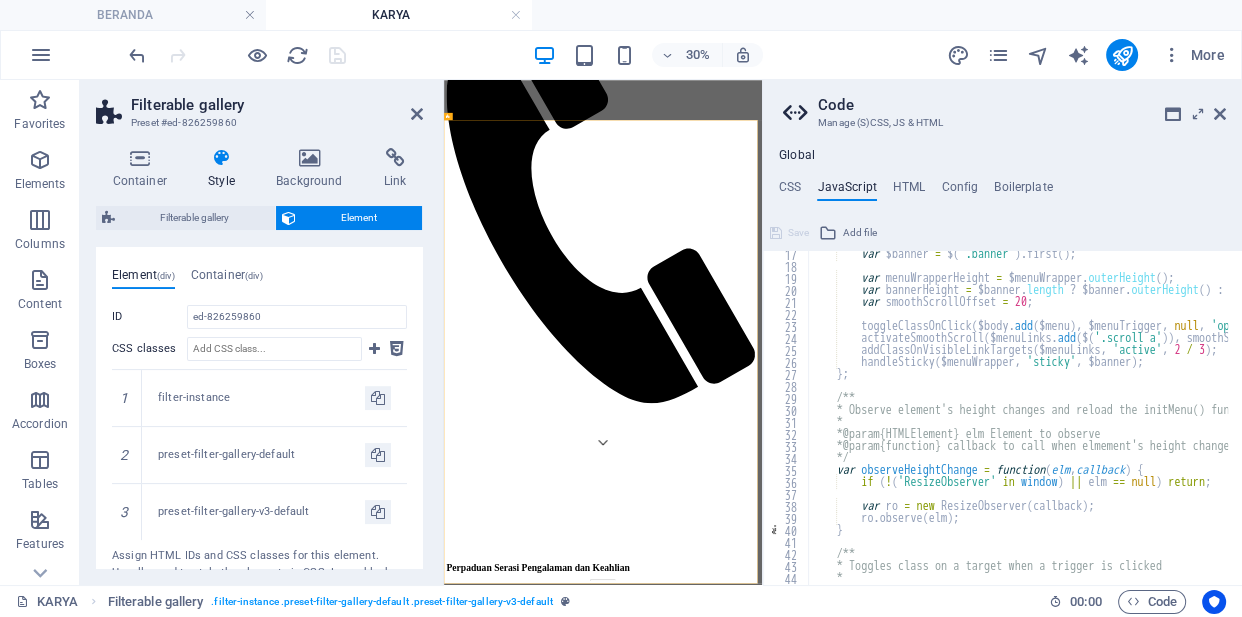 scroll, scrollTop: 522, scrollLeft: 0, axis: vertical 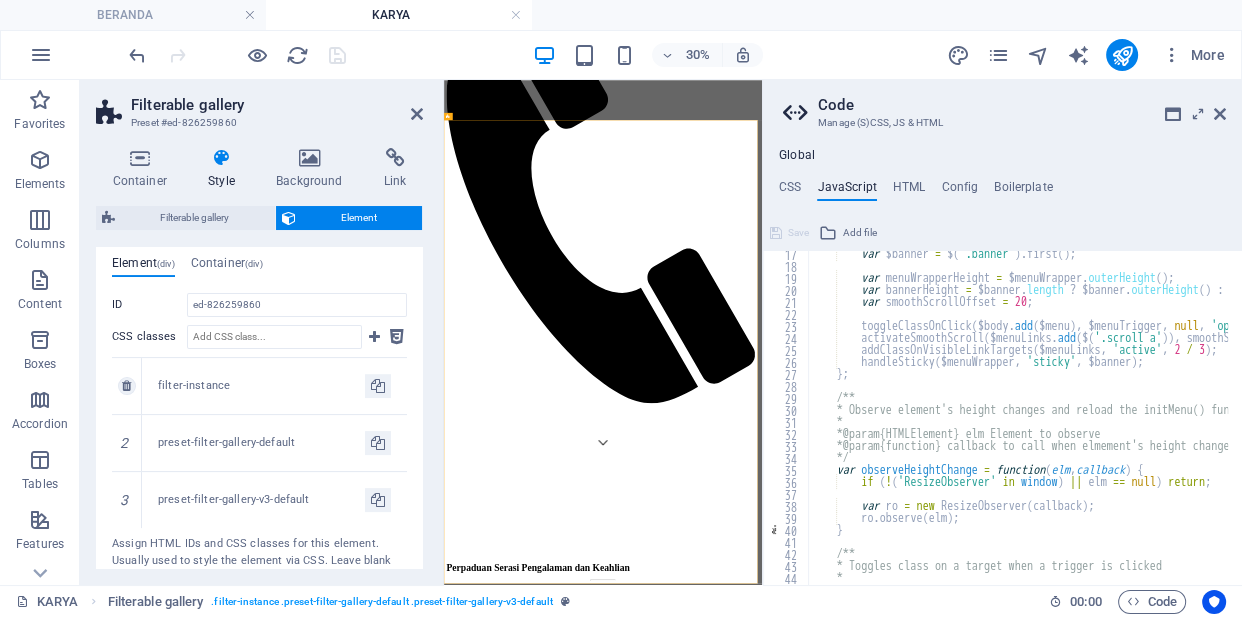 click on "filter-instance" at bounding box center [261, 386] 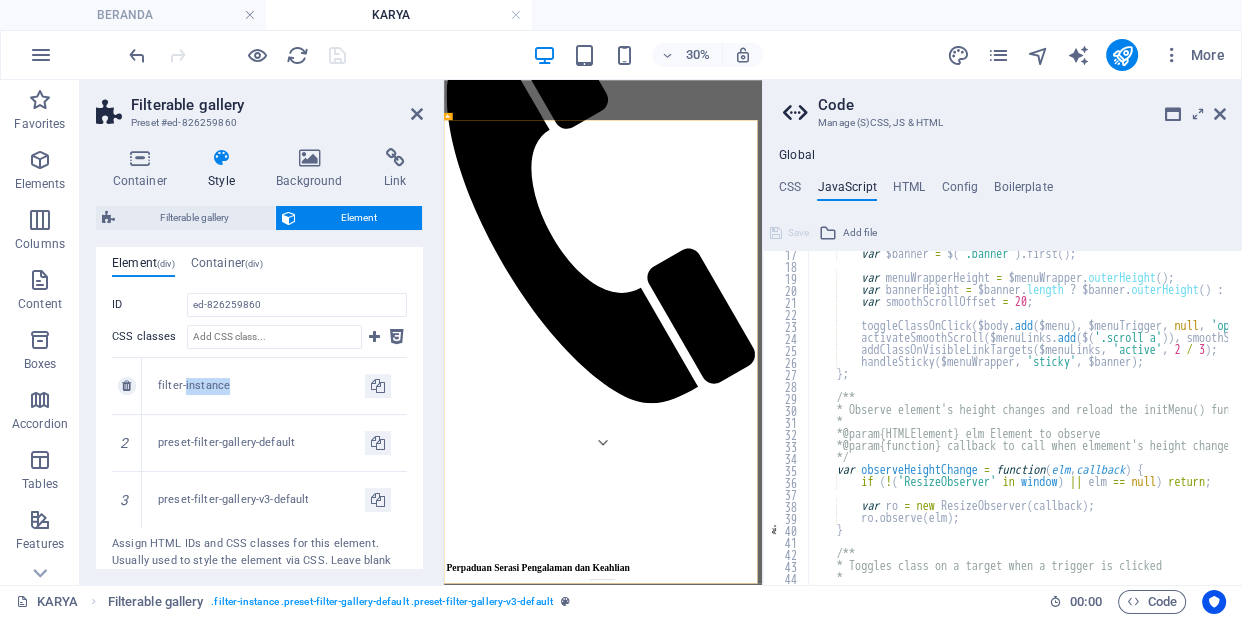 click on "filter-instance" at bounding box center (261, 386) 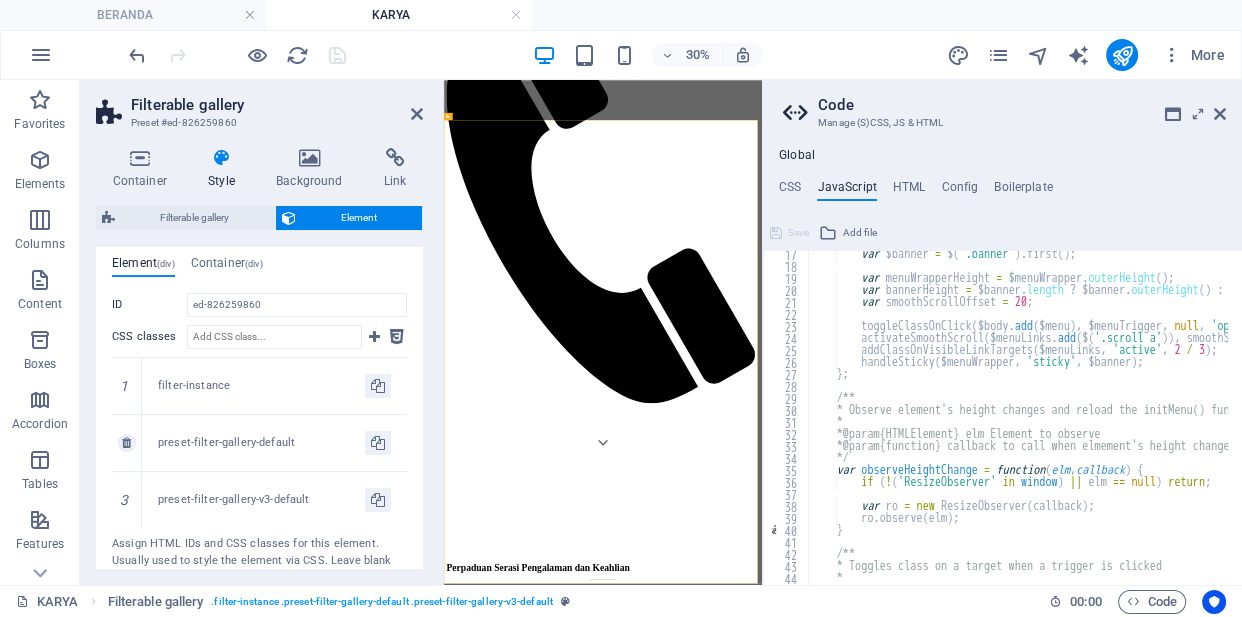 click on "preset-filter-gallery-default" at bounding box center [261, 443] 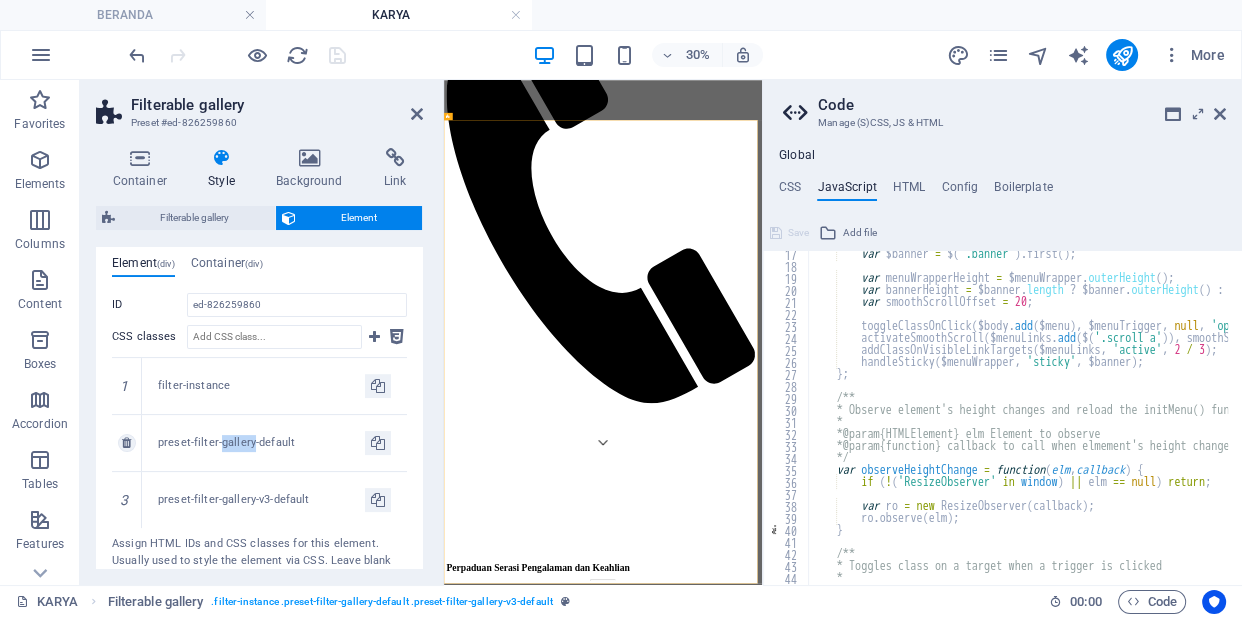 click on "preset-filter-gallery-default" at bounding box center (261, 443) 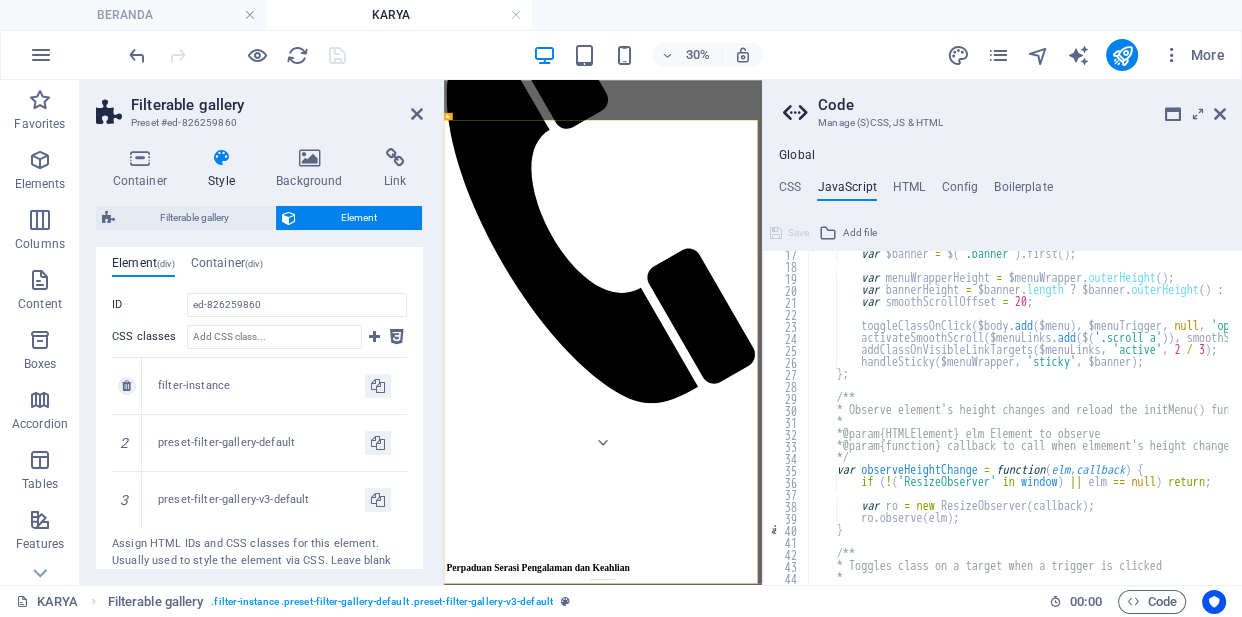 click on "filter-instance" at bounding box center [261, 386] 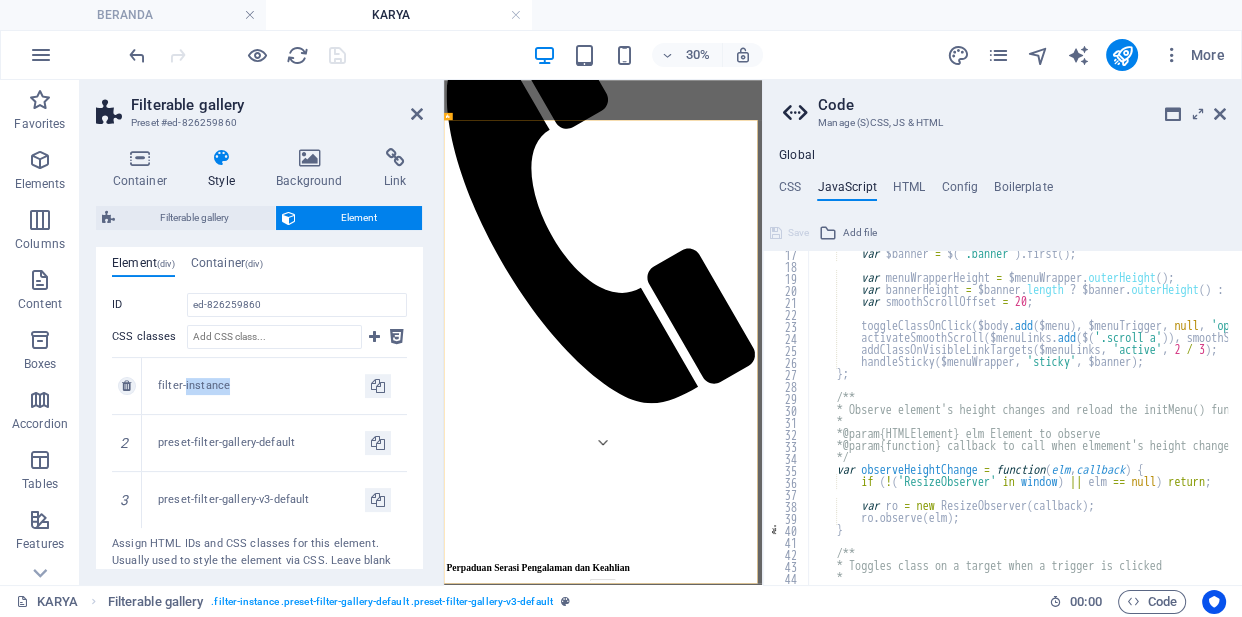 click on "filter-instance" at bounding box center (261, 386) 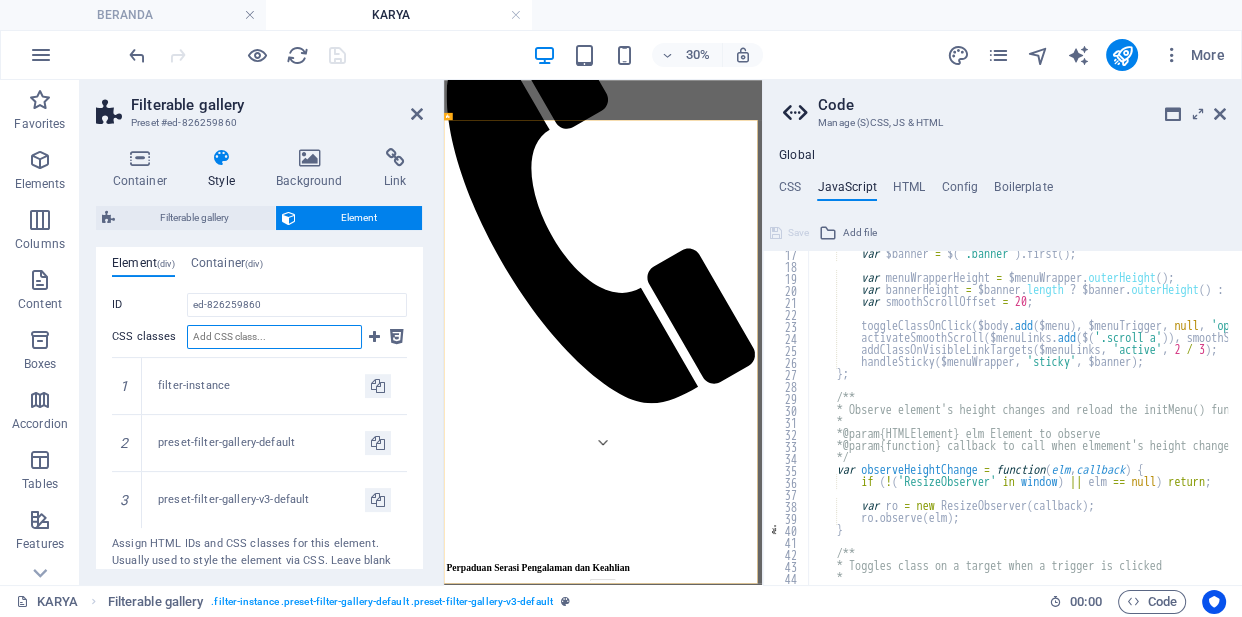 click on "CSS classes" at bounding box center (274, 337) 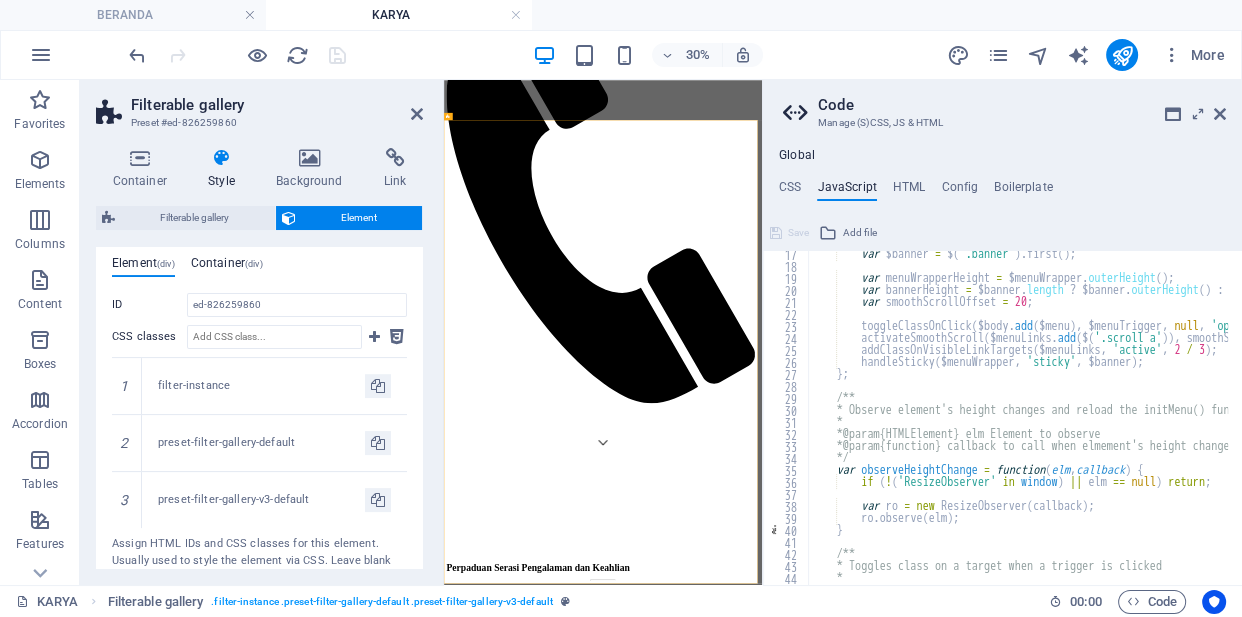 click on "Container  (div)" at bounding box center (227, 267) 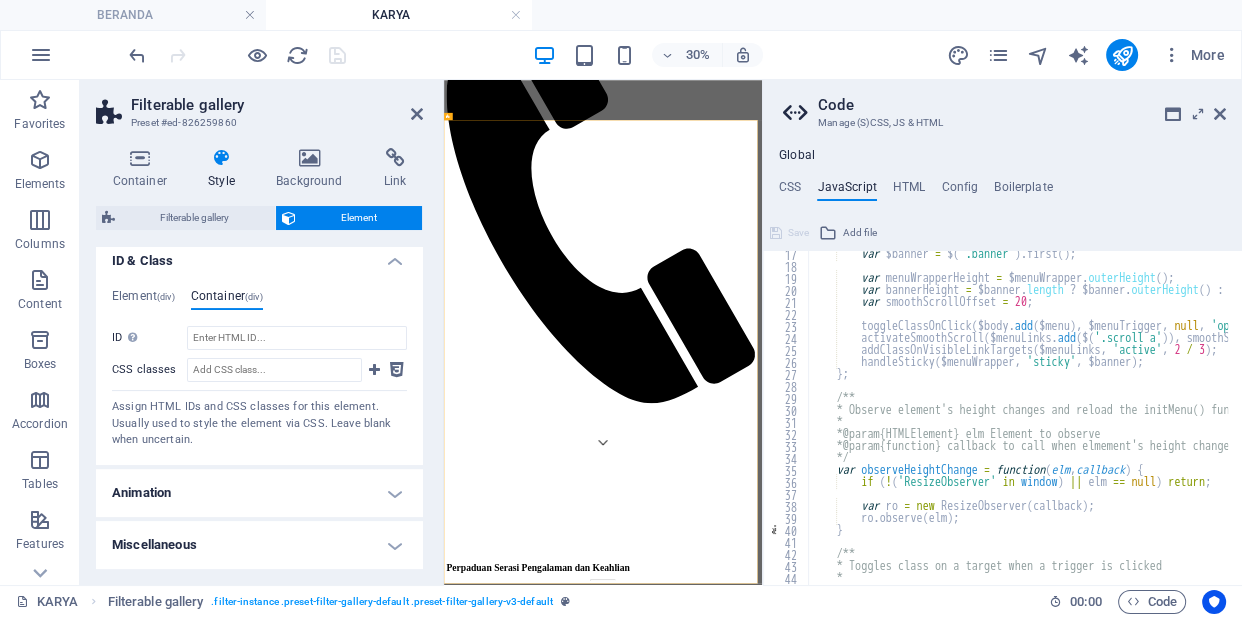 scroll, scrollTop: 488, scrollLeft: 0, axis: vertical 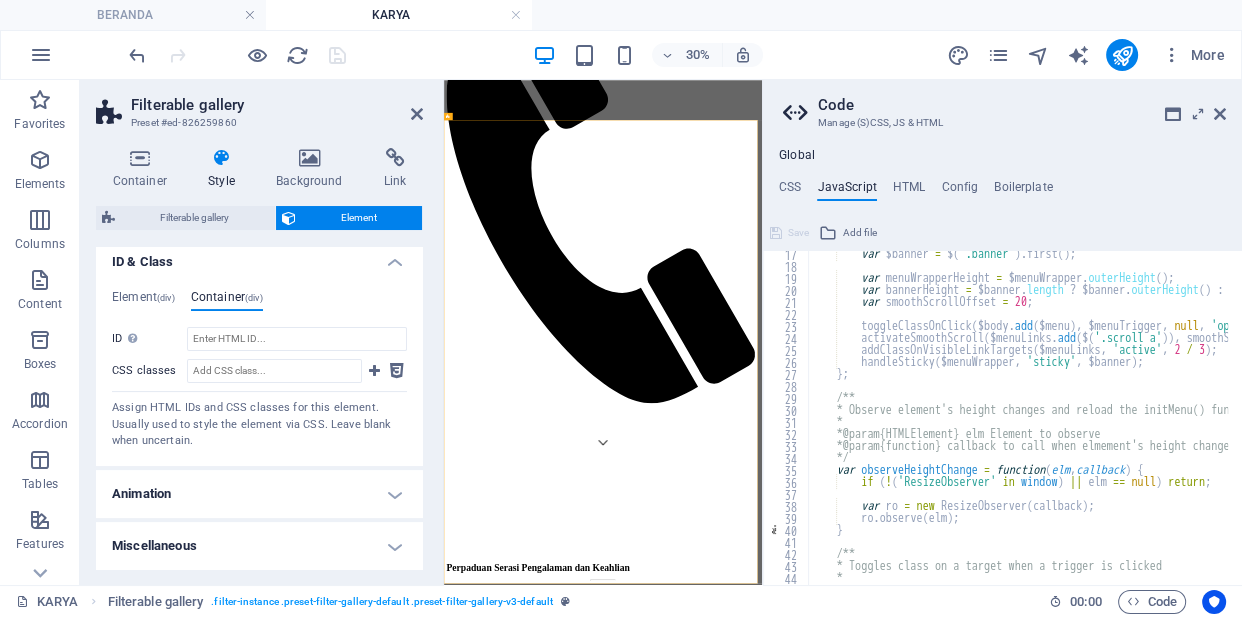 click on "Animation" at bounding box center [259, 494] 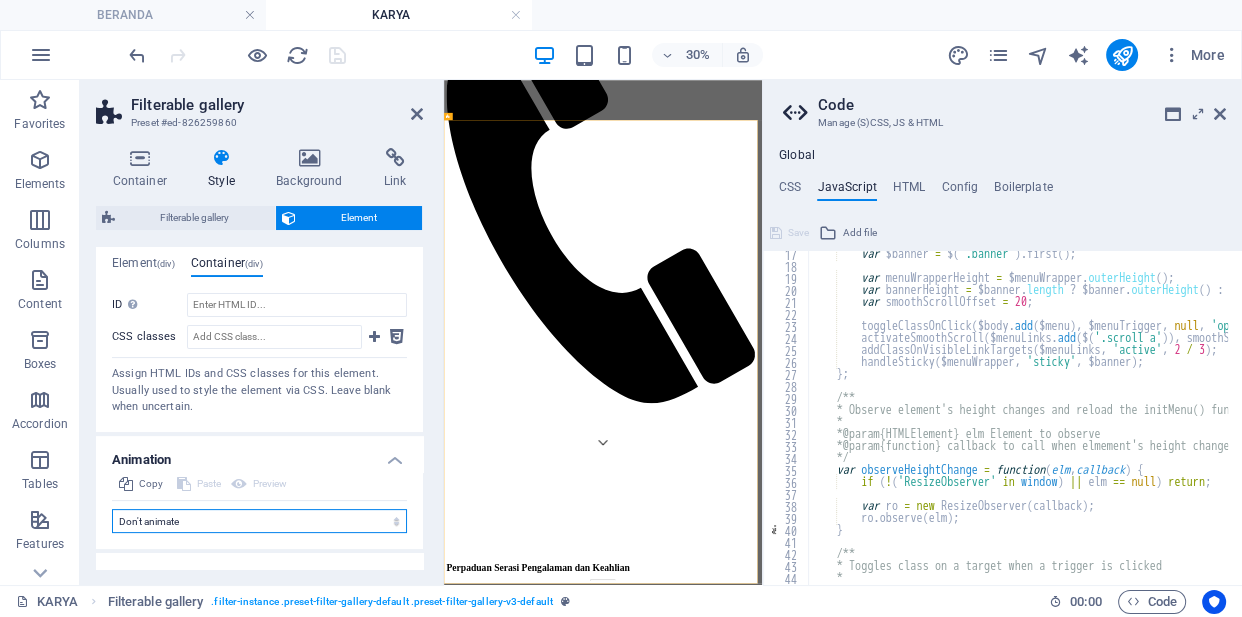 click on "Don't animate Show / Hide Slide up/down Zoom in/out Slide left to right Slide right to left Slide top to bottom Slide bottom to top Pulse Blink Open as overlay" at bounding box center [259, 521] 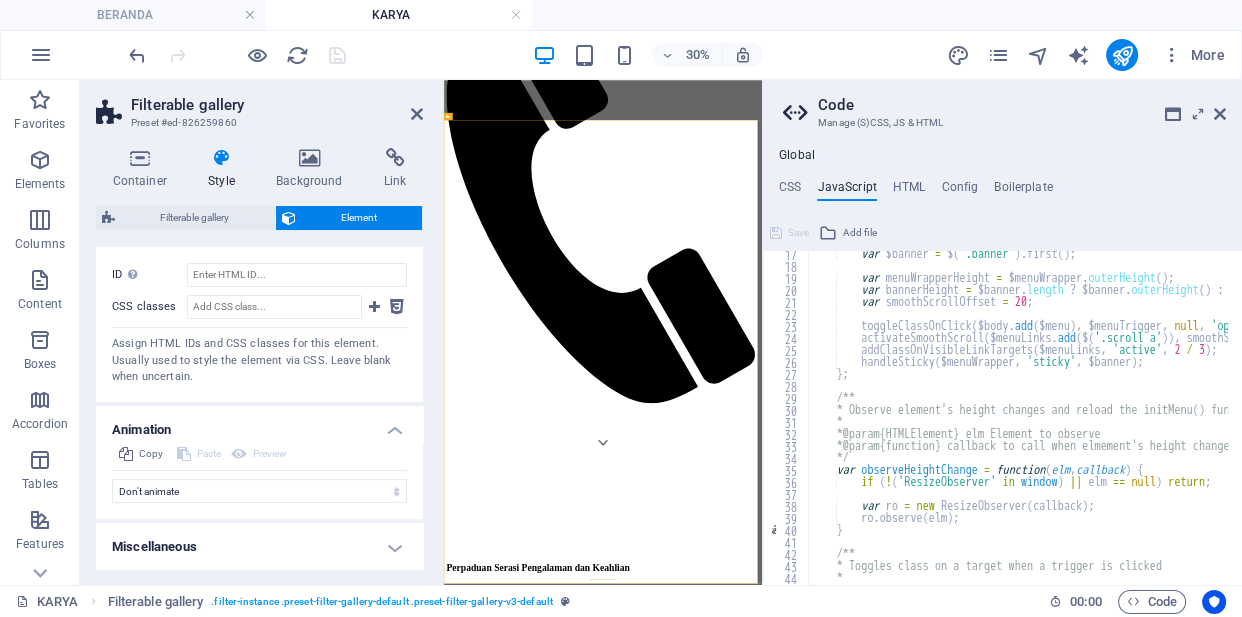 click on "Miscellaneous" at bounding box center (259, 547) 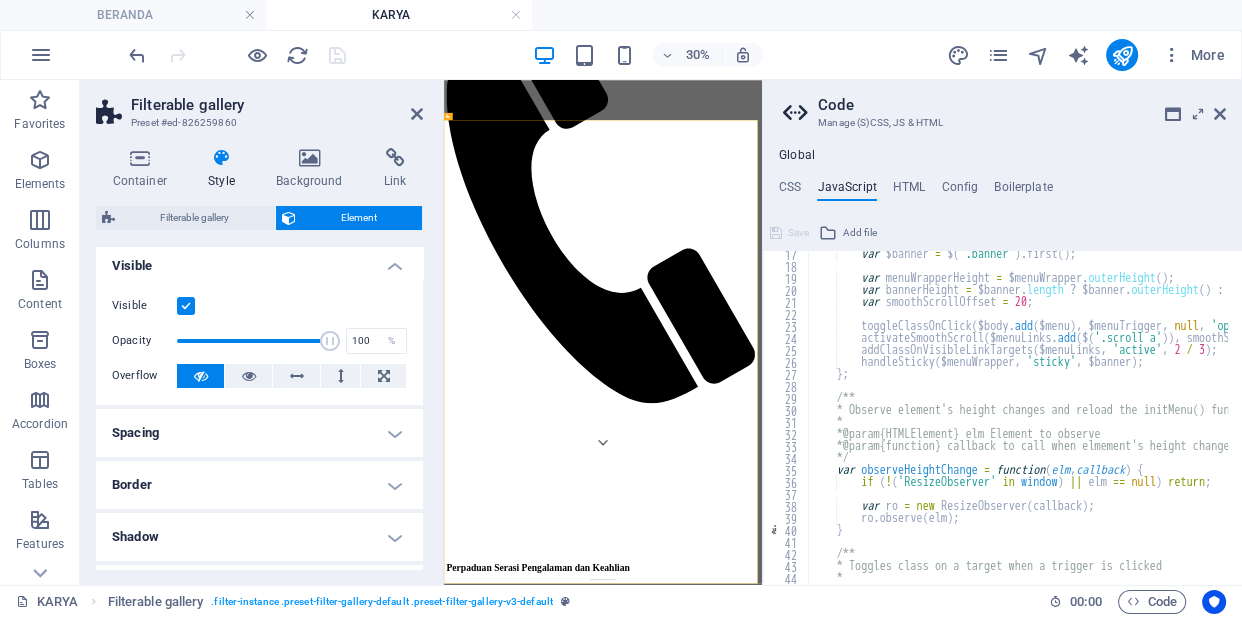 scroll, scrollTop: 0, scrollLeft: 0, axis: both 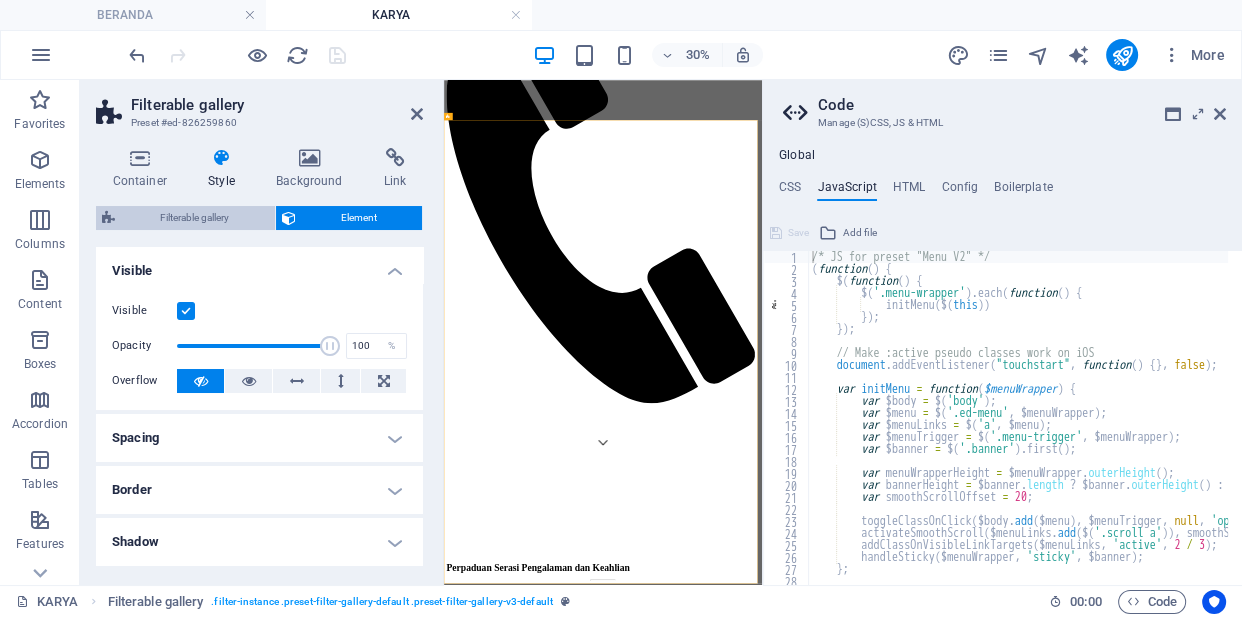 click on "Filterable gallery" at bounding box center [195, 218] 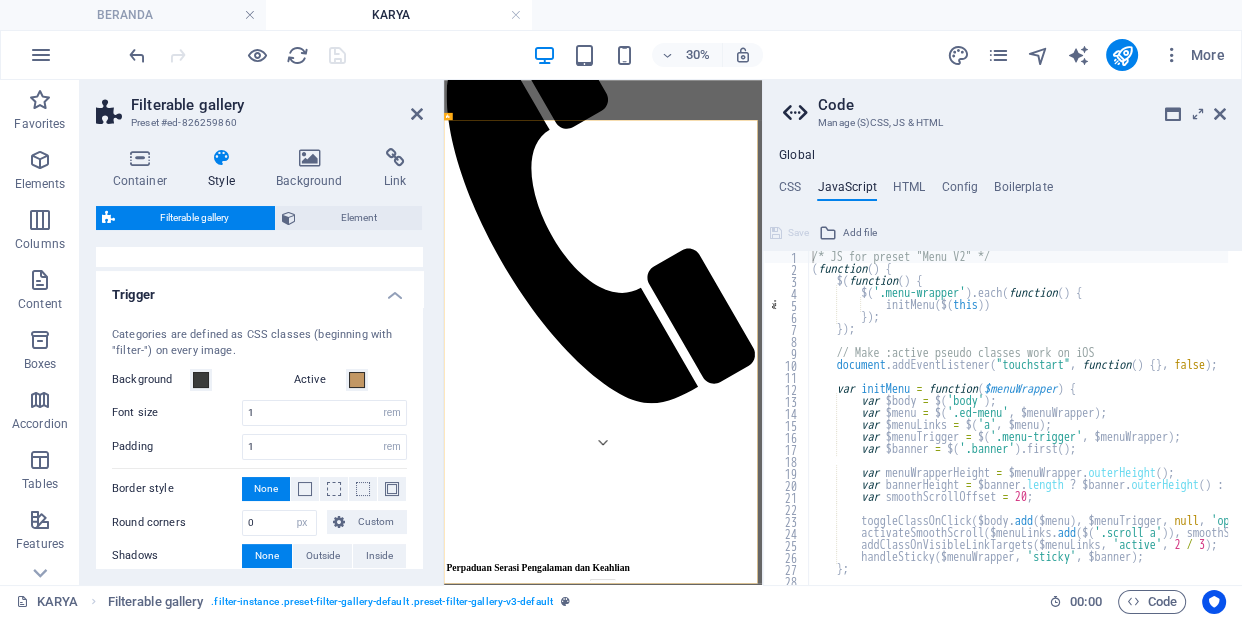 scroll, scrollTop: 183, scrollLeft: 0, axis: vertical 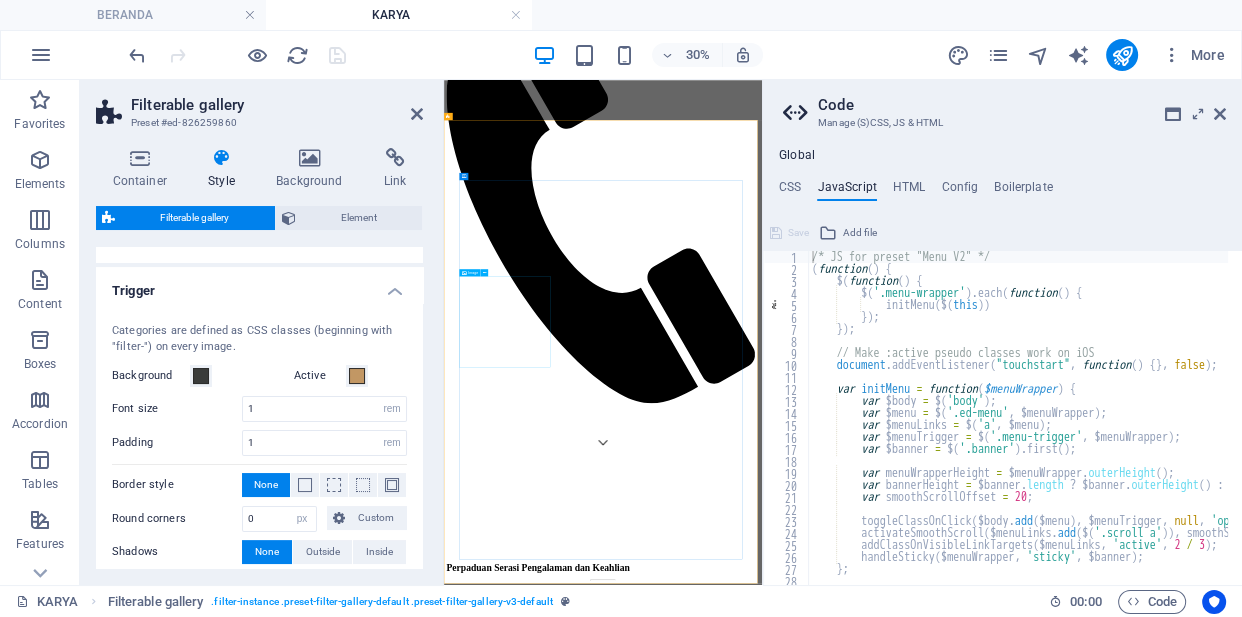 click at bounding box center [974, 5739] 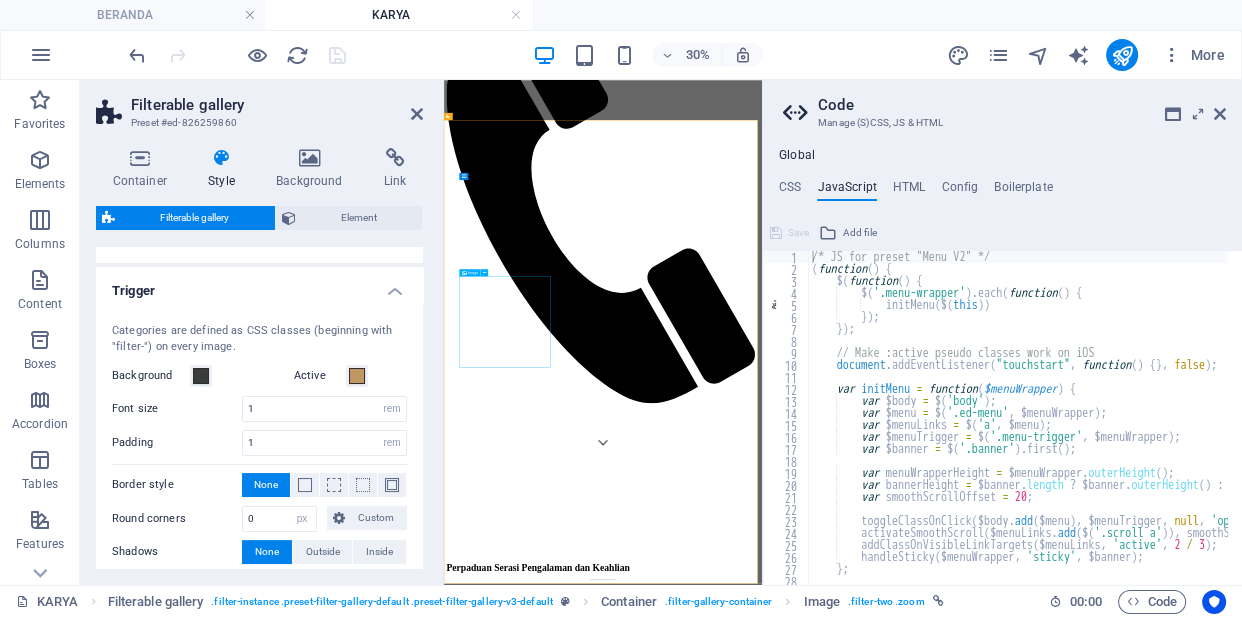 click at bounding box center (974, 5739) 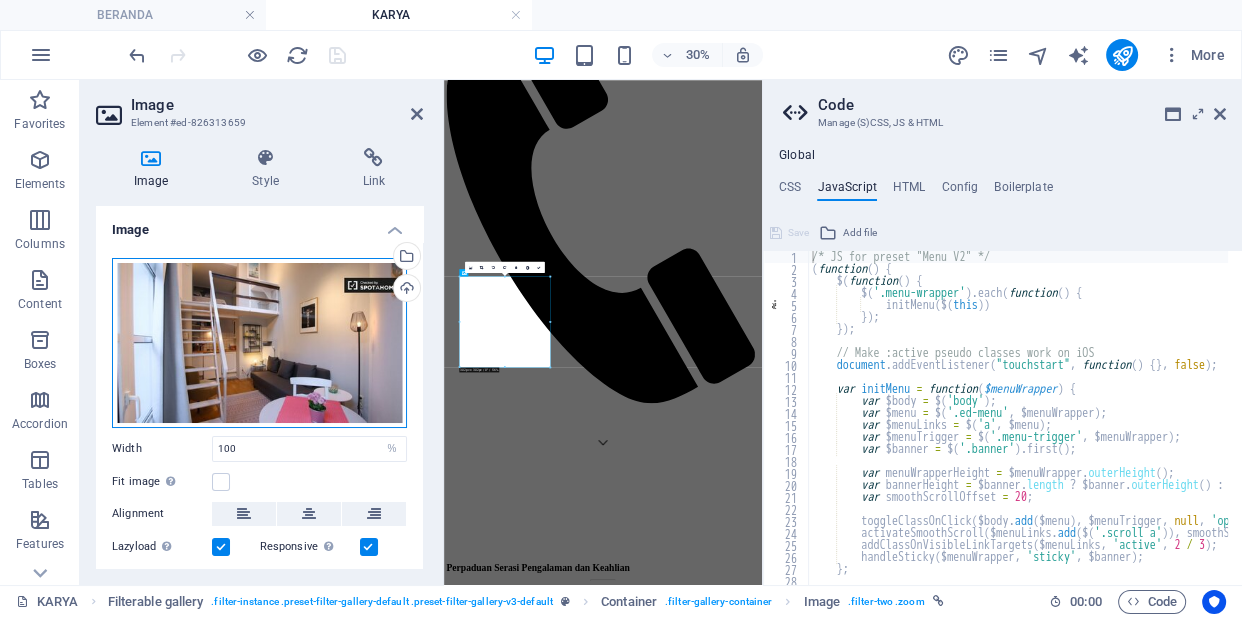 click on "Drag files here, click to choose files or select files from Files or our free stock photos & videos" at bounding box center [259, 343] 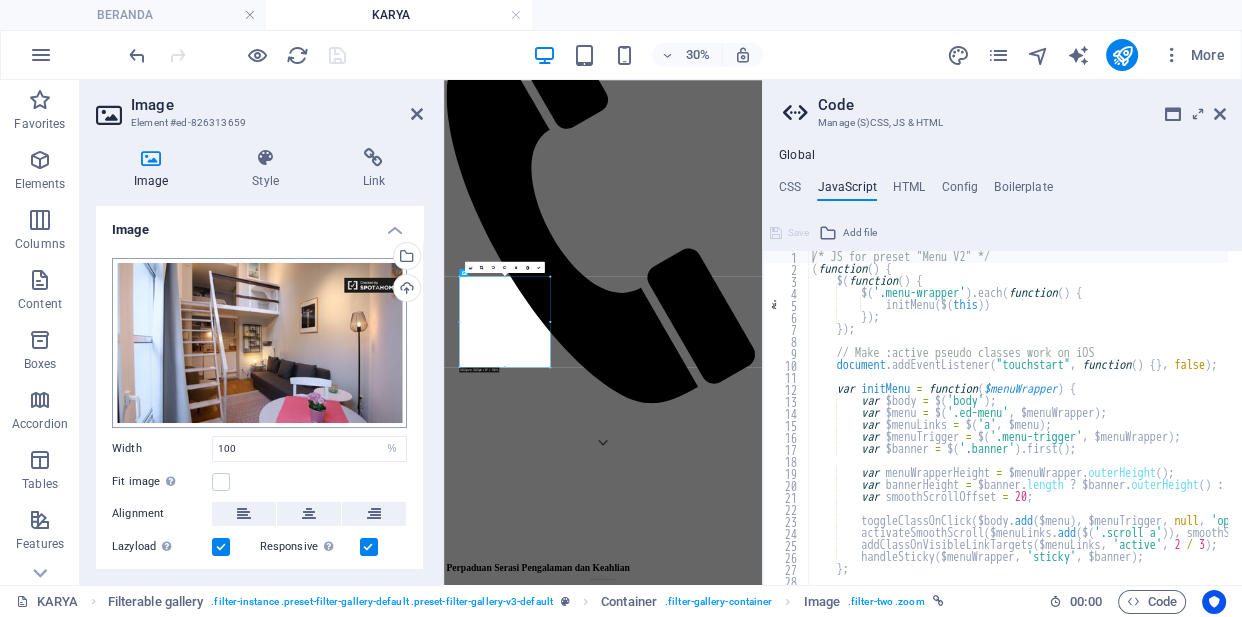 click on "arkytec.id BERANDA KARYA Favorites Elements Columns Content Boxes Accordion Tables Features Images Slider Header Footer Forms Marketing Collections
Drag here to replace the existing content. Press “Ctrl” if you want to create a new element.
Container   Banner   H1   Banner   Banner   Container   Menu   Menu Bar 75% More BERANDA Filterable gallery . filter-instance .preset-filter-gallery-default .preset-filter-gallery-v3-default Container . filter-gallery-container Image . filter-two .zoom 00 : 00 Code Favorites Elements Columns Content Boxes Accordion Tables Features Images Slider Header Footer Forms Marketing Collections Image Element #[ID] Image Style Link Image Drag files here, click to choose files or select files from Files or our free stock photos & videos Select files from the file manager, stock photos, or upload file(s) Upload Width 100 Default auto px rem % em vh vw Fit image %" at bounding box center [621, 308] 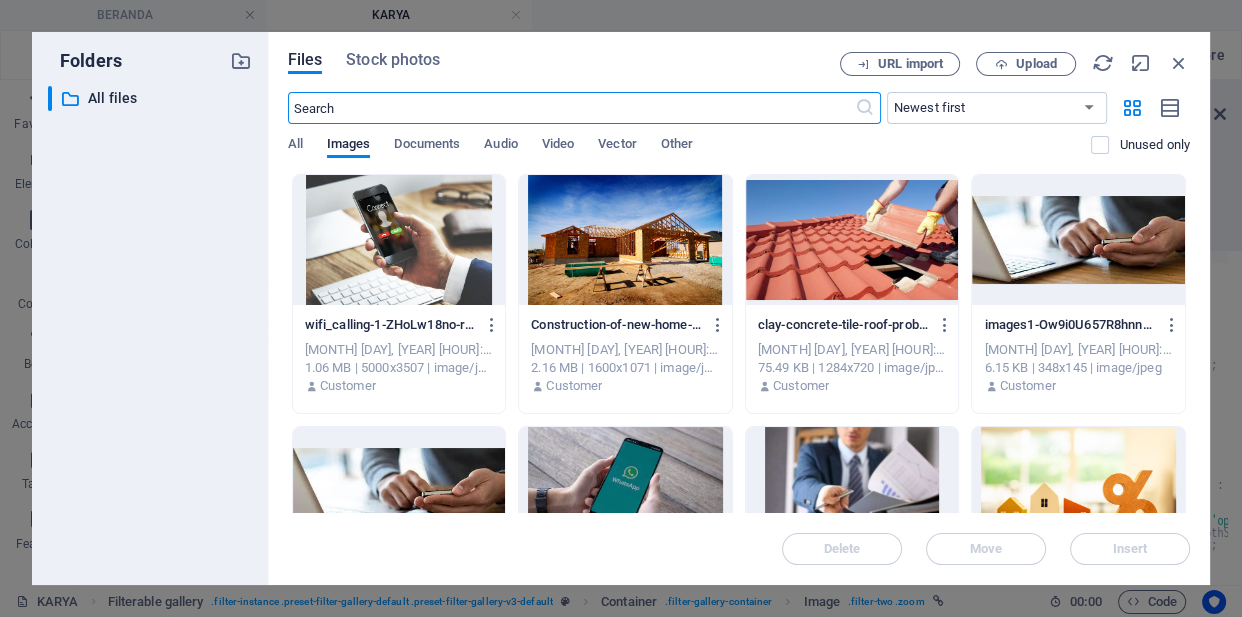 scroll, scrollTop: 0, scrollLeft: 0, axis: both 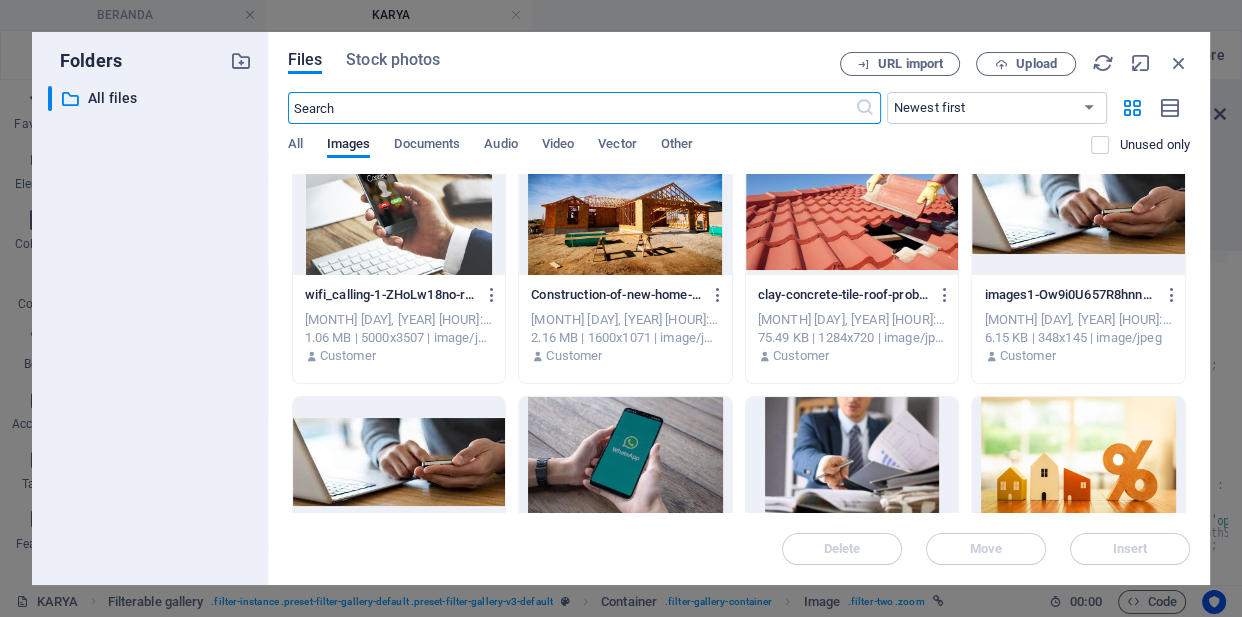 click at bounding box center [625, 210] 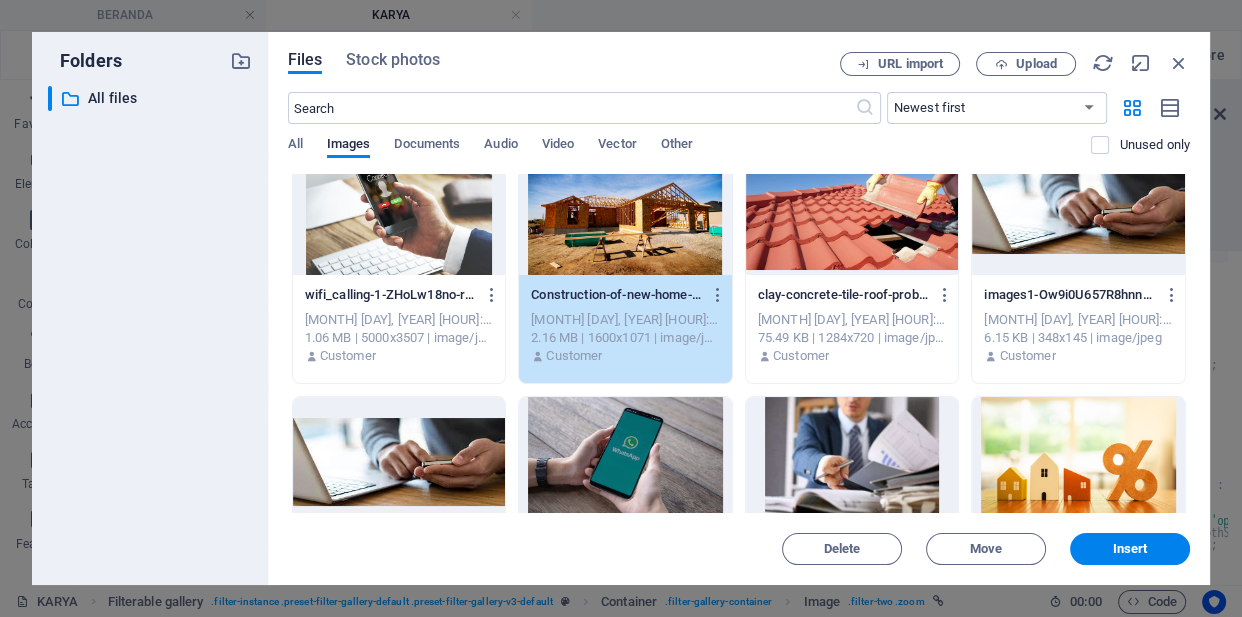 click on "1" at bounding box center [625, 210] 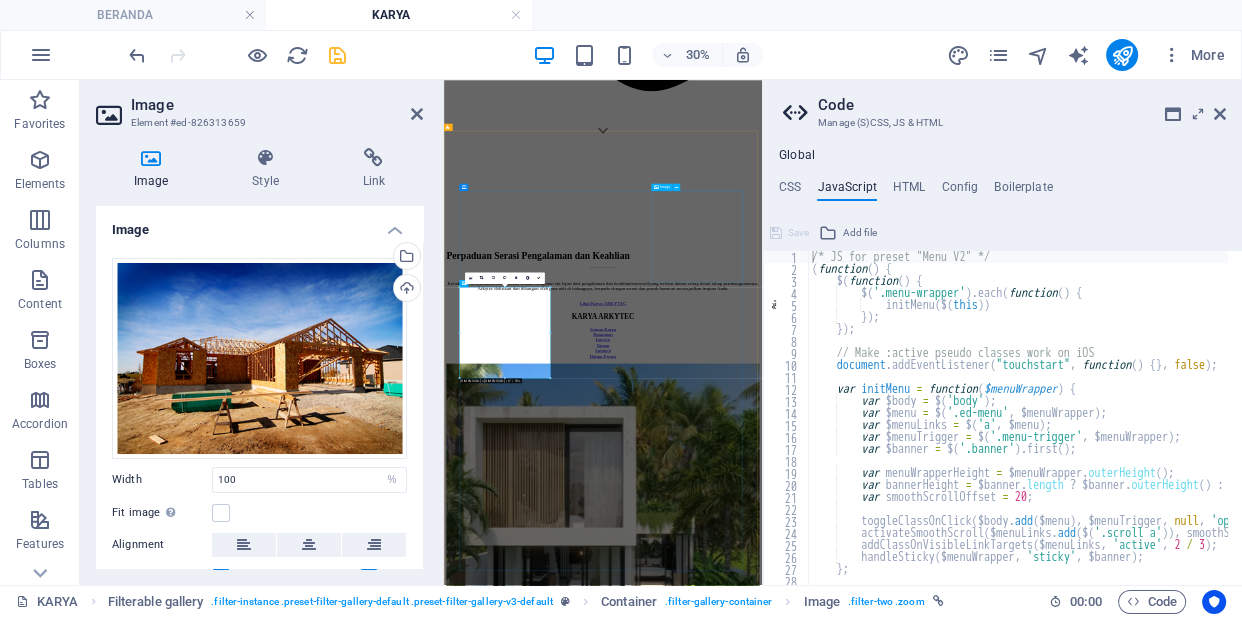 scroll, scrollTop: 405, scrollLeft: 0, axis: vertical 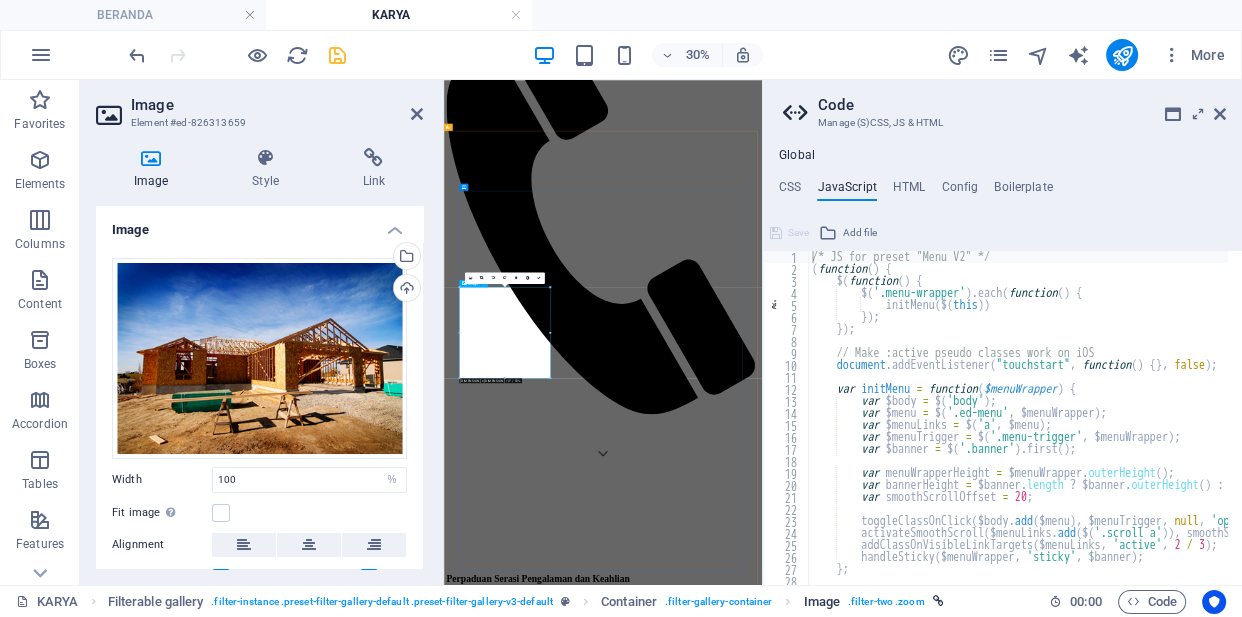 click on ". filter-two .zoom" at bounding box center (886, 602) 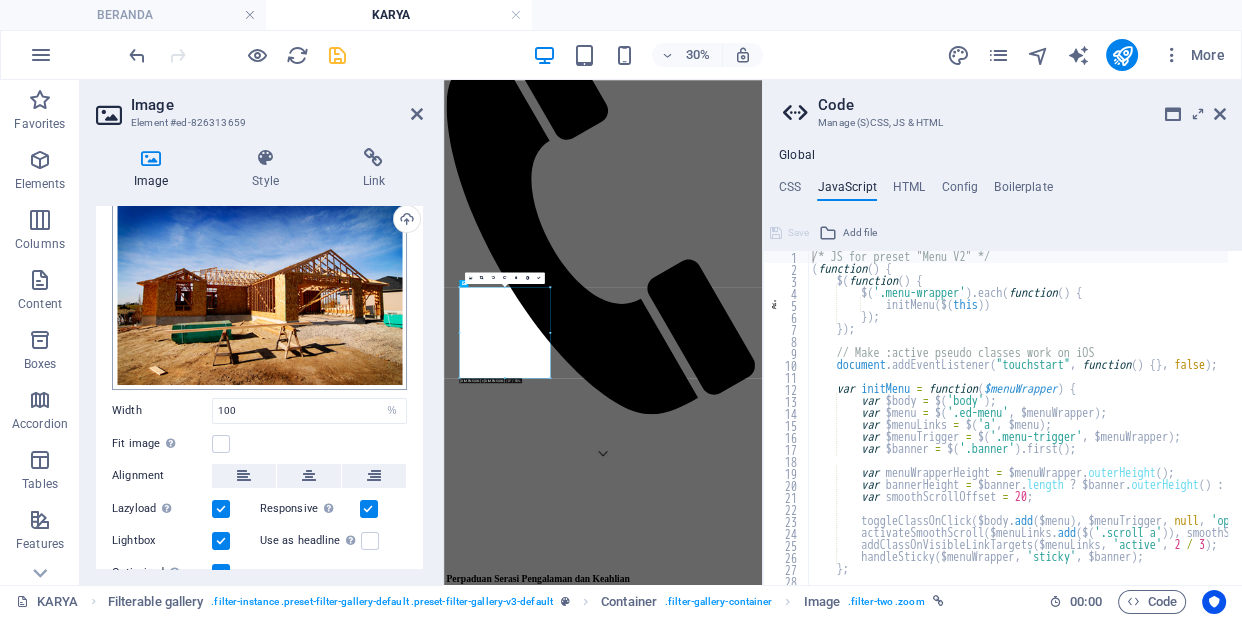 scroll, scrollTop: 0, scrollLeft: 0, axis: both 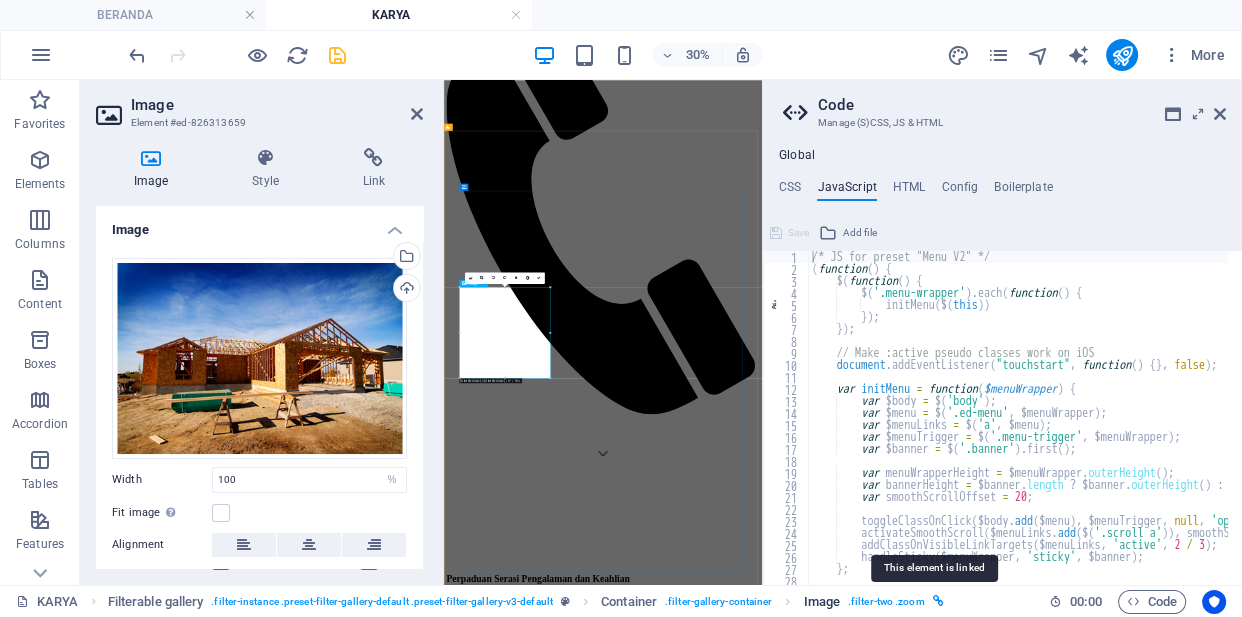 click at bounding box center [938, 601] 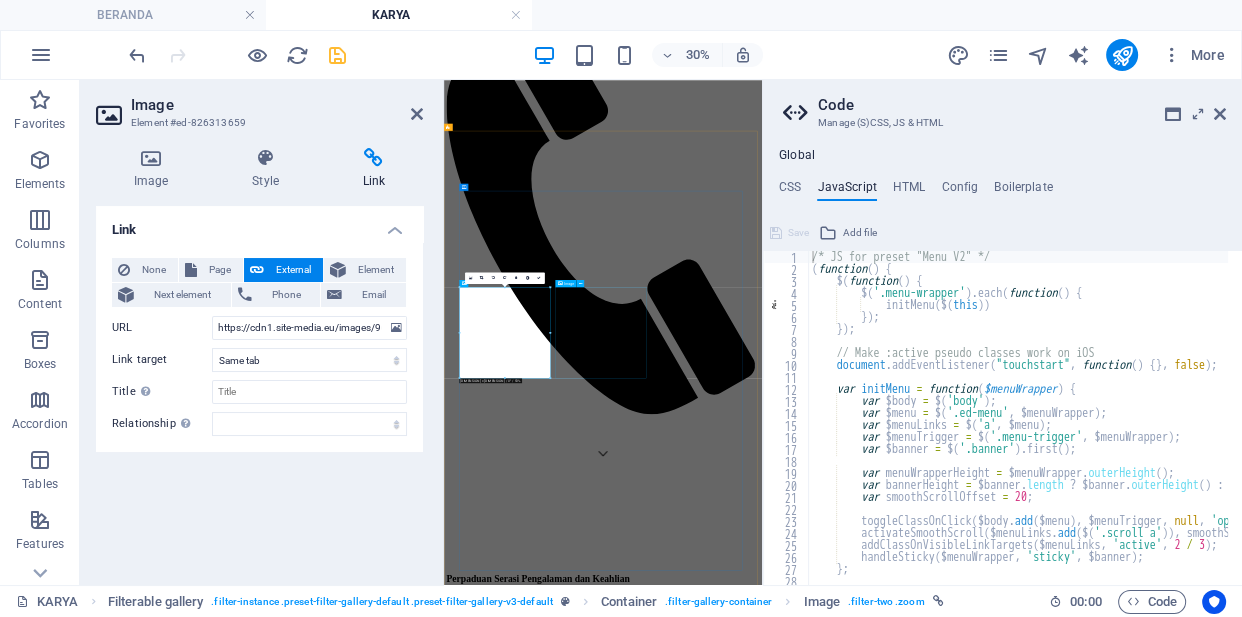 click at bounding box center [974, 6823] 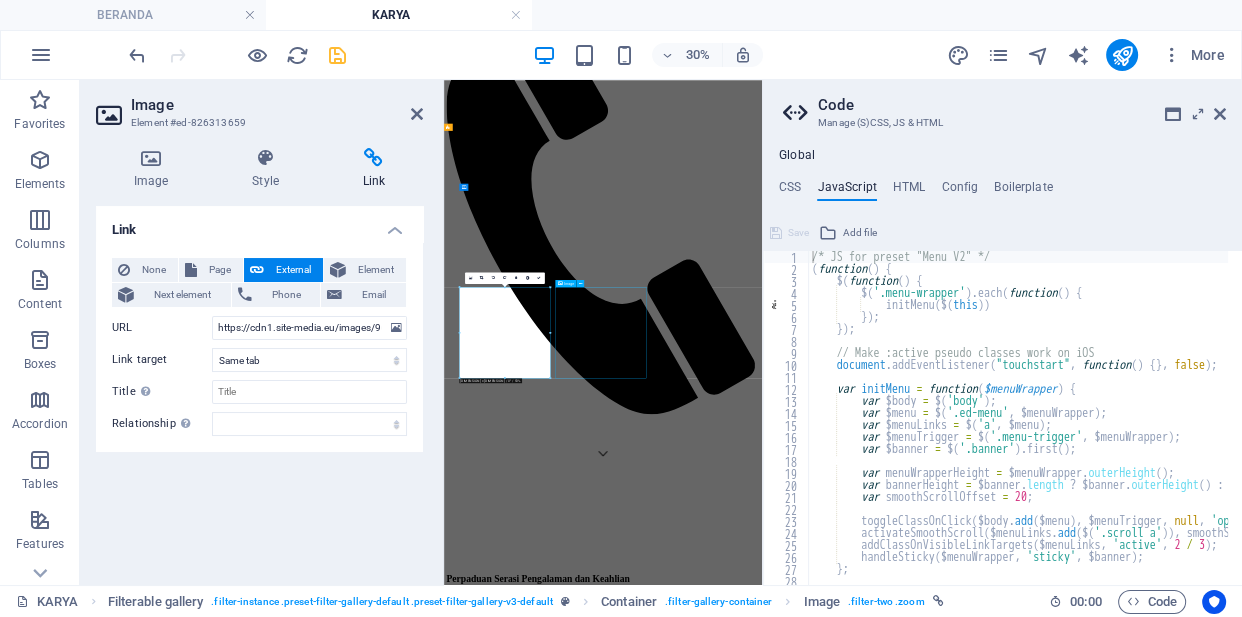 click at bounding box center [974, 6823] 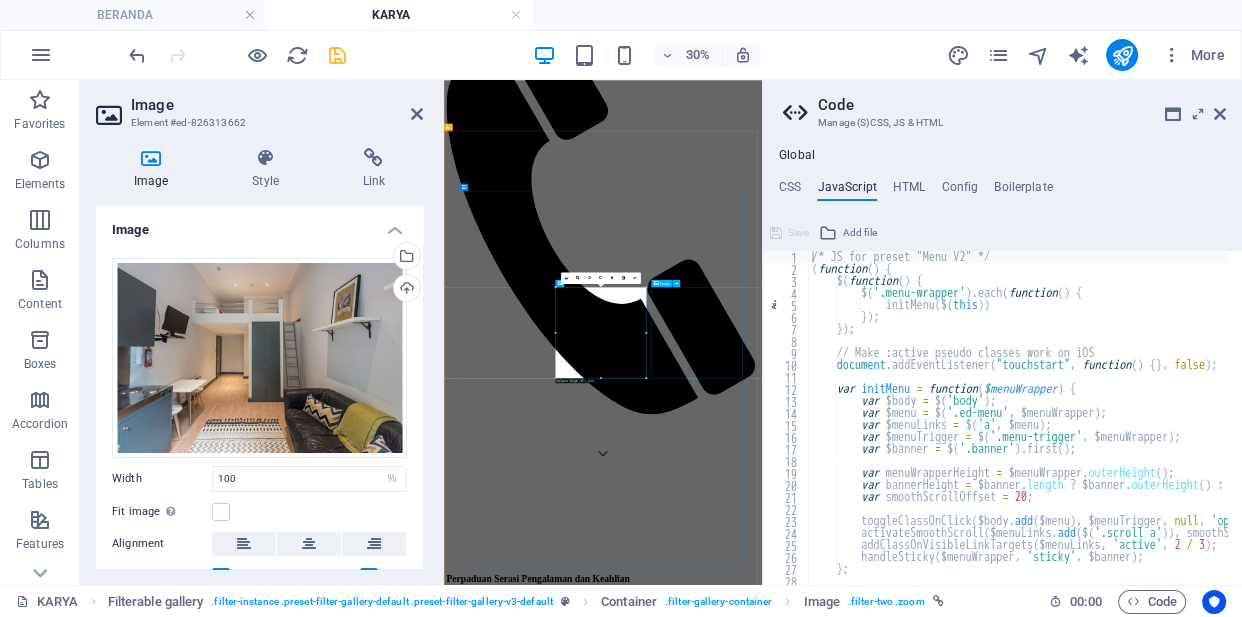 click at bounding box center (974, 7871) 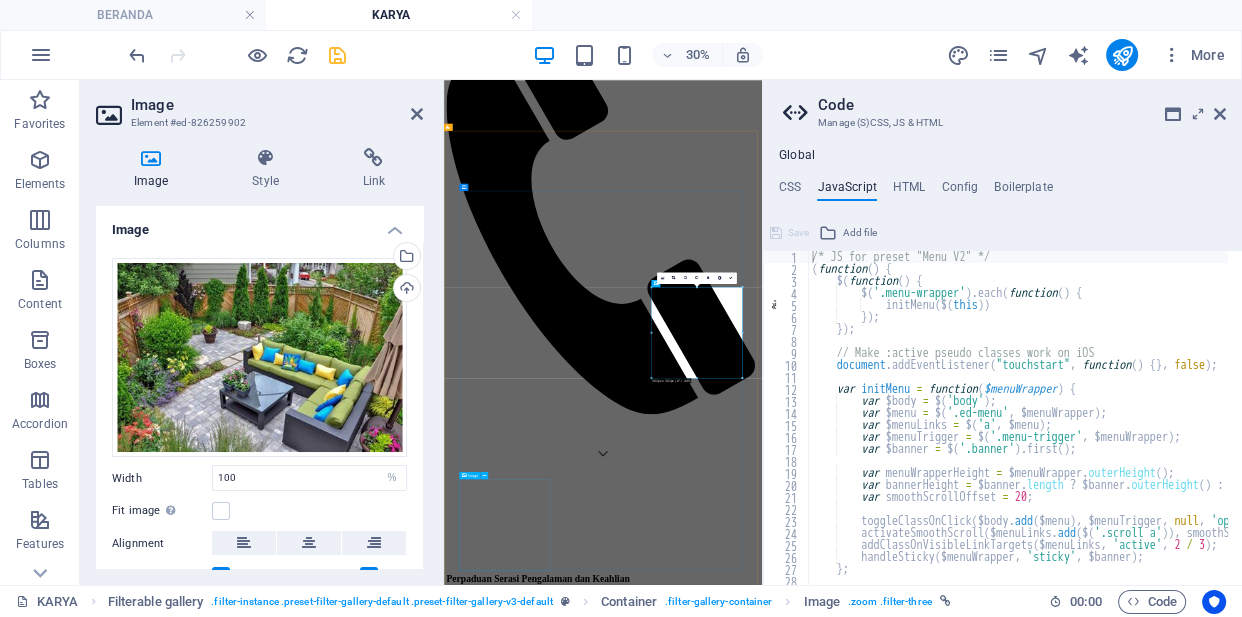 click at bounding box center (974, 12063) 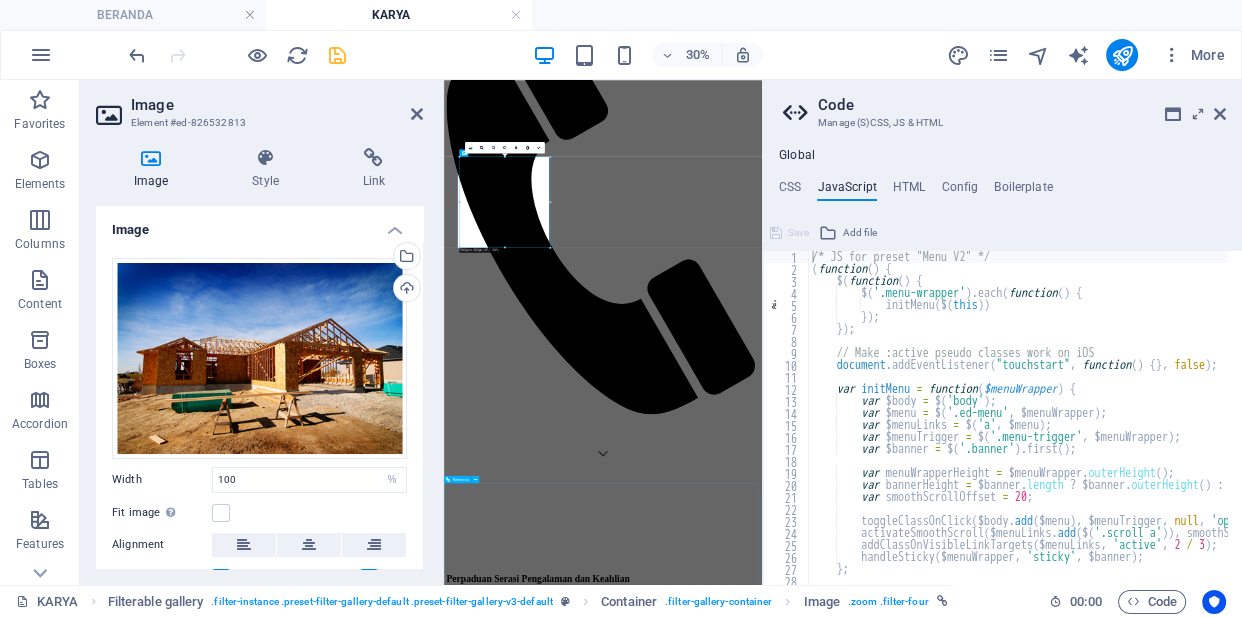 scroll, scrollTop: 1480, scrollLeft: 0, axis: vertical 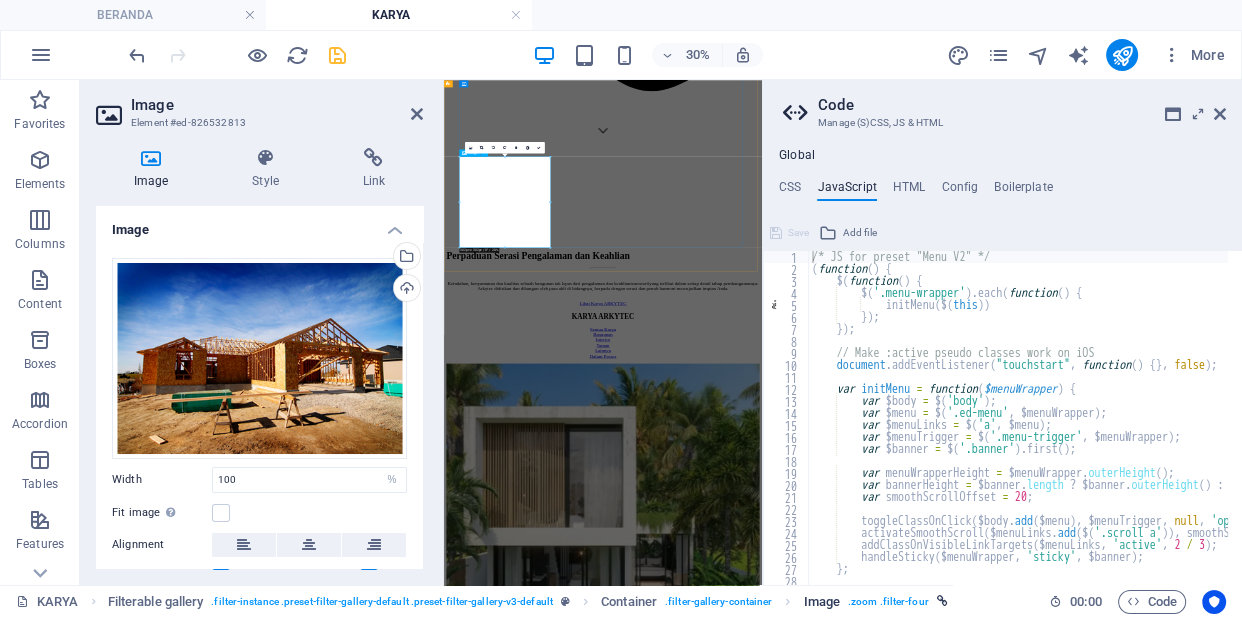 click on ". zoom .filter-four" at bounding box center (888, 602) 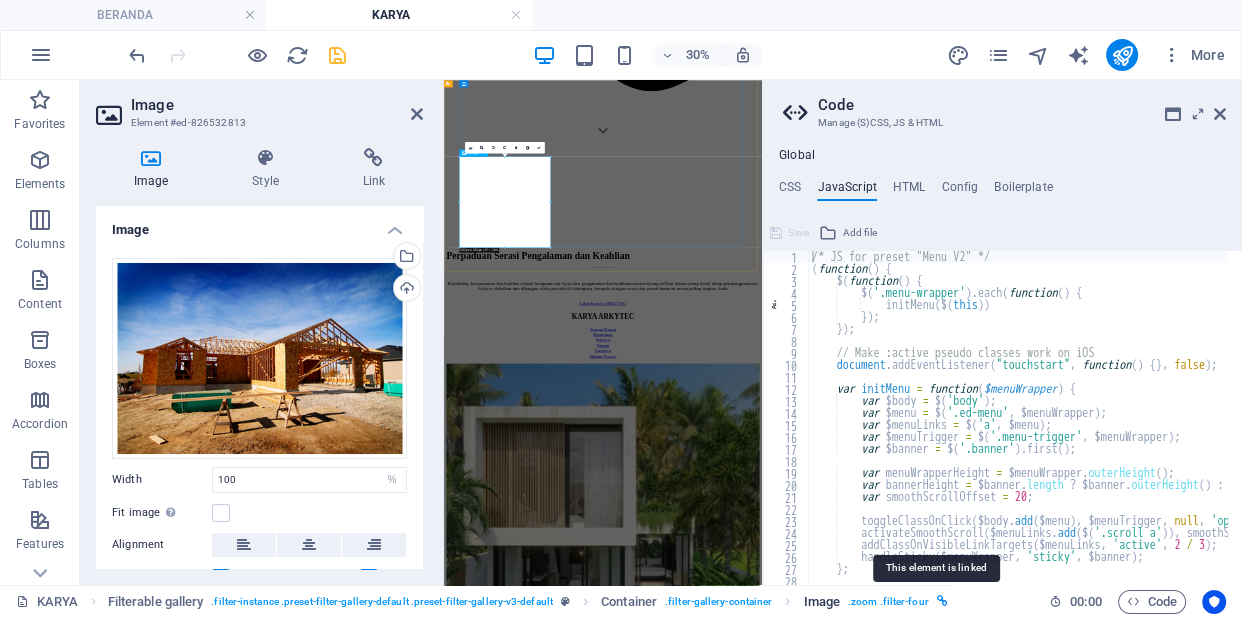 click at bounding box center (942, 601) 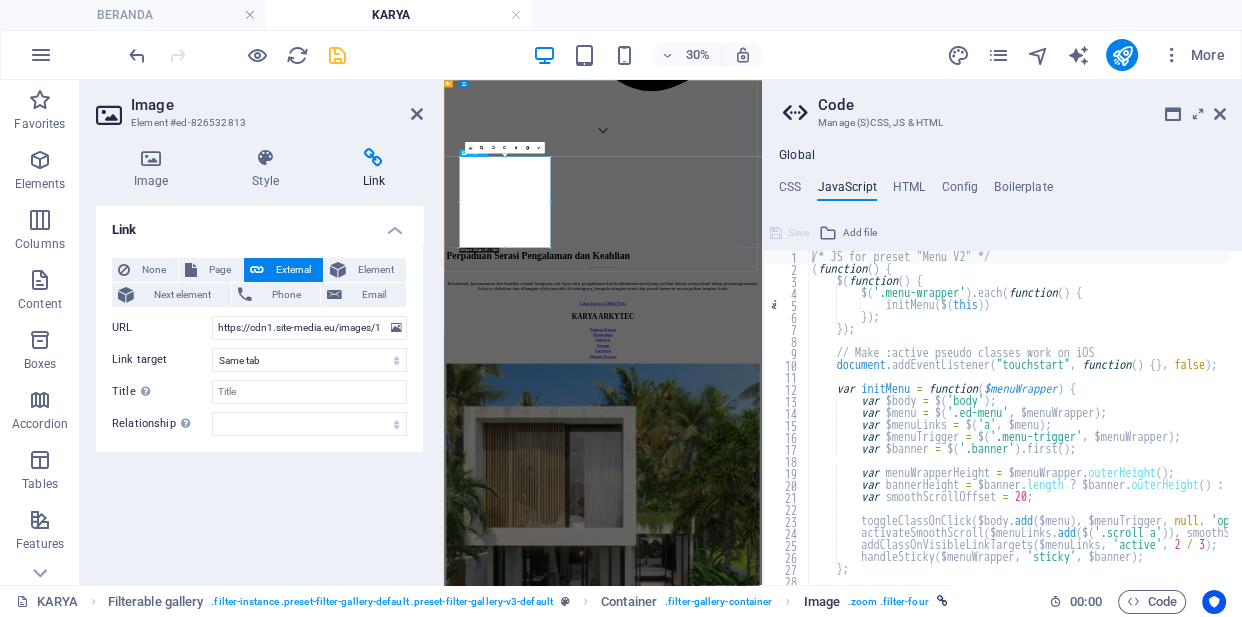click on ". zoom .filter-four" at bounding box center [888, 602] 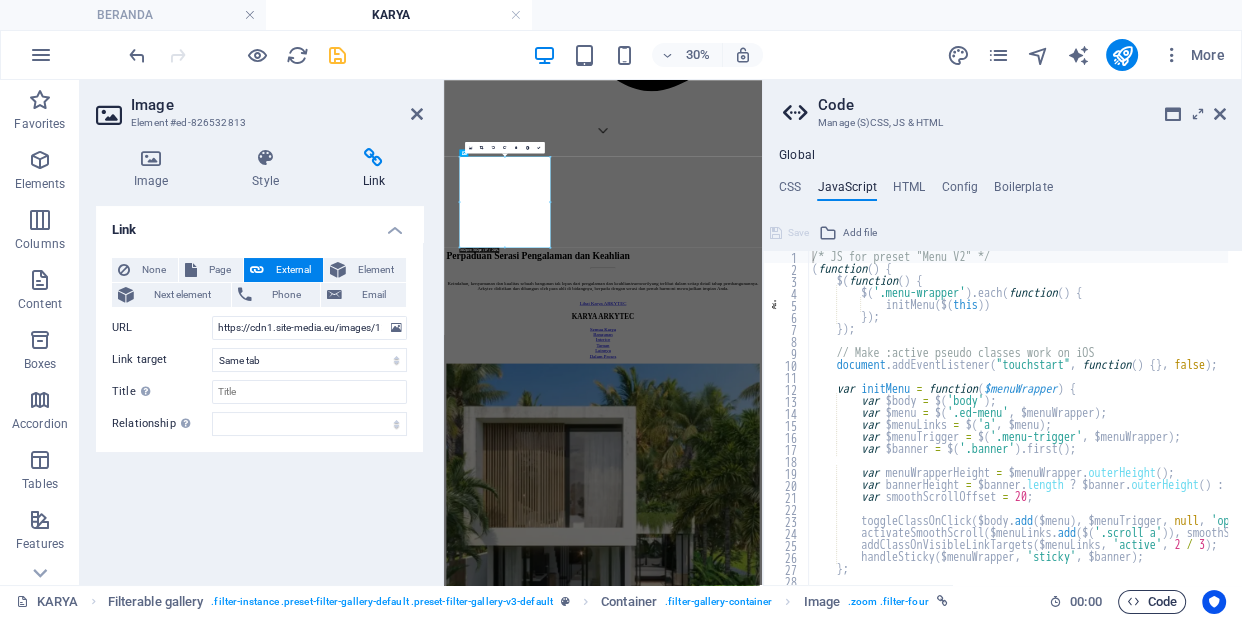 click on "Code" at bounding box center [1152, 602] 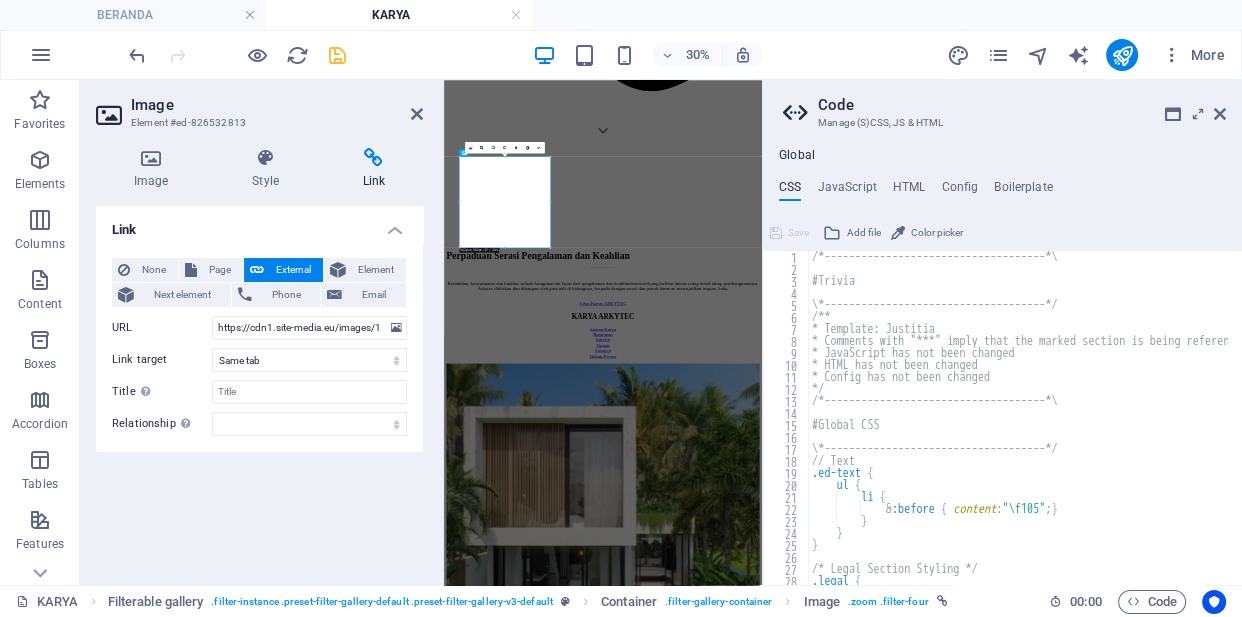scroll, scrollTop: 0, scrollLeft: 0, axis: both 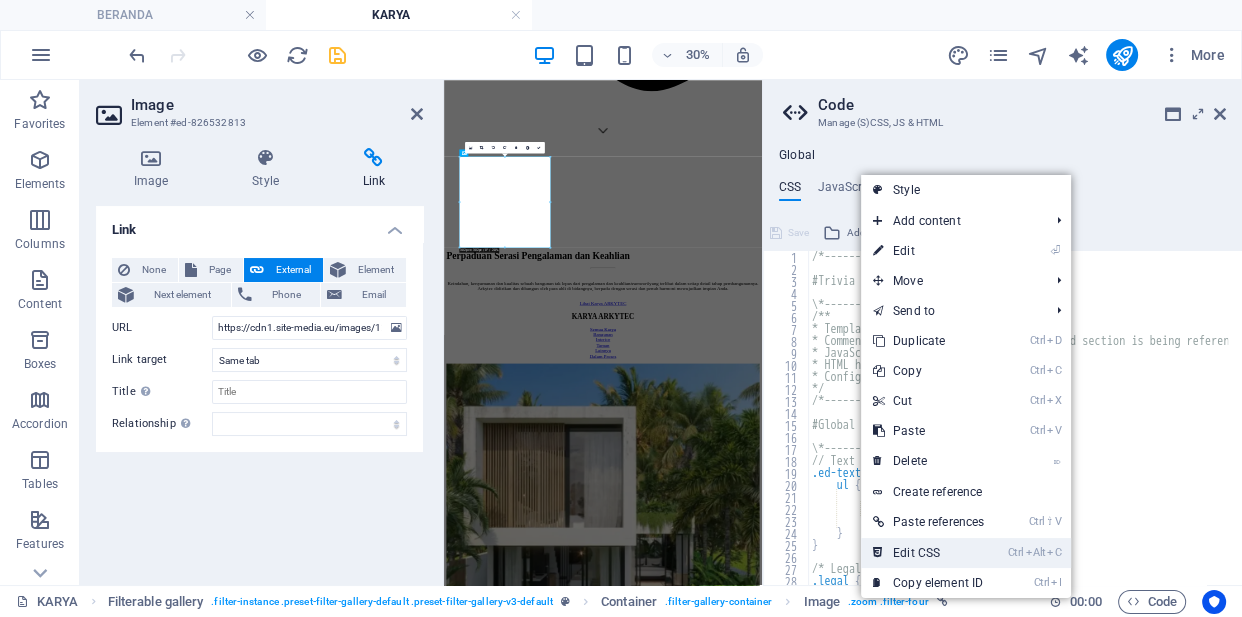 click on "Ctrl Alt C  Edit CSS" at bounding box center (928, 553) 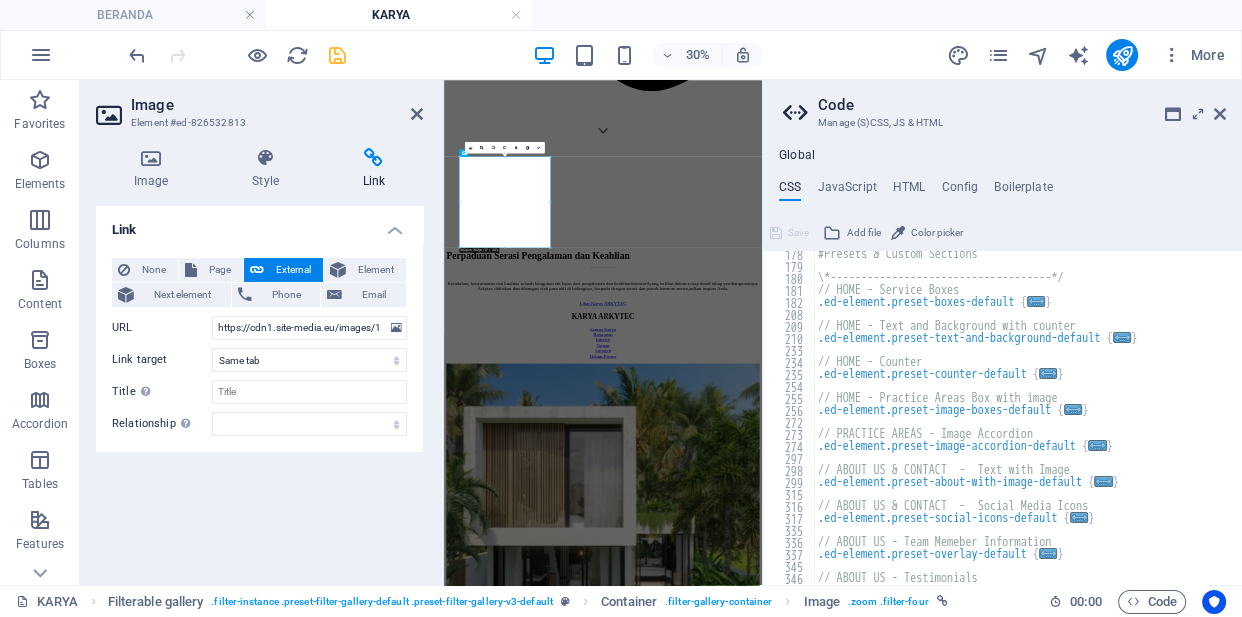 scroll, scrollTop: 879, scrollLeft: 0, axis: vertical 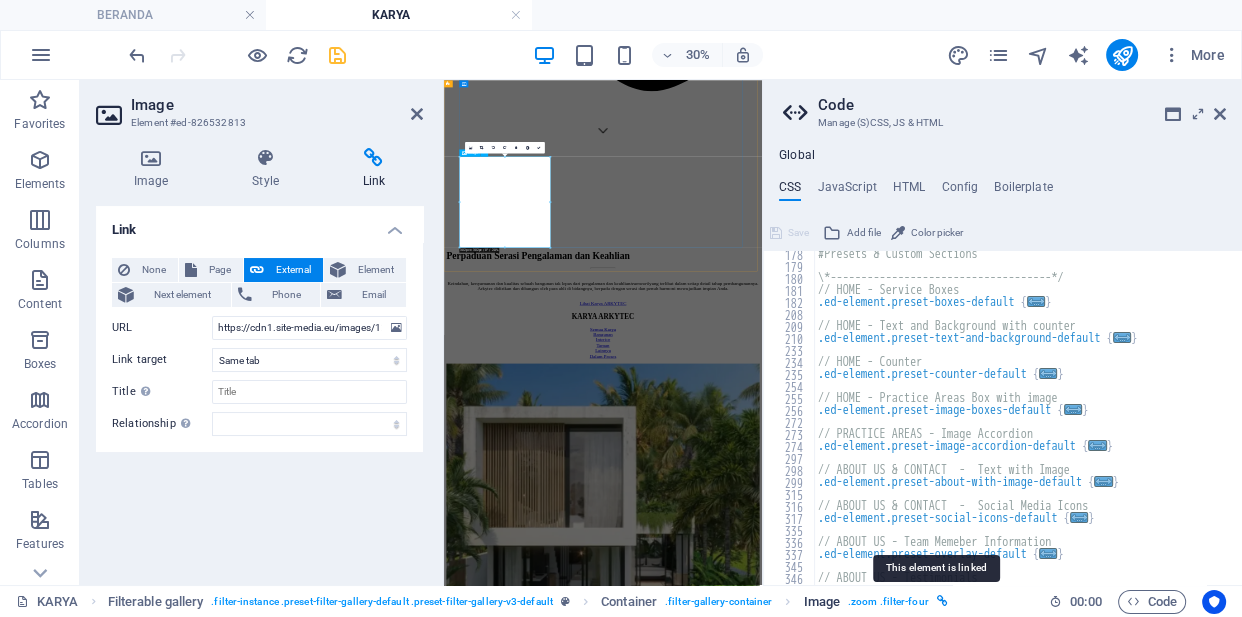 click at bounding box center (942, 601) 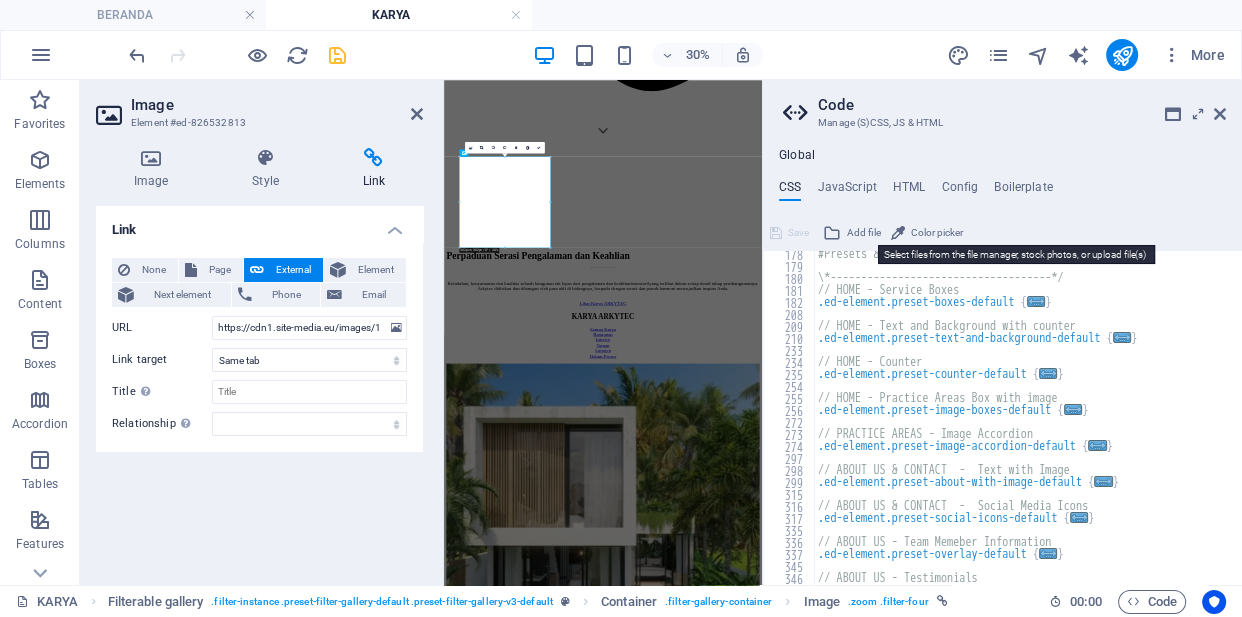 click on "Add file" at bounding box center (864, 233) 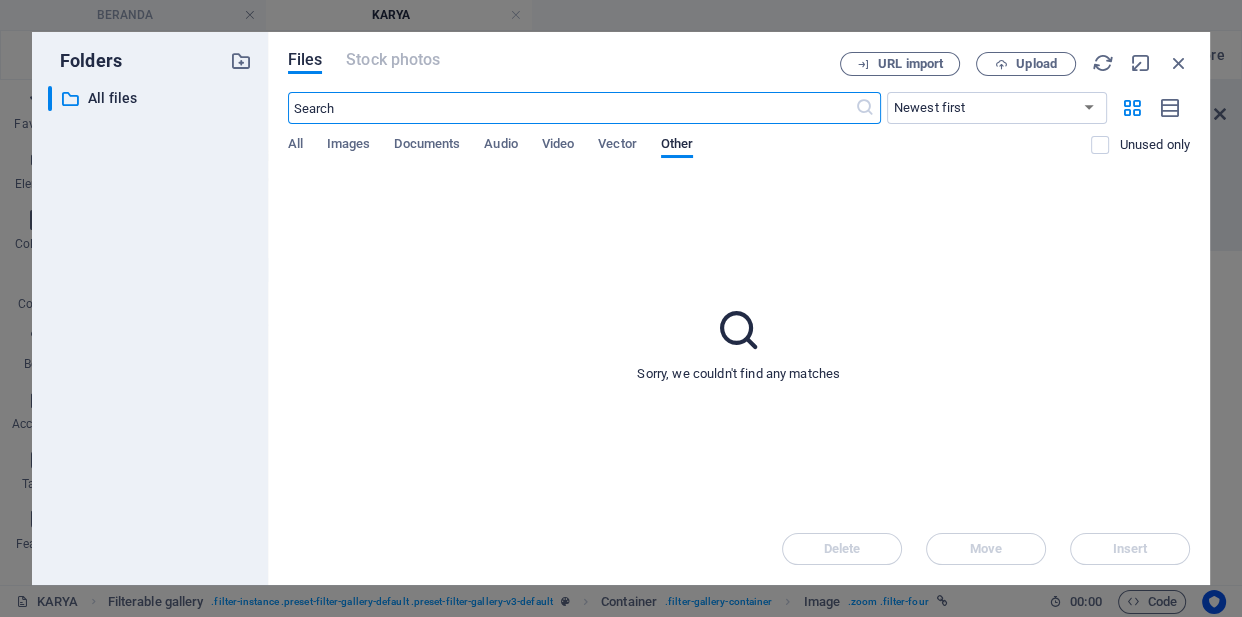 scroll, scrollTop: 0, scrollLeft: 0, axis: both 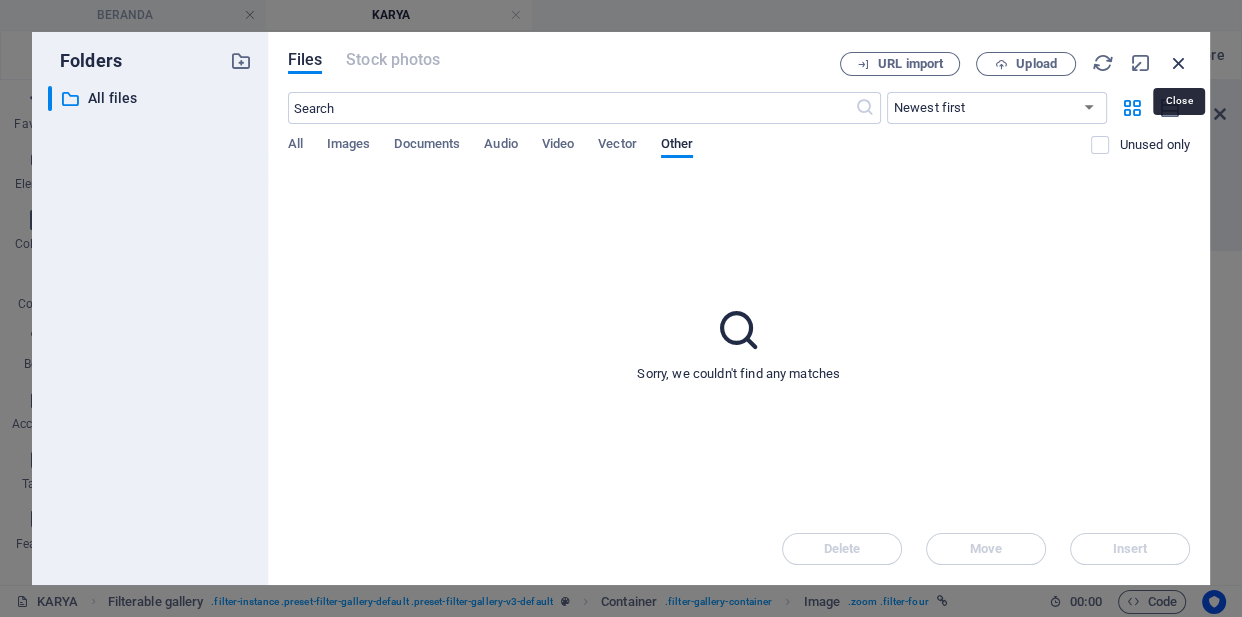 click at bounding box center [1179, 63] 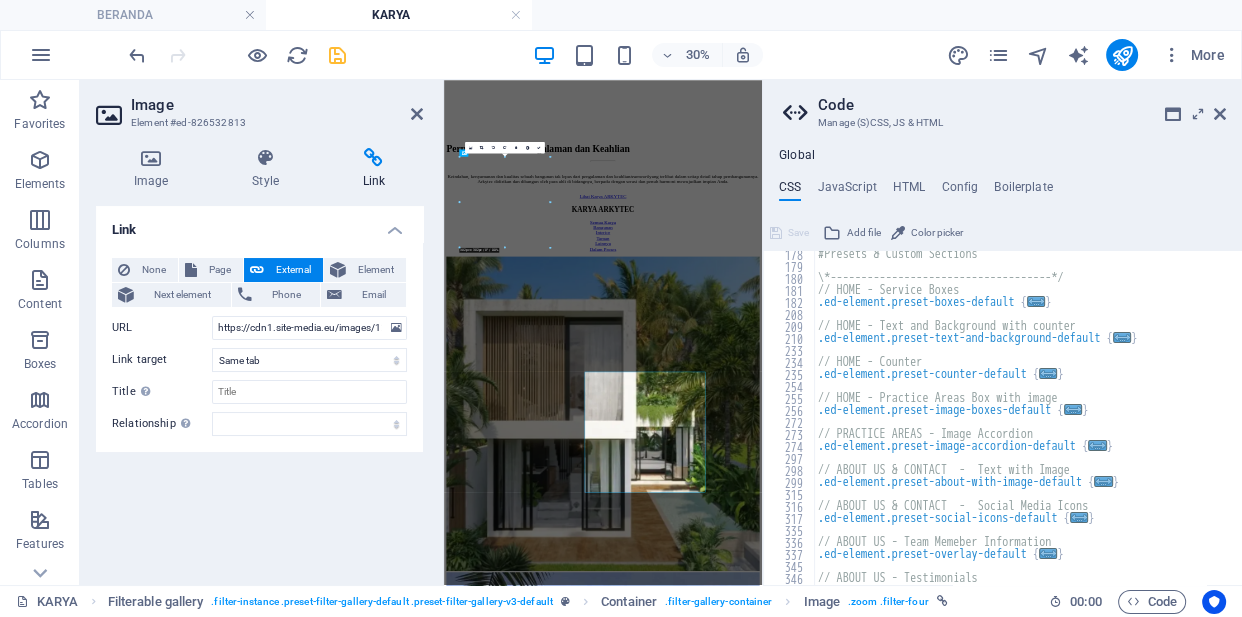 scroll, scrollTop: 1480, scrollLeft: 0, axis: vertical 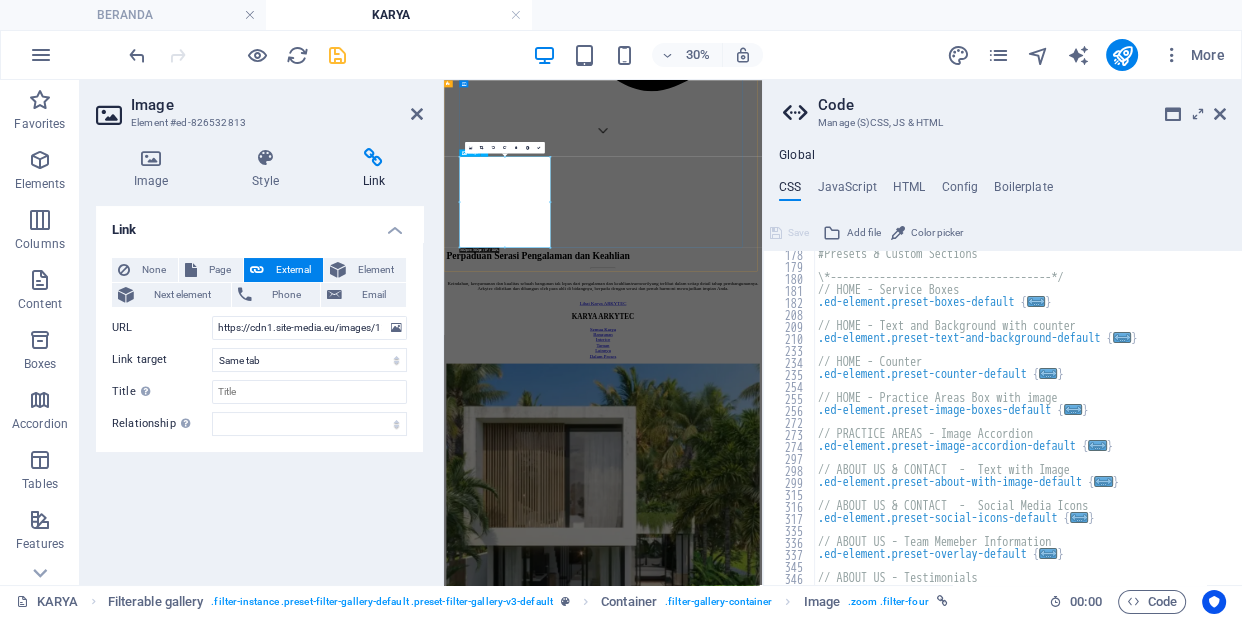click at bounding box center (974, 10988) 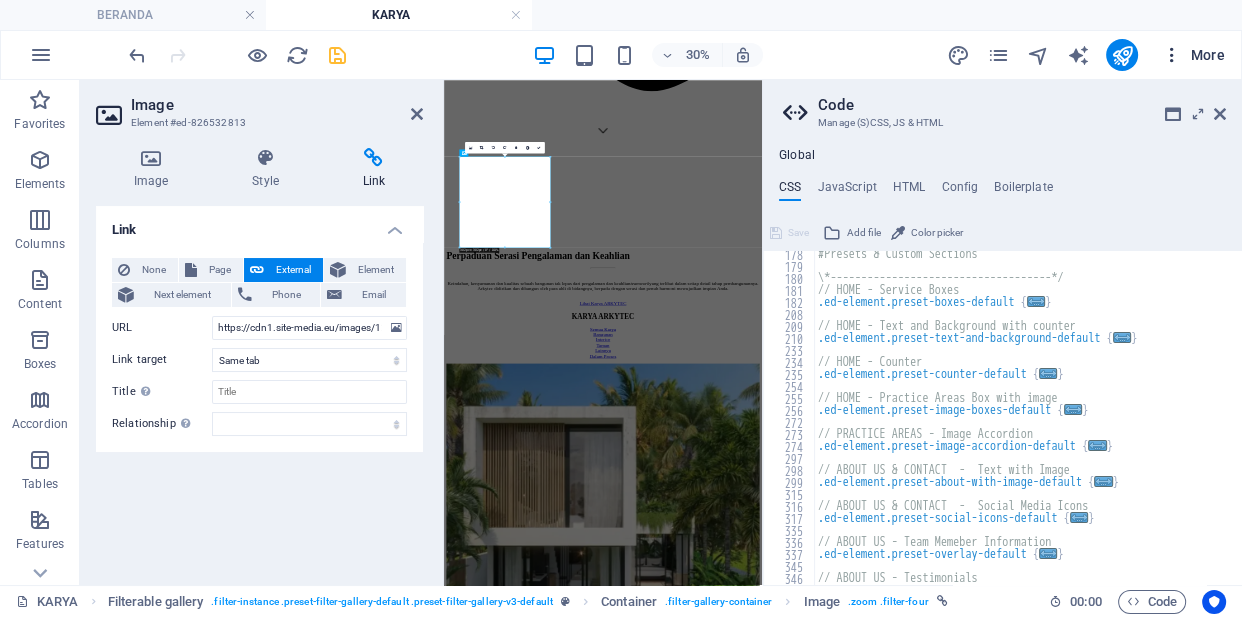 click at bounding box center [1172, 55] 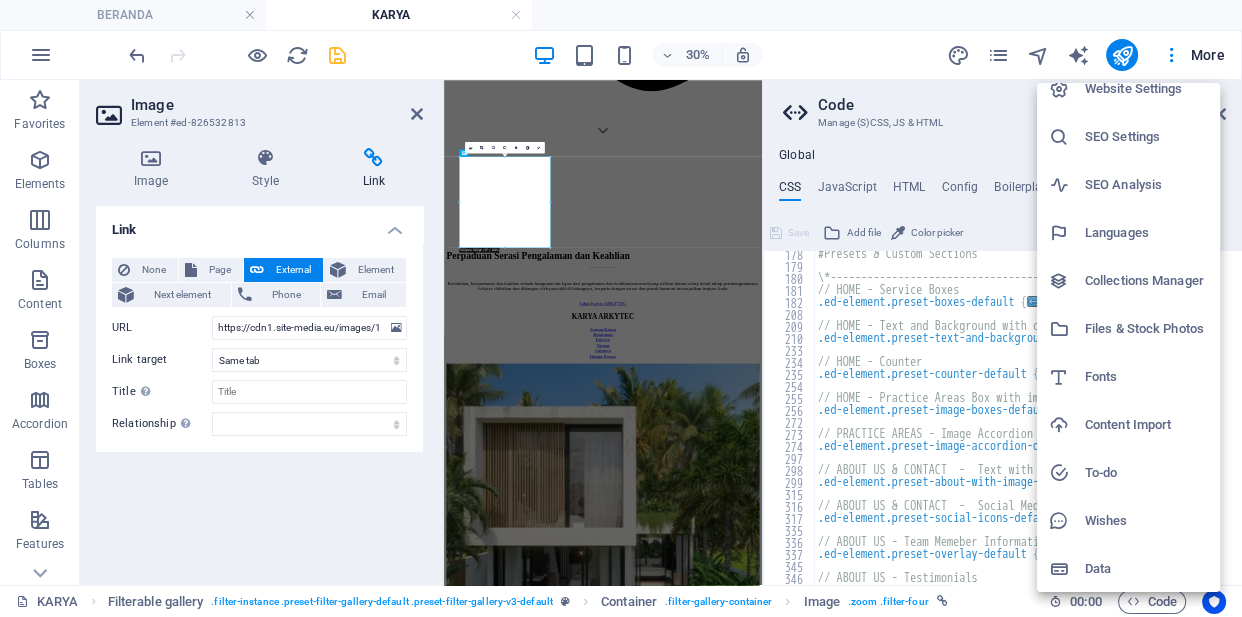 scroll, scrollTop: 0, scrollLeft: 0, axis: both 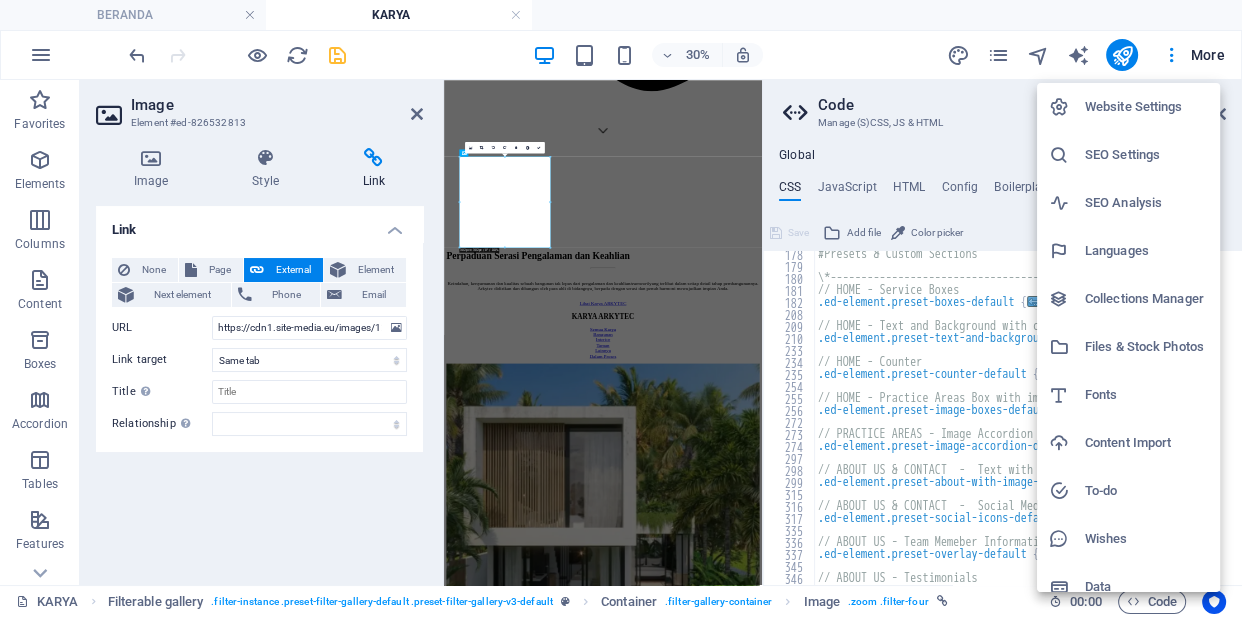 click on "Website Settings" at bounding box center (1146, 107) 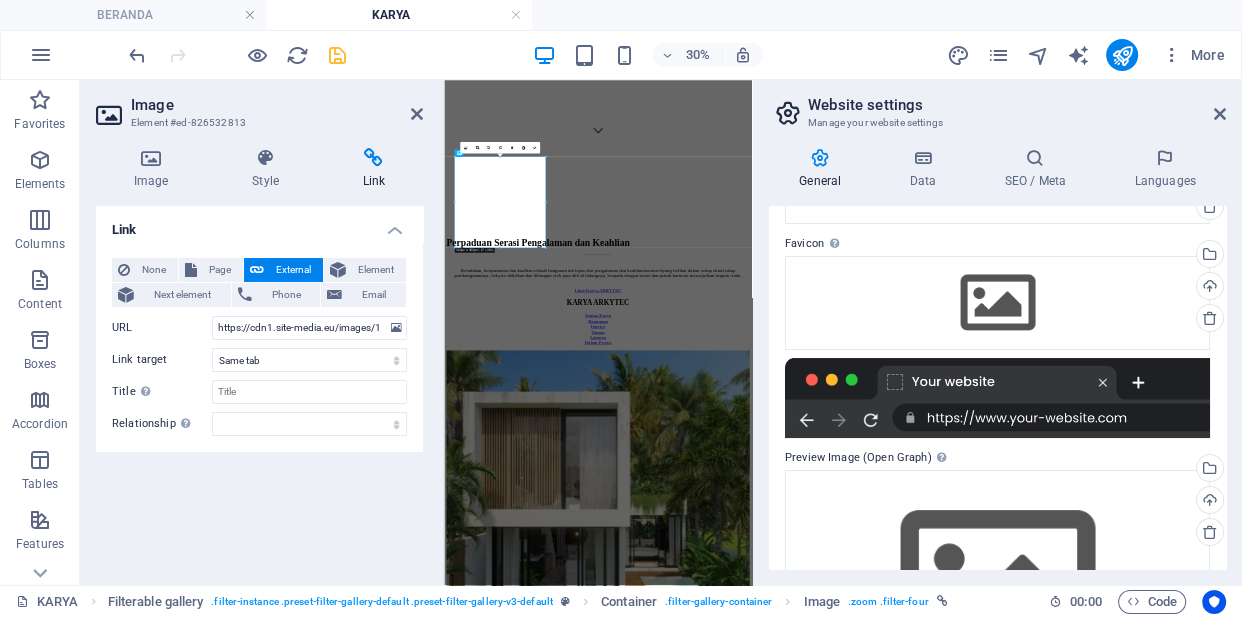 scroll, scrollTop: 304, scrollLeft: 0, axis: vertical 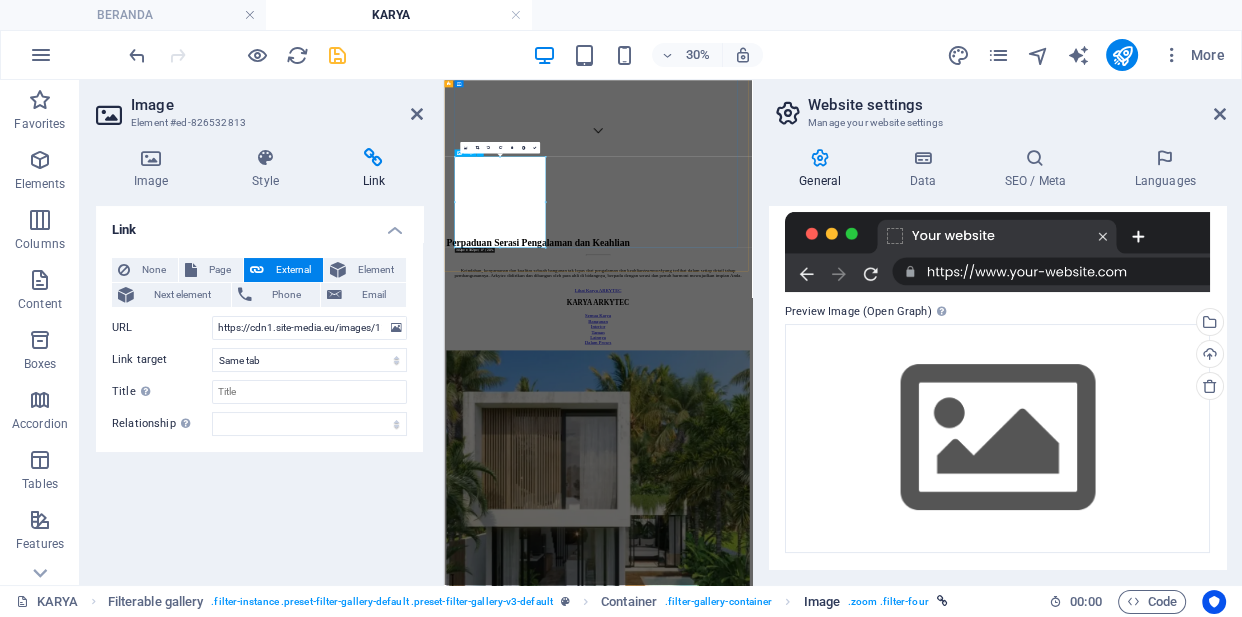 click on ". zoom .filter-four" at bounding box center (888, 602) 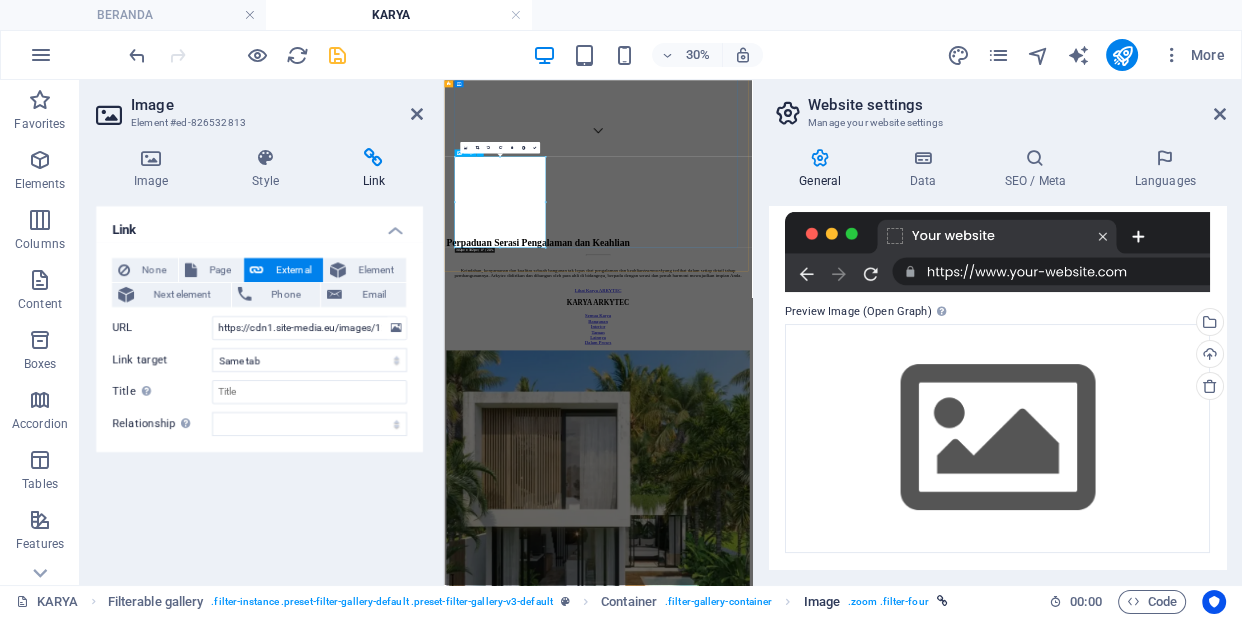 click on ". zoom .filter-four" at bounding box center (888, 602) 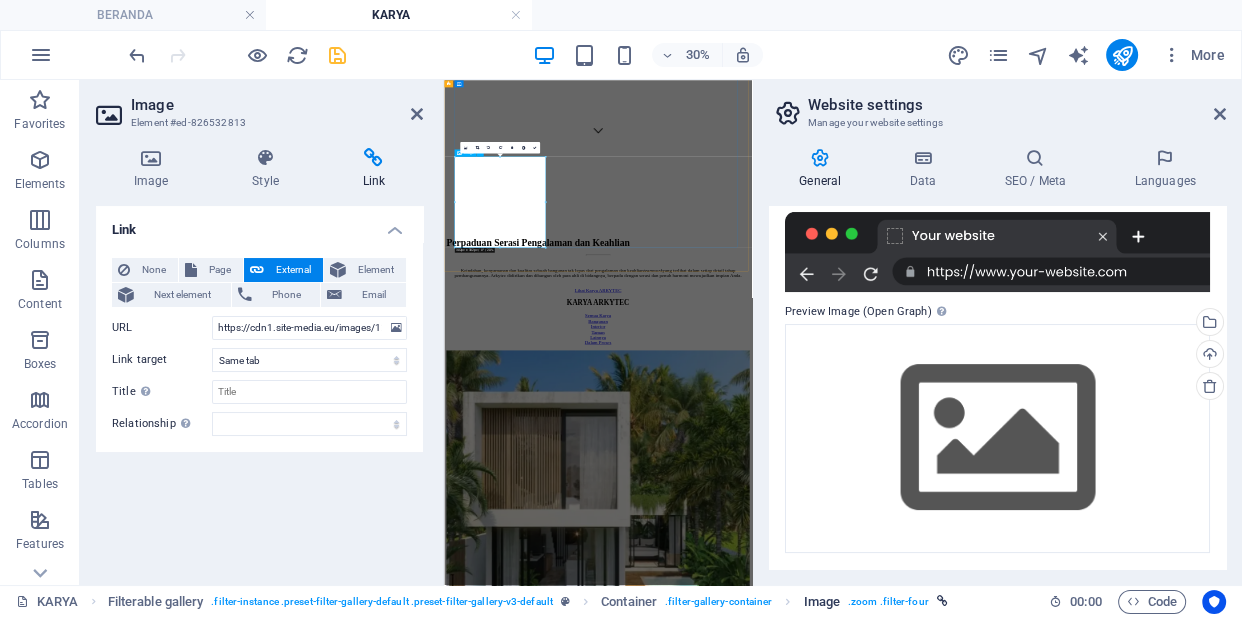 click on ". zoom .filter-four" at bounding box center [888, 602] 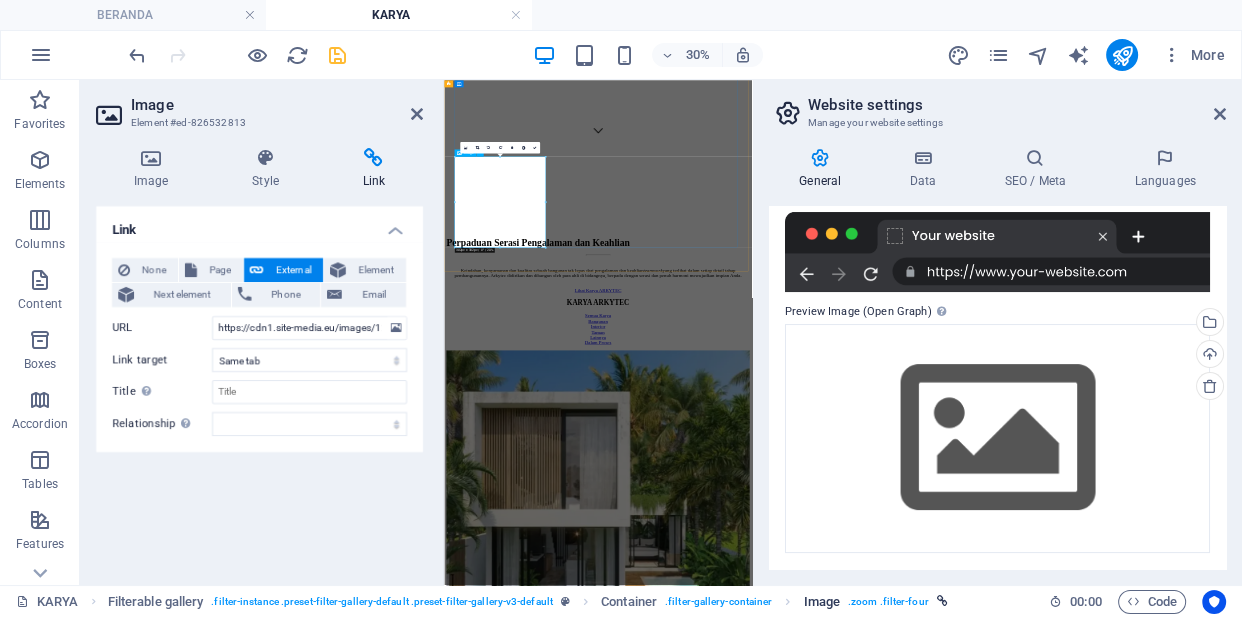 click on ". zoom .filter-four" at bounding box center (888, 602) 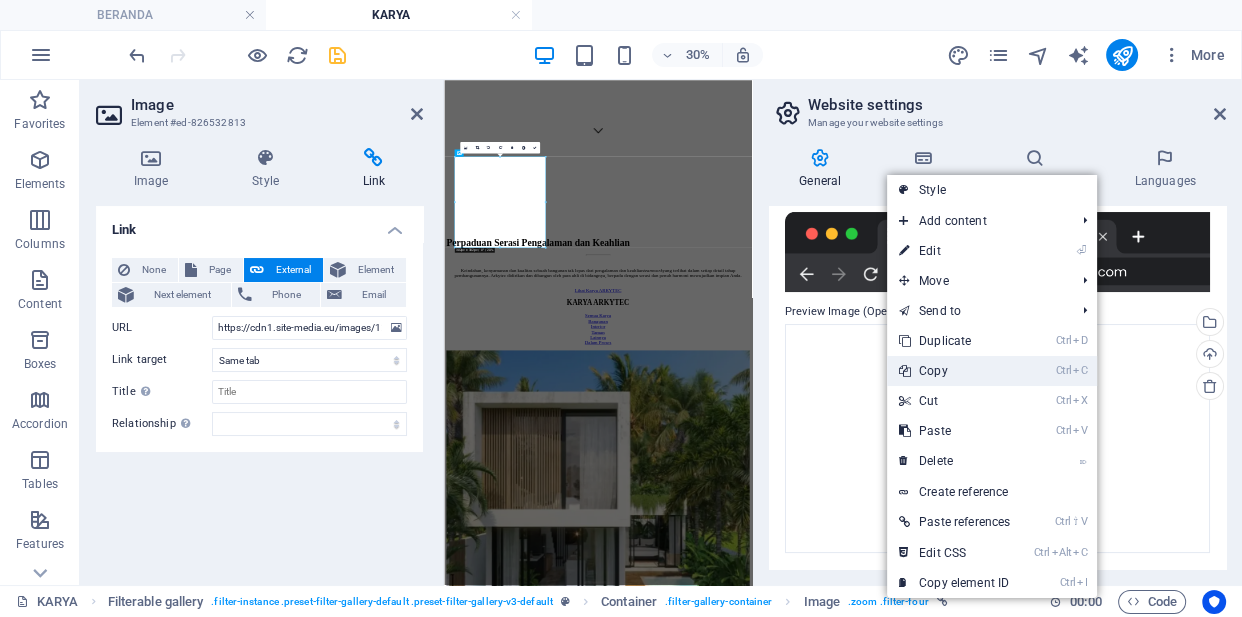 click on "Ctrl C  Copy" at bounding box center [954, 371] 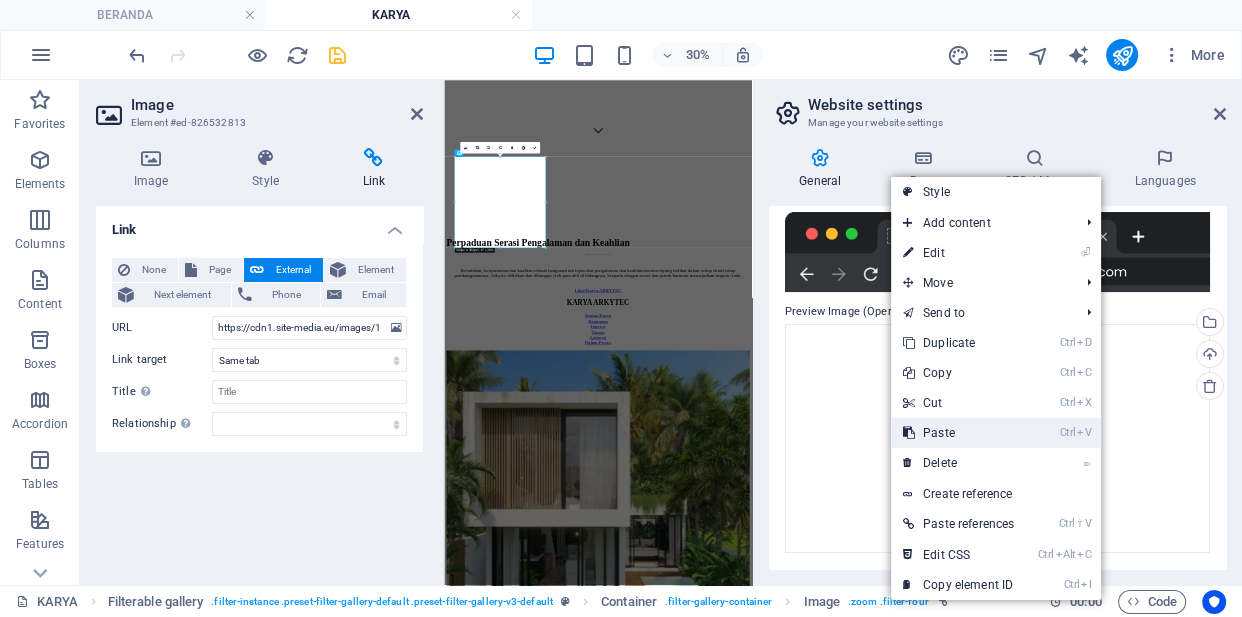 click on "Ctrl V  Paste" at bounding box center (958, 433) 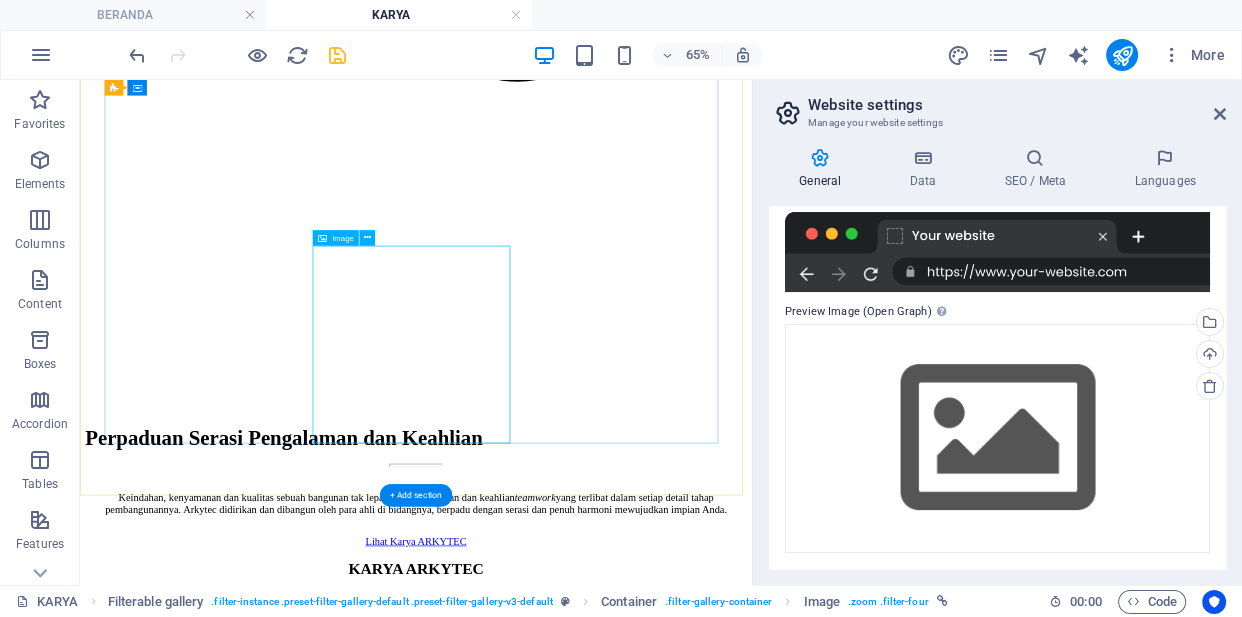 click at bounding box center (597, 11728) 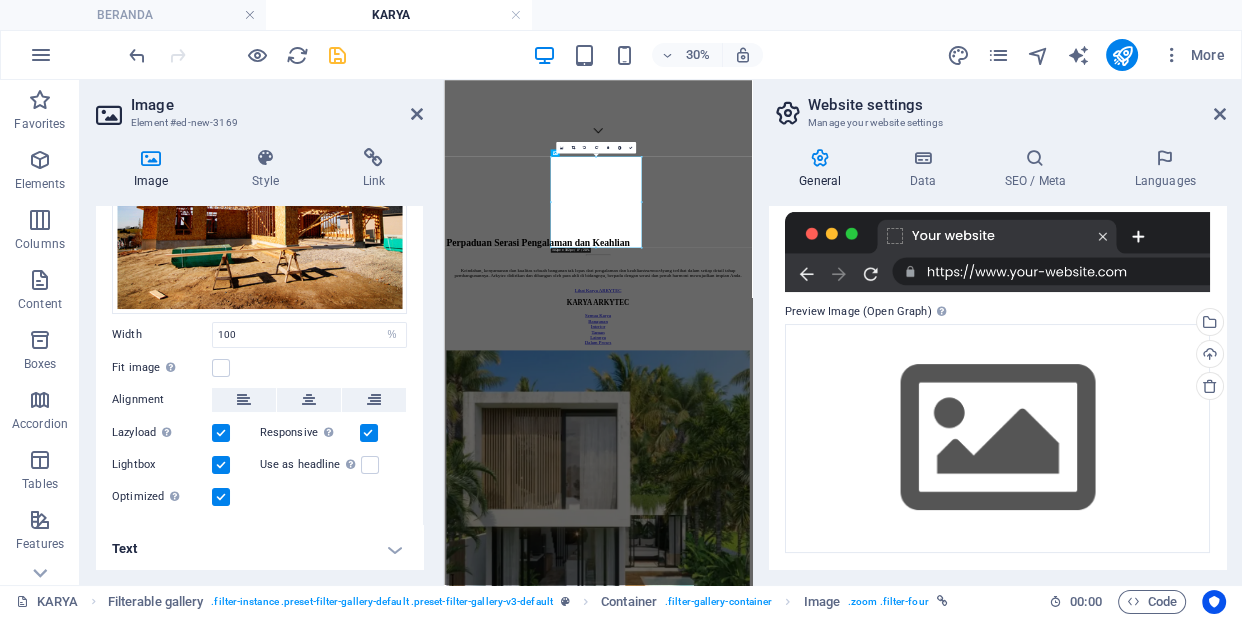 scroll, scrollTop: 0, scrollLeft: 0, axis: both 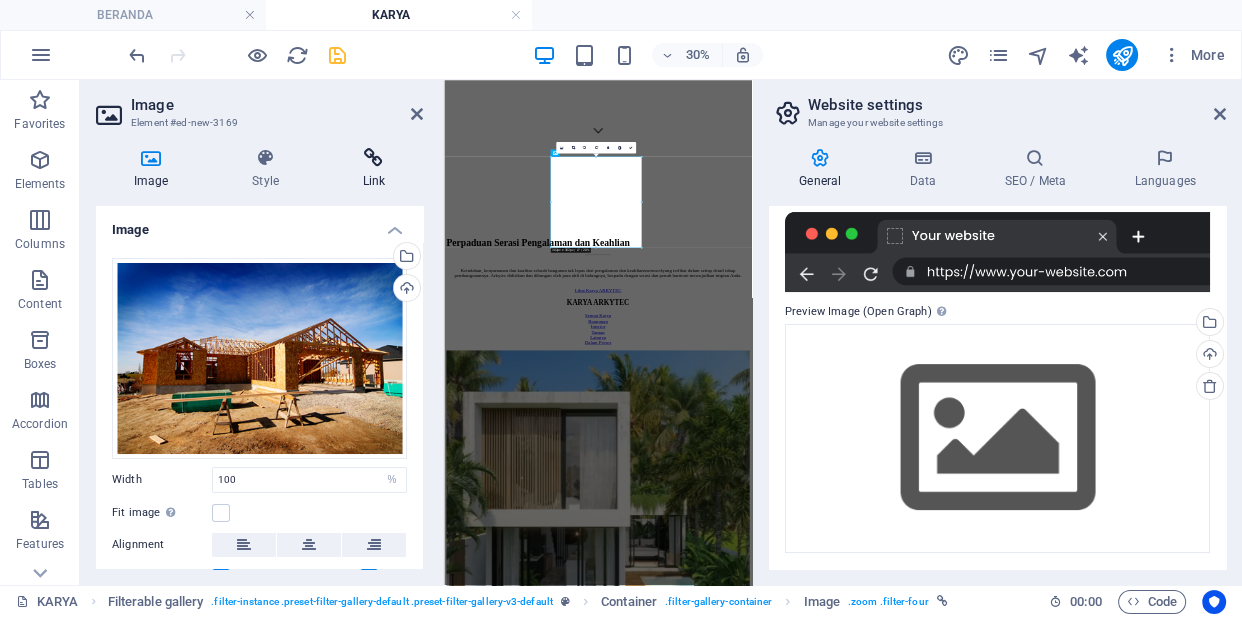 click at bounding box center (374, 158) 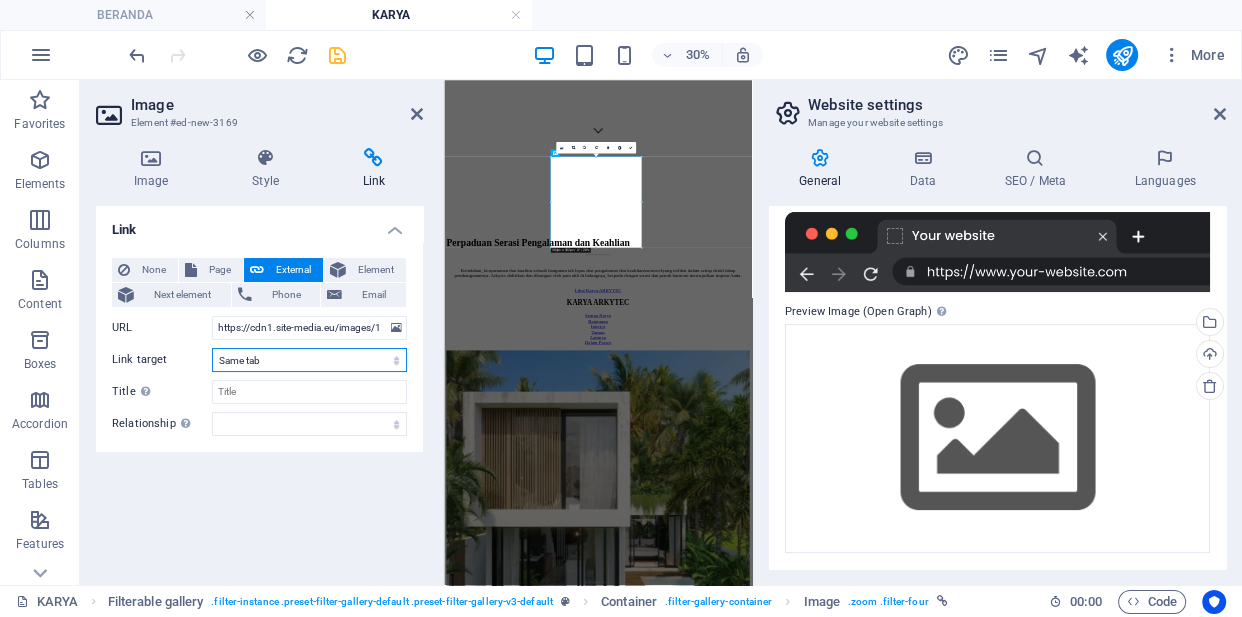 click on "New tab Same tab Overlay" at bounding box center [309, 360] 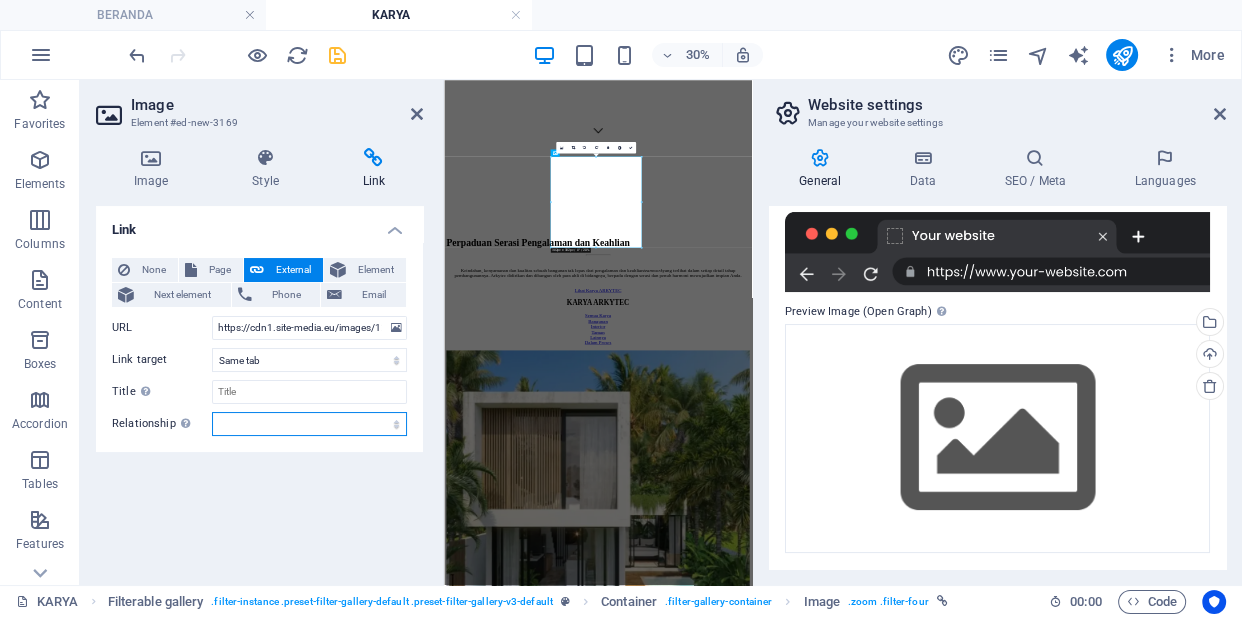 click on "alternate author bookmark external help license next nofollow noreferrer noopener prev search tag" at bounding box center [309, 424] 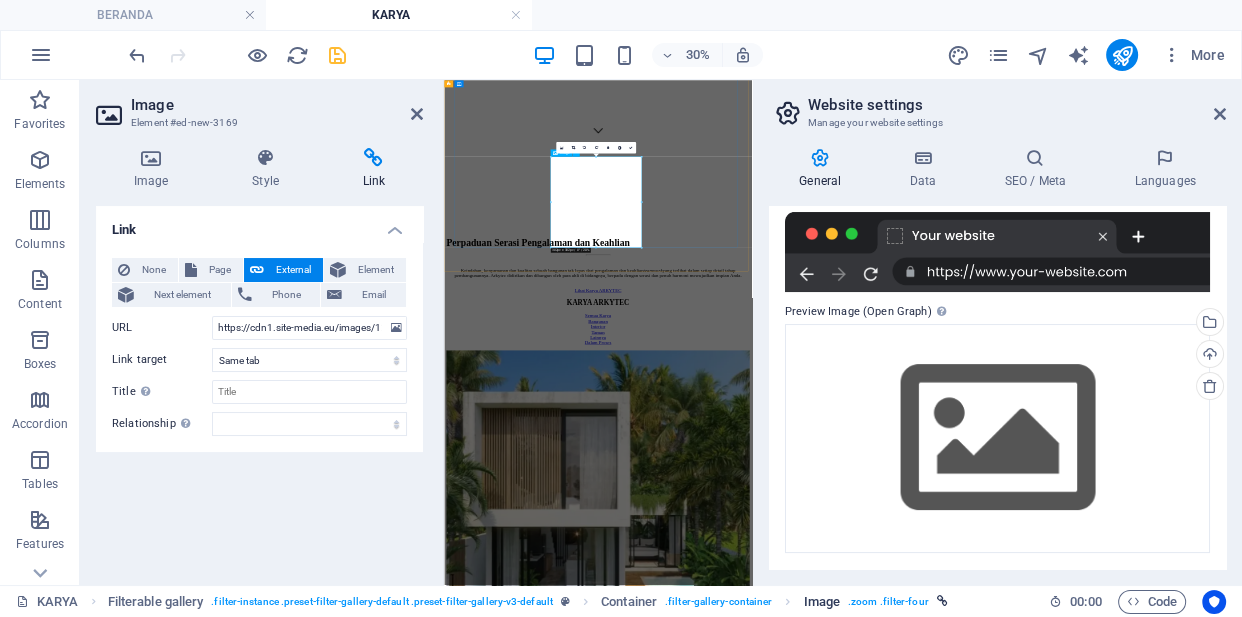 click on ". zoom .filter-four" at bounding box center (888, 602) 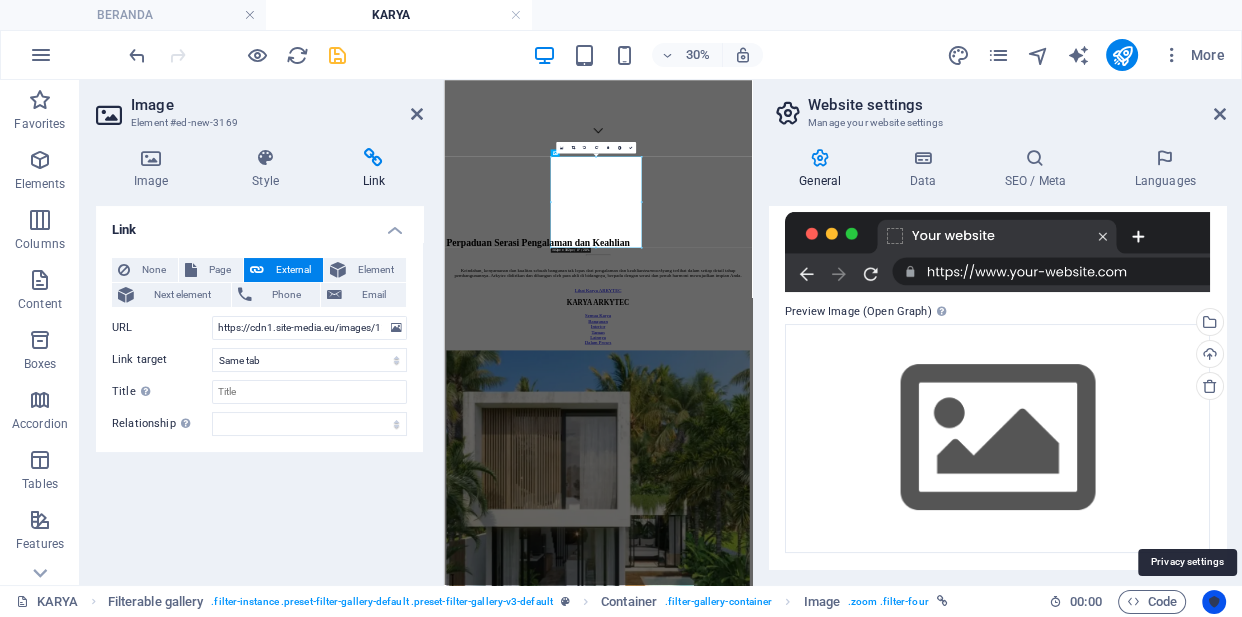 click at bounding box center [1214, 602] 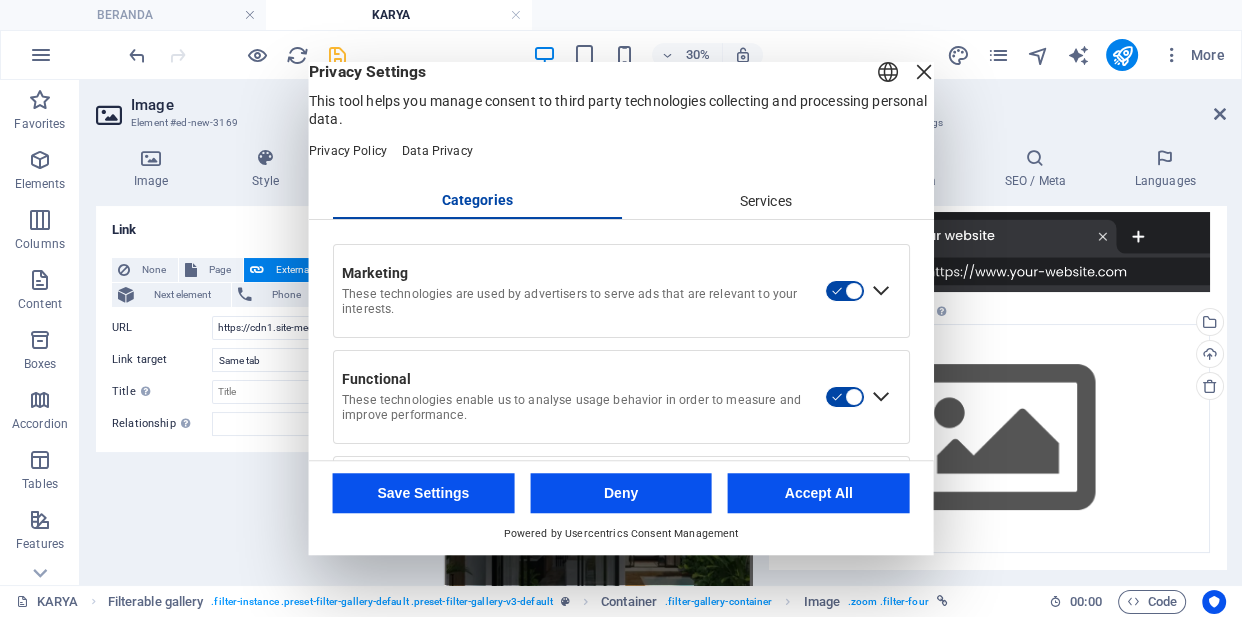 click at bounding box center (924, 72) 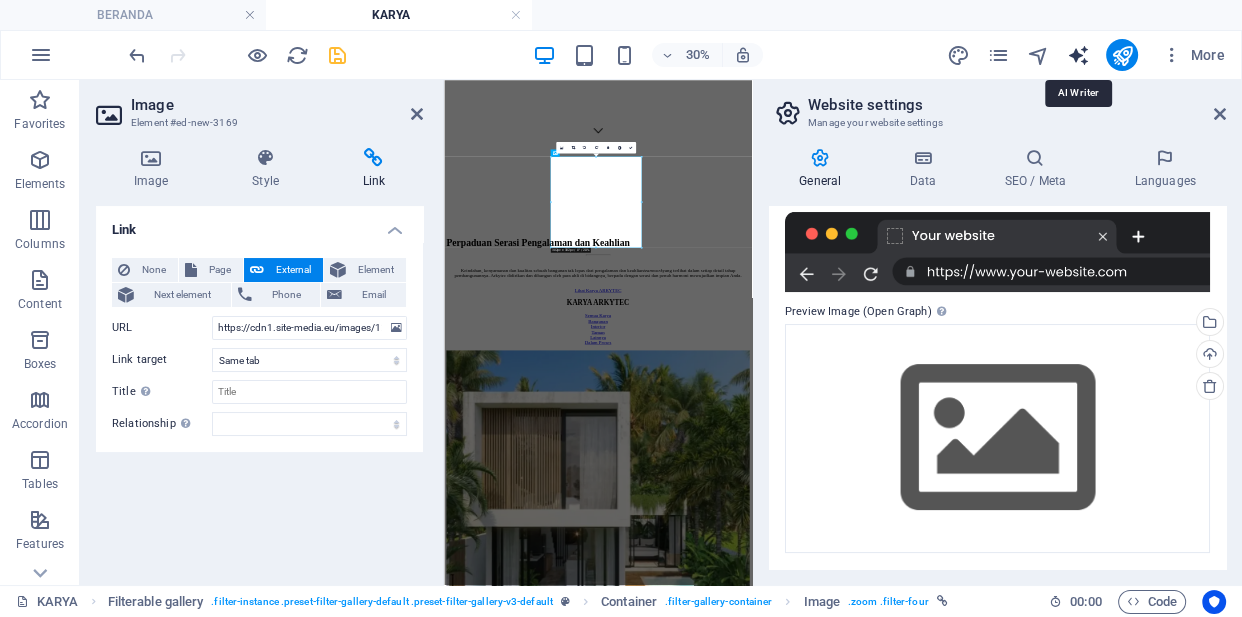click at bounding box center [1077, 55] 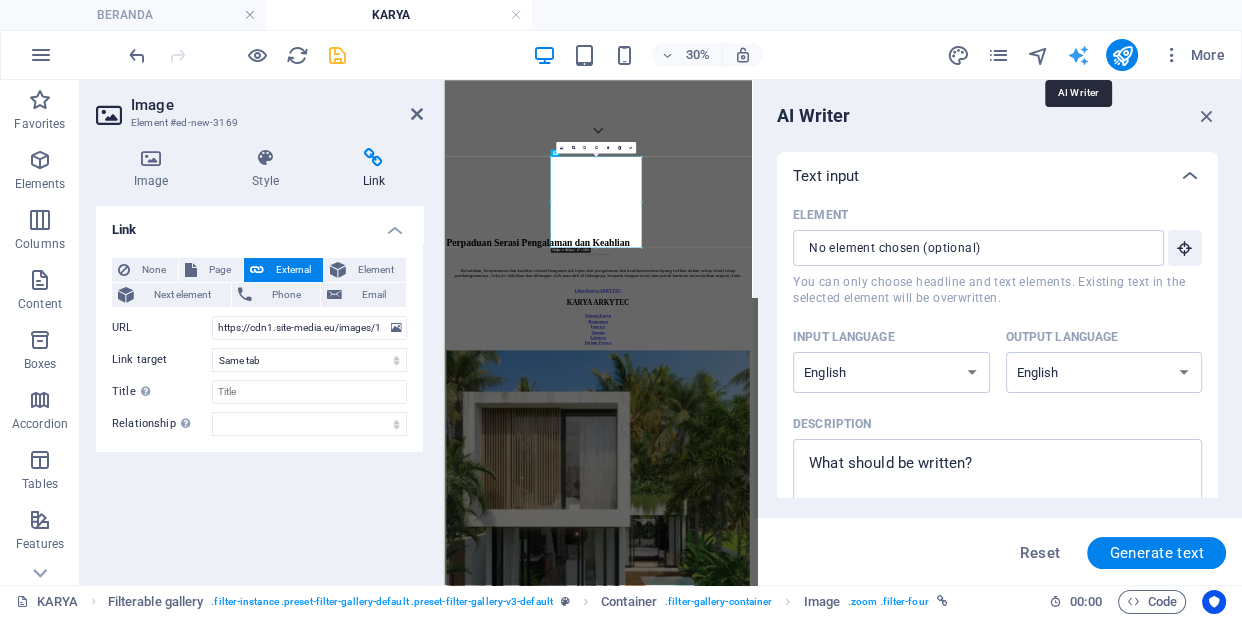 scroll, scrollTop: 0, scrollLeft: 0, axis: both 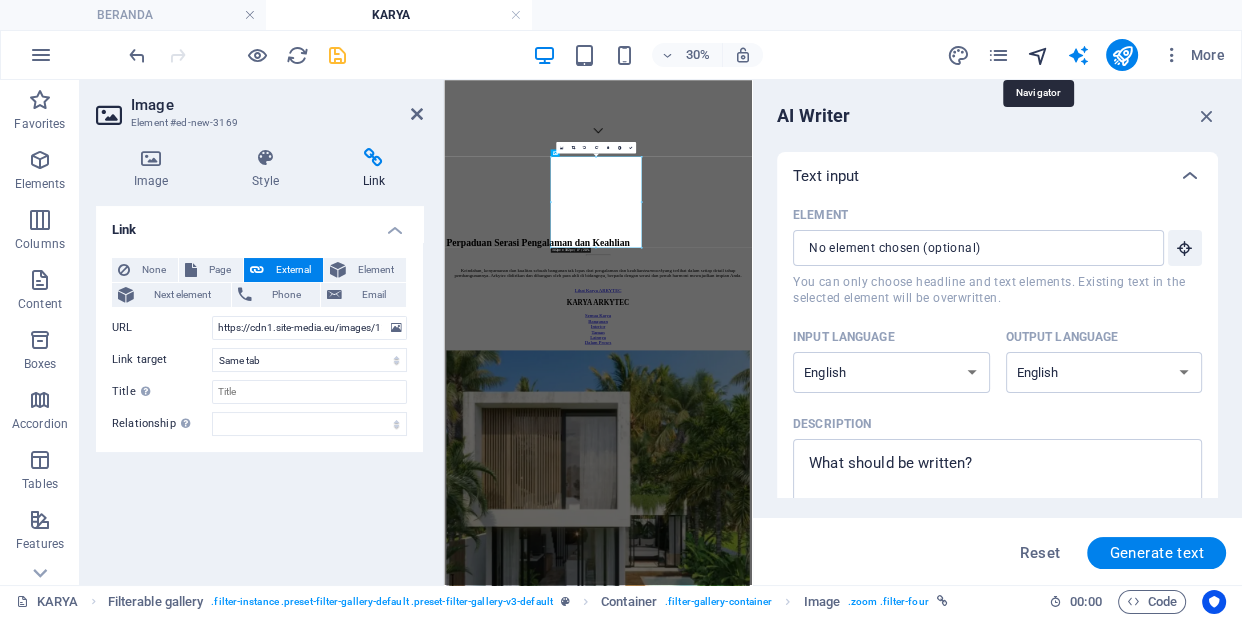 click at bounding box center (1037, 55) 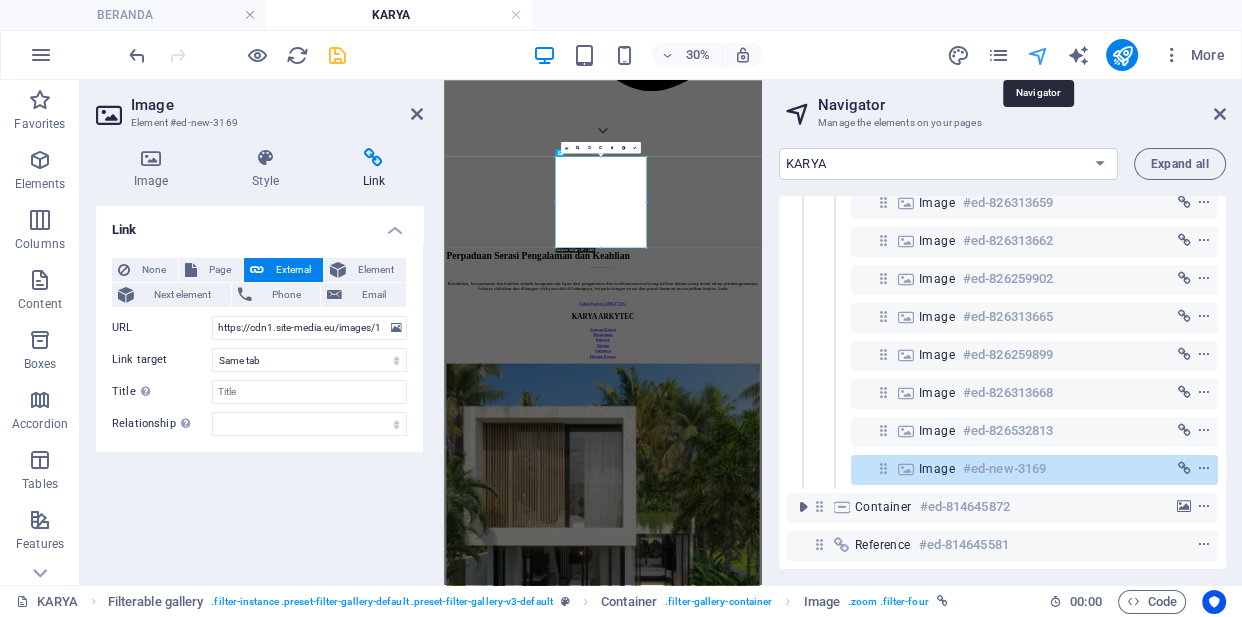 scroll, scrollTop: 369, scrollLeft: 0, axis: vertical 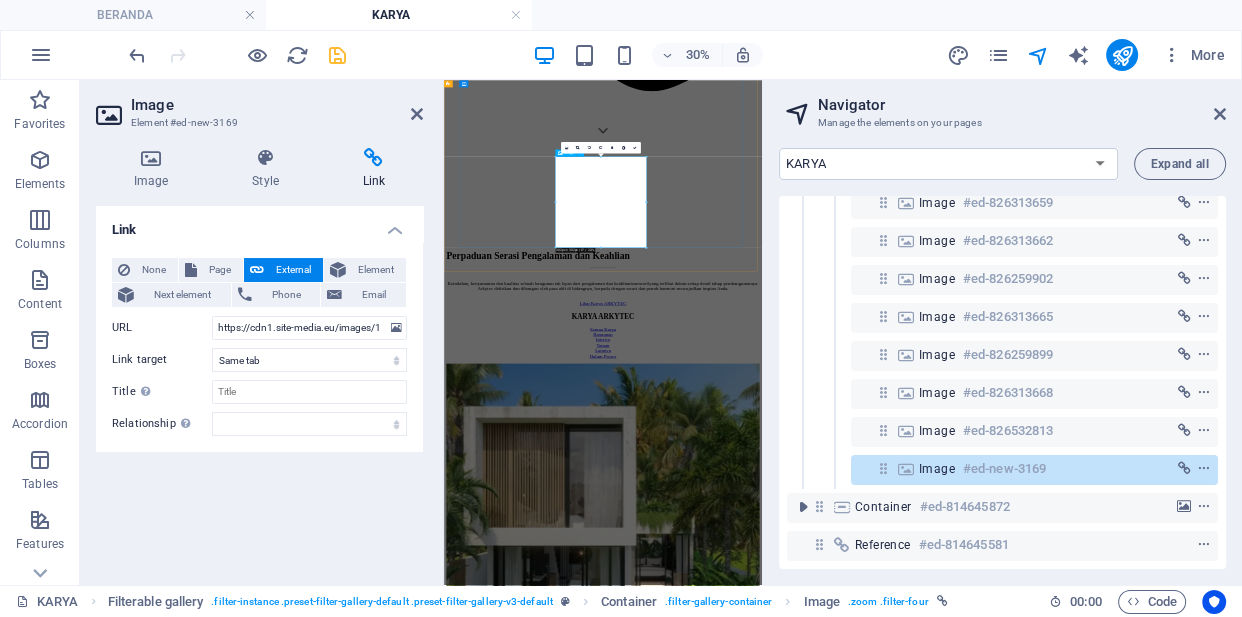 click on "Image #ed-new-3169" at bounding box center (1018, 469) 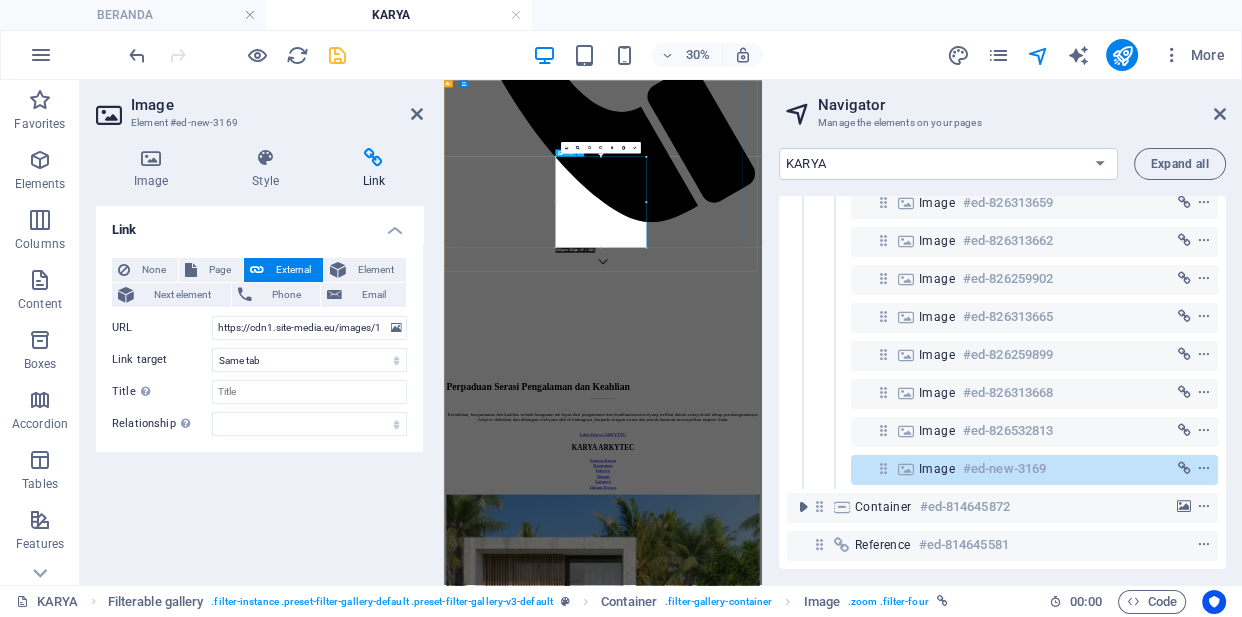 click on "Image #ed-new-3169" at bounding box center [1018, 469] 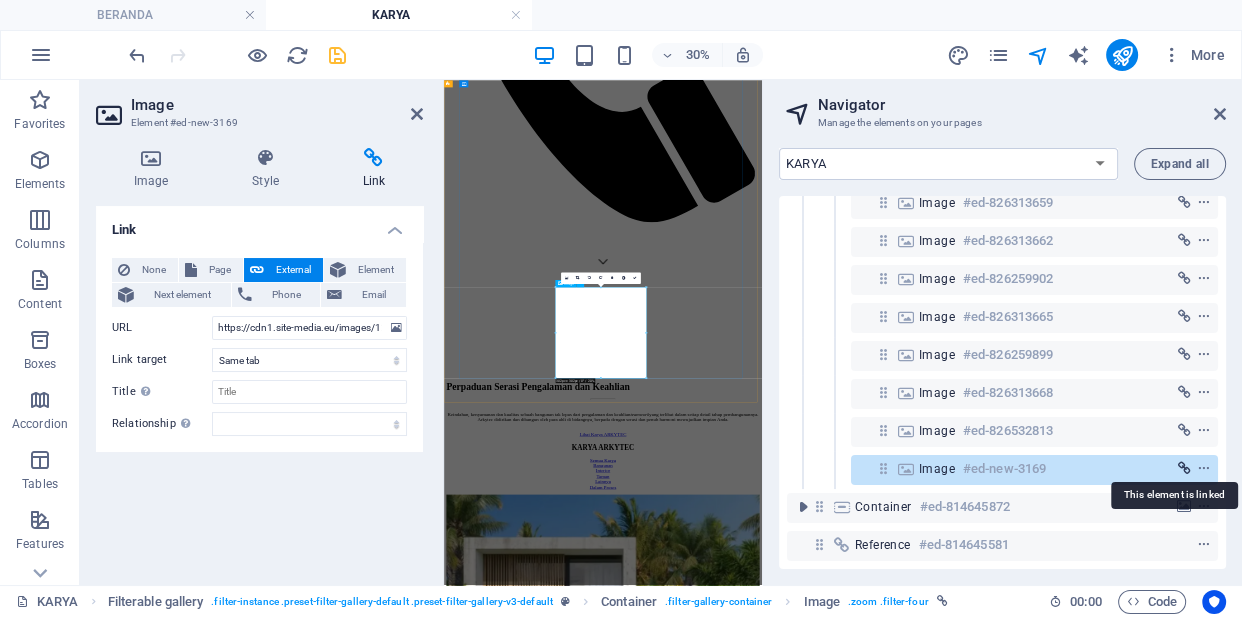 click at bounding box center (1184, 469) 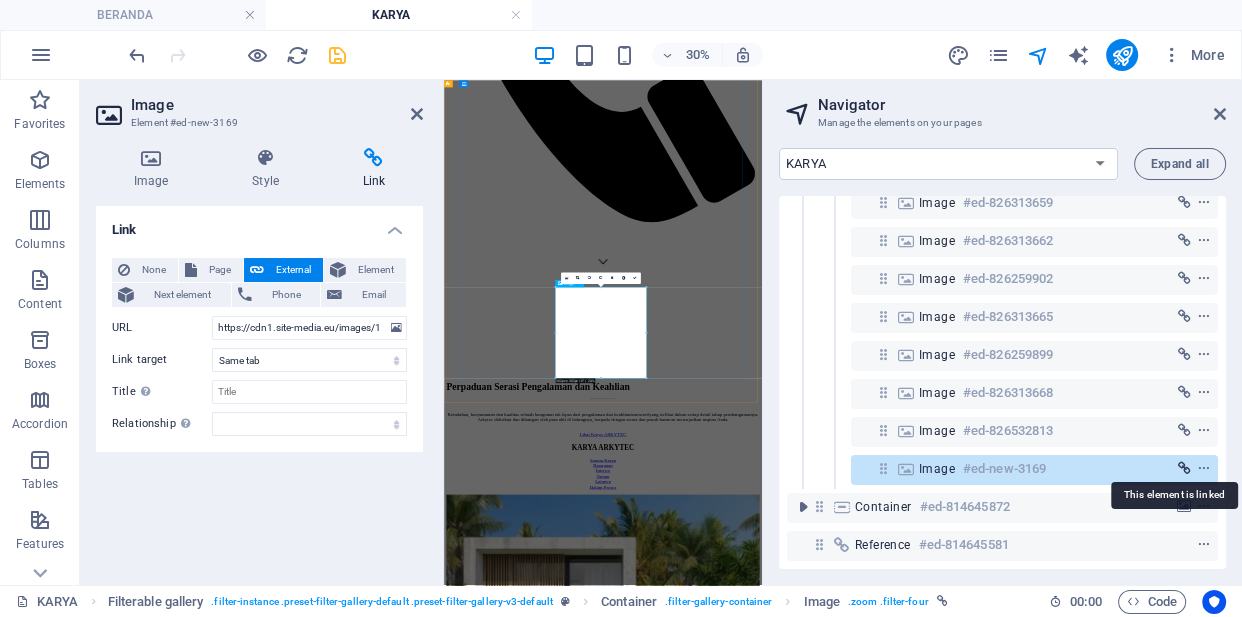 click at bounding box center (1184, 469) 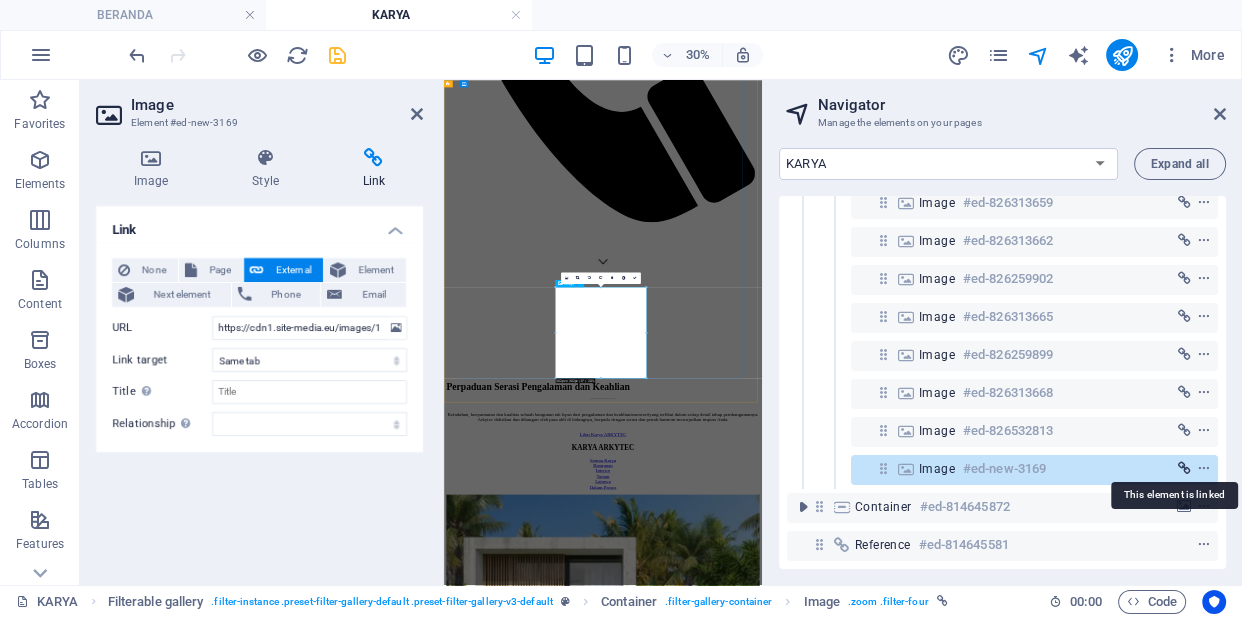 click at bounding box center [1184, 469] 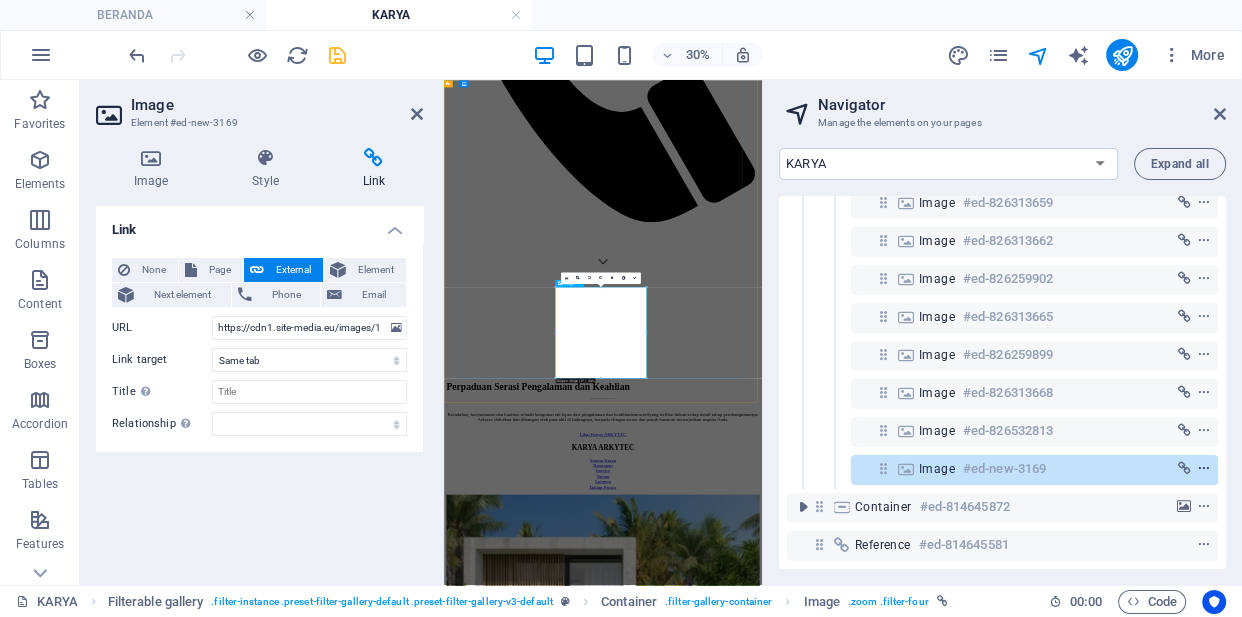 click at bounding box center (1204, 469) 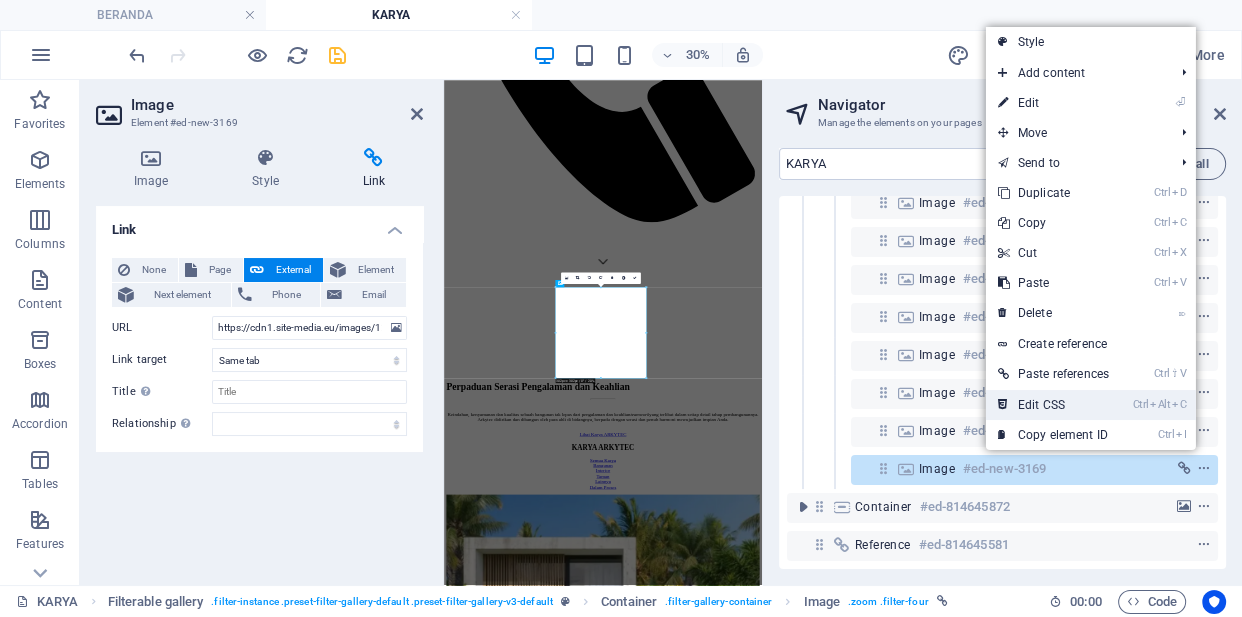 click on "Ctrl Alt C  Edit CSS" at bounding box center [1053, 405] 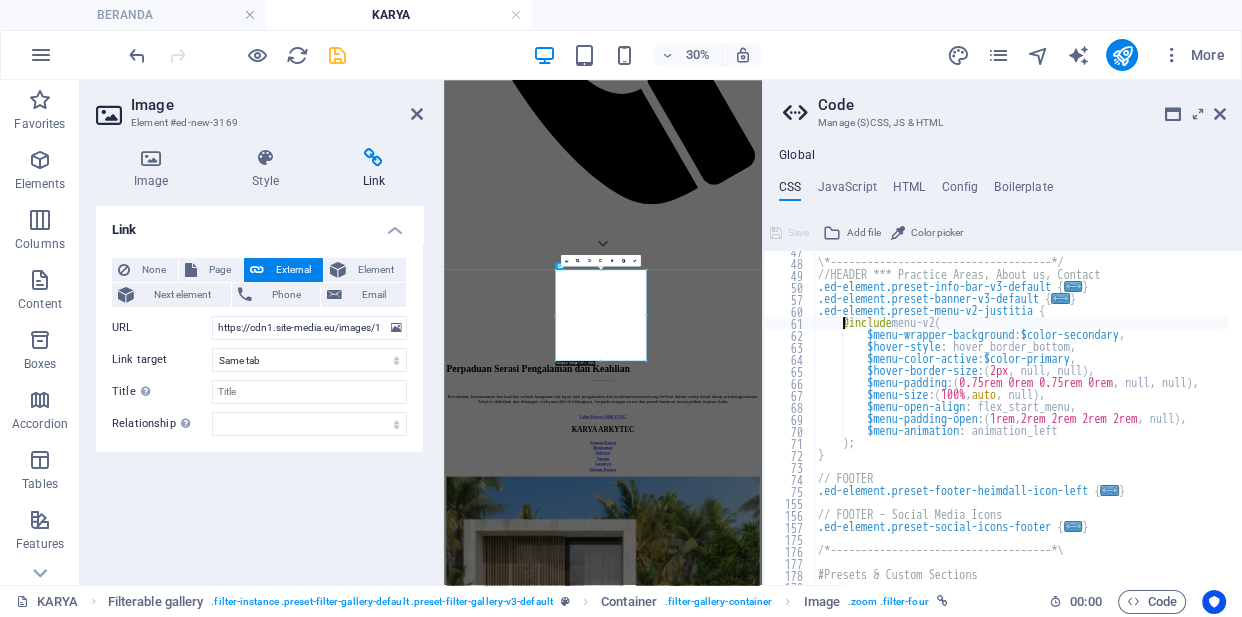 scroll, scrollTop: 537, scrollLeft: 0, axis: vertical 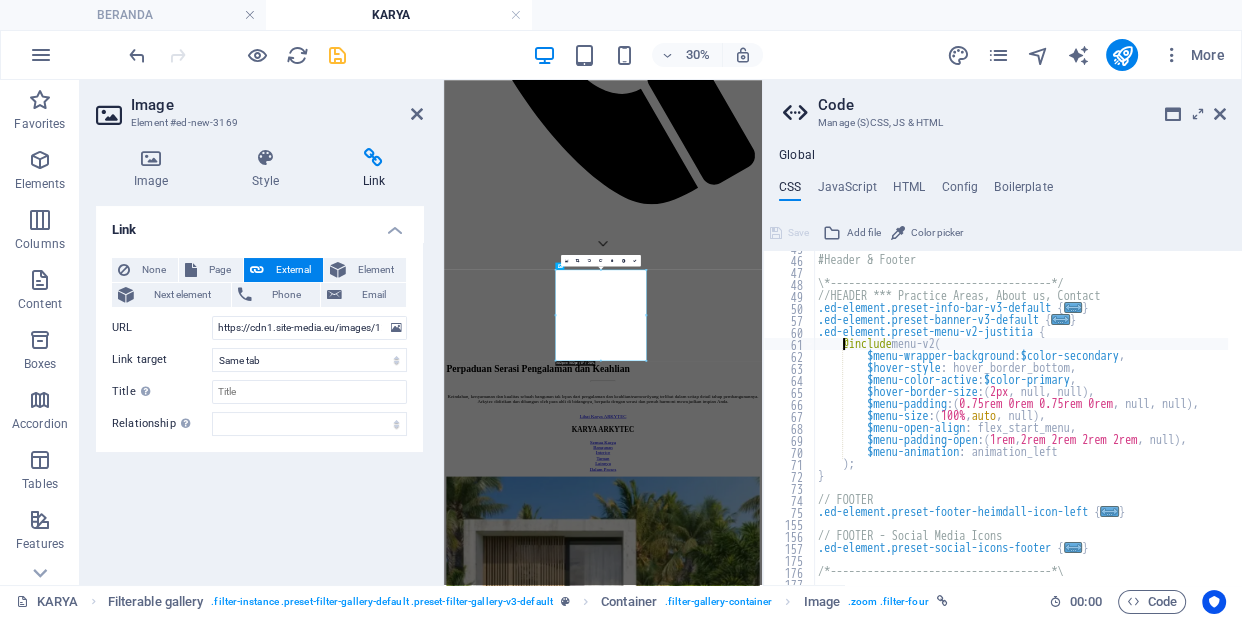 click on "#Header & Footer      \*------------------------------------*/ //HEADER *** Practice Areas, About us, Contact .ed-element.preset-info-bar-v3-default   { ... } .ed-element.preset-banner-v3-default   { ... } .ed-element.preset-menu-v2-justitia   {      @include  menu-v2 (           $menu-wrapper-background :  $color-secondary ,            $hover-style : hover_border_bottom,            $menu-color-active :  $color-primary ,            $hover-border-size :  ( 2px , null, null ) ,            $menu-padding :  ( 0.75rem   0rem   0.75rem   0rem , null, null ) ,            $menu-size :  ( 100% ,  auto , null ) ,            $menu-open-align : flex_start_menu,            $menu-padding-open :  ( 1rem ,  2rem   2rem   2rem , null ) ,            $menu-animation : animation_left      ) ; } // FOOTER .ed-element.preset-footer-heimdall-icon-left   { ... } // FOOTER - Social Media Icons .ed-element.preset-social-icons-footer   { ... } /*------------------------------------*\" at bounding box center [1088, 414] 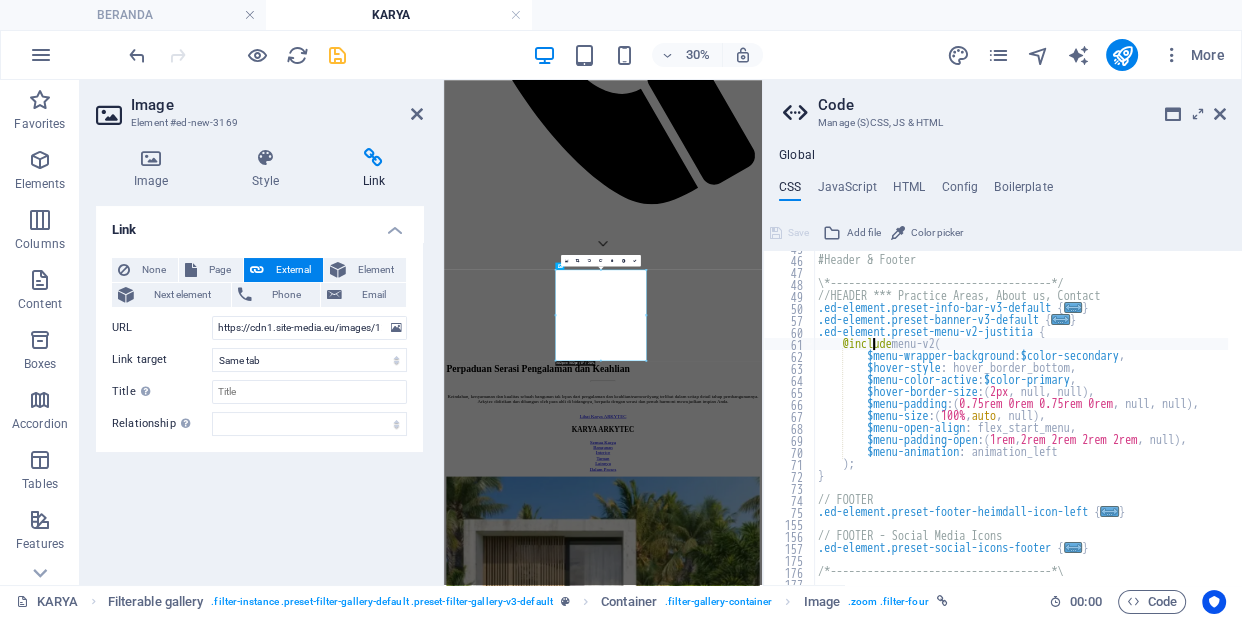 click on "#Header & Footer      \*------------------------------------*/ //HEADER *** Practice Areas, About us, Contact .ed-element.preset-info-bar-v3-default   { ... } .ed-element.preset-banner-v3-default   { ... } .ed-element.preset-menu-v2-justitia   {      @include  menu-v2 (           $menu-wrapper-background :  $color-secondary ,            $hover-style : hover_border_bottom,            $menu-color-active :  $color-primary ,            $hover-border-size :  ( 2px , null, null ) ,            $menu-padding :  ( 0.75rem   0rem   0.75rem   0rem , null, null ) ,            $menu-size :  ( 100% ,  auto , null ) ,            $menu-open-align : flex_start_menu,            $menu-padding-open :  ( 1rem ,  2rem   2rem   2rem , null ) ,            $menu-animation : animation_left      ) ; } // FOOTER .ed-element.preset-footer-heimdall-icon-left   { ... } // FOOTER - Social Media Icons .ed-element.preset-social-icons-footer   { ... } /*------------------------------------*\" at bounding box center [1088, 414] 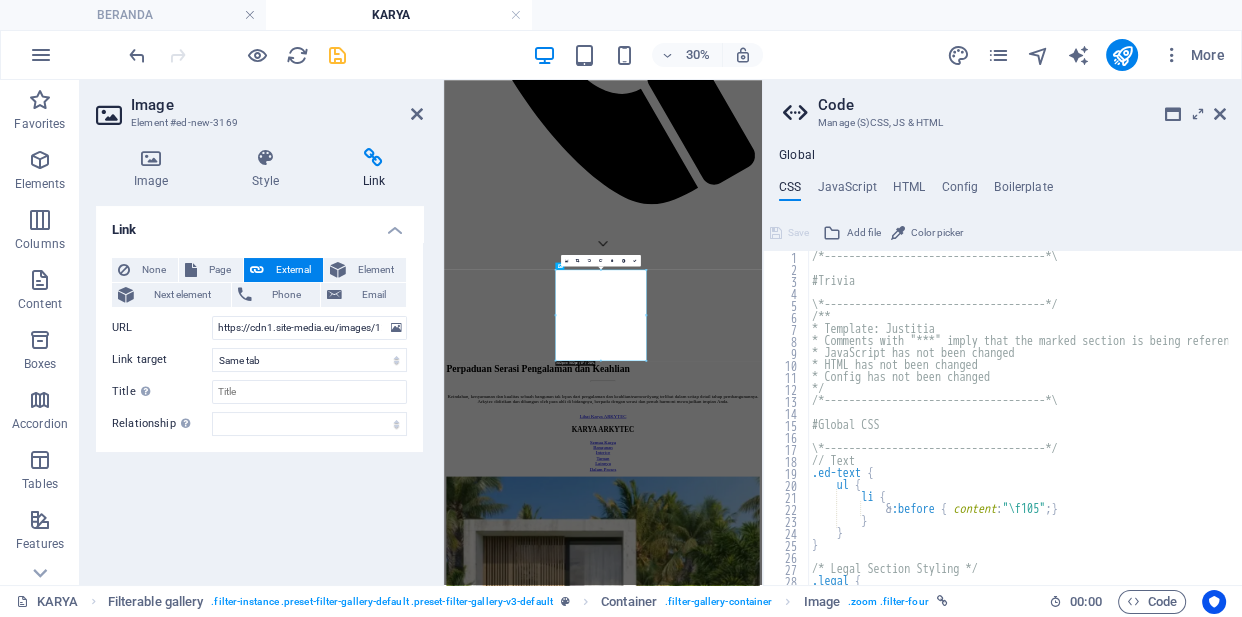 scroll, scrollTop: 5, scrollLeft: 0, axis: vertical 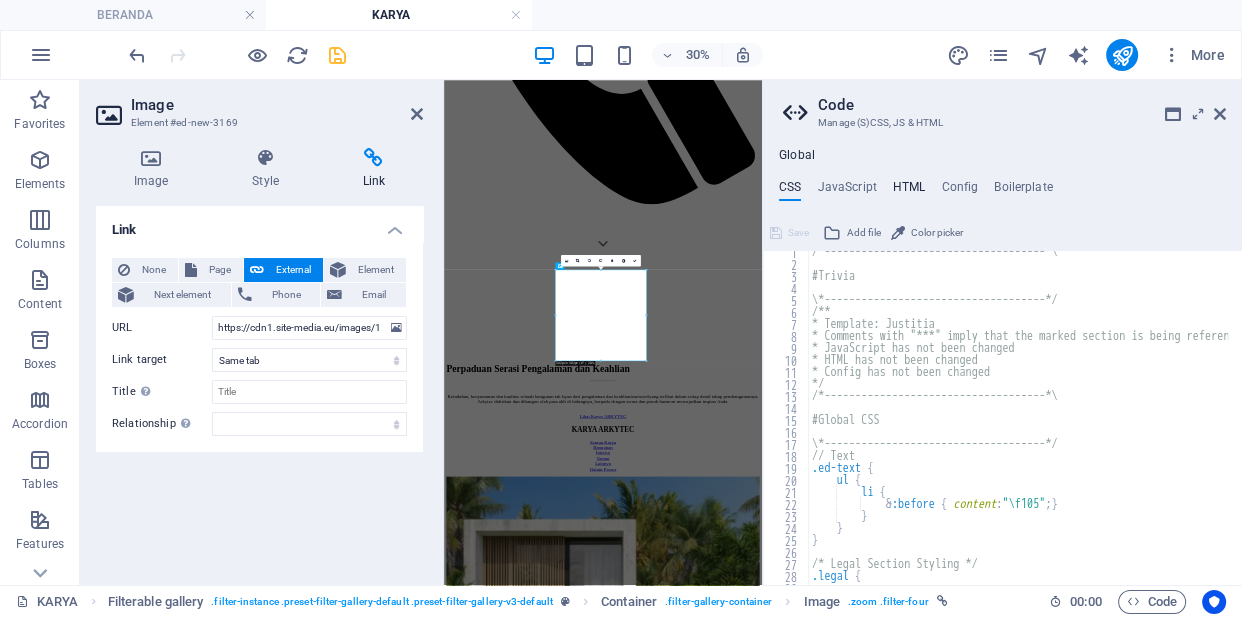 click on "HTML" at bounding box center [909, 191] 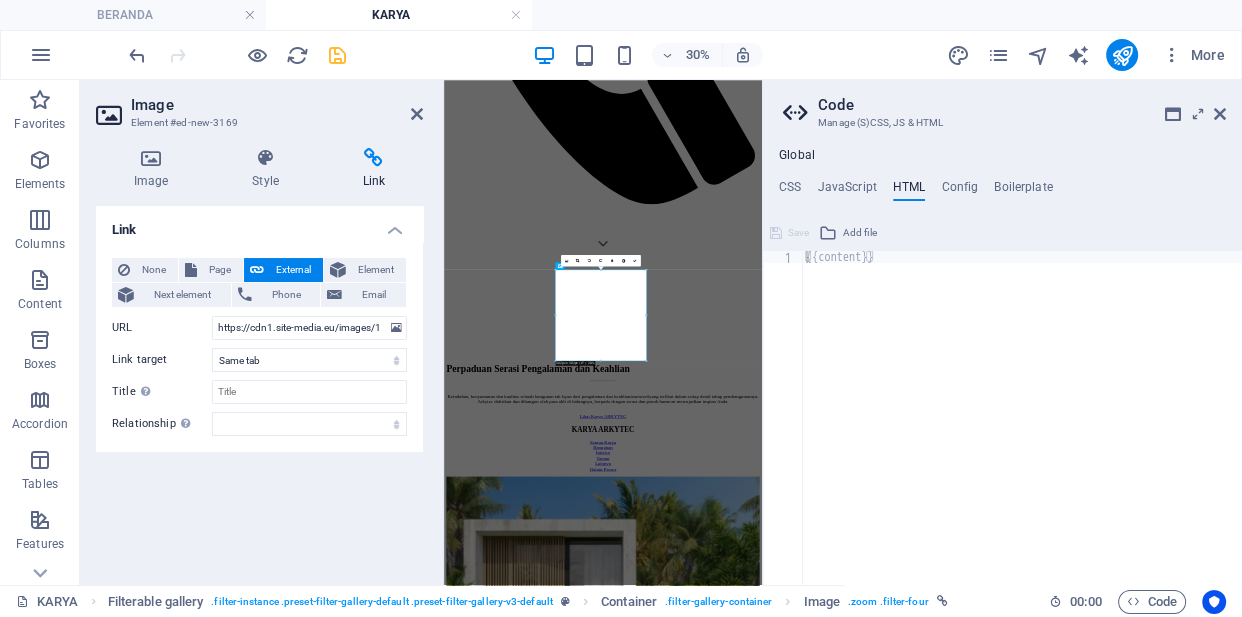 click on "HTML" at bounding box center (909, 191) 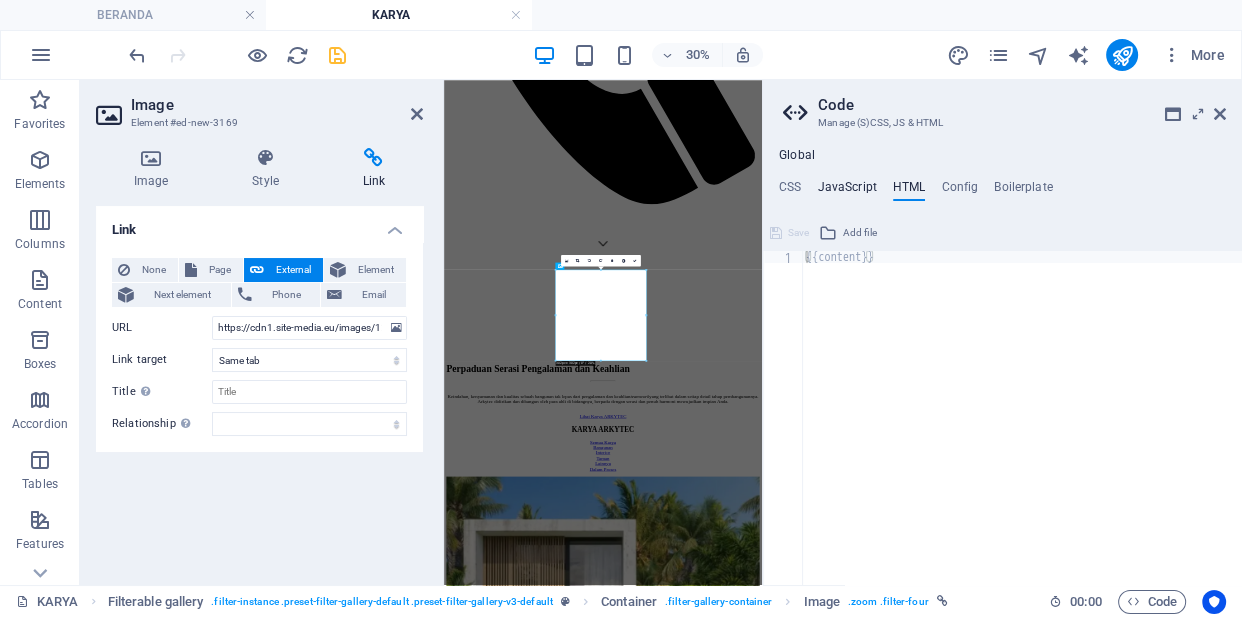 click on "JavaScript" at bounding box center (846, 191) 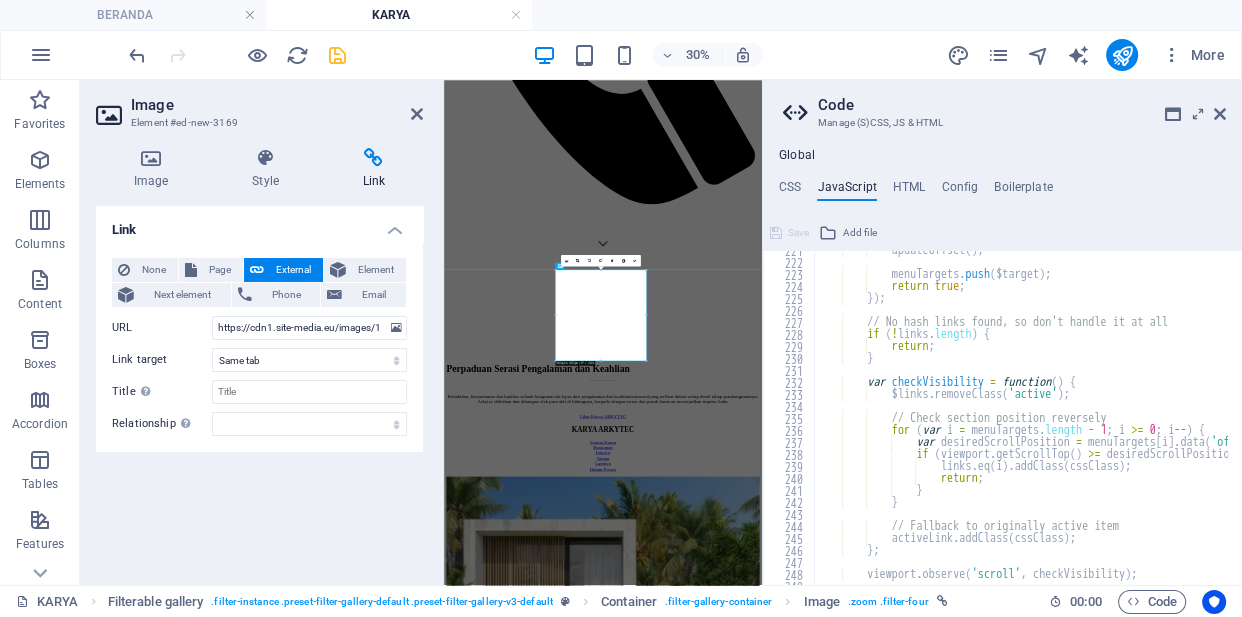 scroll, scrollTop: 2651, scrollLeft: 0, axis: vertical 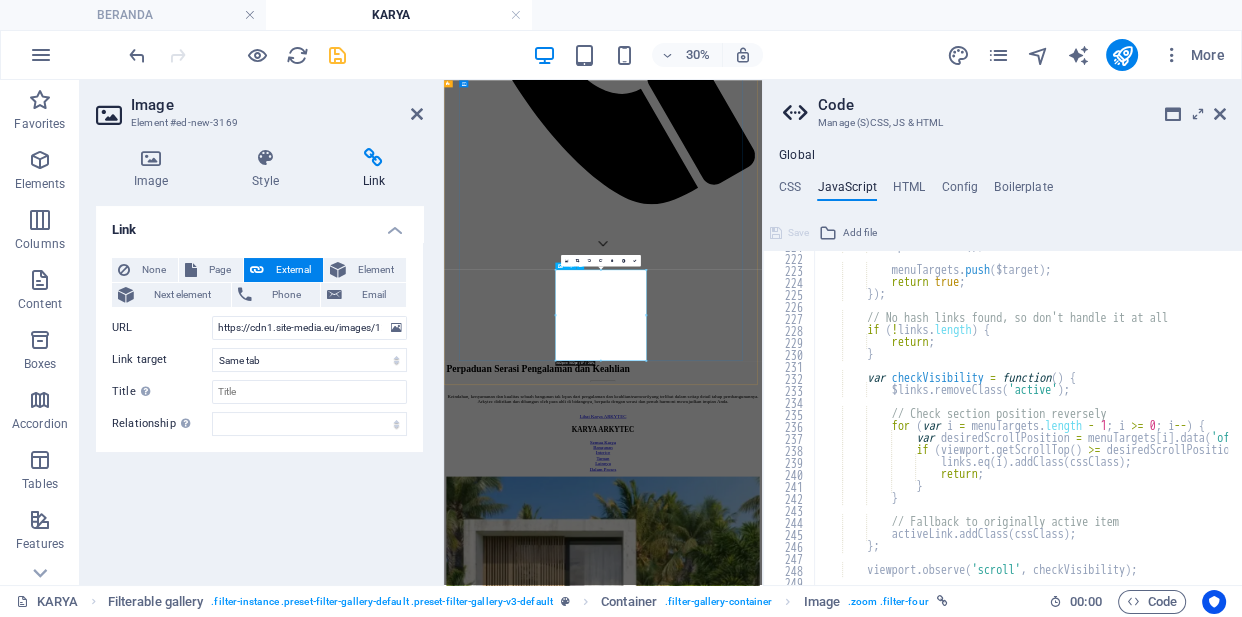 click at bounding box center [974, 12413] 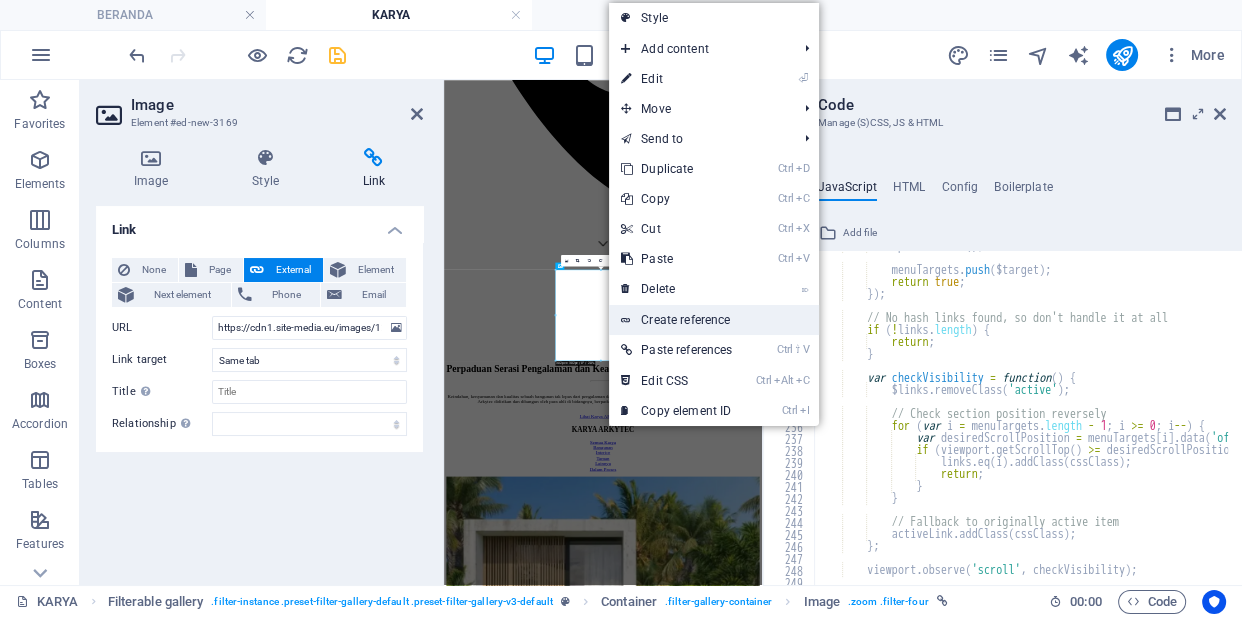 click on "Create reference" at bounding box center (714, 320) 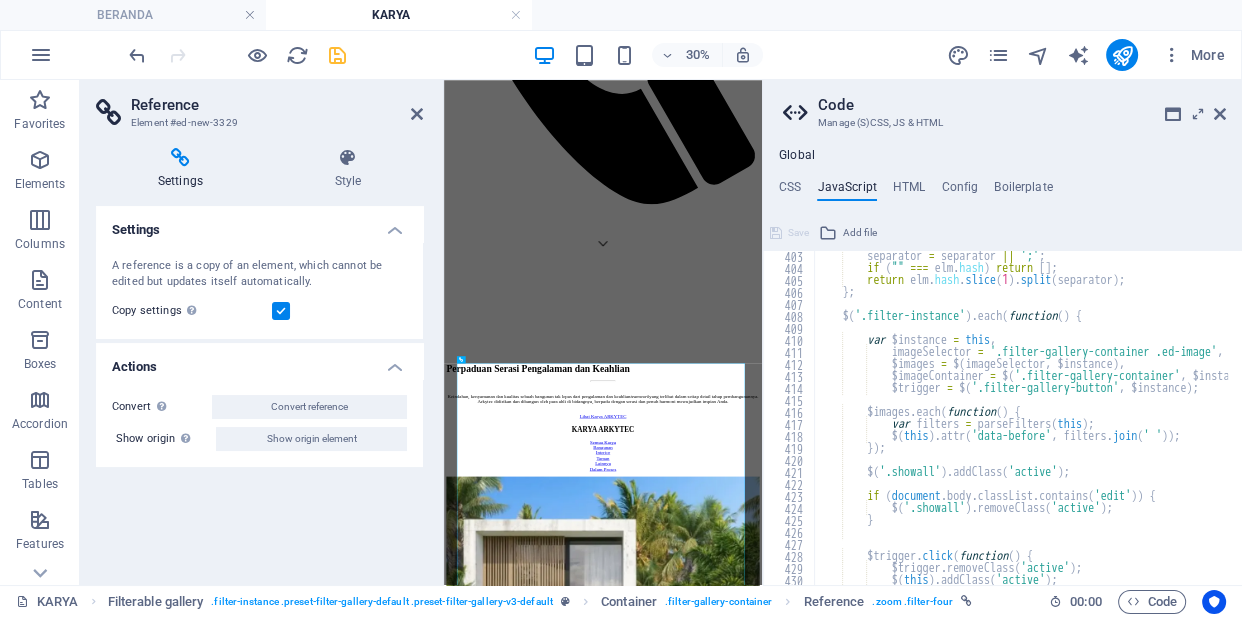 scroll, scrollTop: 4823, scrollLeft: 0, axis: vertical 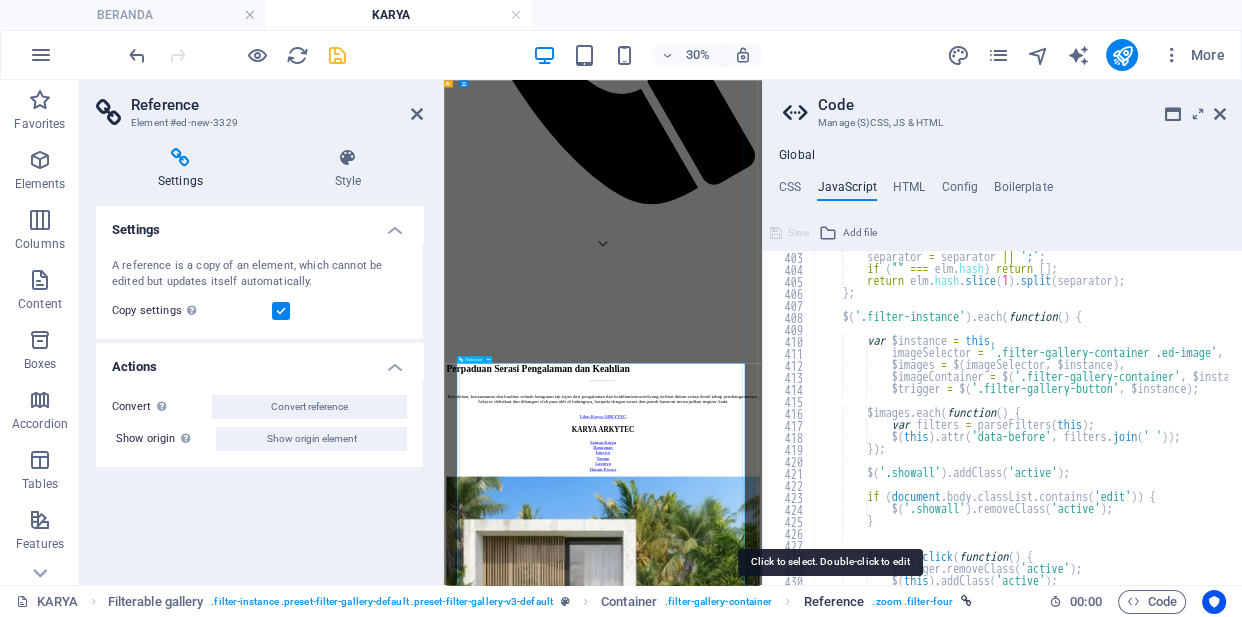 click on "Reference" at bounding box center [833, 602] 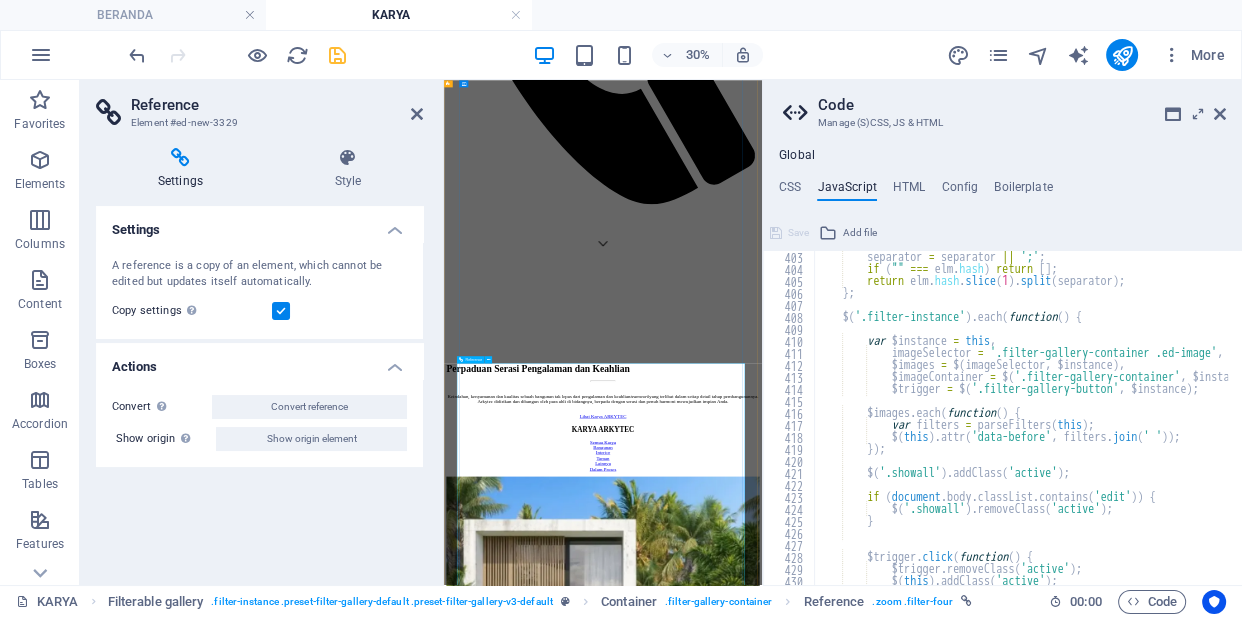 click at bounding box center (974, 13461) 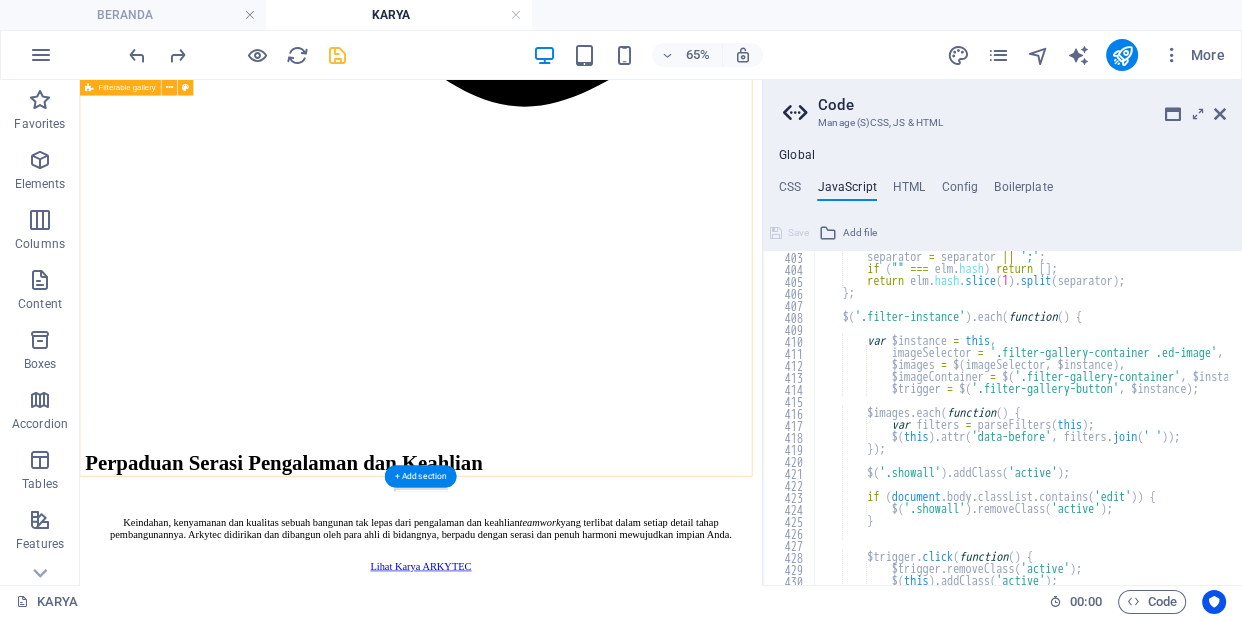 scroll, scrollTop: 1419, scrollLeft: 0, axis: vertical 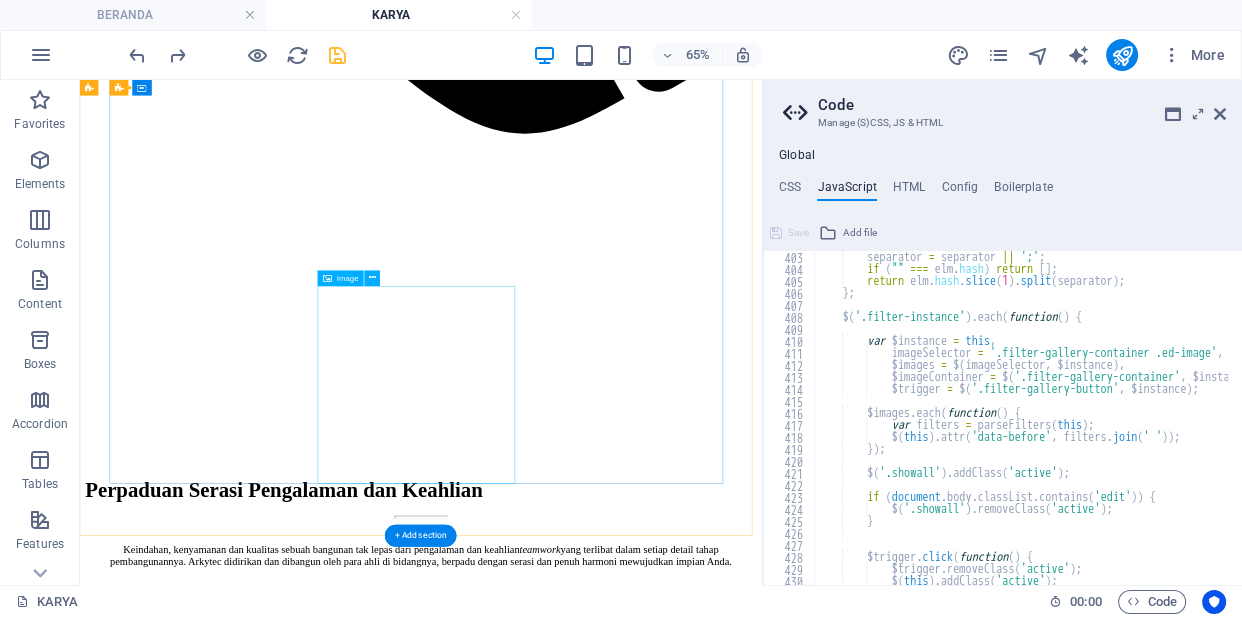 click at bounding box center (604, 11966) 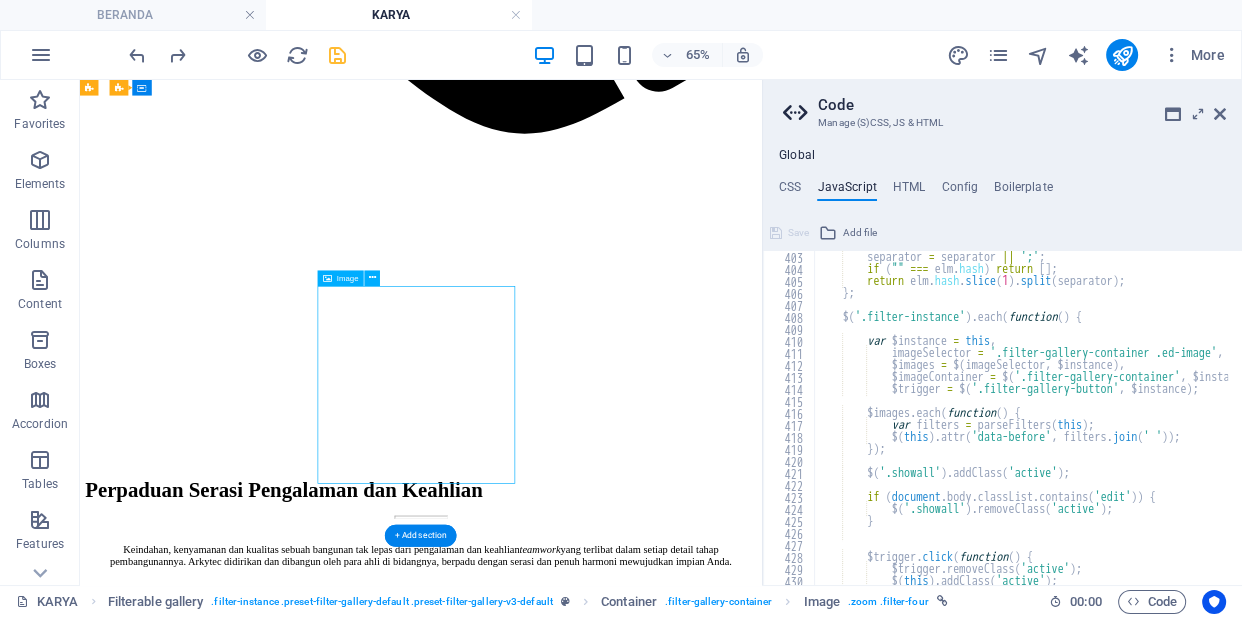 click at bounding box center [604, 11966] 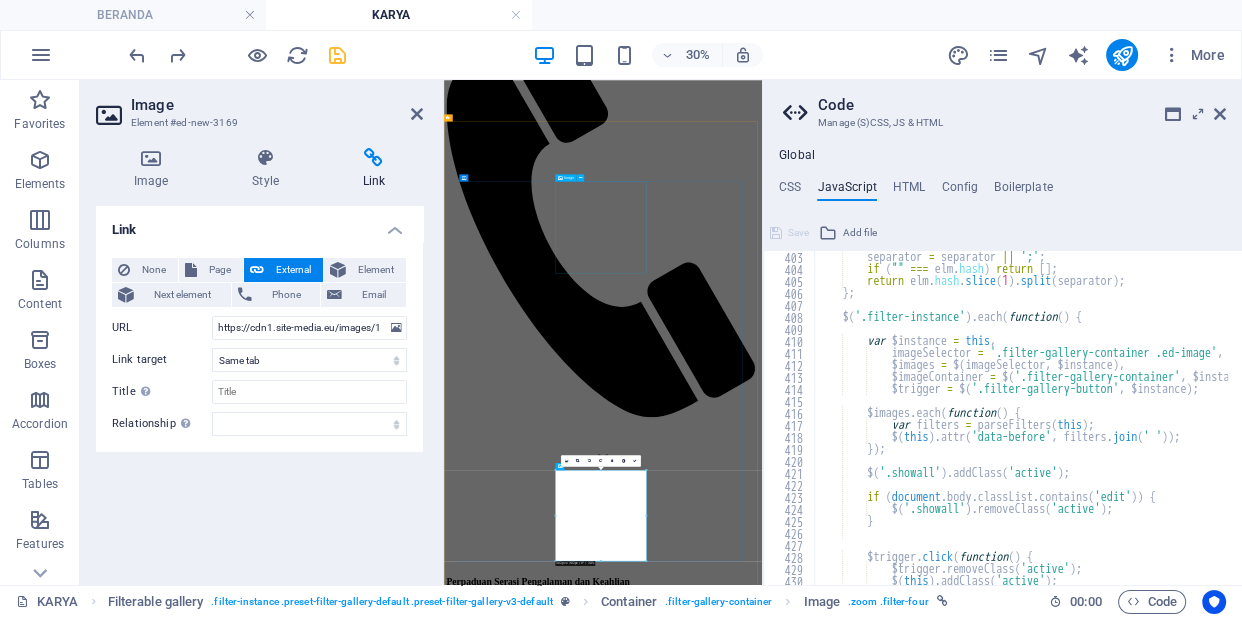 scroll, scrollTop: 393, scrollLeft: 0, axis: vertical 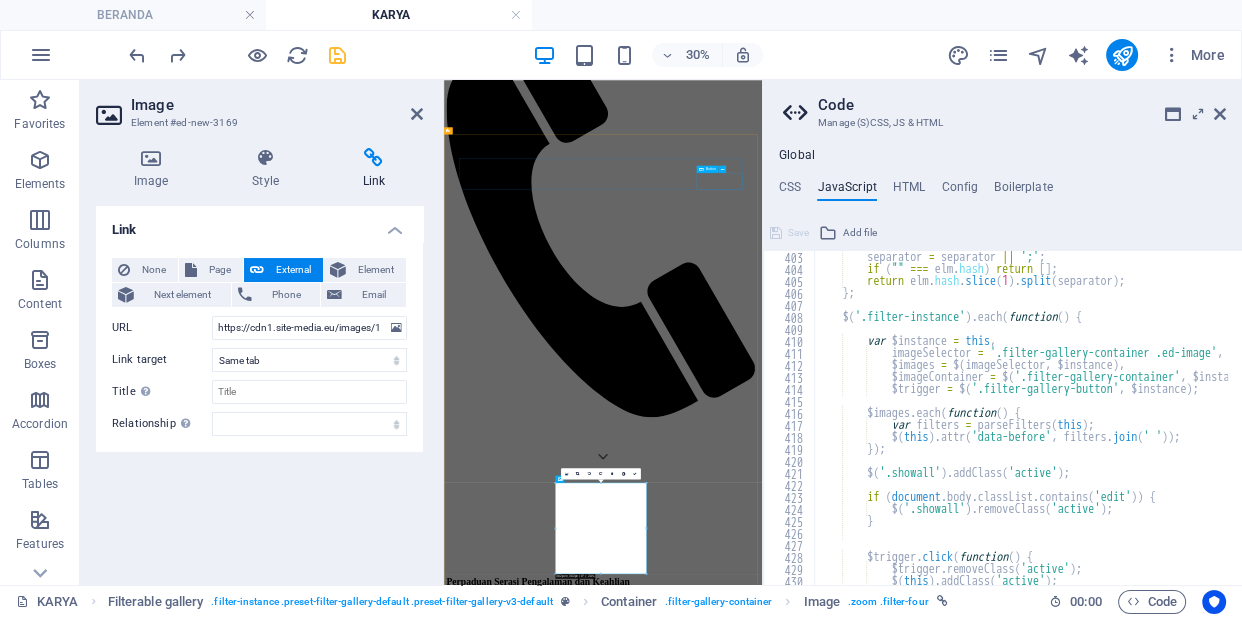 click on "Dalam Proses" at bounding box center [974, 2087] 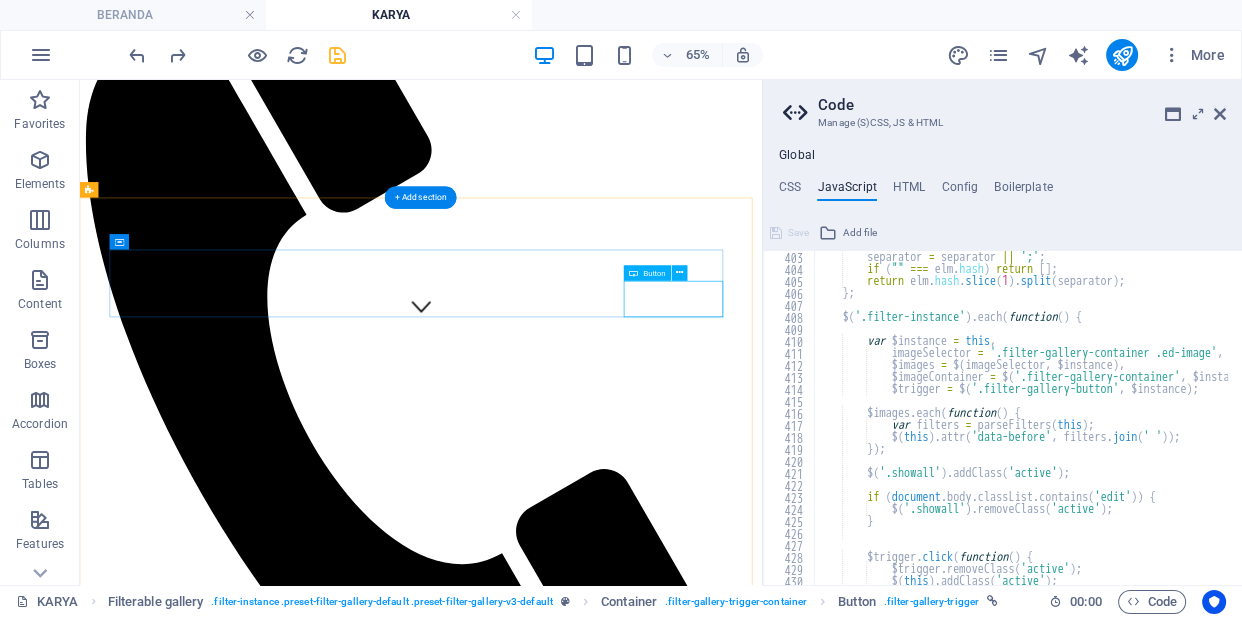 click on "Dalam Proses" at bounding box center [604, 2072] 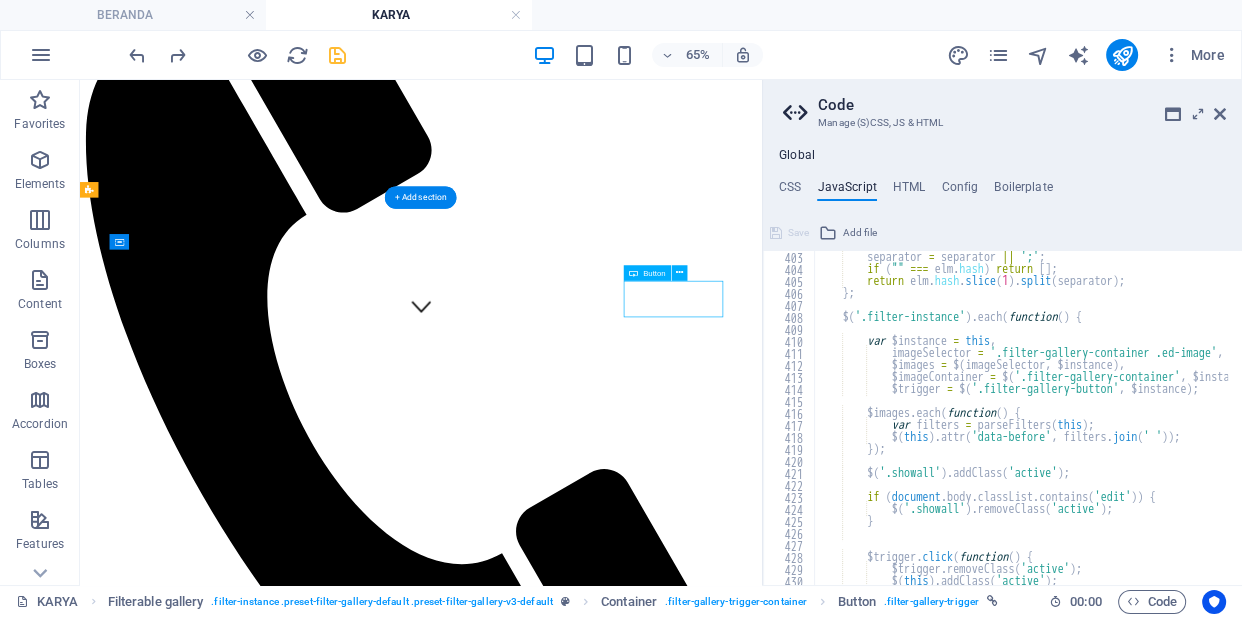 click on "Dalam Proses" at bounding box center [604, 2072] 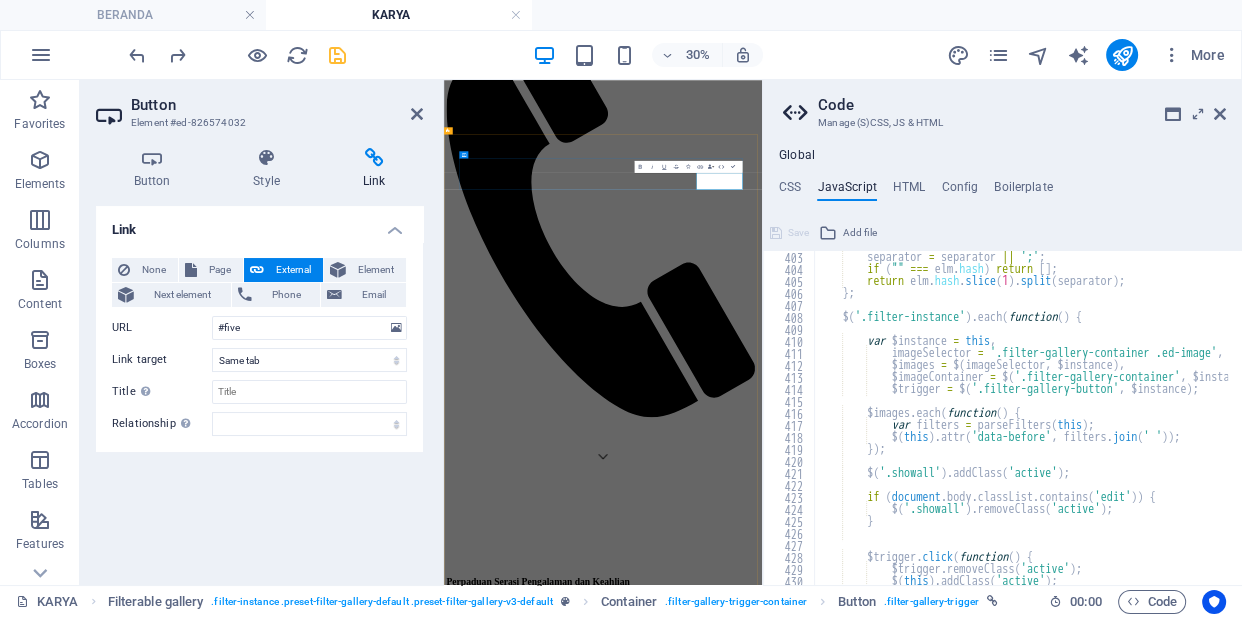 click on "Dalam Proses" at bounding box center [974, 2086] 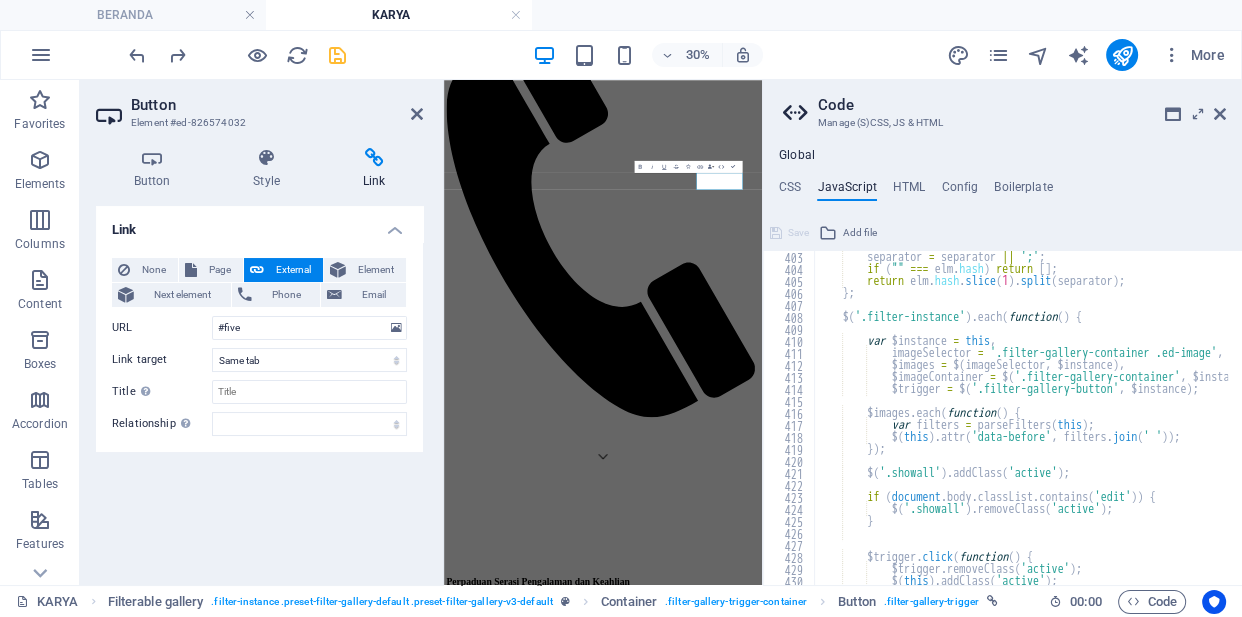 click on "Link None Page External Element Next element Phone Email Page BERANDA LAYANAN KARYA KONTAK Legal Notice Privacy Element
URL #five Phone Email Link target New tab Same tab Overlay Title Additional link description, should not be the same as the link text. The title is most often shown as a tooltip text when the mouse moves over the element. Leave empty if uncertain. Relationship Sets the  relationship of this link to the link target . For example, the value "nofollow" instructs search engines not to follow the link. Can be left empty. alternate author bookmark external help license next nofollow noreferrer noopener prev search tag" at bounding box center [259, 387] 